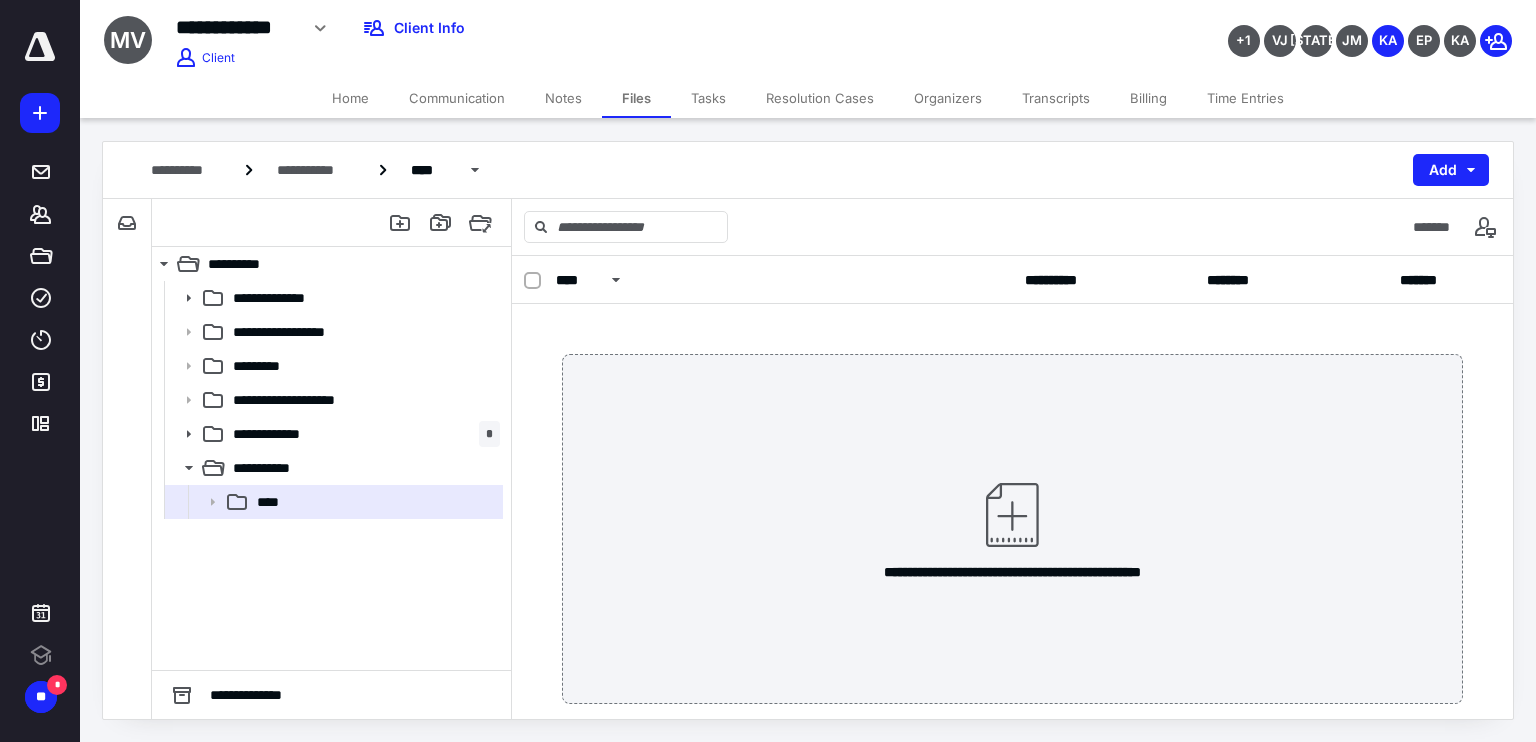 scroll, scrollTop: 0, scrollLeft: 0, axis: both 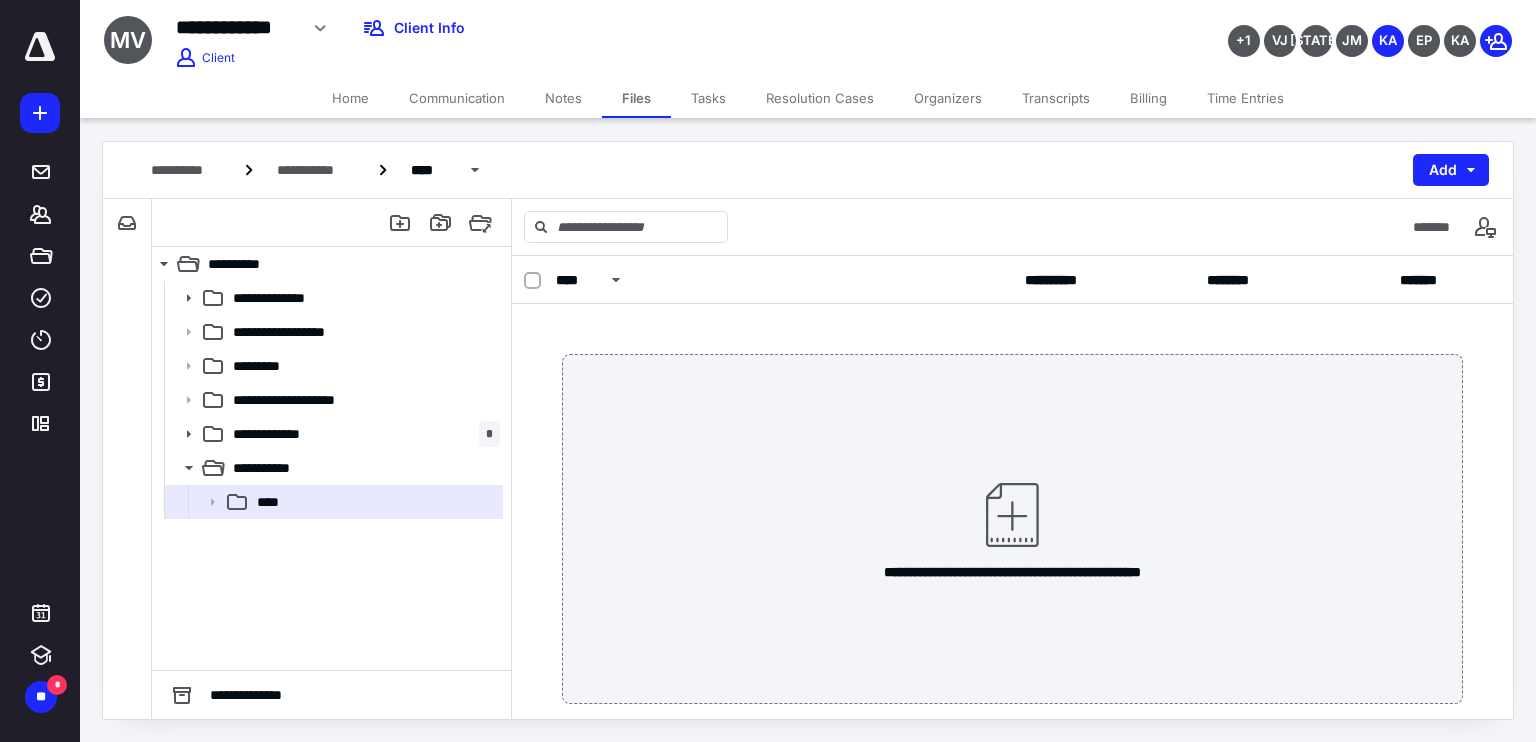 click on "Home" at bounding box center [350, 98] 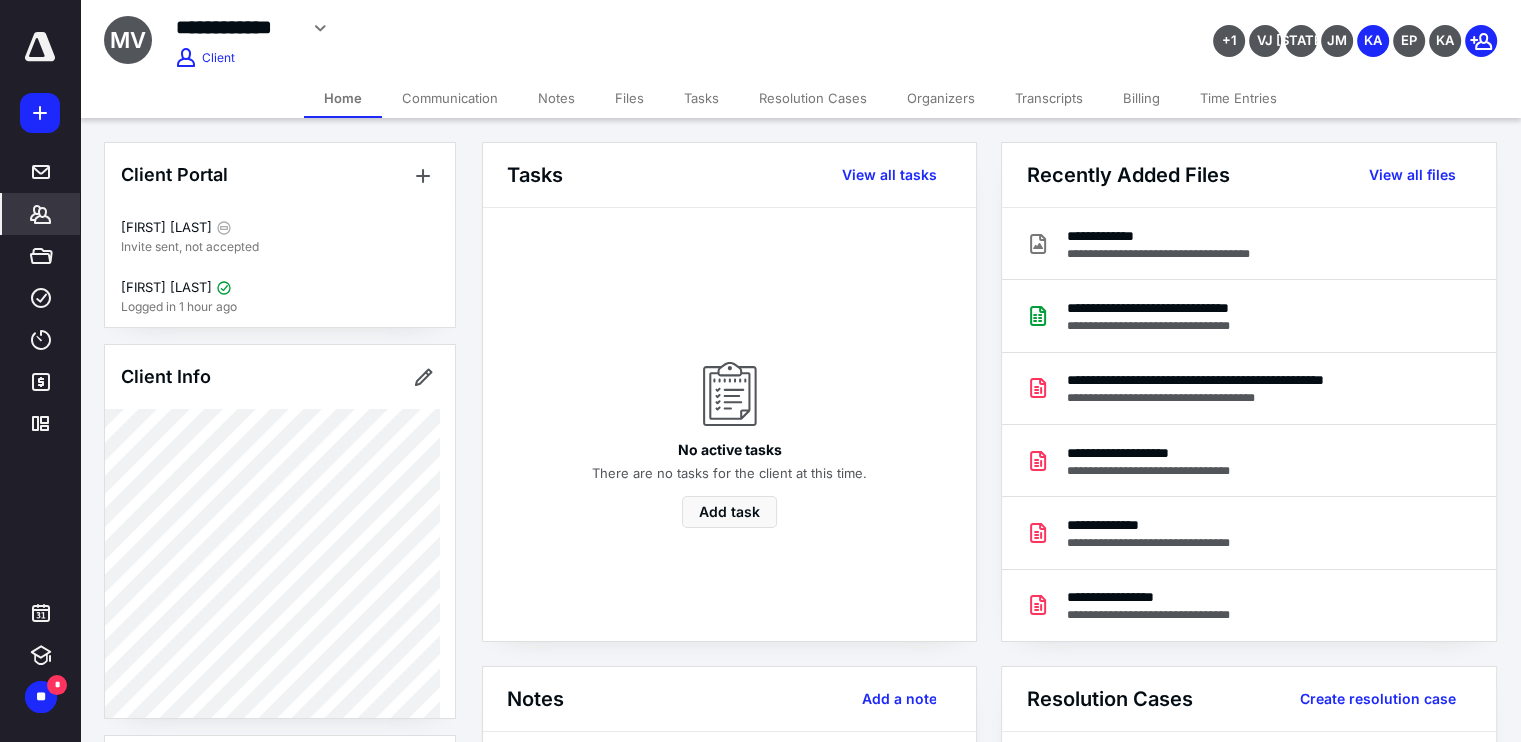 click on "Files" at bounding box center (629, 98) 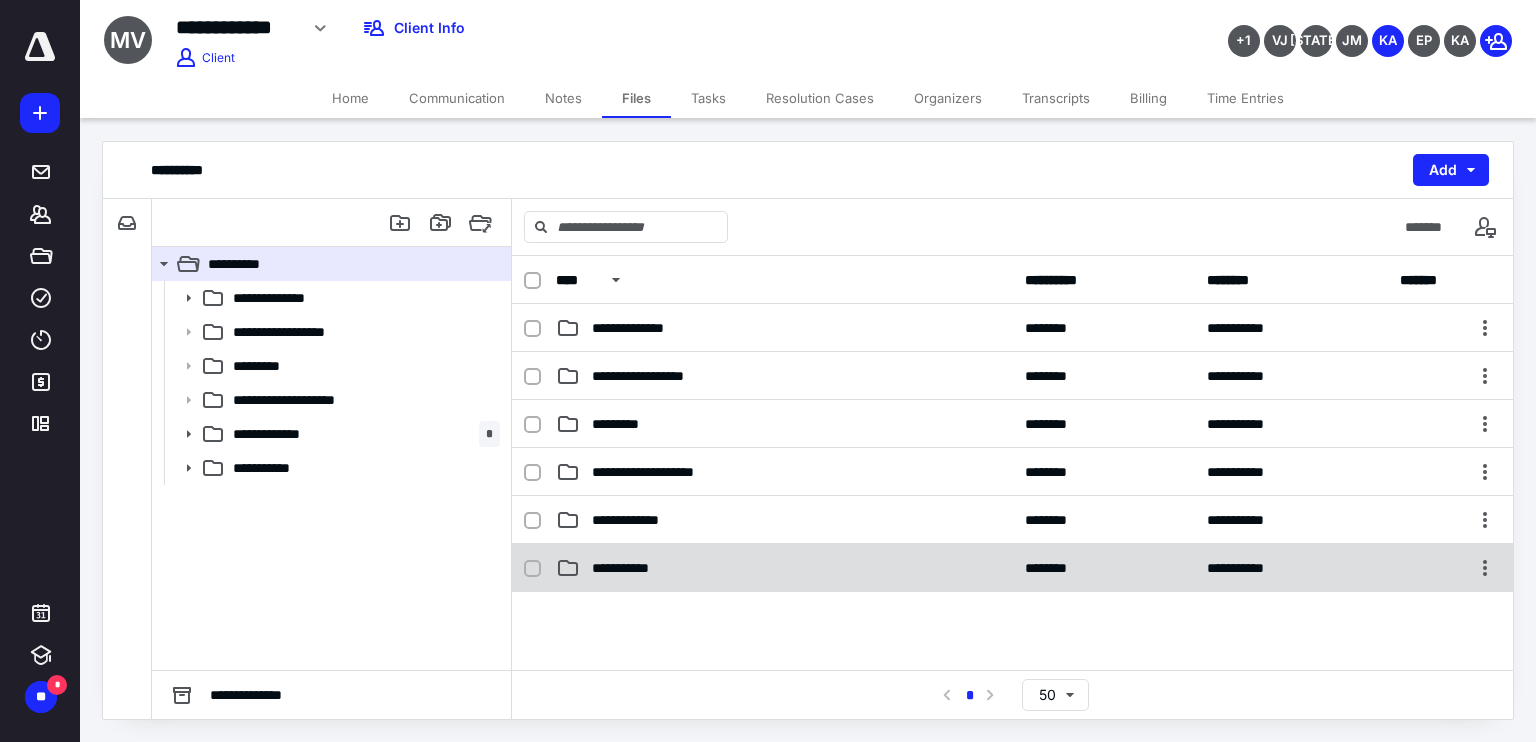 click on "**********" at bounding box center [631, 568] 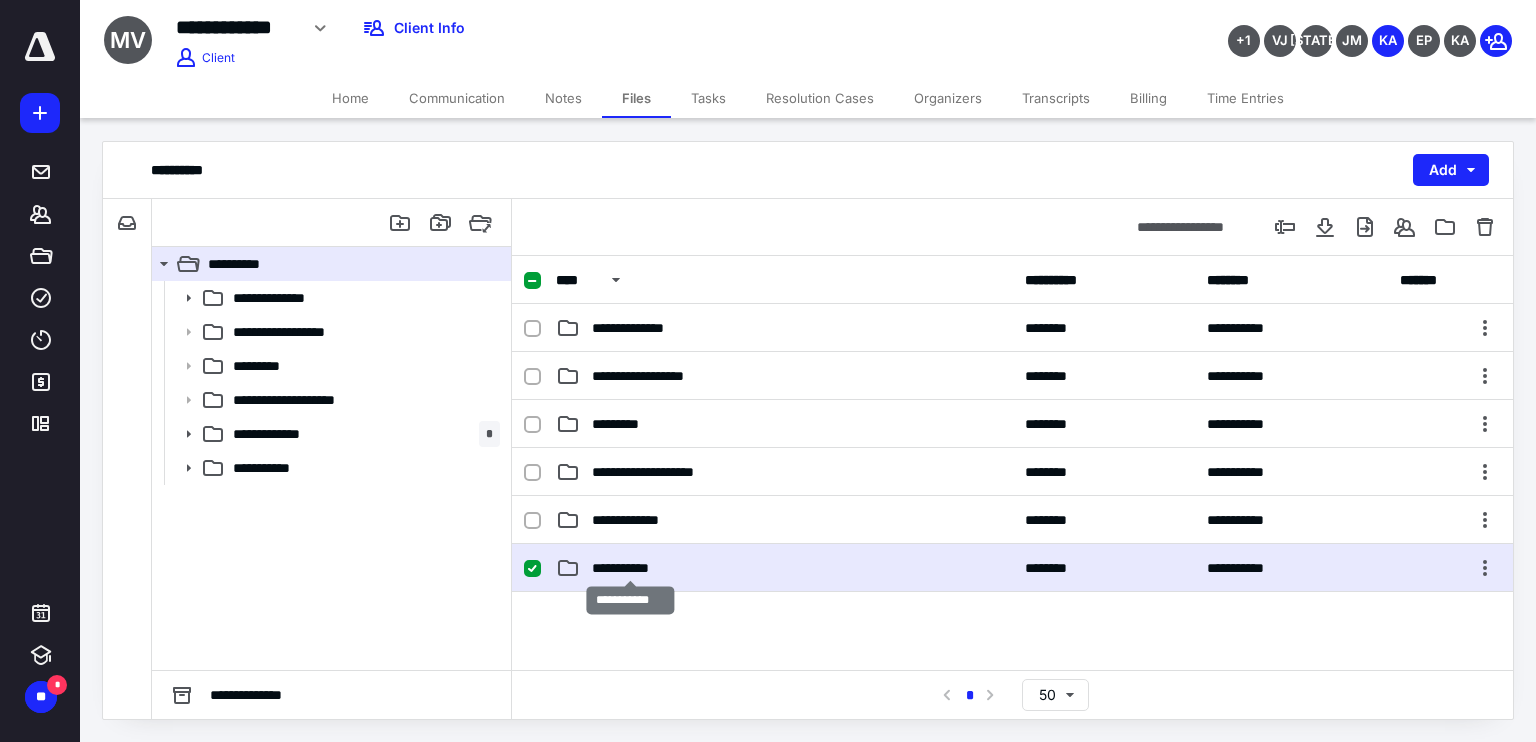 click on "**********" at bounding box center (631, 568) 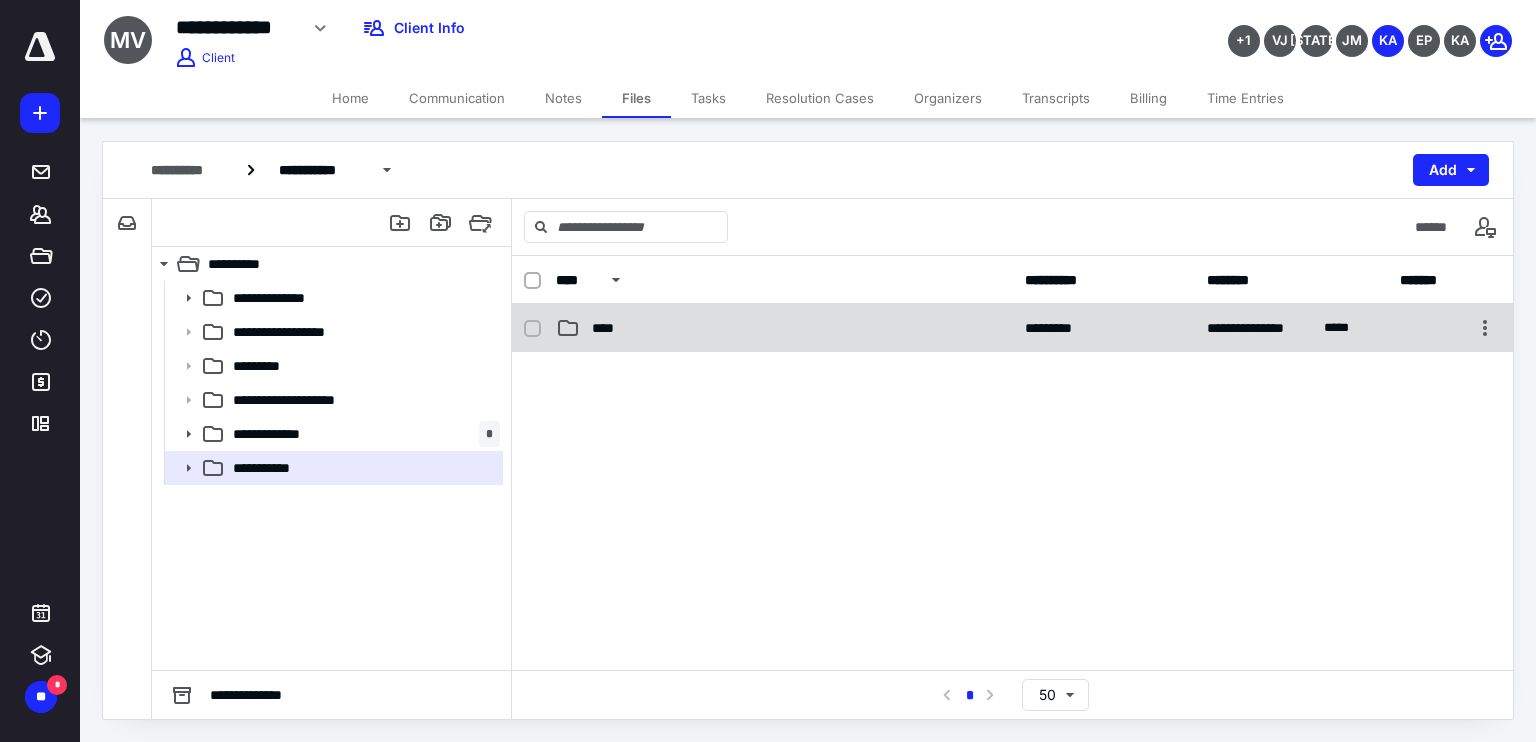 click on "****" at bounding box center (784, 328) 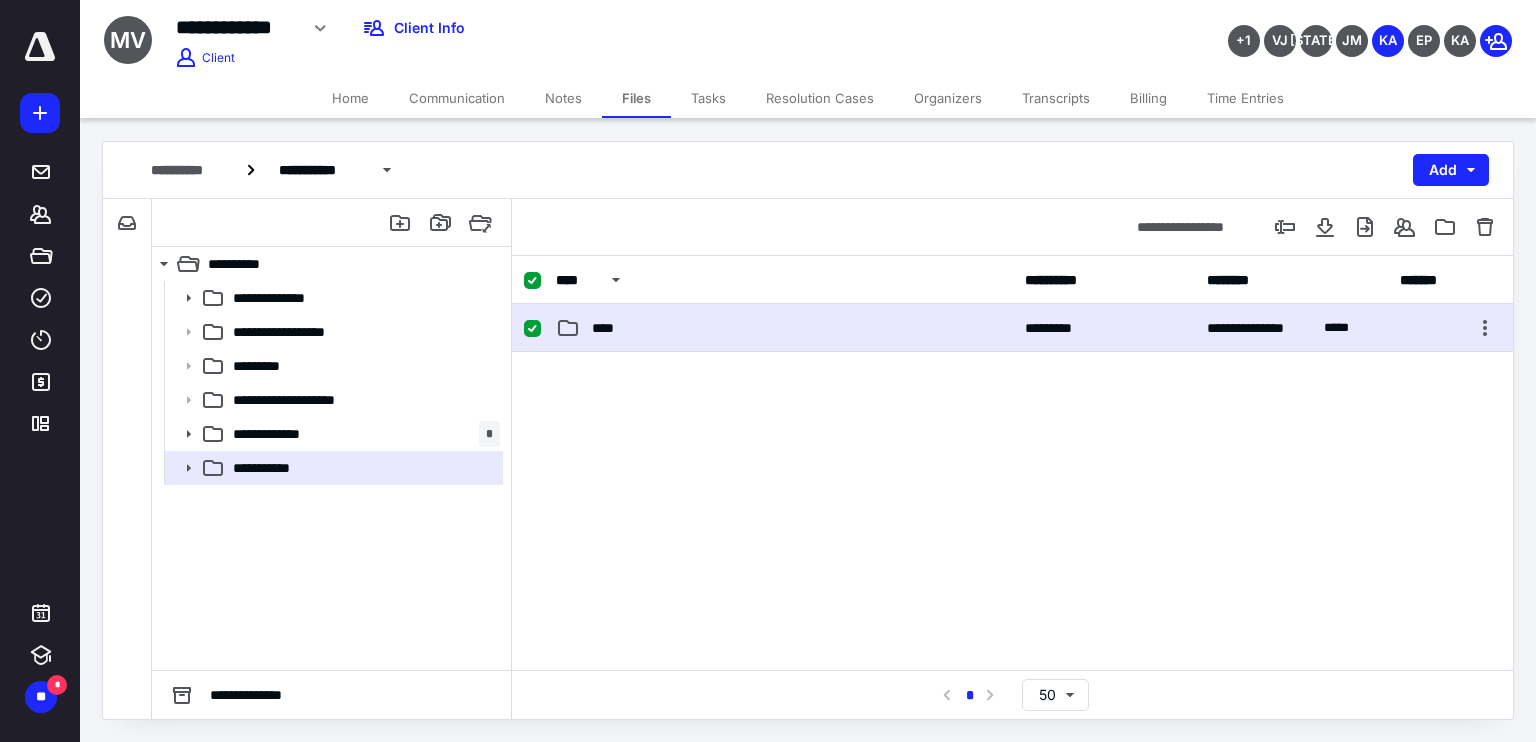 click on "****" at bounding box center [784, 328] 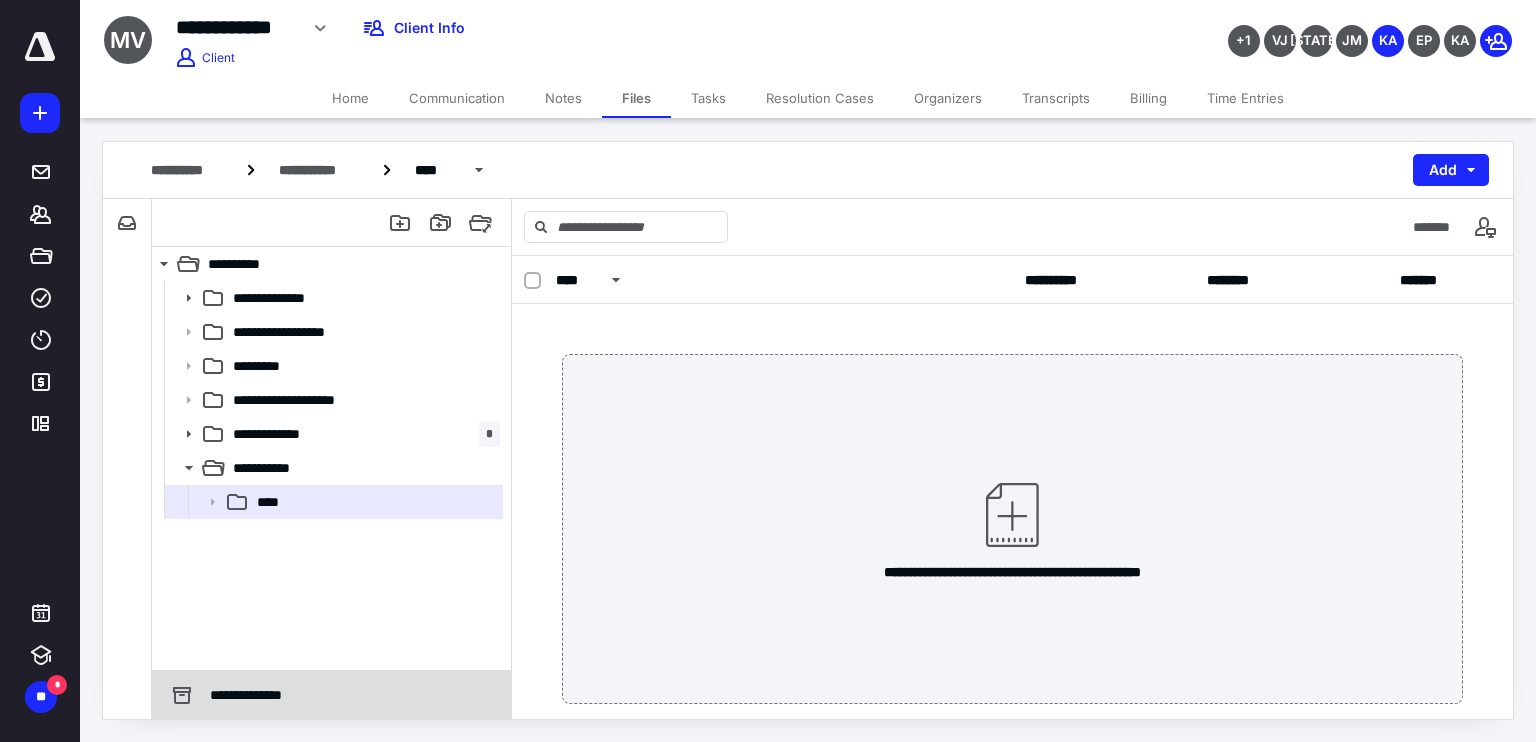 click on "**********" at bounding box center (255, 695) 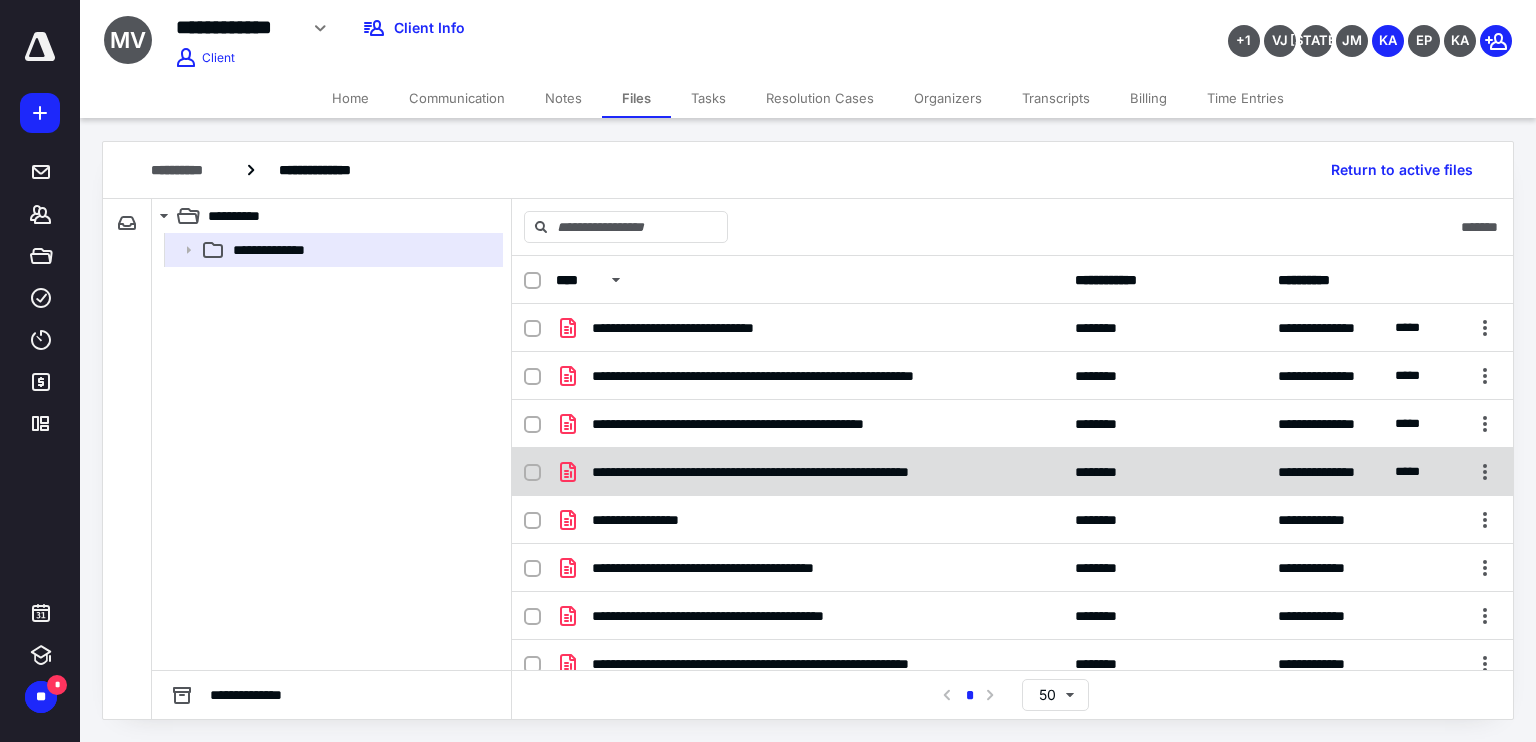 click on "**********" at bounding box center (817, 472) 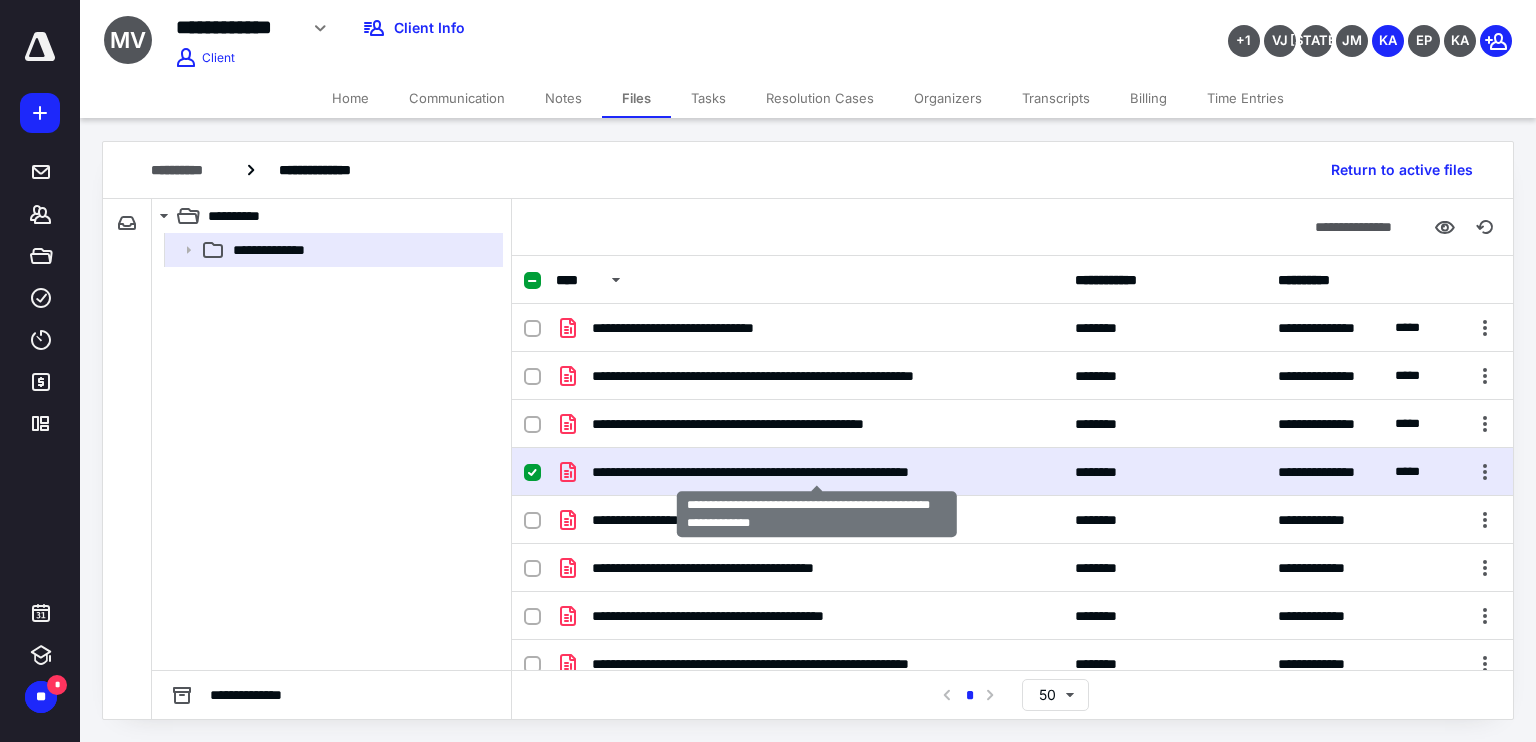 click on "**********" at bounding box center (817, 472) 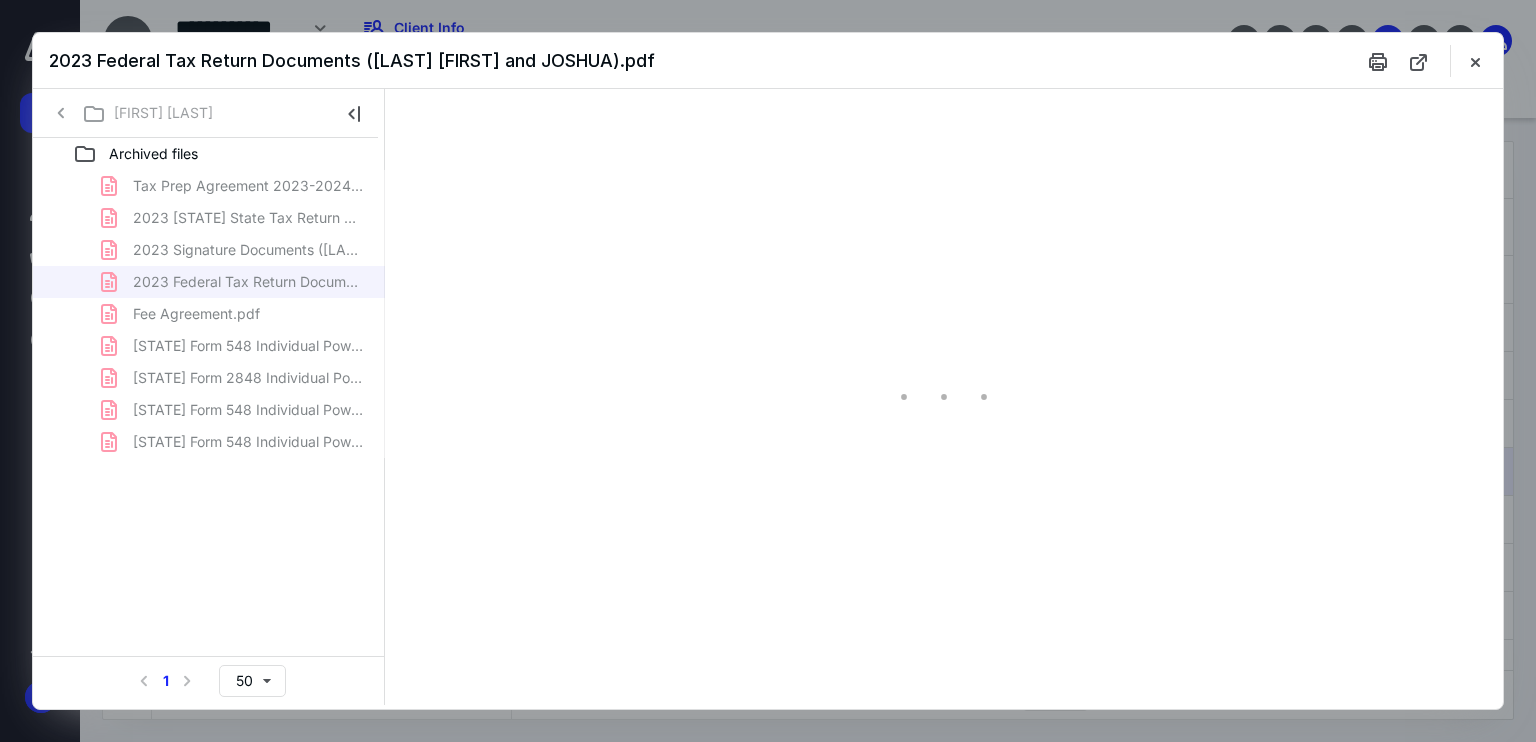 scroll, scrollTop: 0, scrollLeft: 0, axis: both 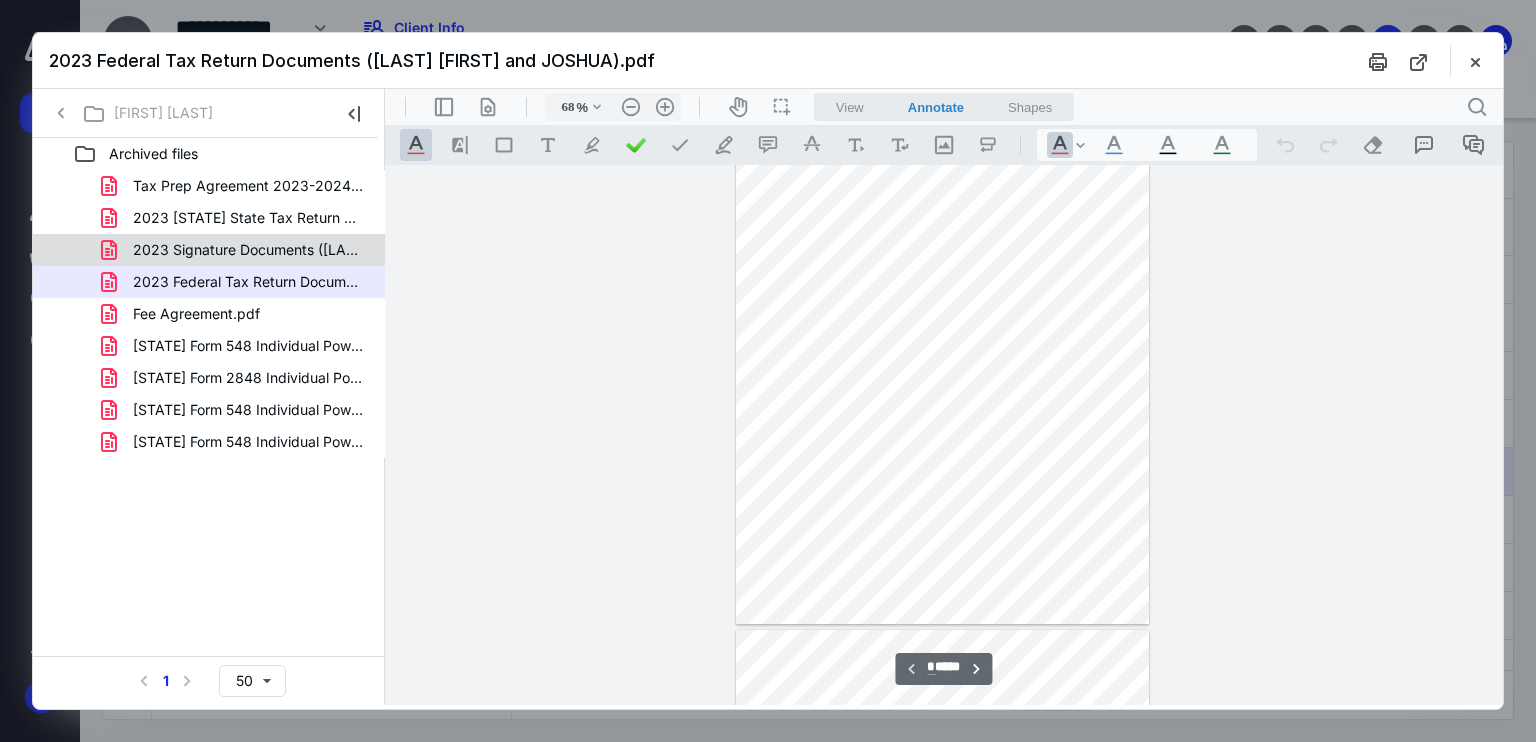 click on "2023 Signature Documents (VALLE MARY K and JOSHUA).pdf" at bounding box center [209, 250] 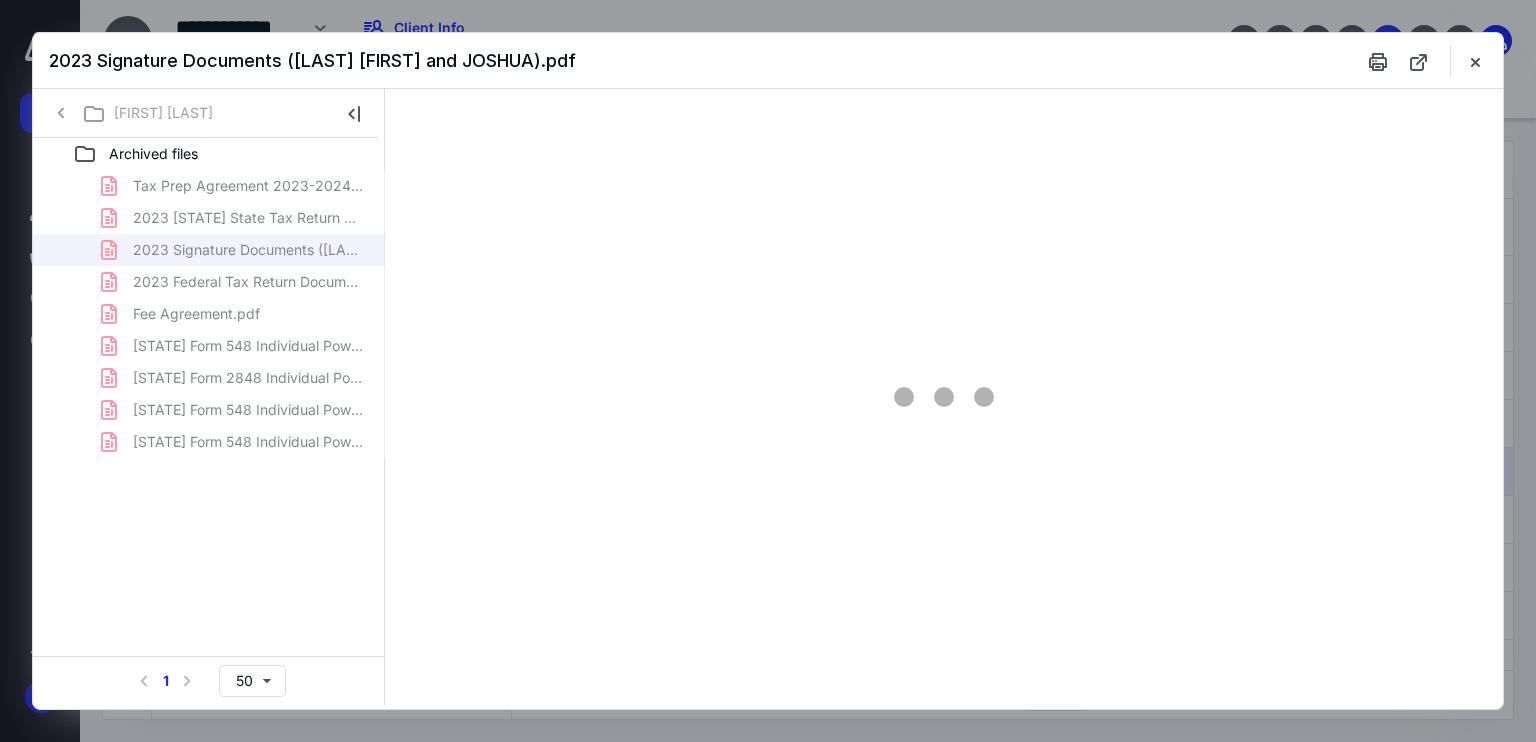 click on "Tax Prep Agreement 2023-2024.pdf 2023 MD State Tax Return Documents (VALLE MARY K and JOSHUA).pdf 2023 Signature Documents (VALLE MARY K and JOSHUA).pdf 2023 Federal Tax Return Documents (VALLE MARY K and JOSHUA).pdf Fee Agreement.pdf MD Form 548 Individual Power of Attorney.pdf IRS Form 2848 Individual Power of Attorney.pdf MD Form 548 Individual Power of Attorney(signed_06-06-2025).pdf IRS Form 2848 Individual Power of Attorney(signed_06-06-2025).pdf" at bounding box center [209, 314] 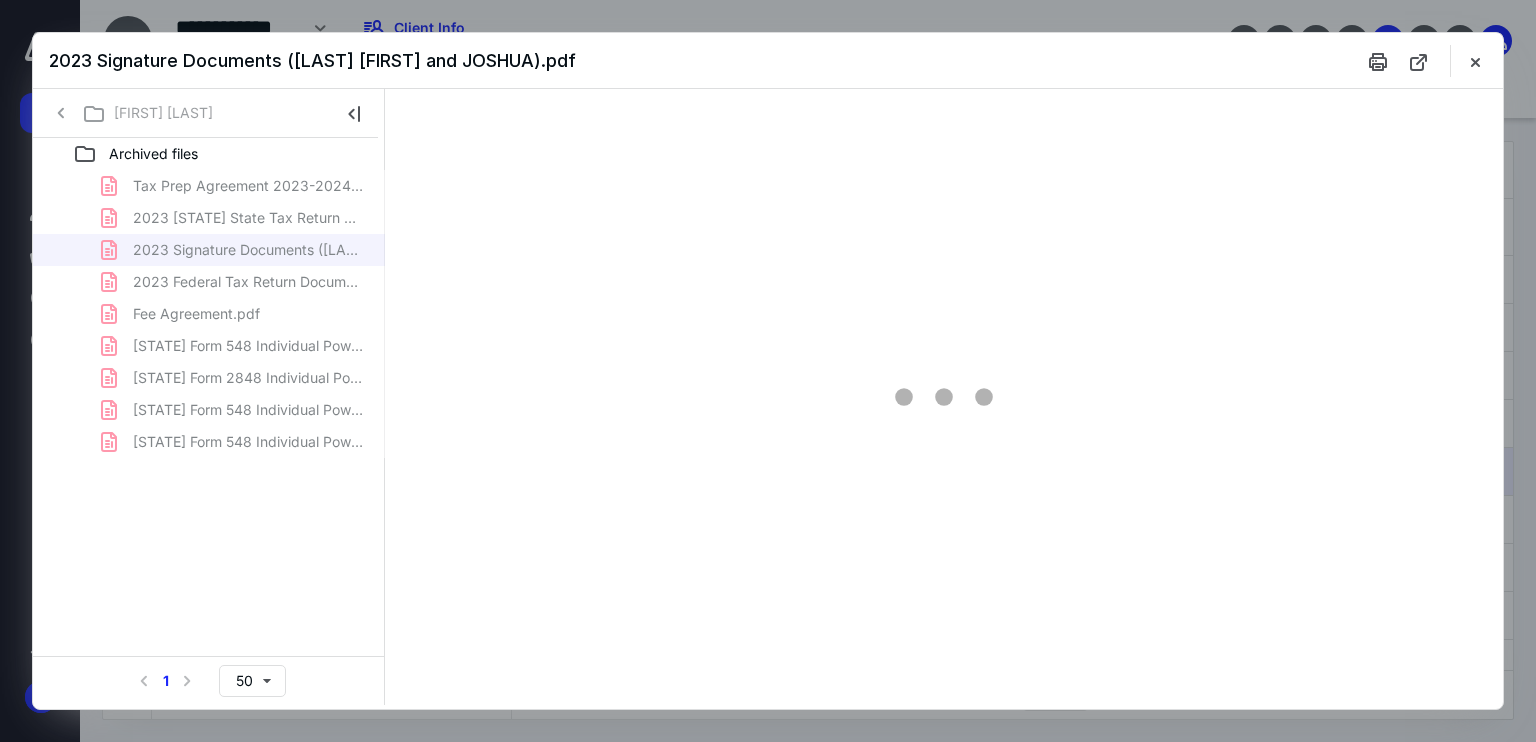 scroll, scrollTop: 79, scrollLeft: 0, axis: vertical 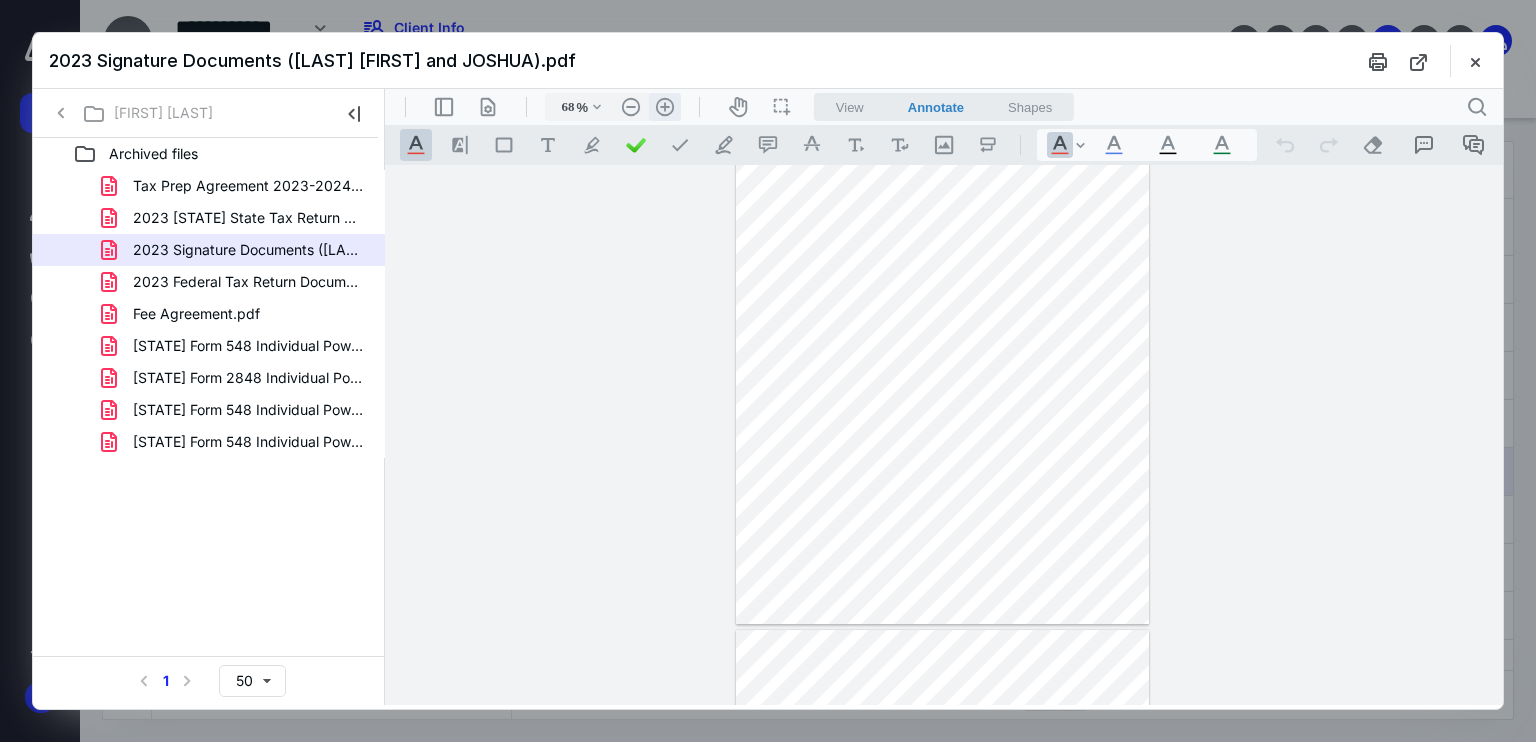 click on ".cls-1{fill:#abb0c4;} icon - header - zoom - in - line" at bounding box center (665, 107) 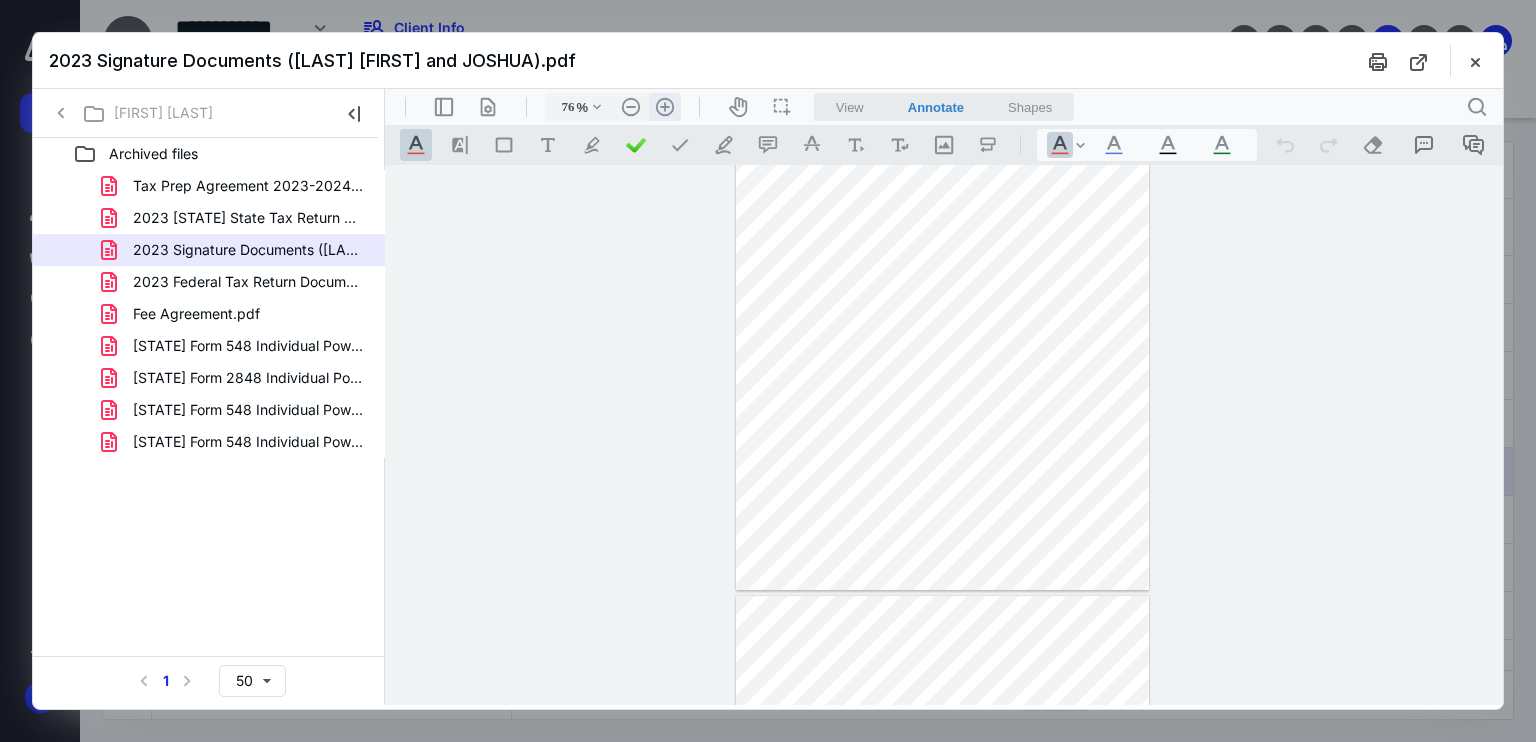 click on ".cls-1{fill:#abb0c4;} icon - header - zoom - in - line" at bounding box center [665, 107] 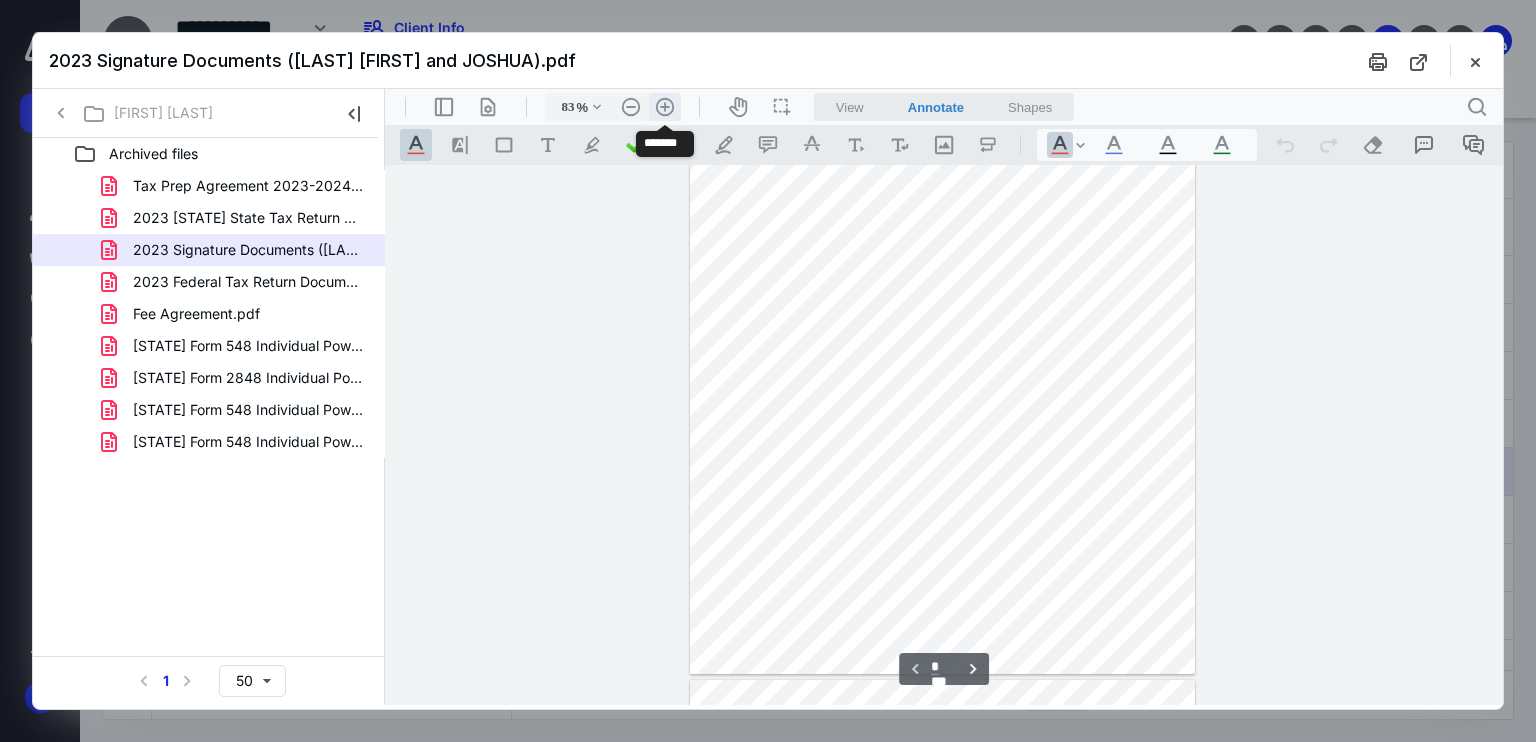 click on ".cls-1{fill:#abb0c4;} icon - header - zoom - in - line" at bounding box center [665, 107] 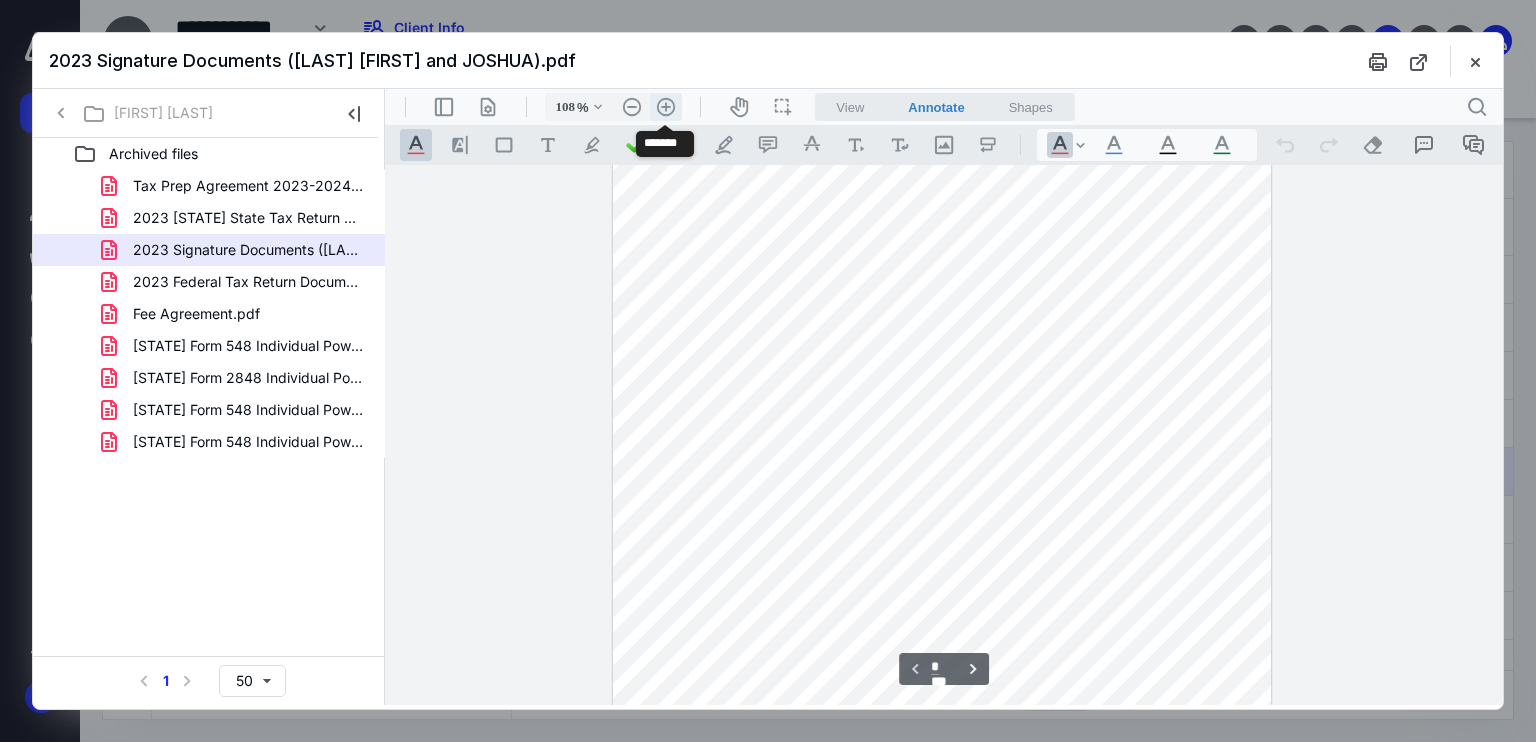 click on ".cls-1{fill:#abb0c4;} icon - header - zoom - in - line" at bounding box center [666, 107] 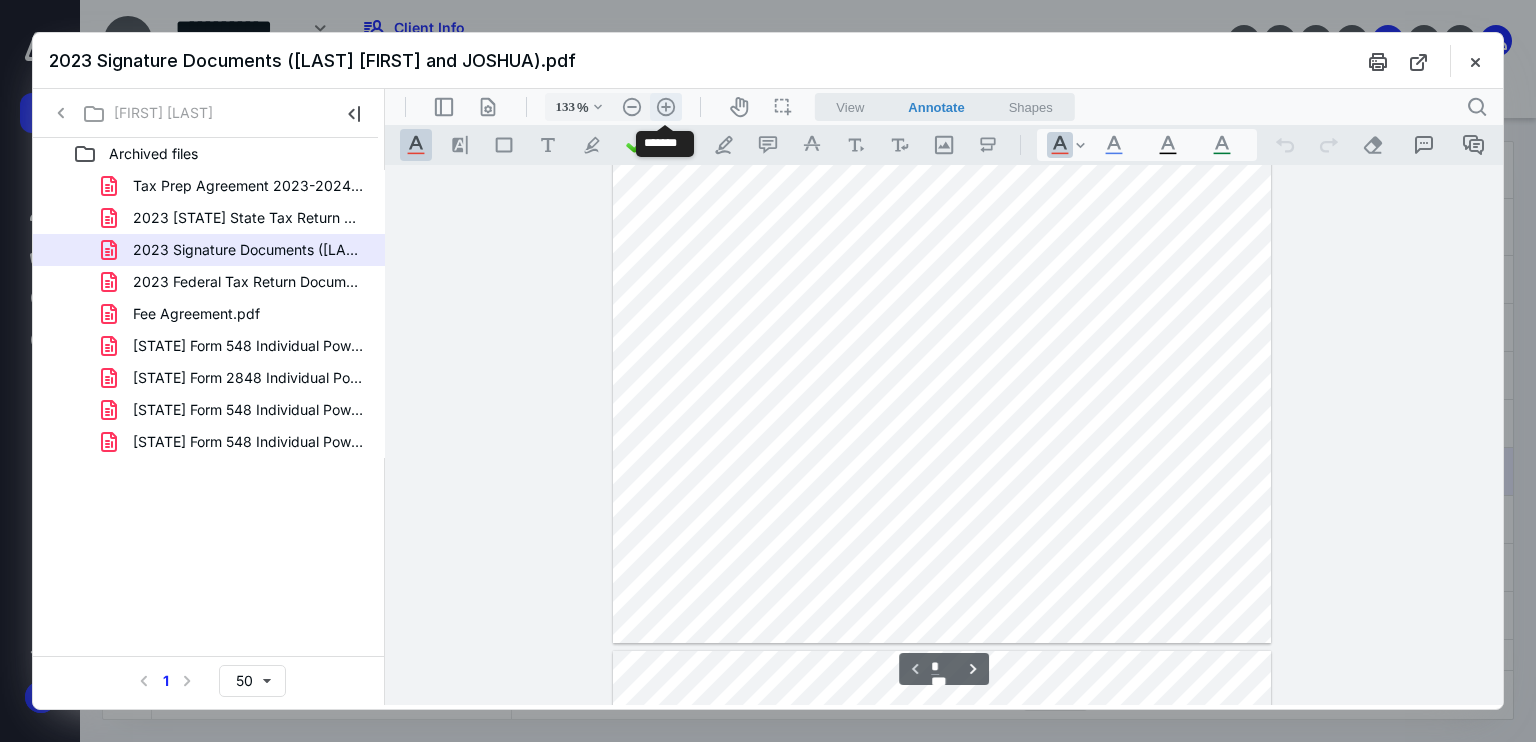 click on ".cls-1{fill:#abb0c4;} icon - header - zoom - in - line" at bounding box center (666, 107) 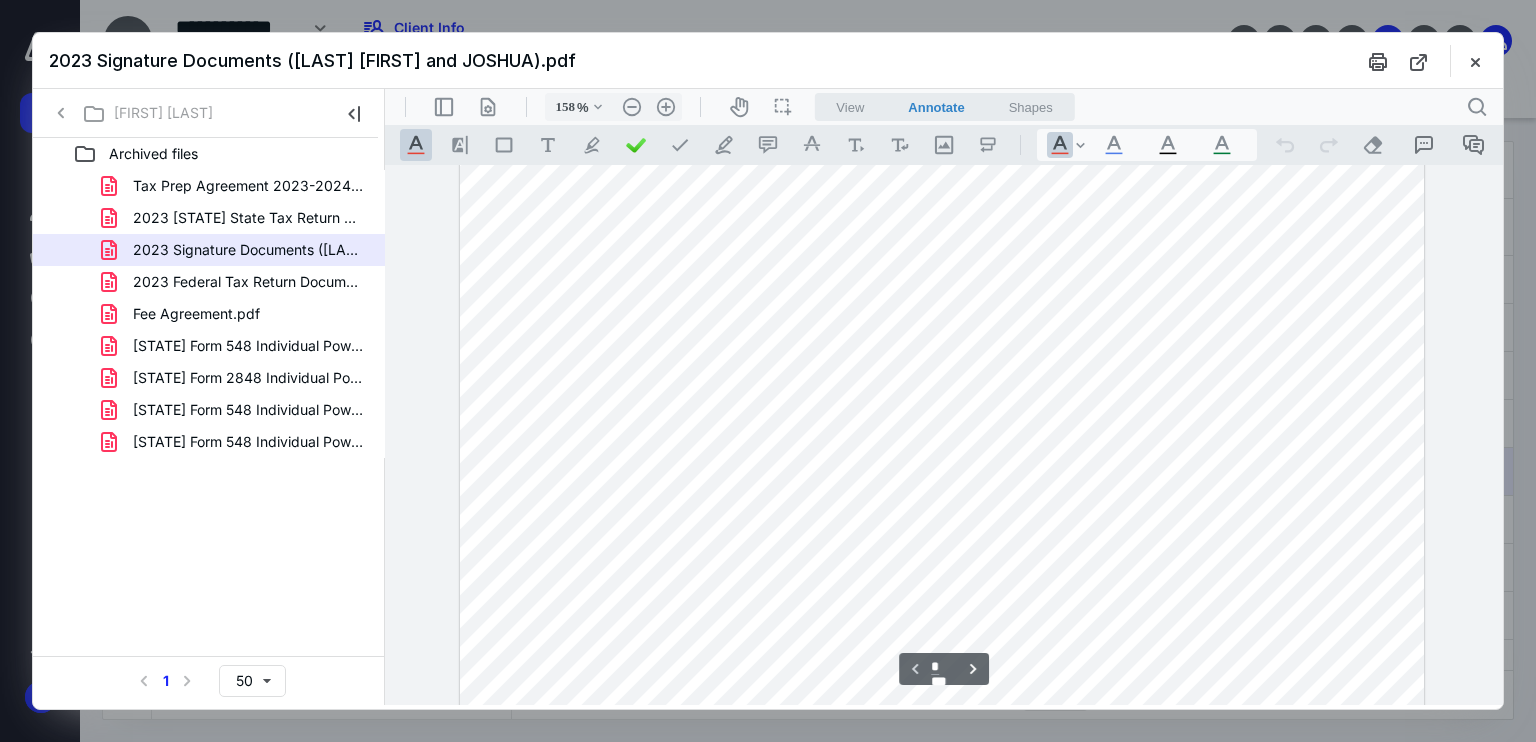 scroll, scrollTop: 193, scrollLeft: 0, axis: vertical 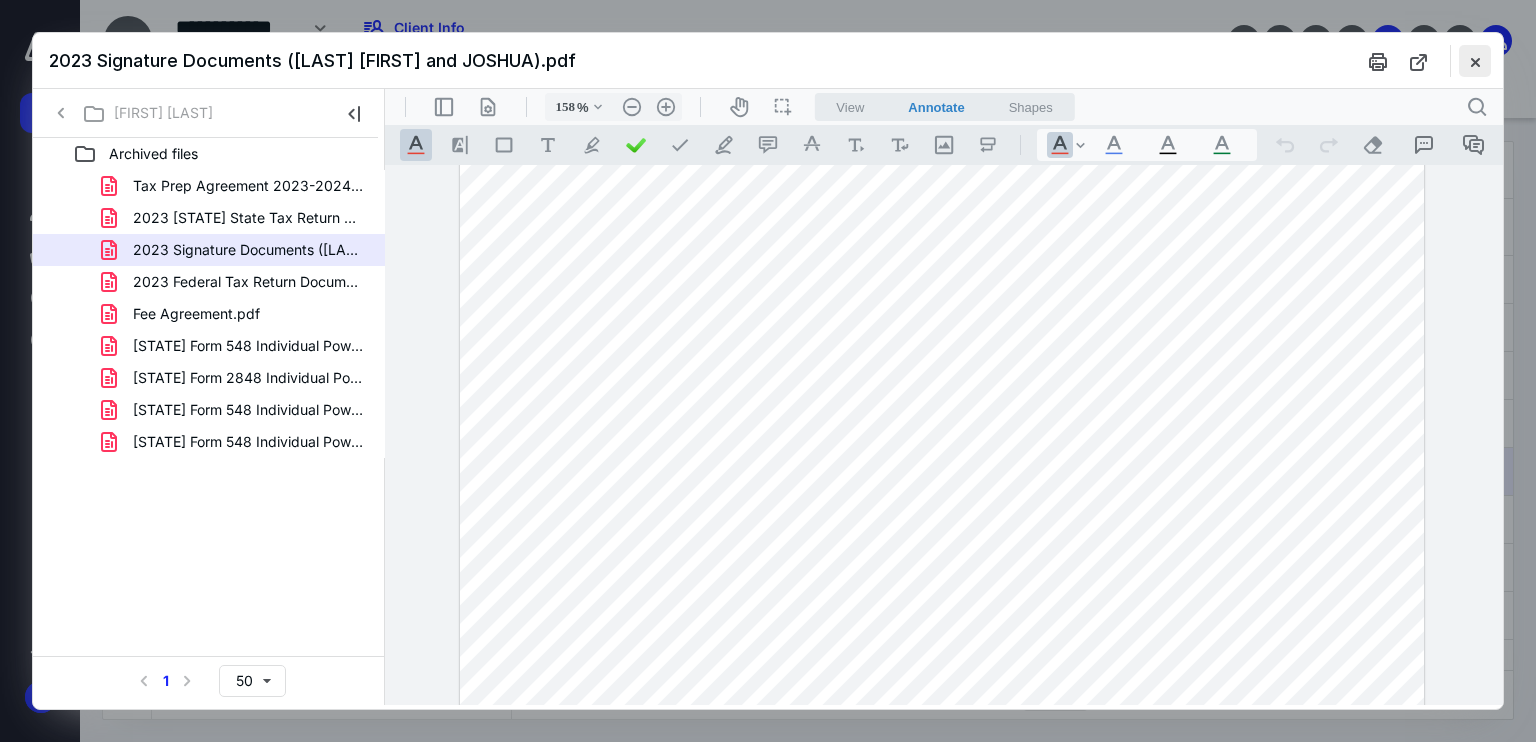 click at bounding box center (1475, 61) 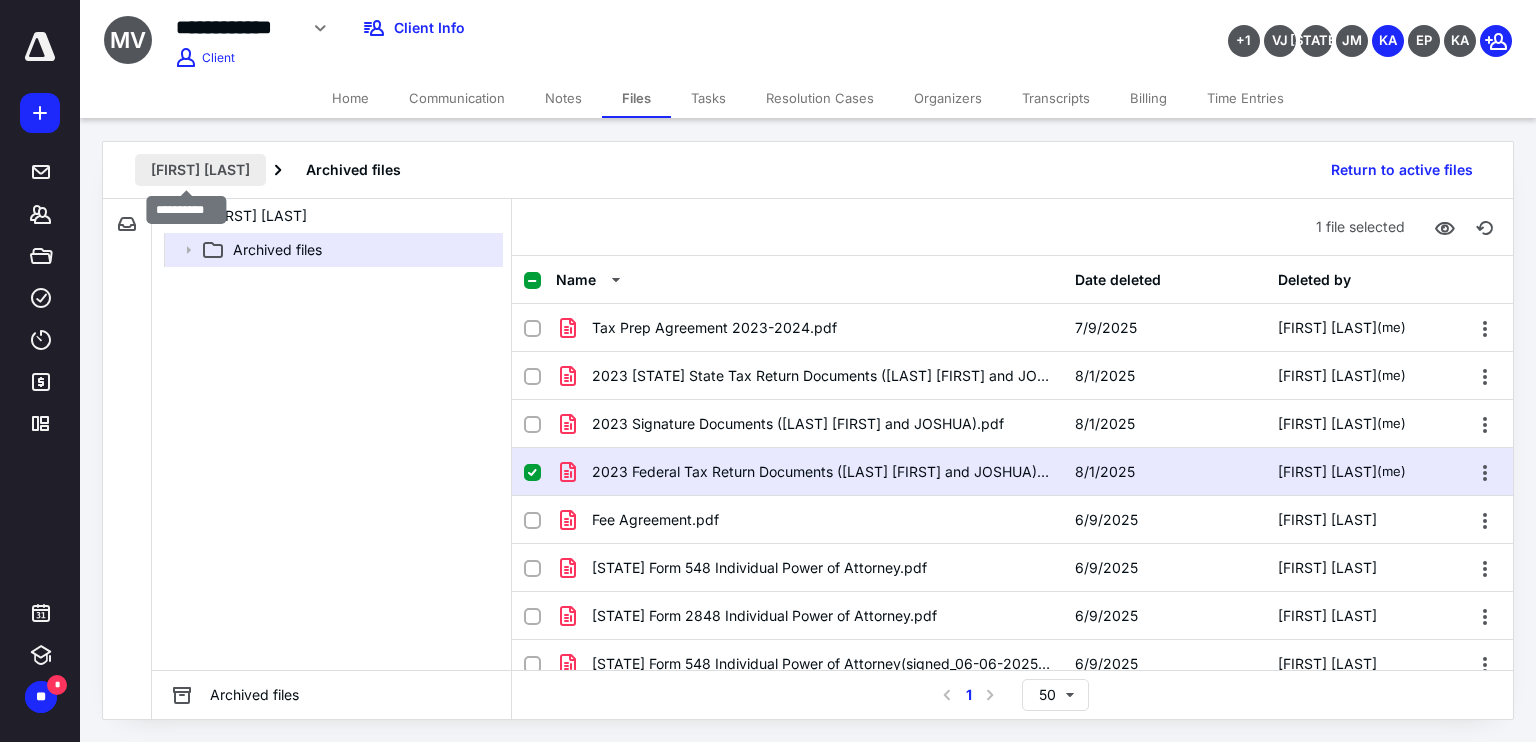 click on "Mary Valle" at bounding box center (200, 170) 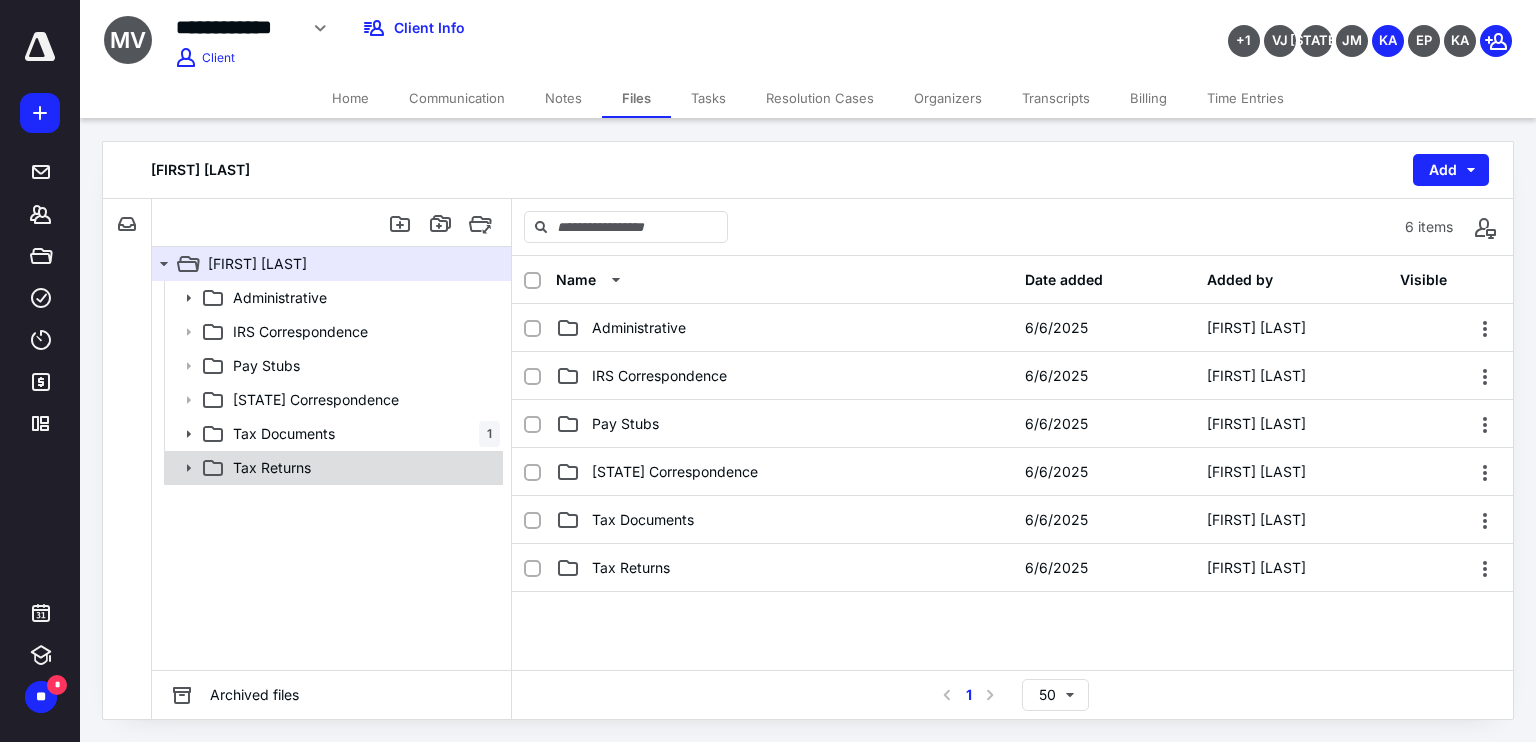 click on "Tax Returns" at bounding box center (362, 468) 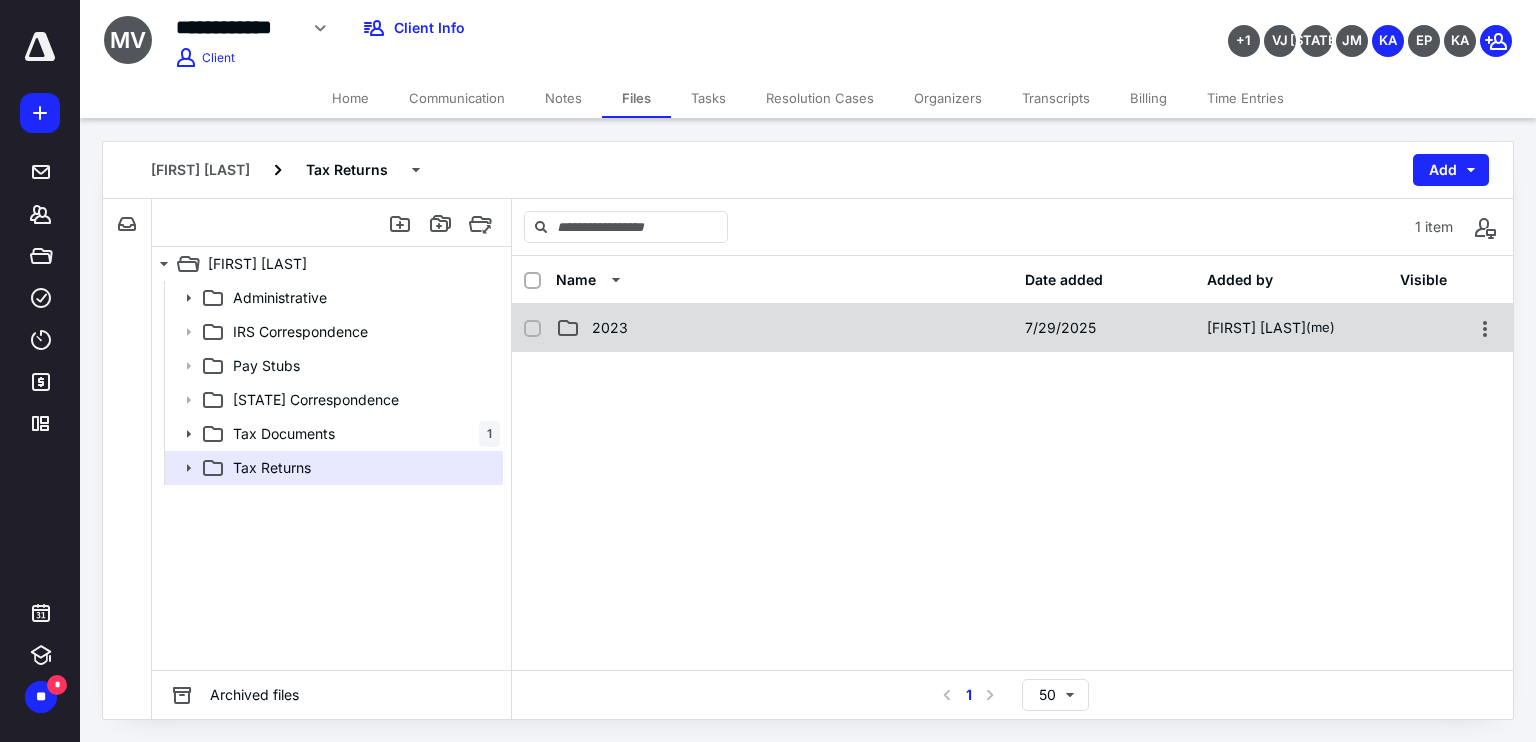 click on "2023" at bounding box center [610, 328] 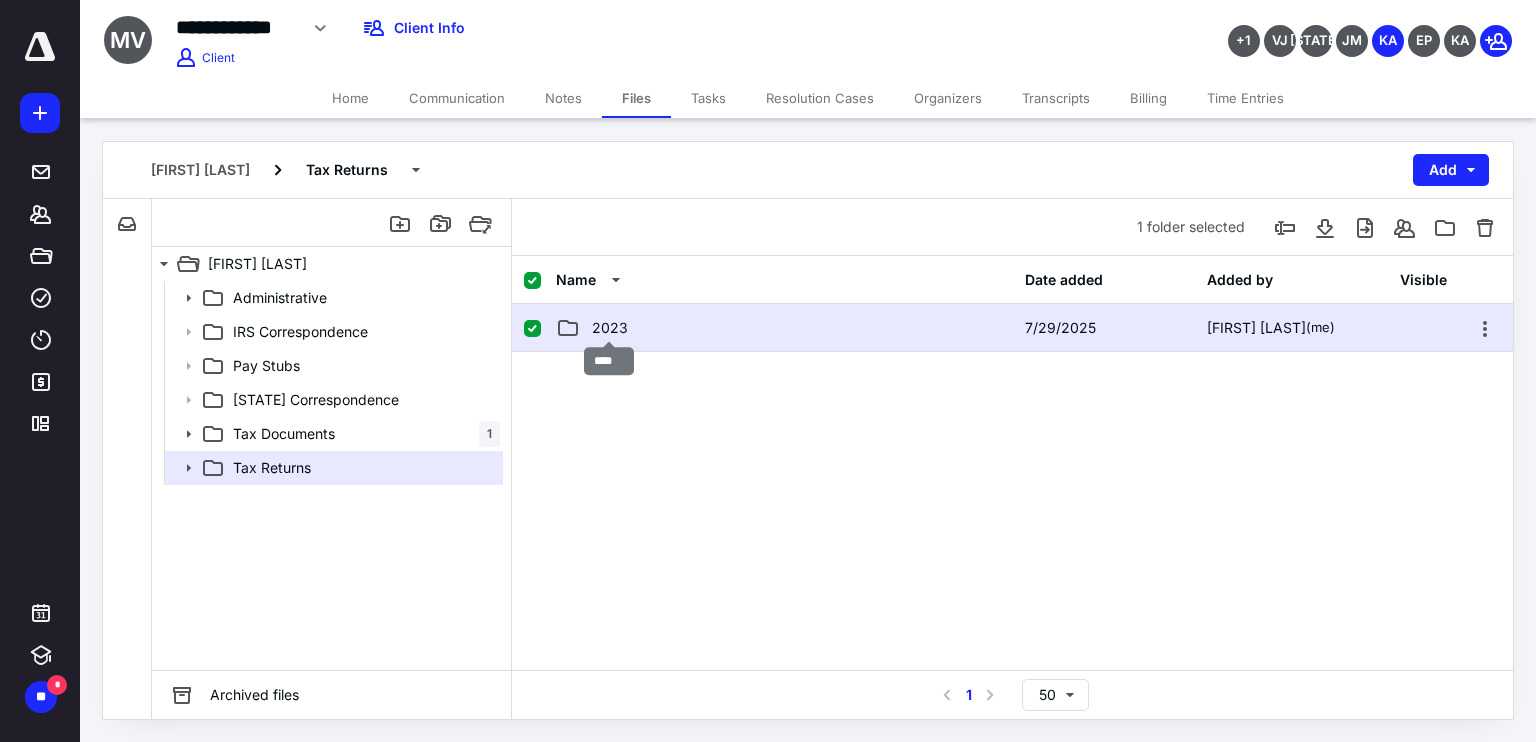 click on "2023" at bounding box center (610, 328) 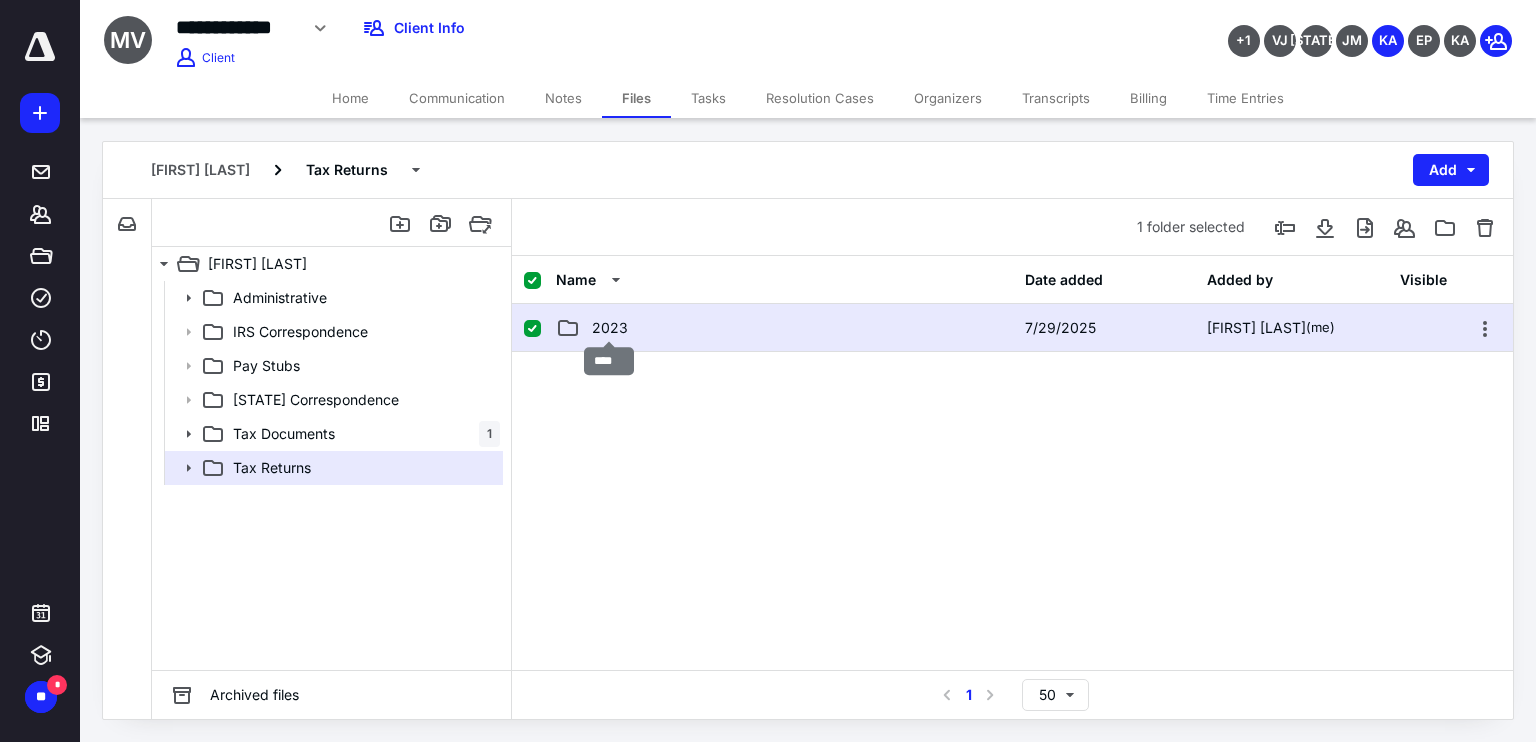 checkbox on "false" 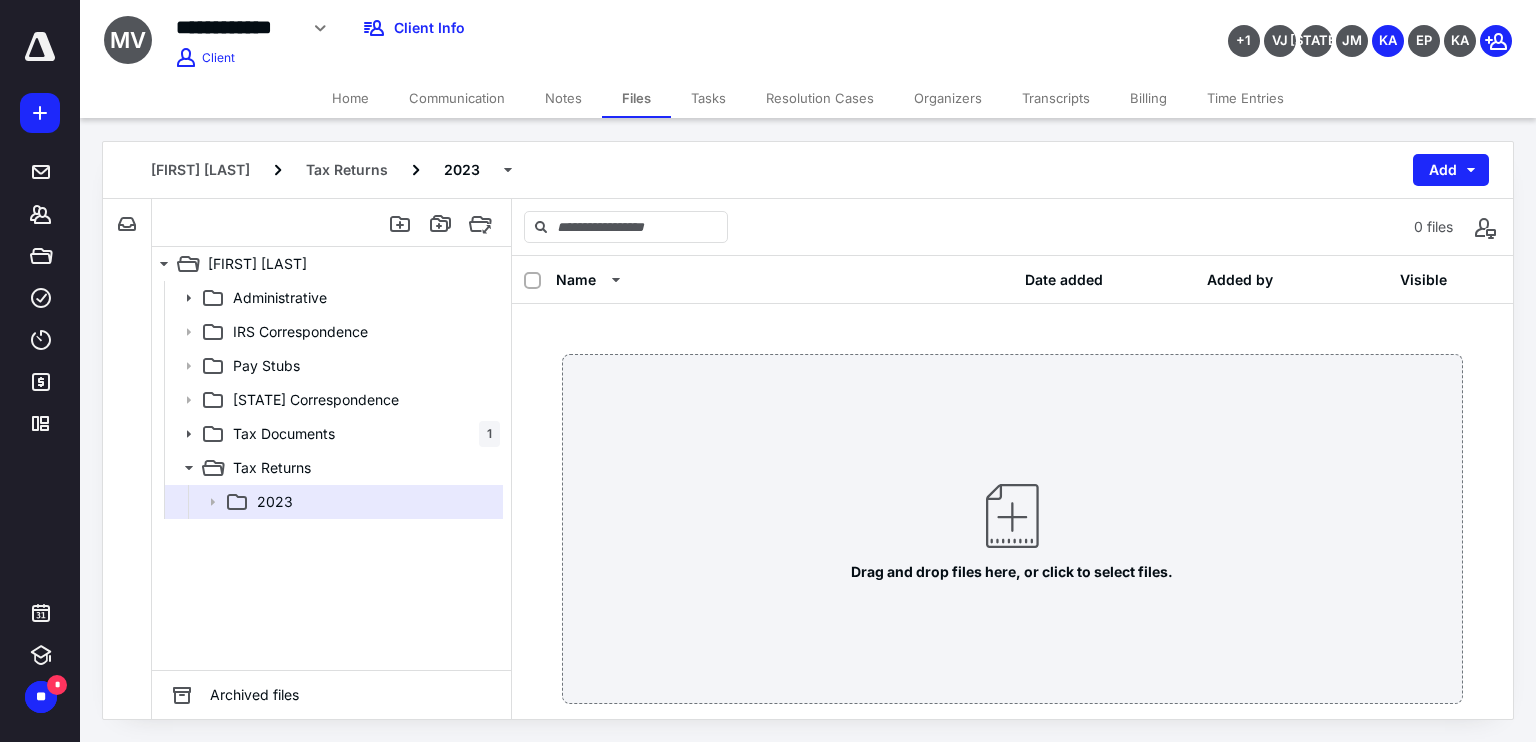 click on "Home" at bounding box center [350, 98] 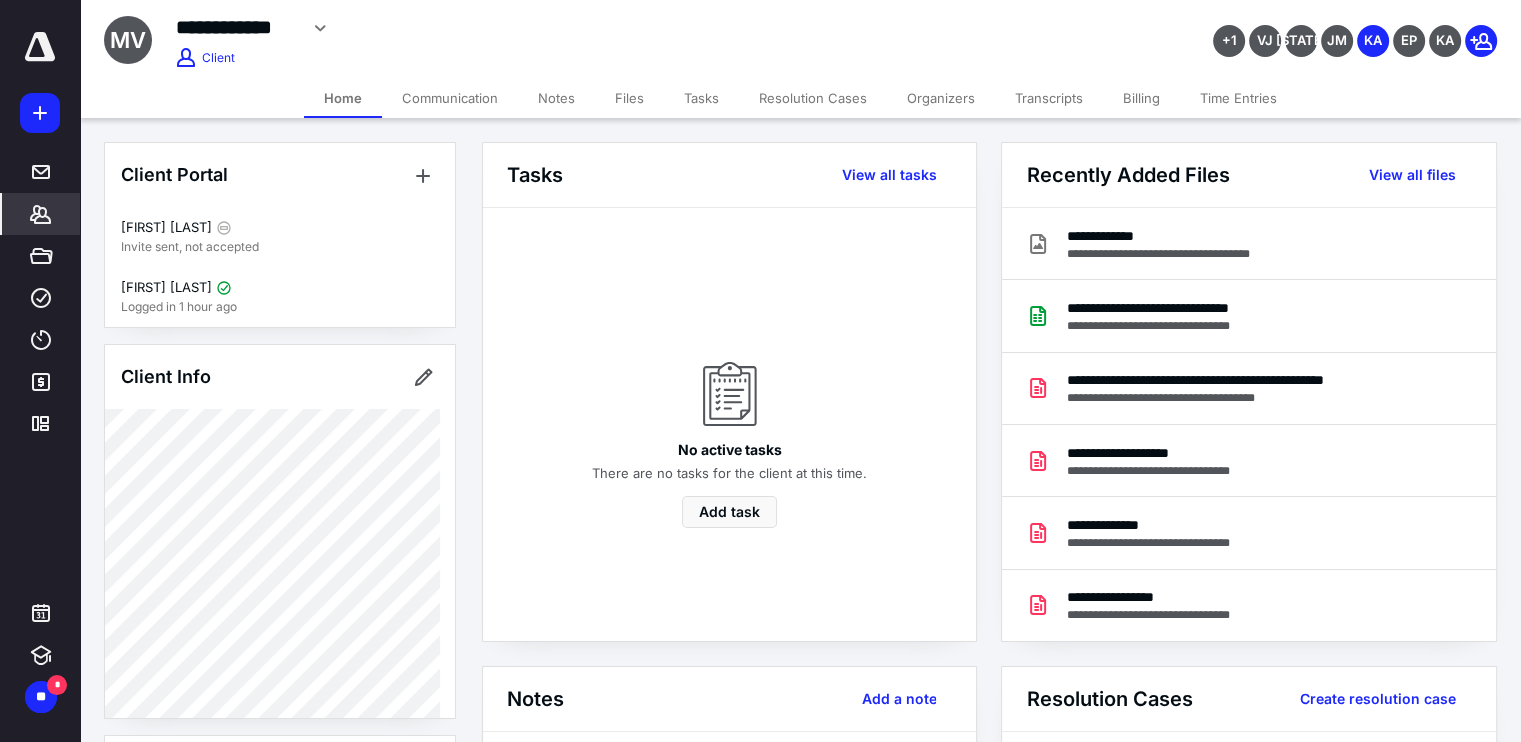 click on "Files" at bounding box center [629, 98] 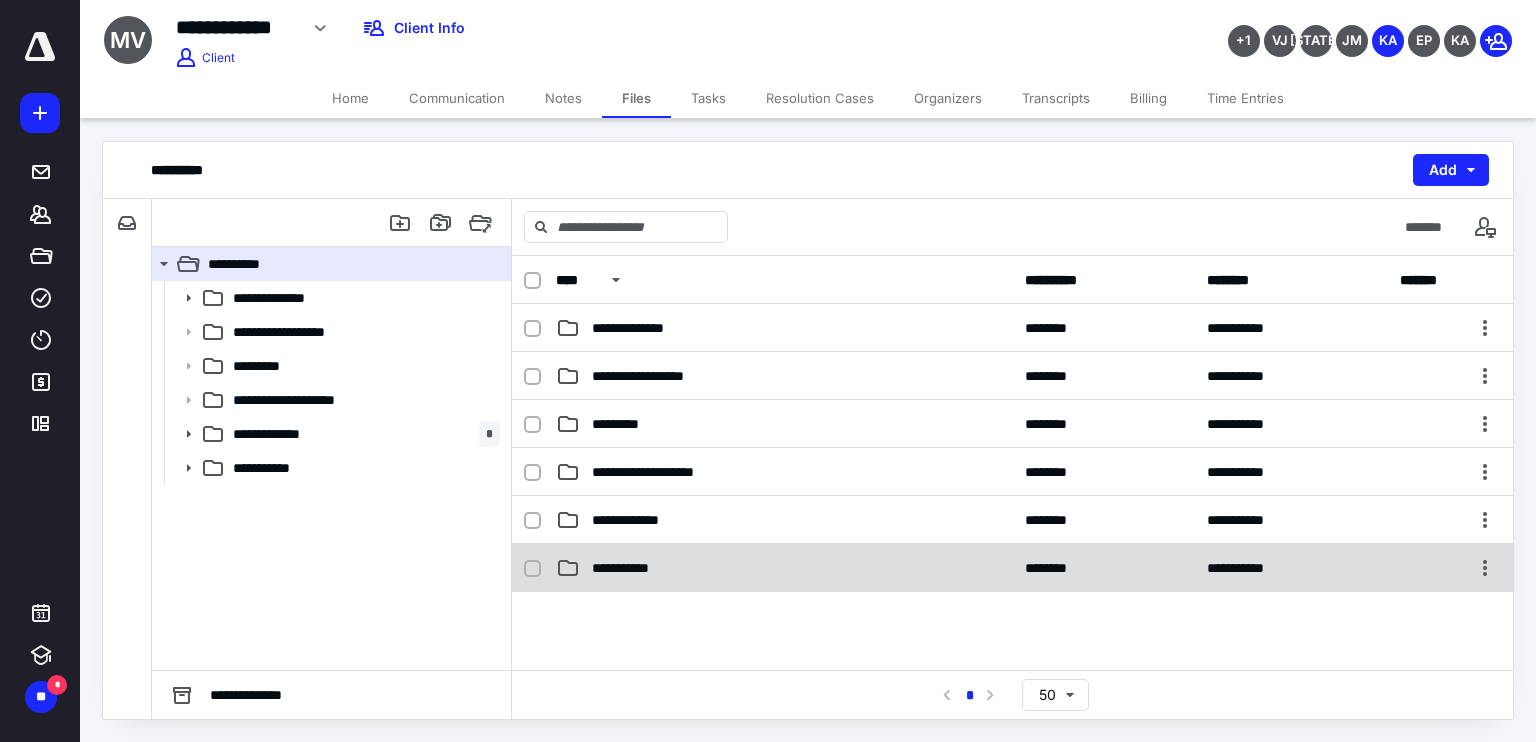 click on "**********" at bounding box center [631, 568] 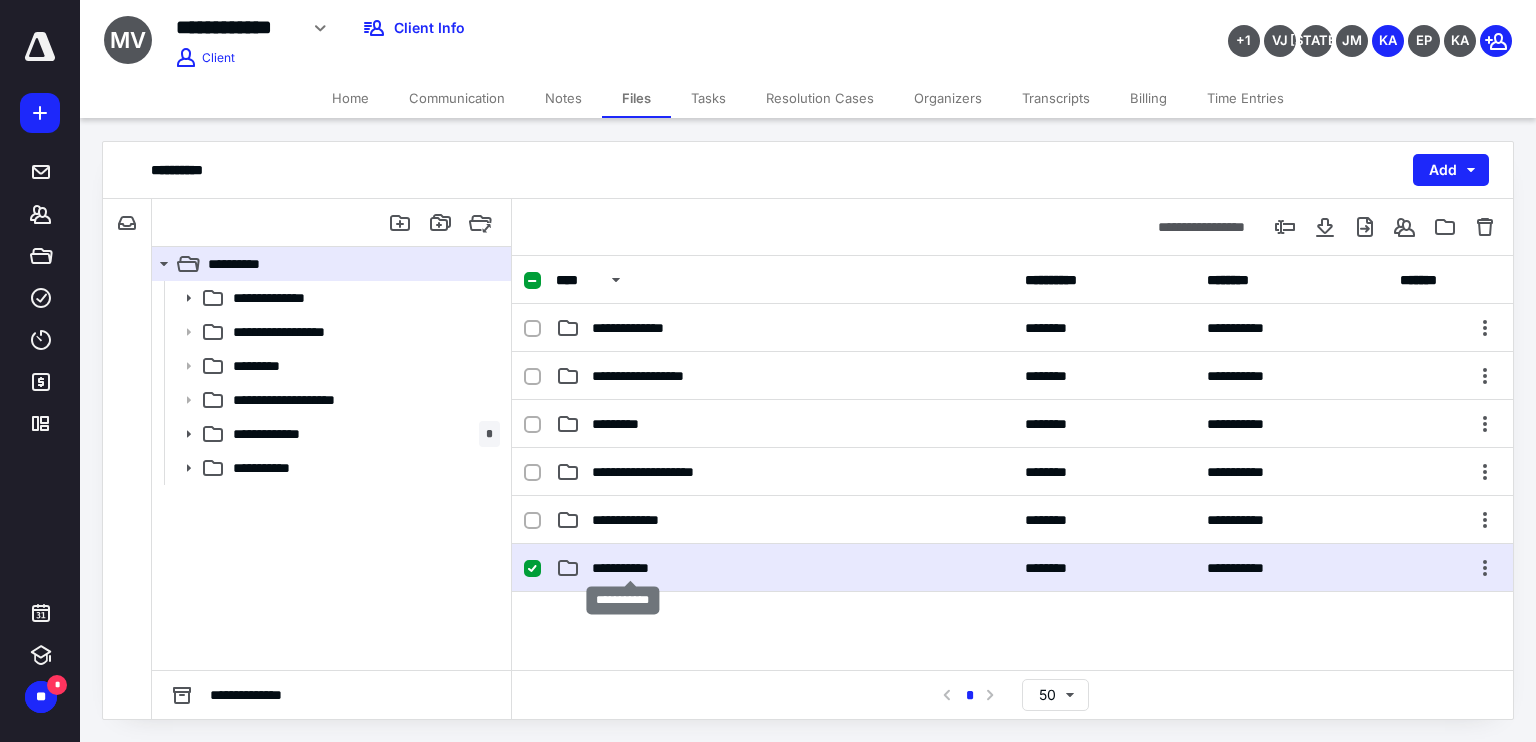 checkbox on "true" 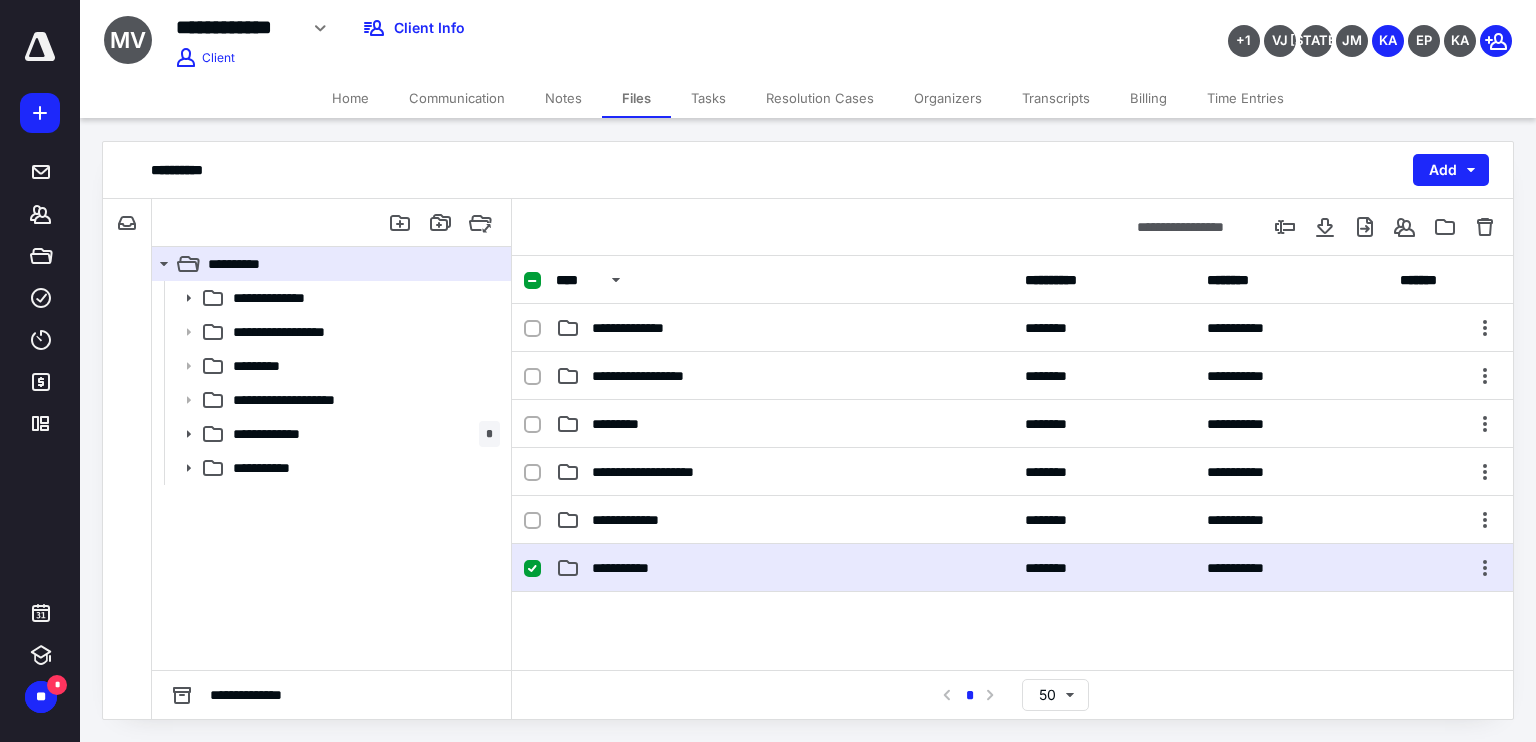 click on "**********" at bounding box center [631, 568] 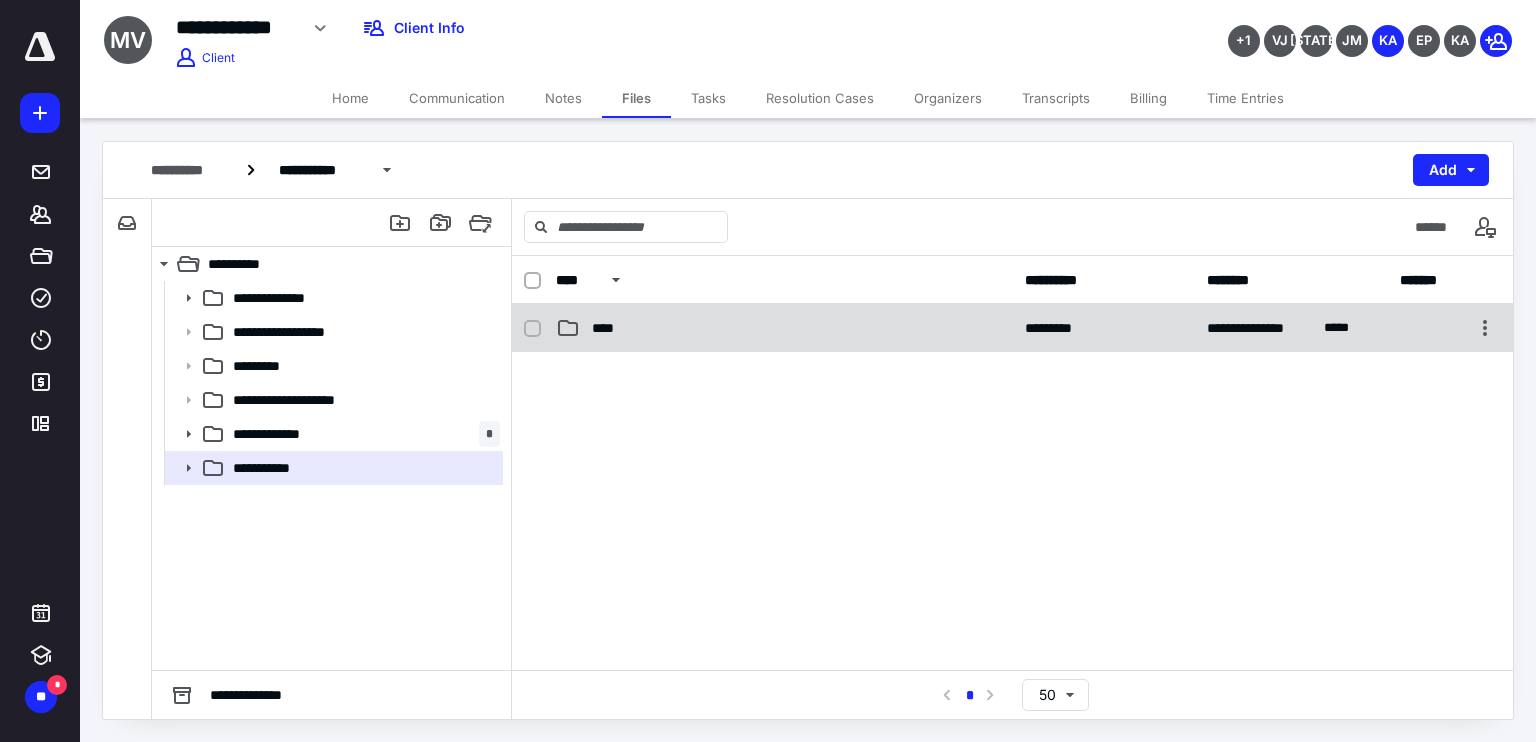 click on "****" at bounding box center [784, 328] 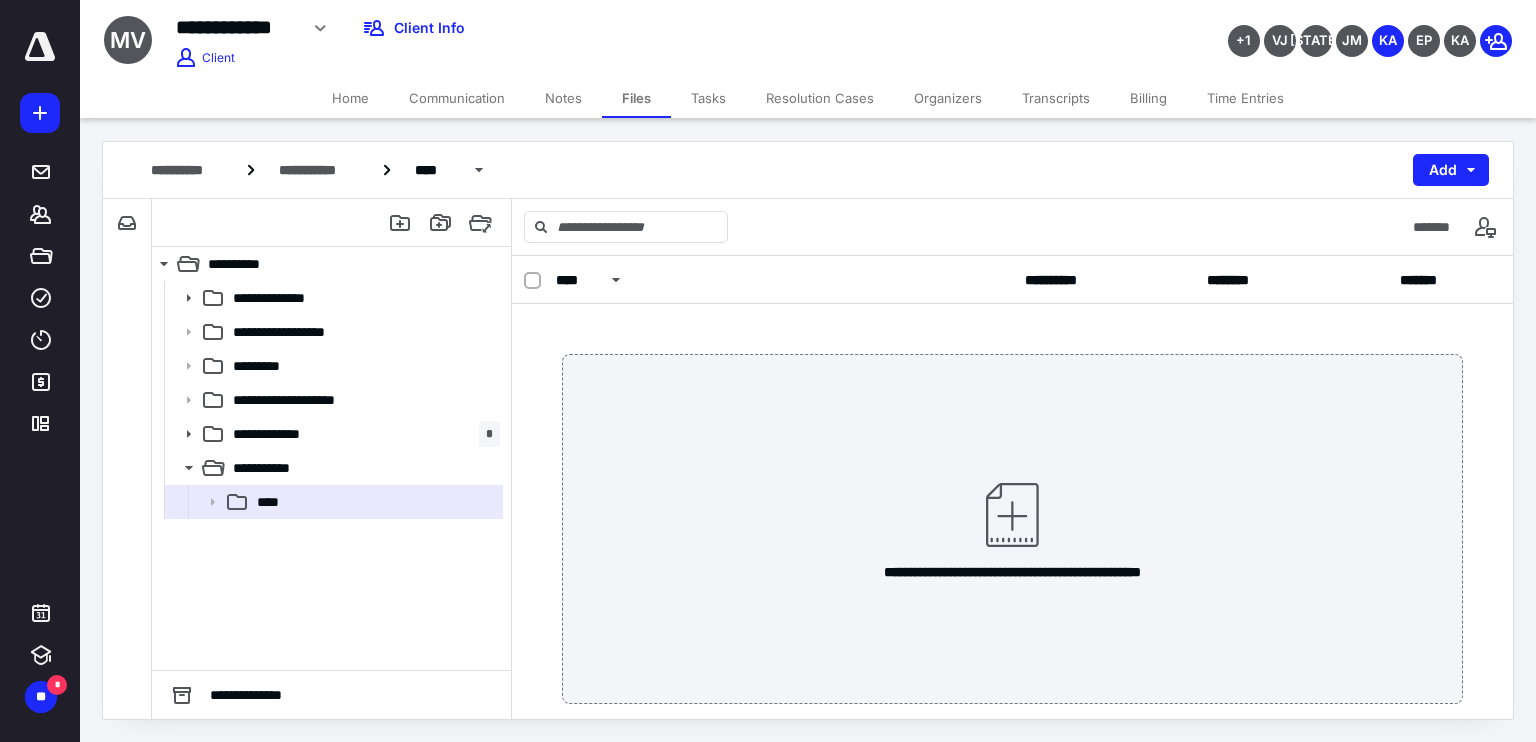 click on "Home" at bounding box center [350, 98] 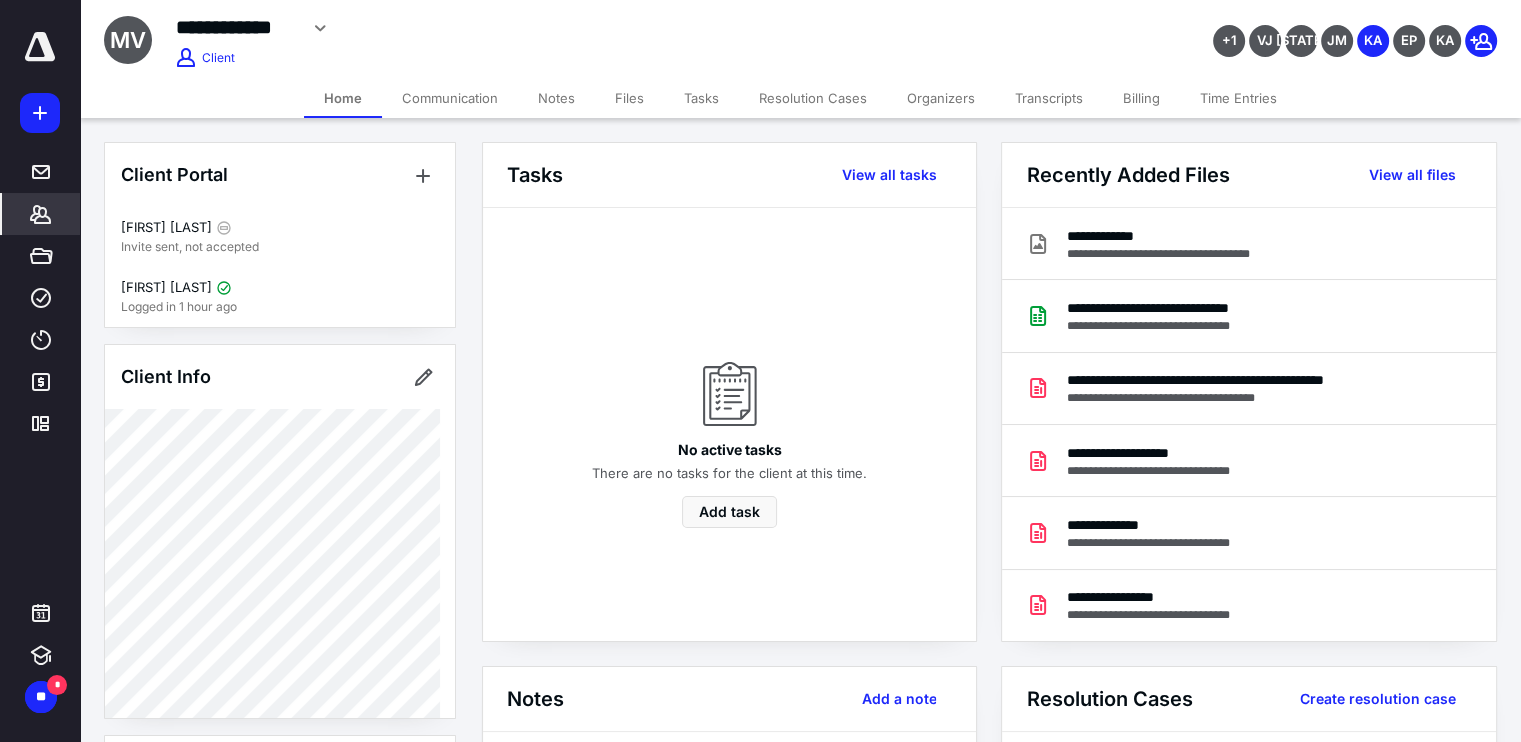 click on "*******" at bounding box center (41, 214) 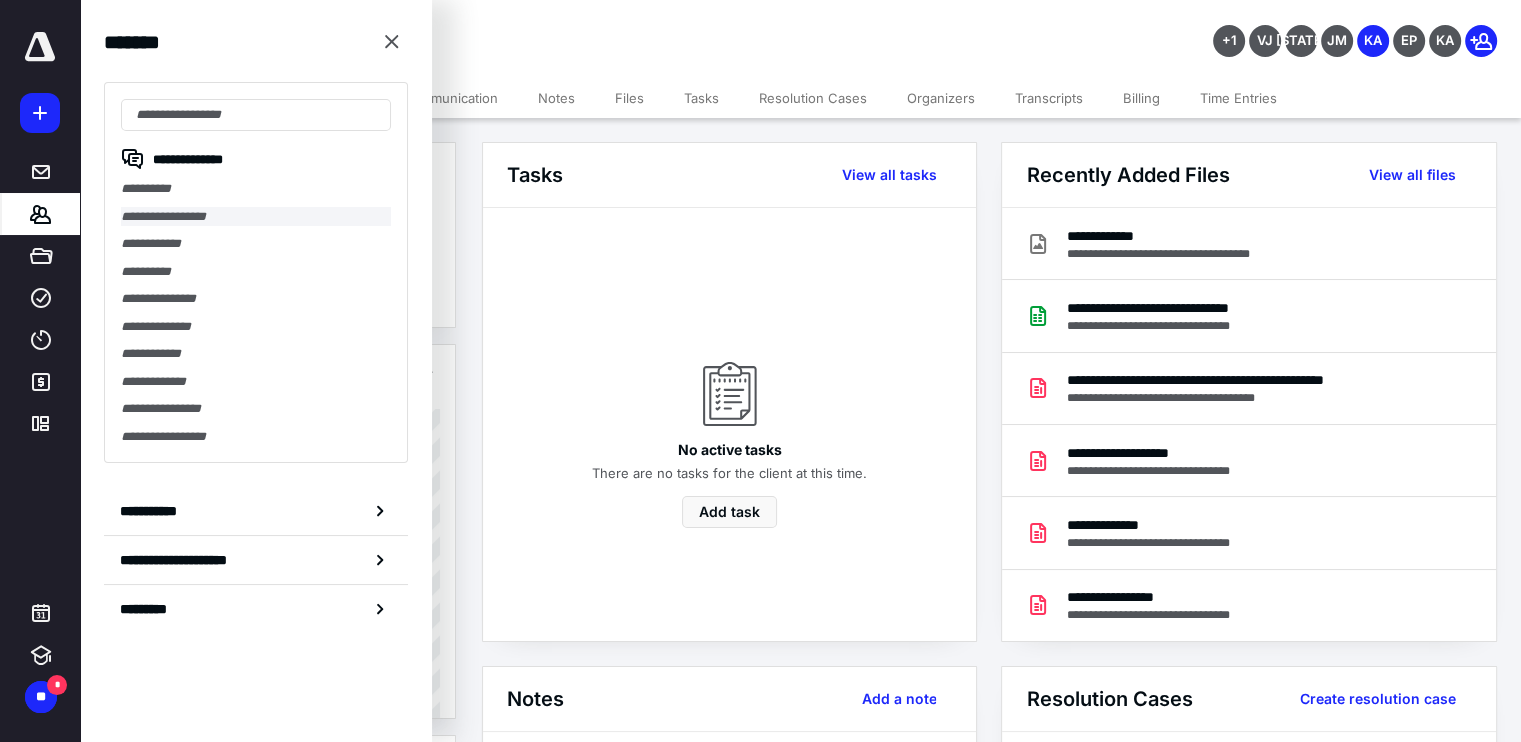 click on "**********" at bounding box center (256, 217) 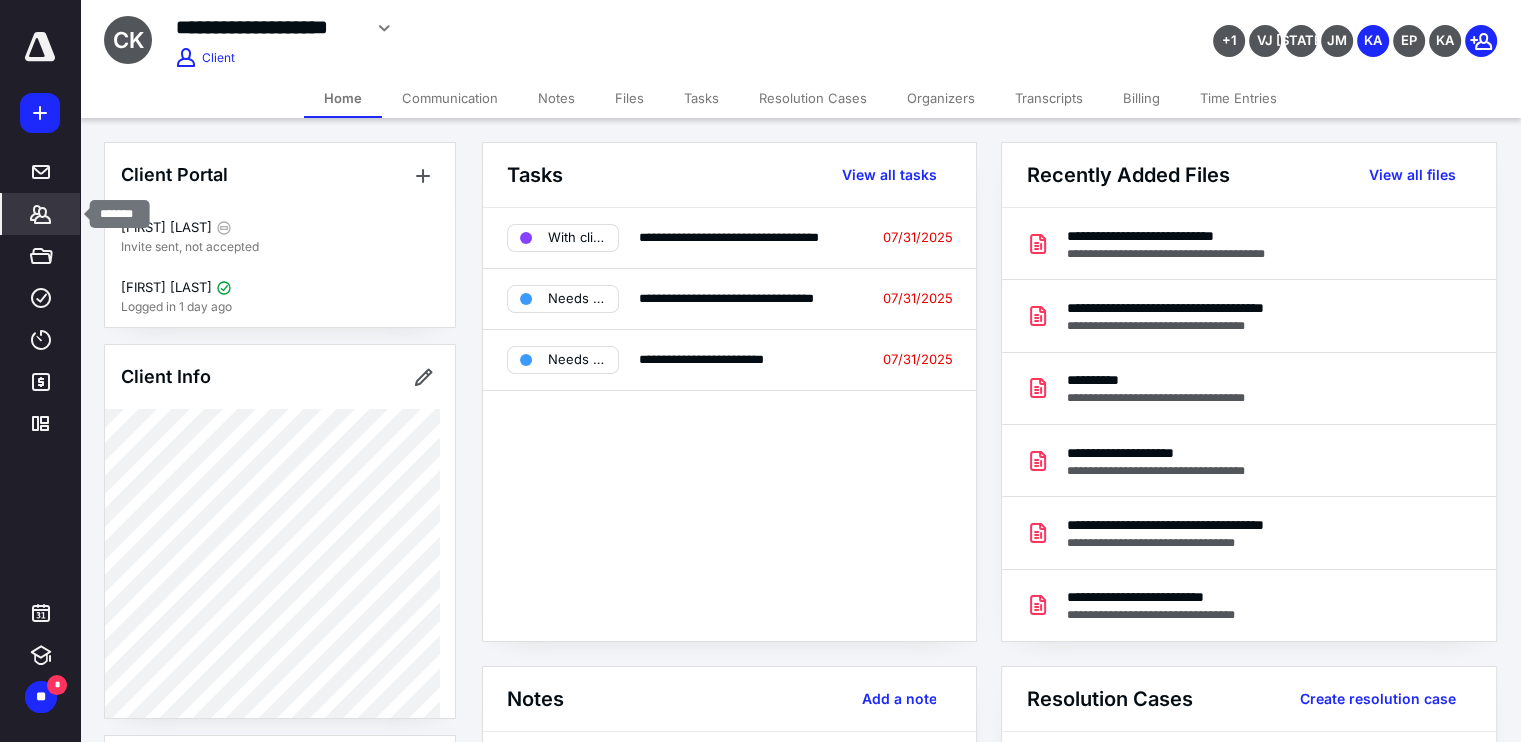 click 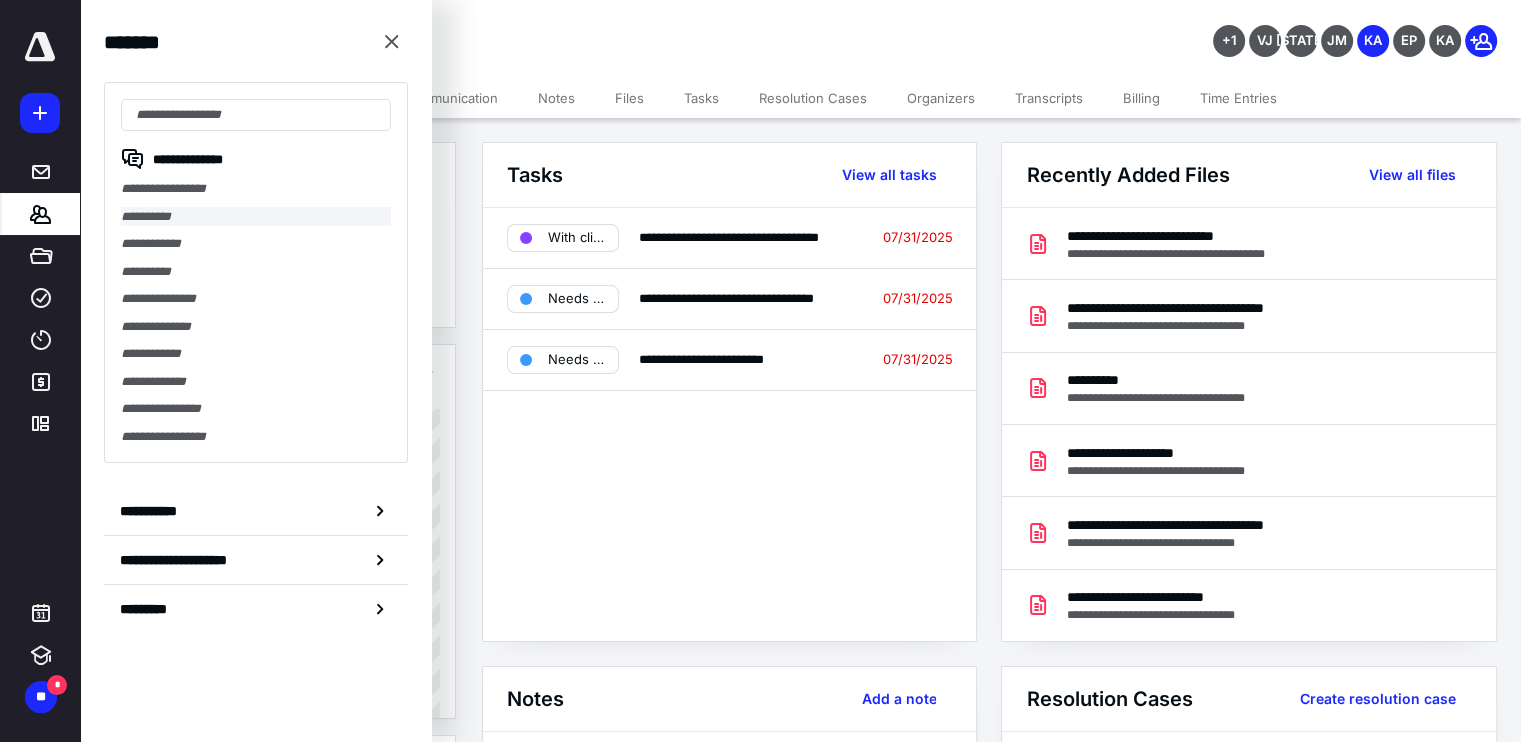 click on "**********" at bounding box center (256, 217) 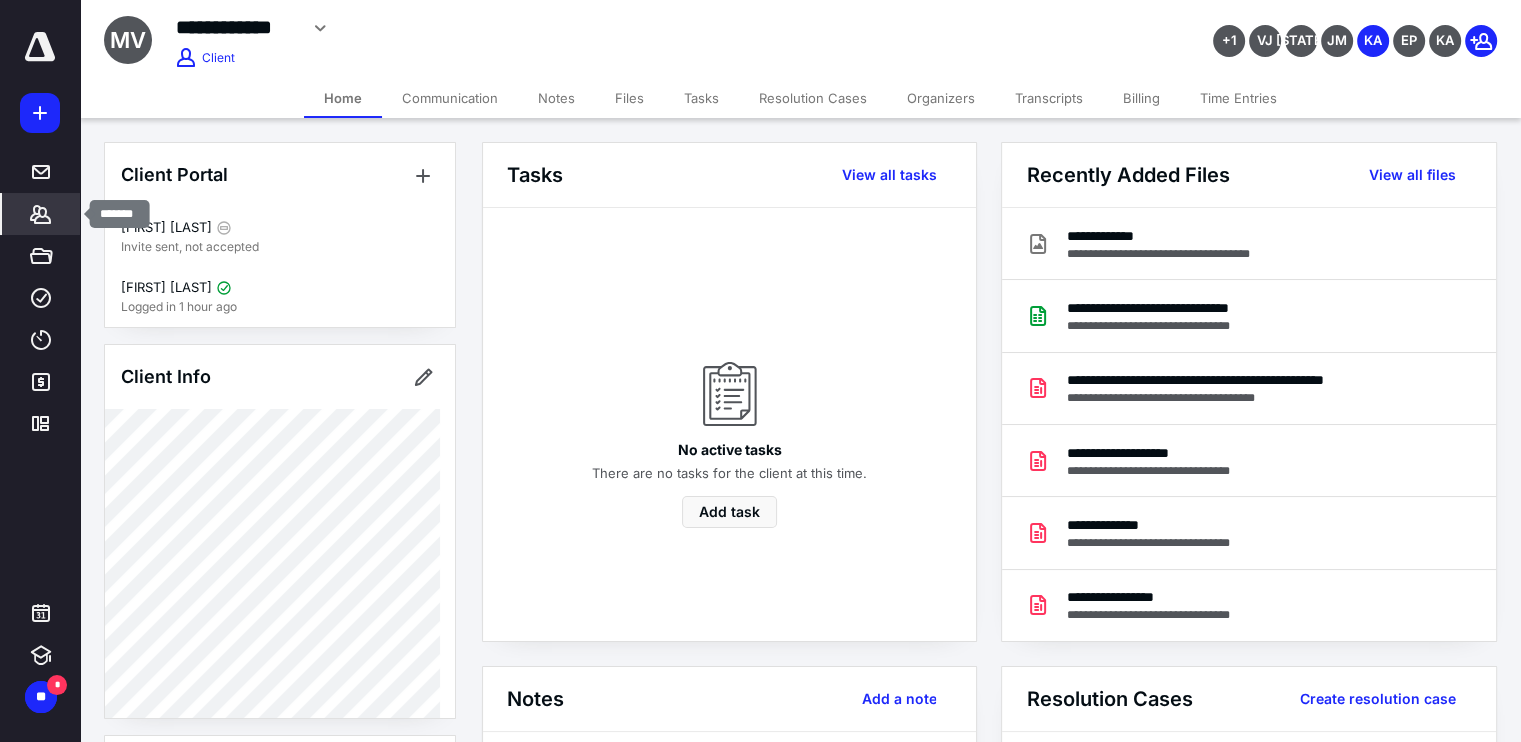 click on "*******" at bounding box center [41, 214] 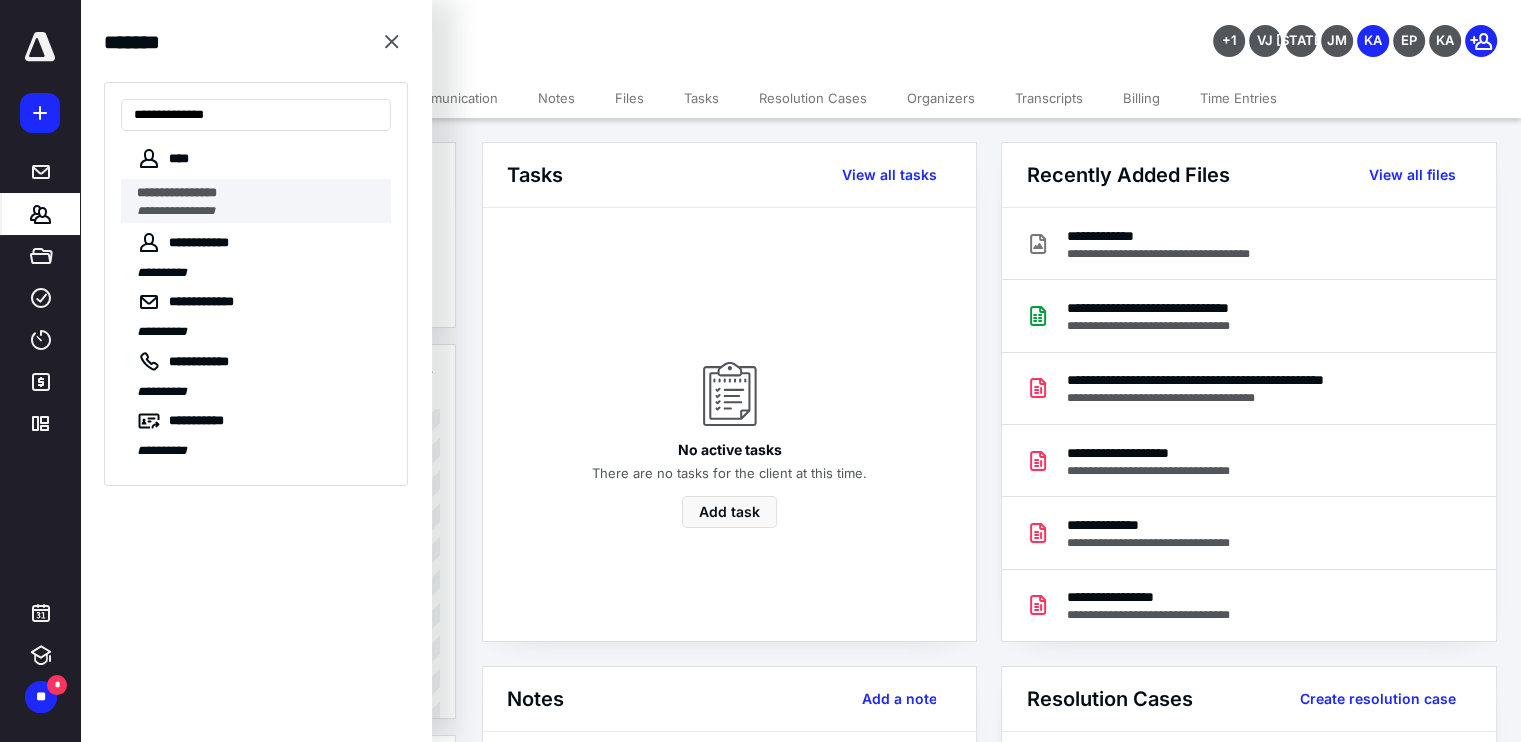 type on "**********" 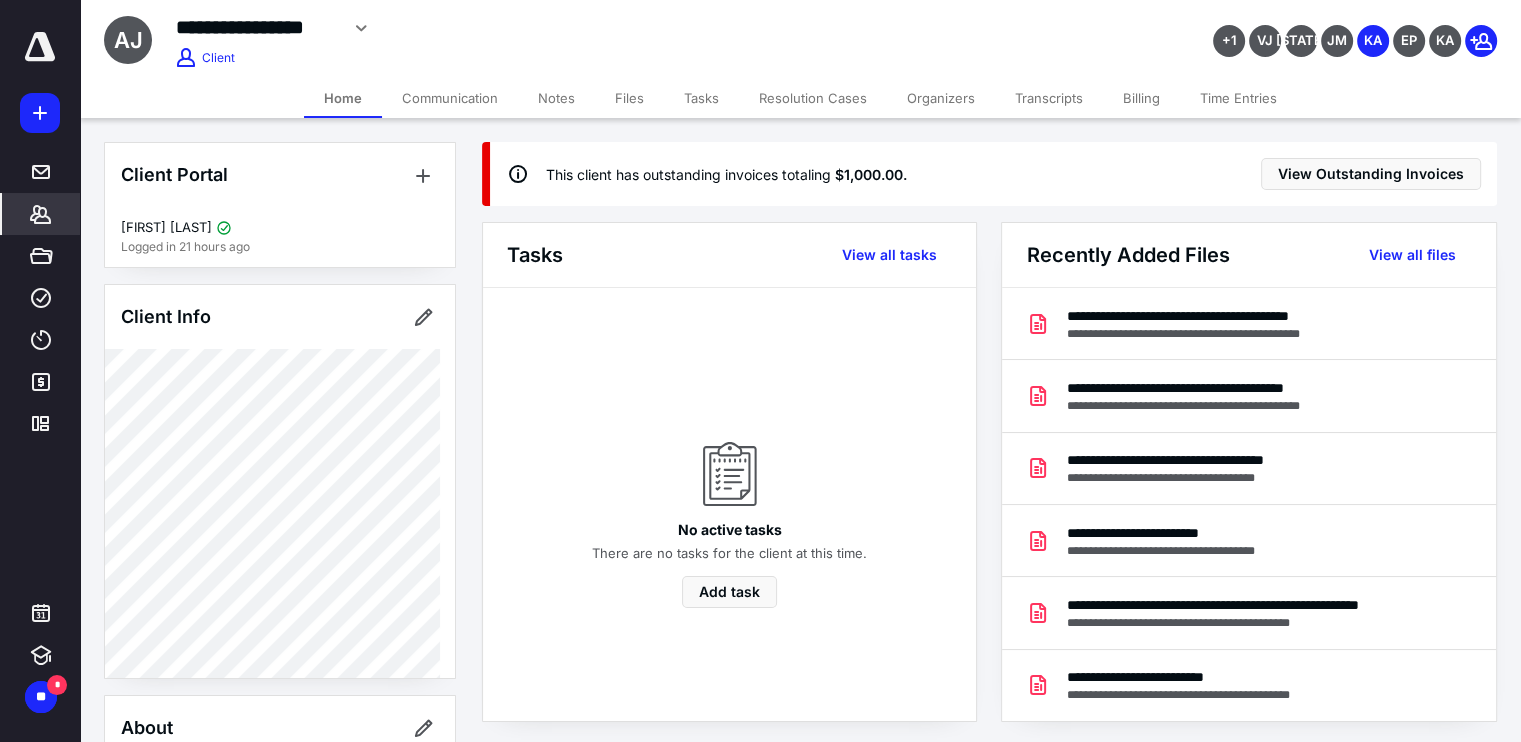 click on "Notes" at bounding box center (556, 98) 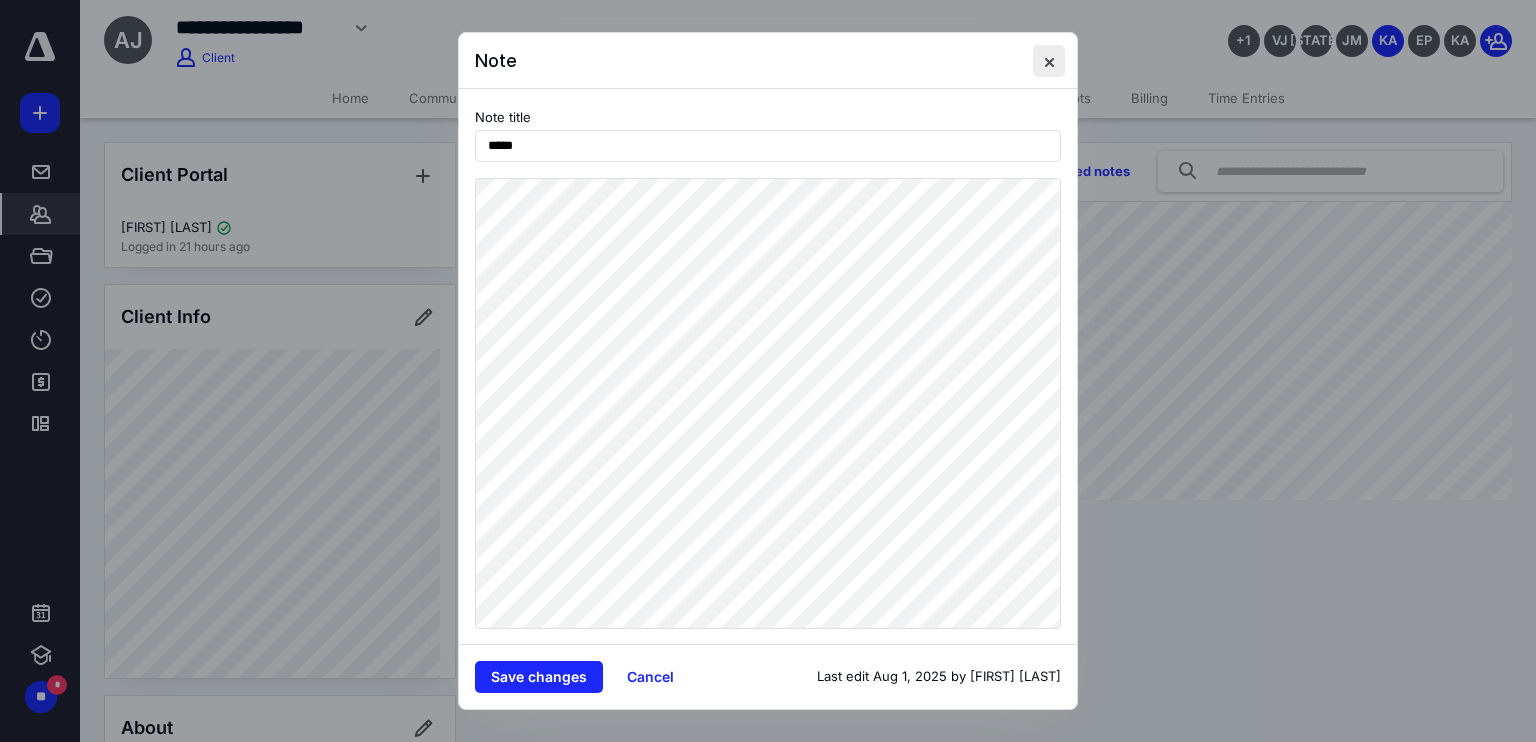 click at bounding box center (1049, 61) 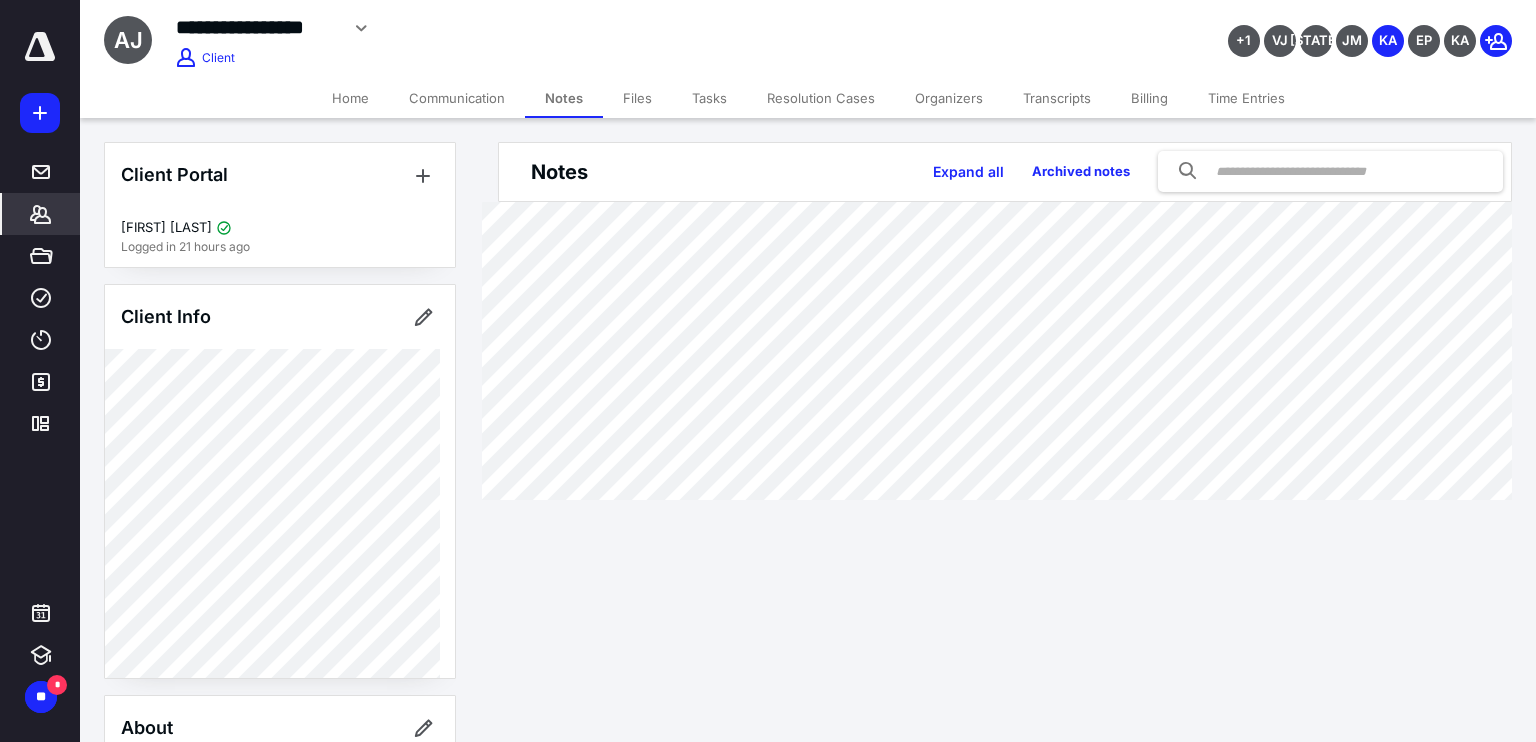 click on "Files" at bounding box center [637, 98] 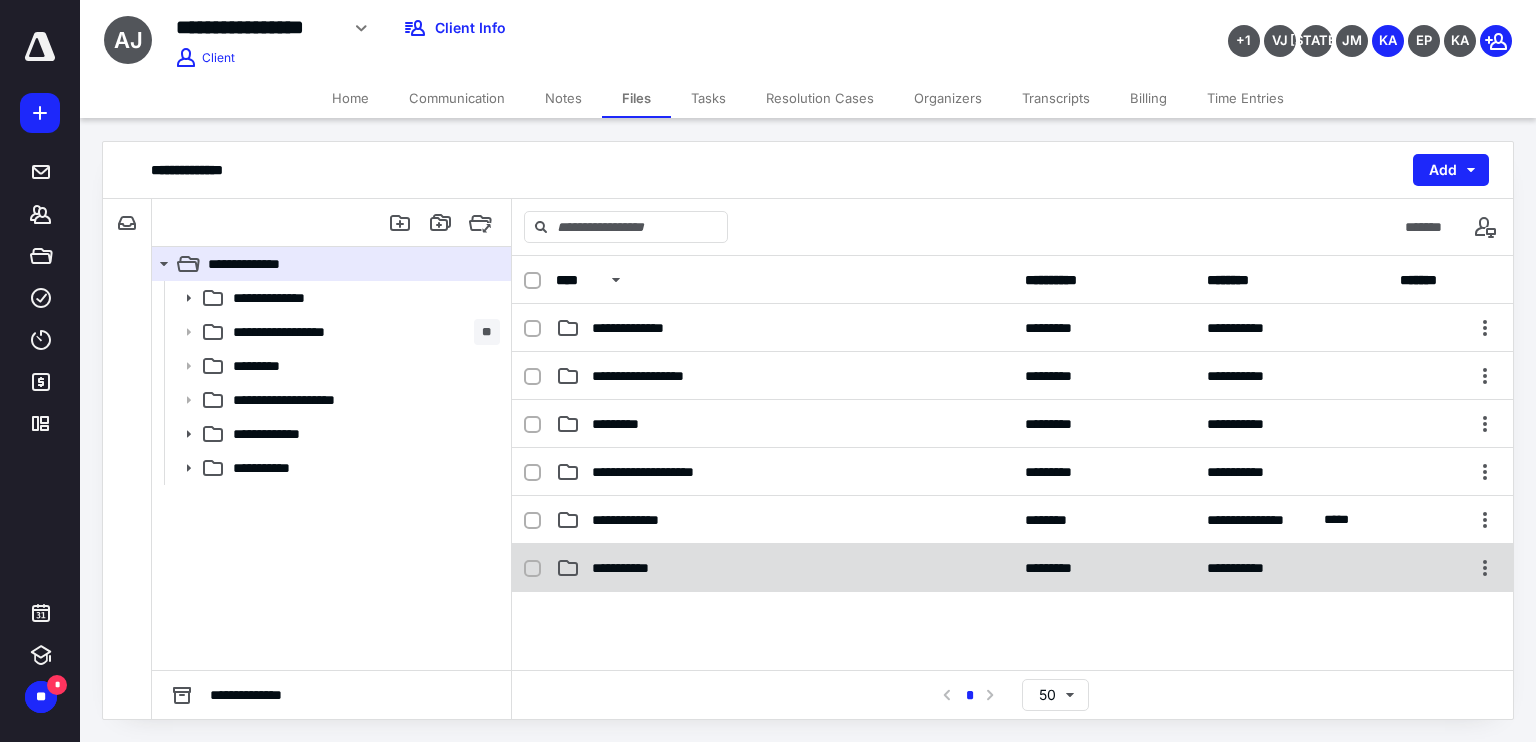 click on "**********" at bounding box center [784, 568] 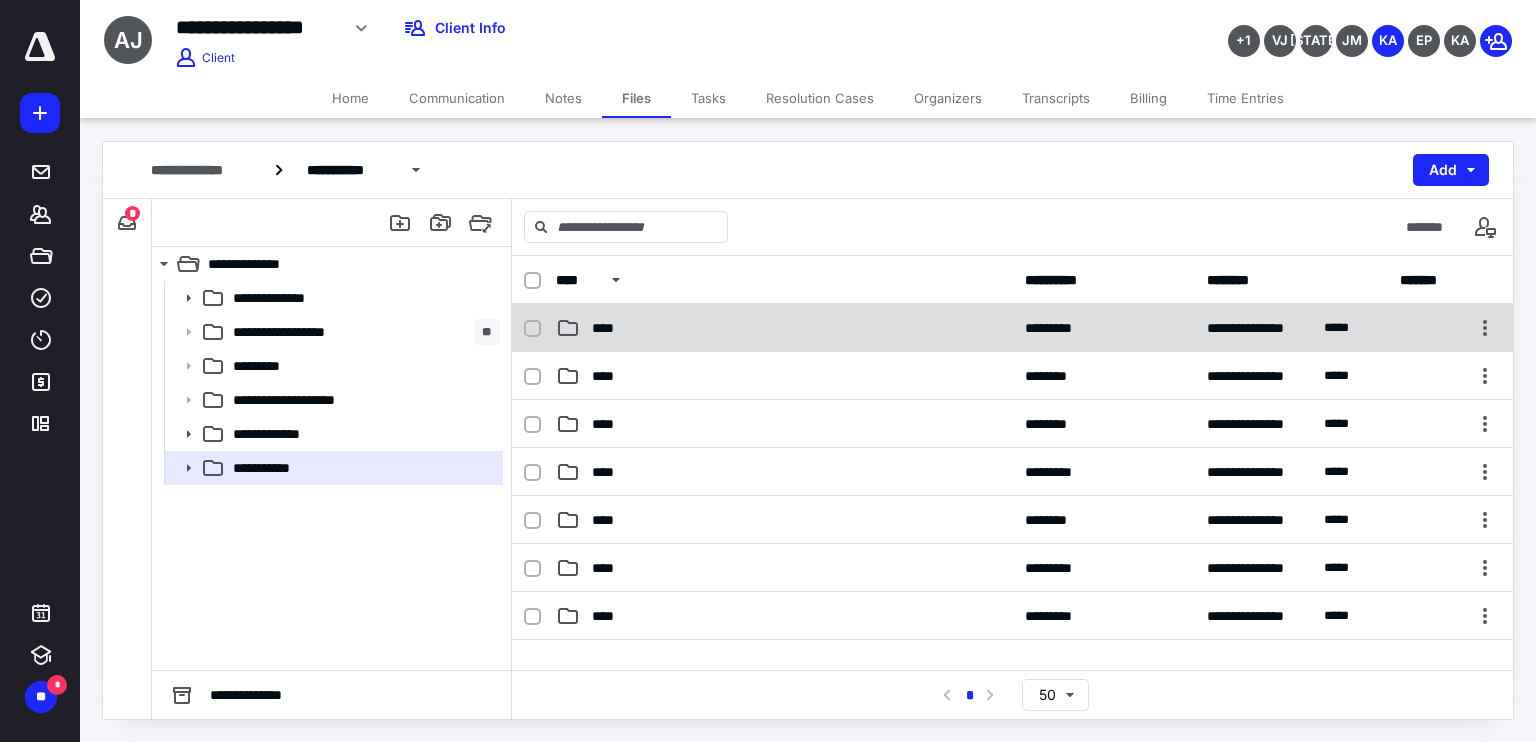 click on "****" at bounding box center (784, 328) 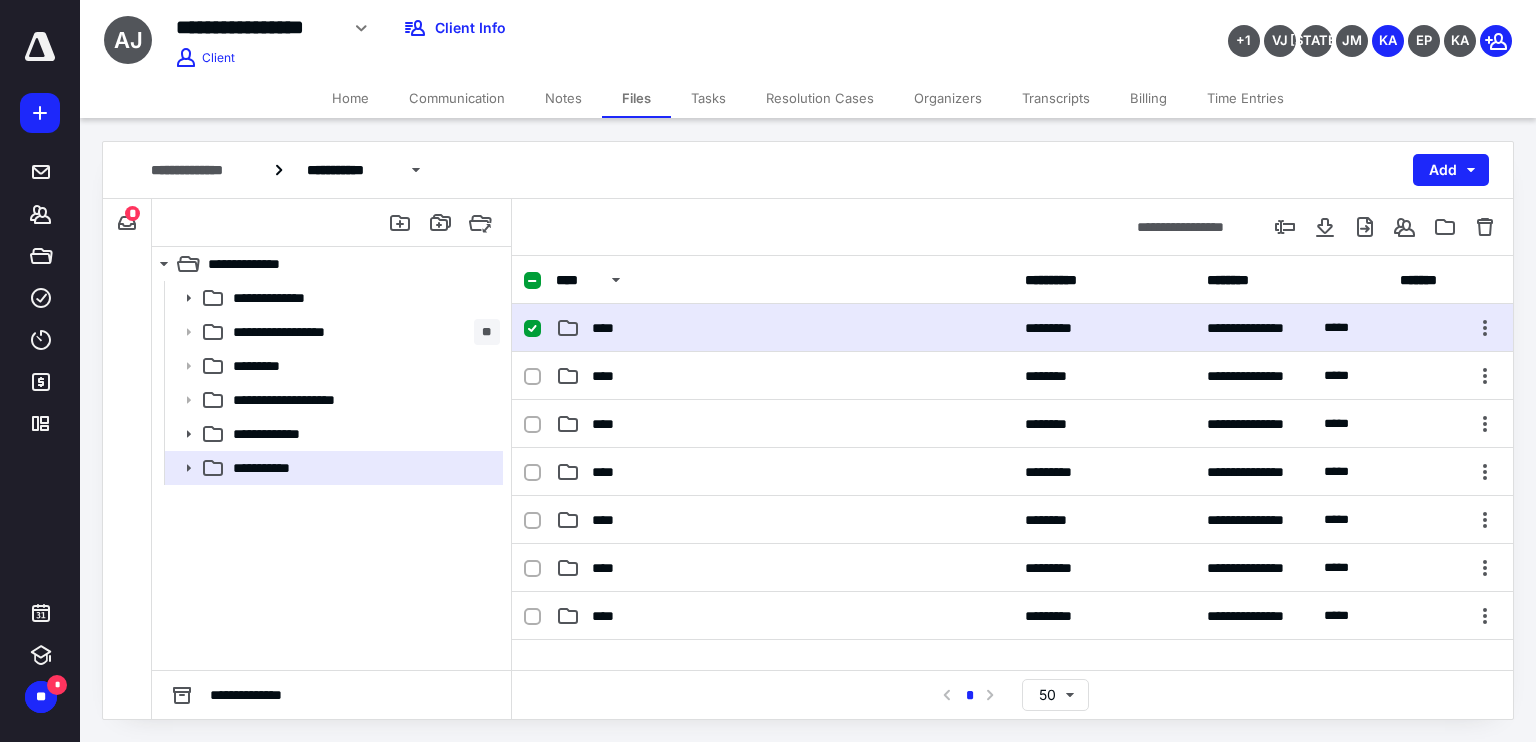 click on "****" at bounding box center (784, 328) 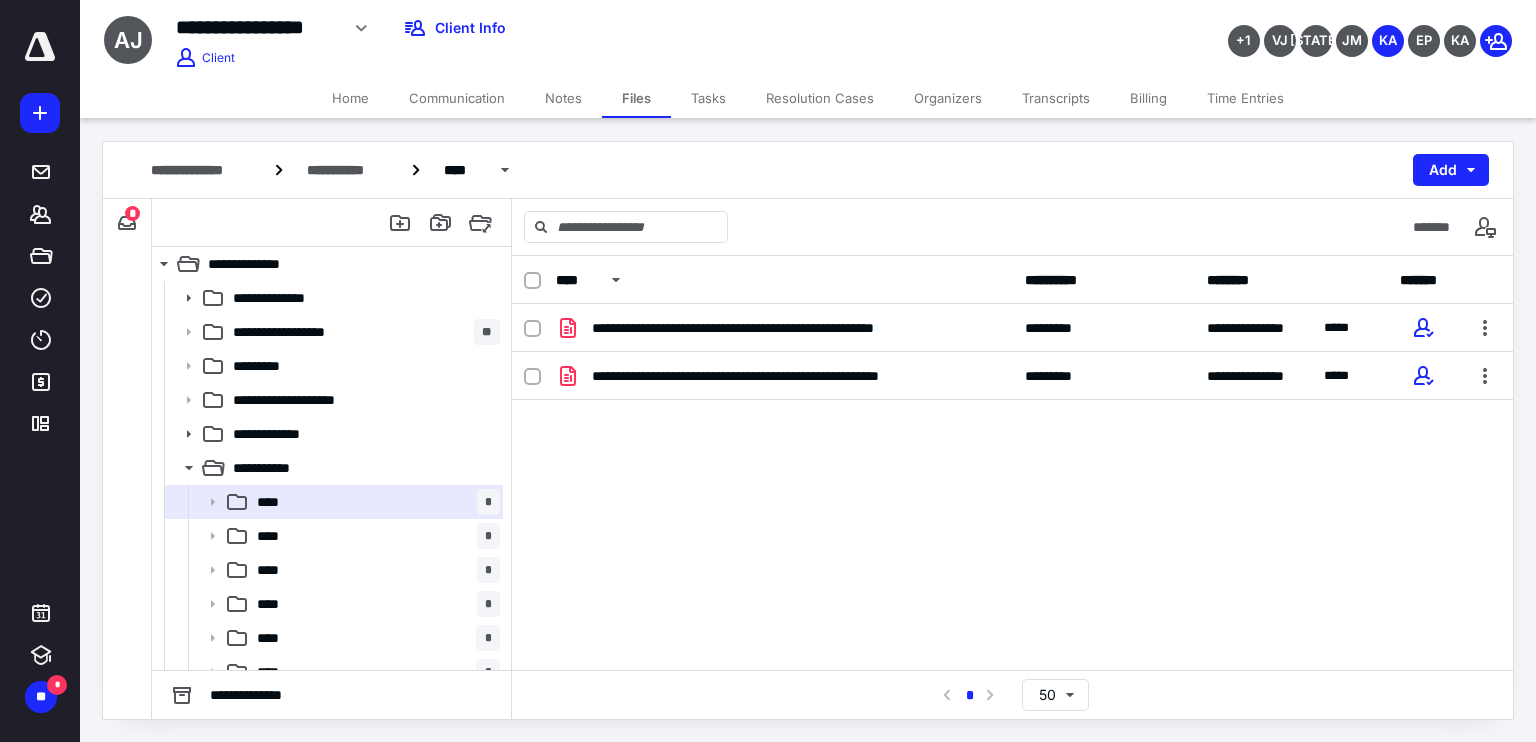 click on "**********" at bounding box center (1012, 454) 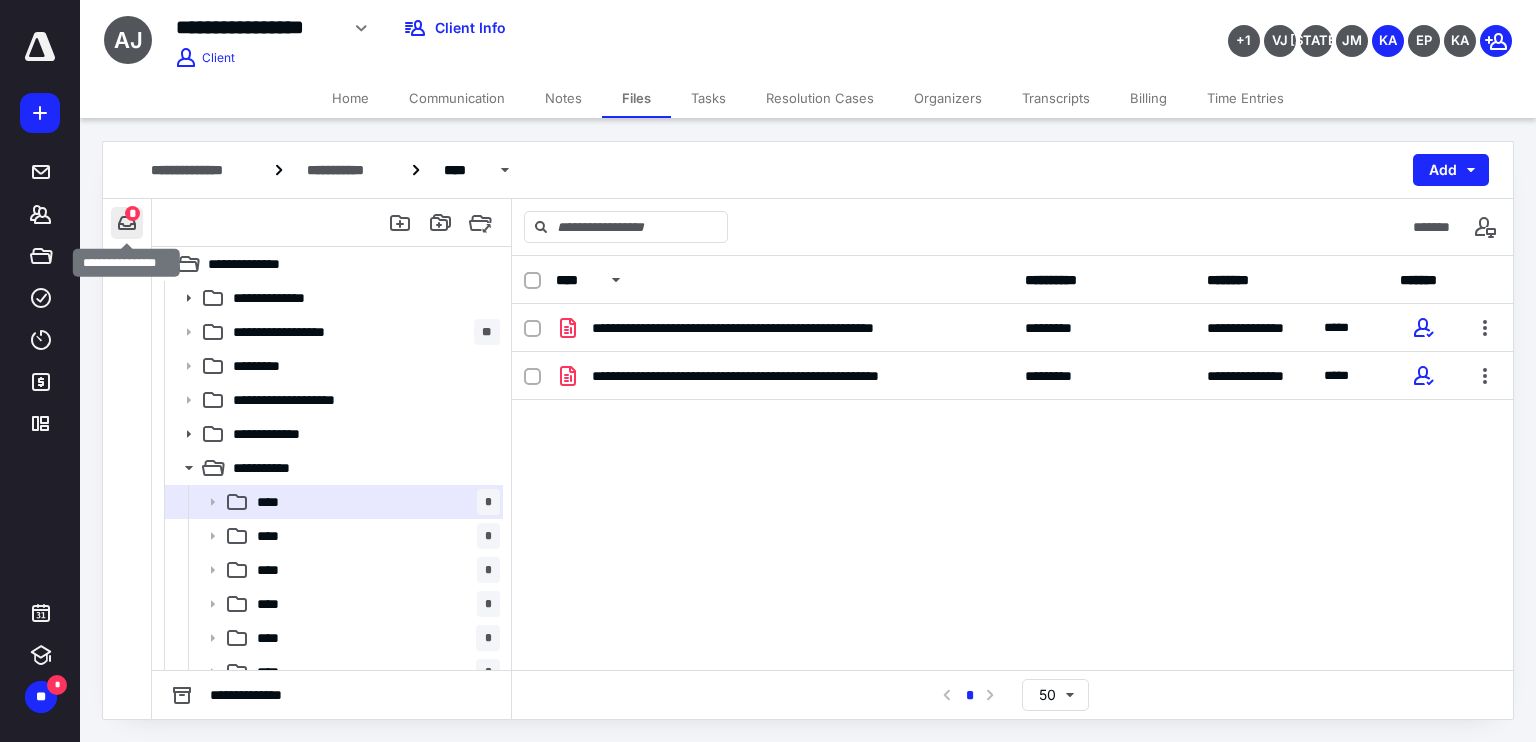 click at bounding box center (127, 223) 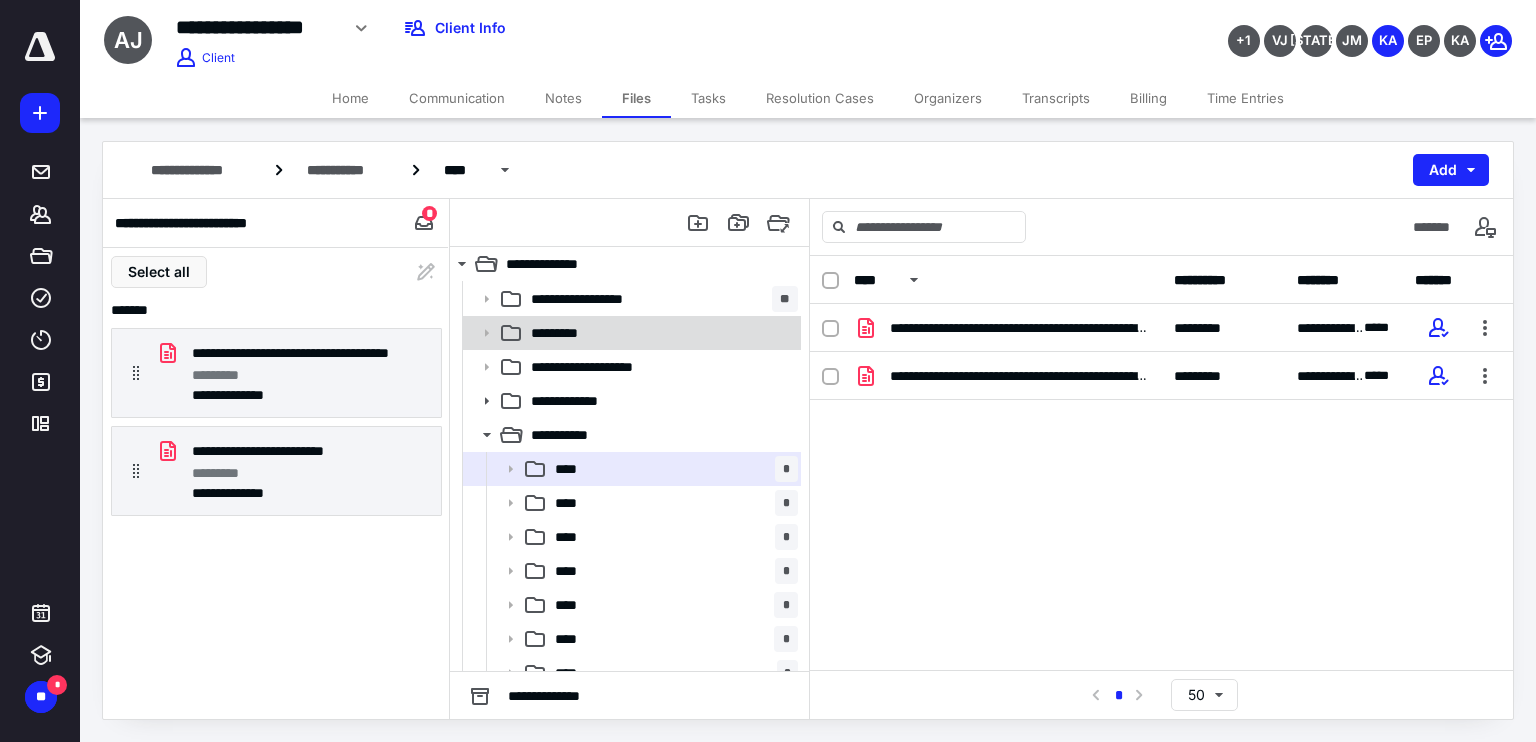 scroll, scrollTop: 51, scrollLeft: 0, axis: vertical 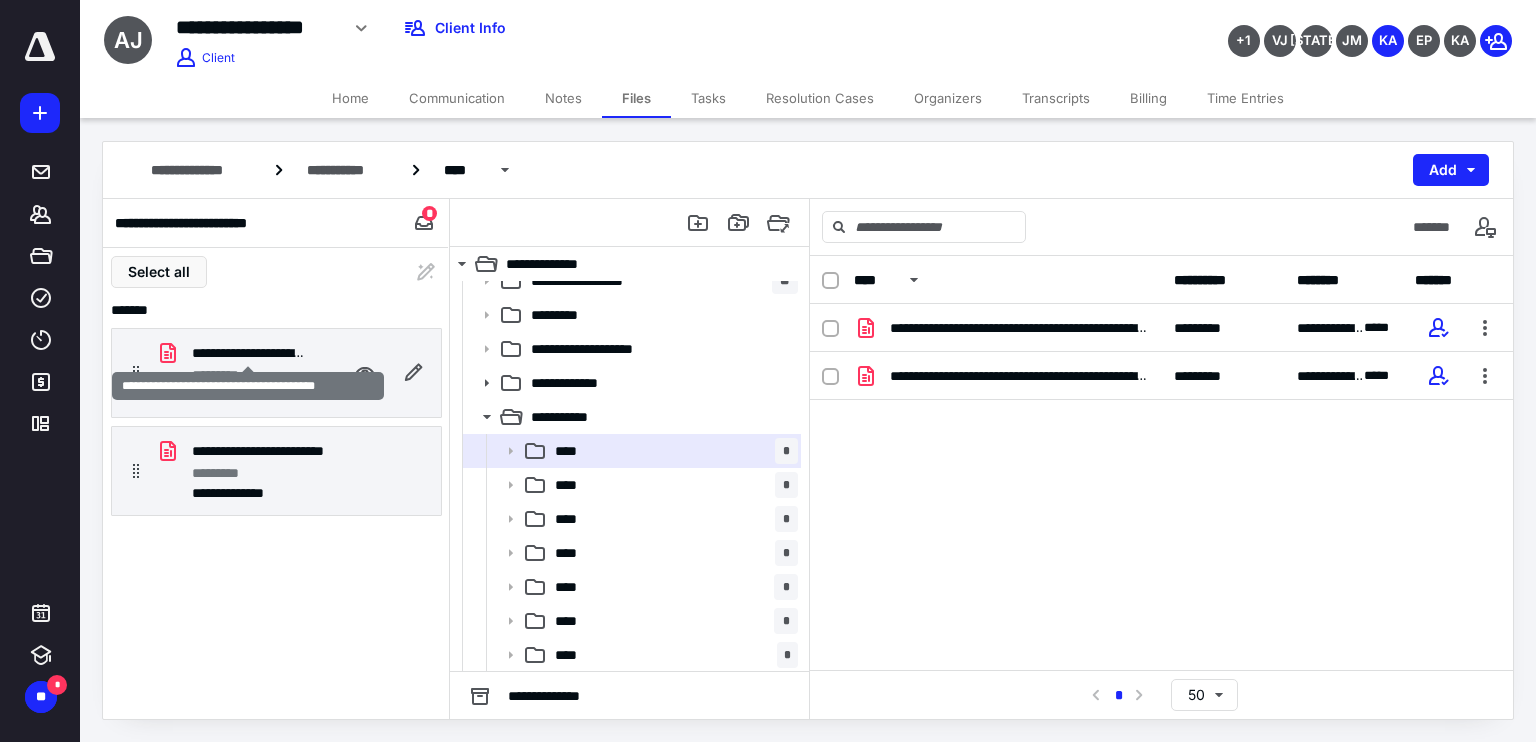 click on "**********" at bounding box center [248, 353] 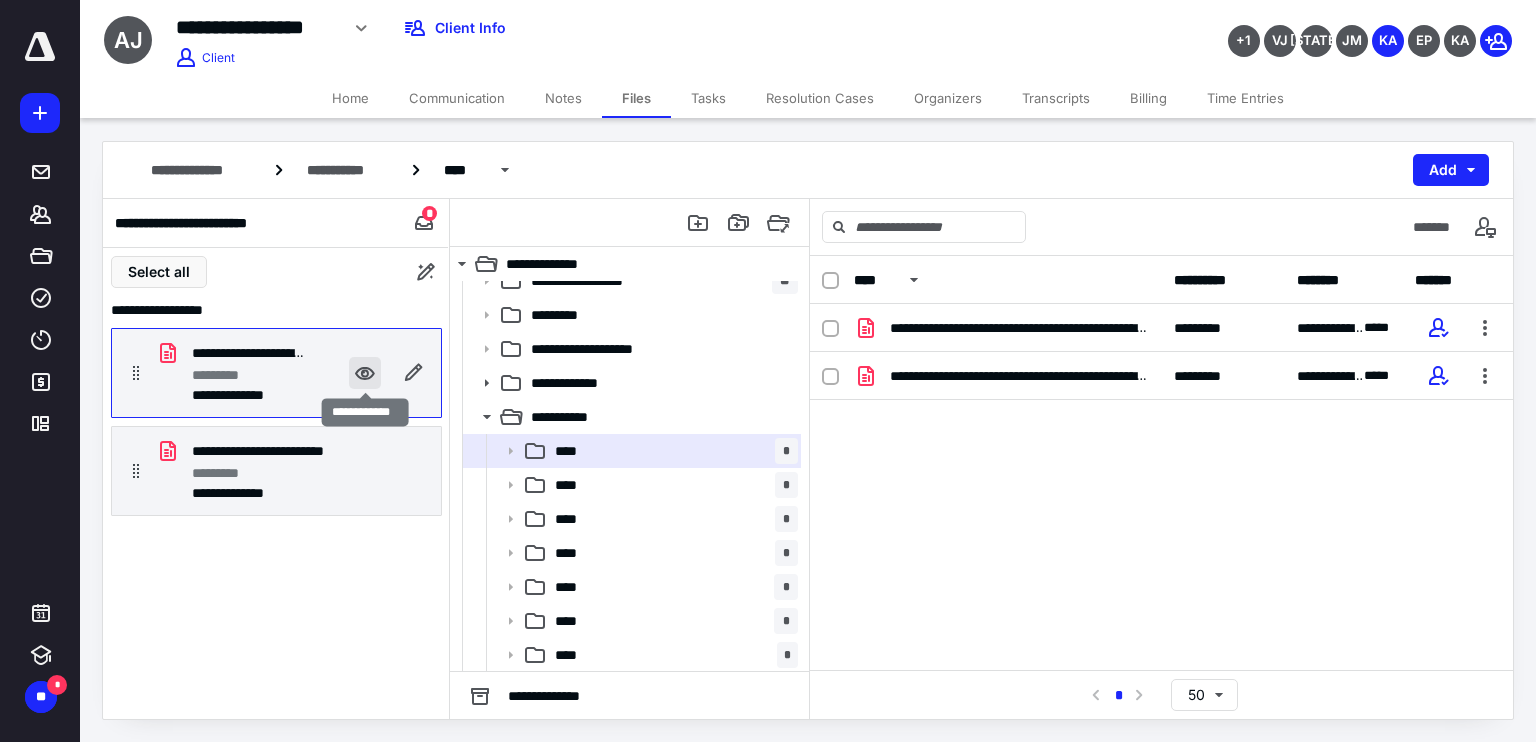 click at bounding box center [365, 373] 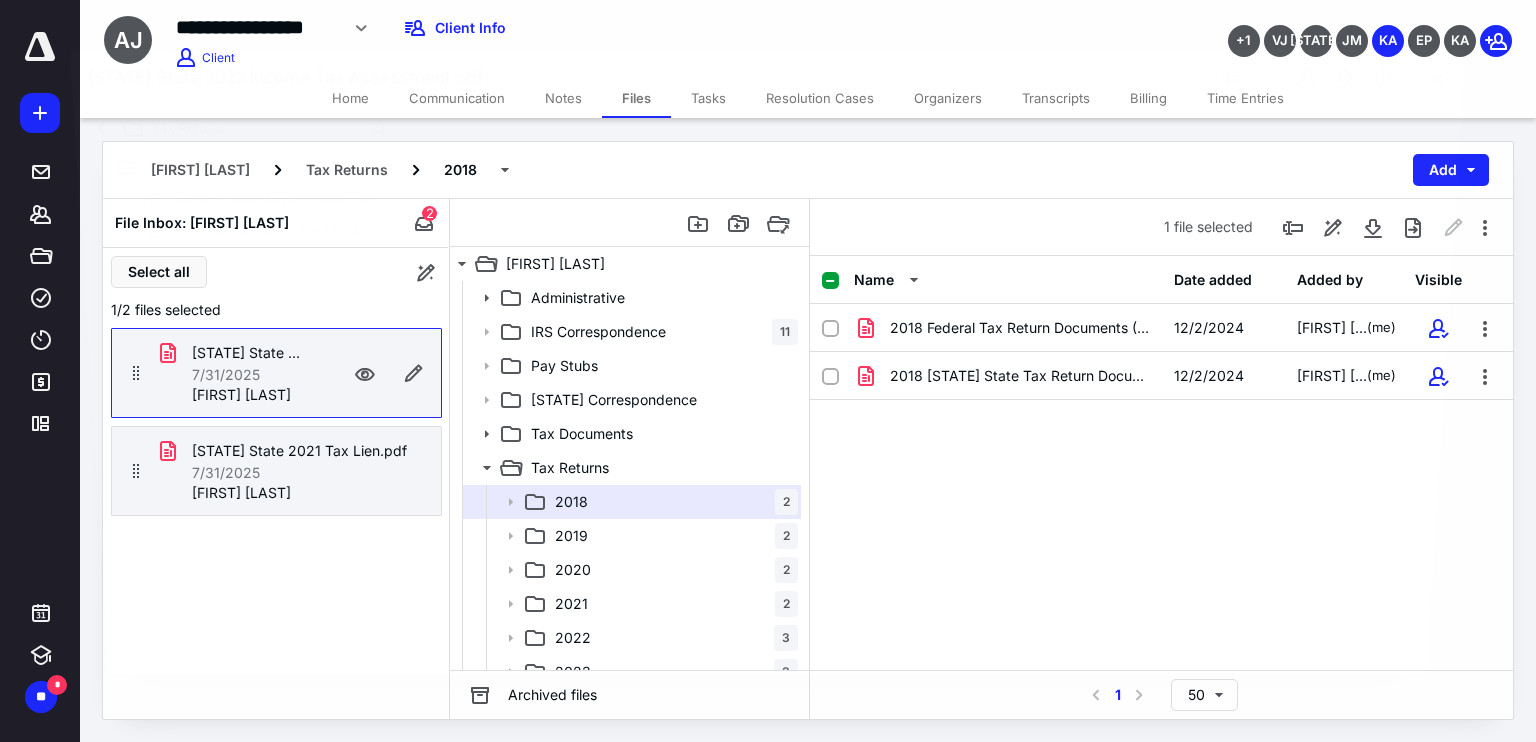 scroll, scrollTop: 51, scrollLeft: 0, axis: vertical 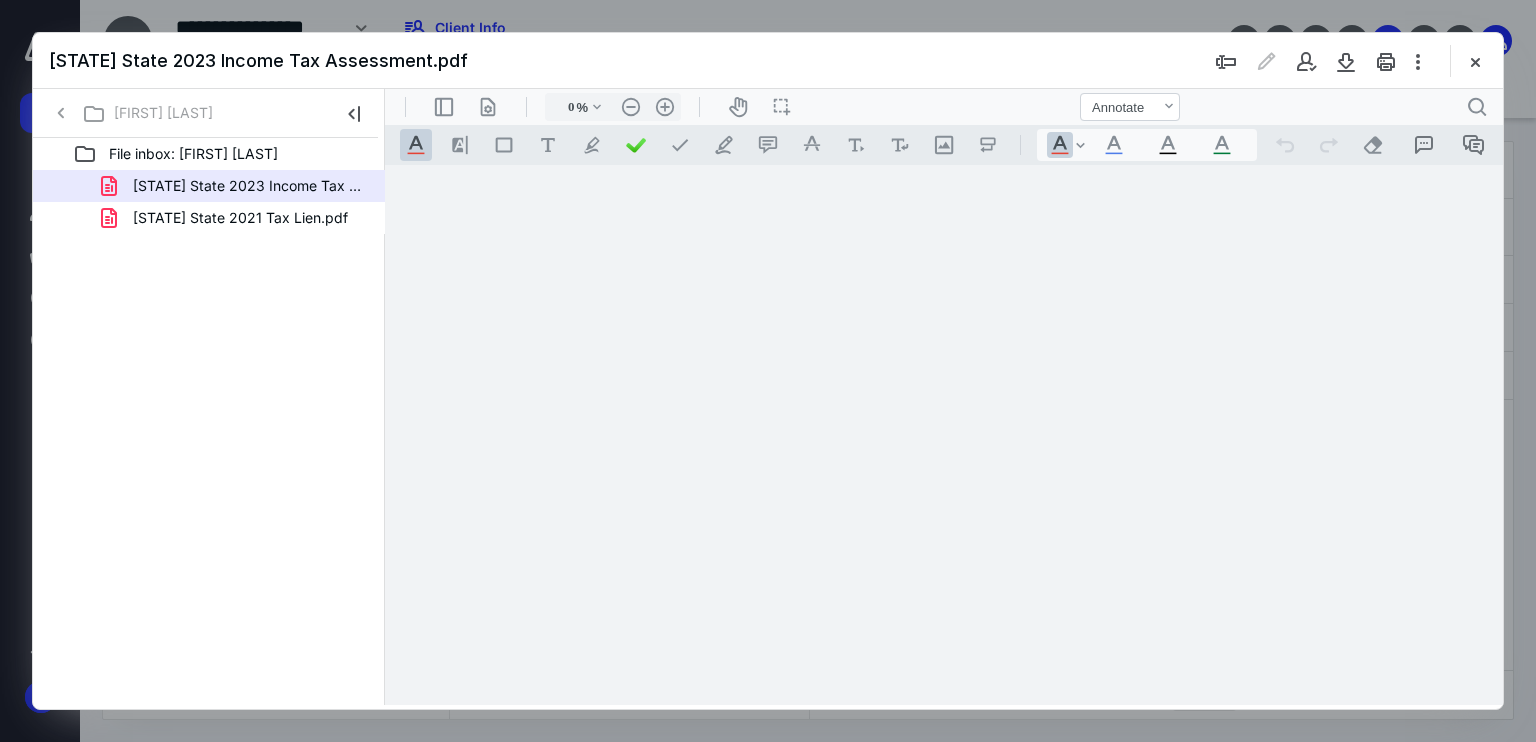 type on "54" 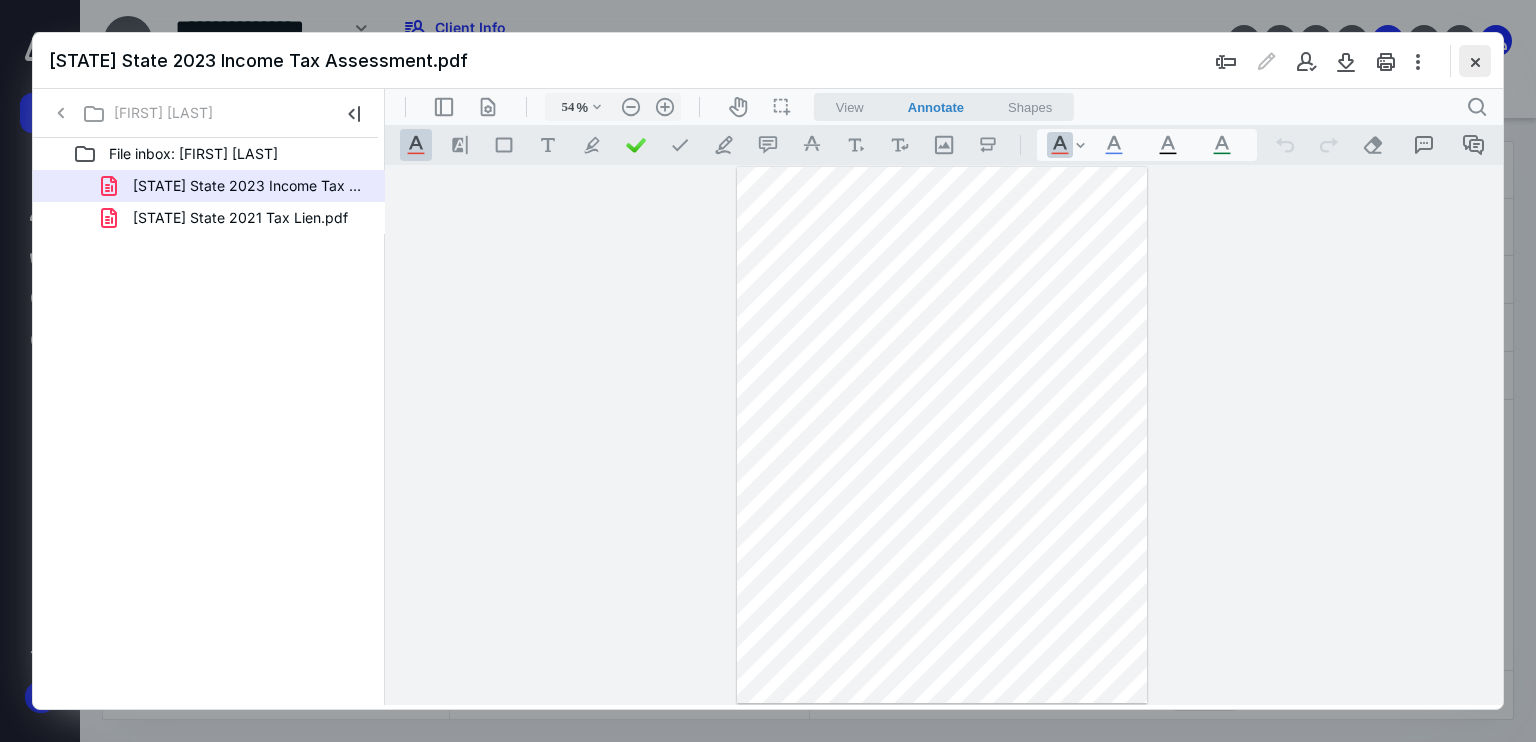 click at bounding box center (1475, 61) 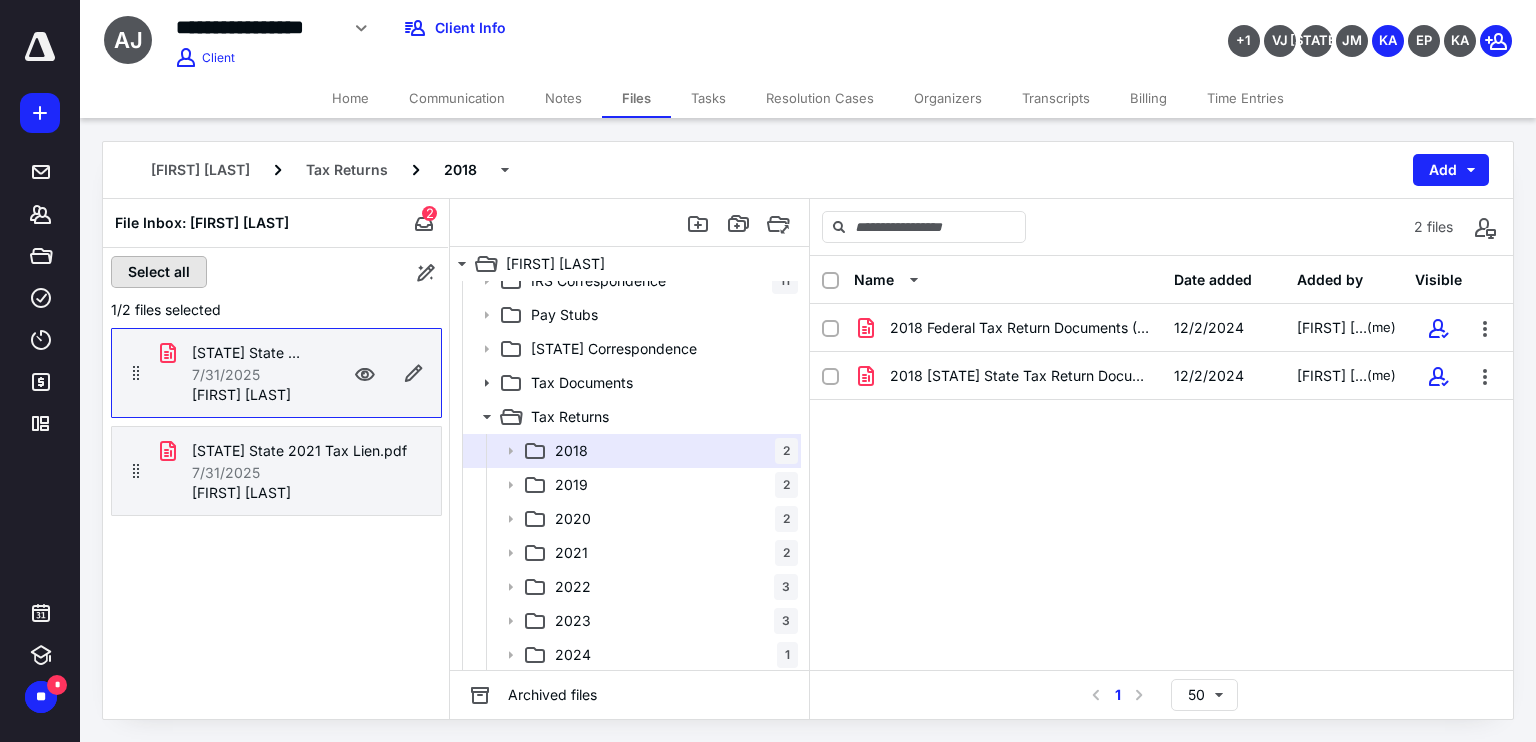 click on "Select all" at bounding box center (159, 272) 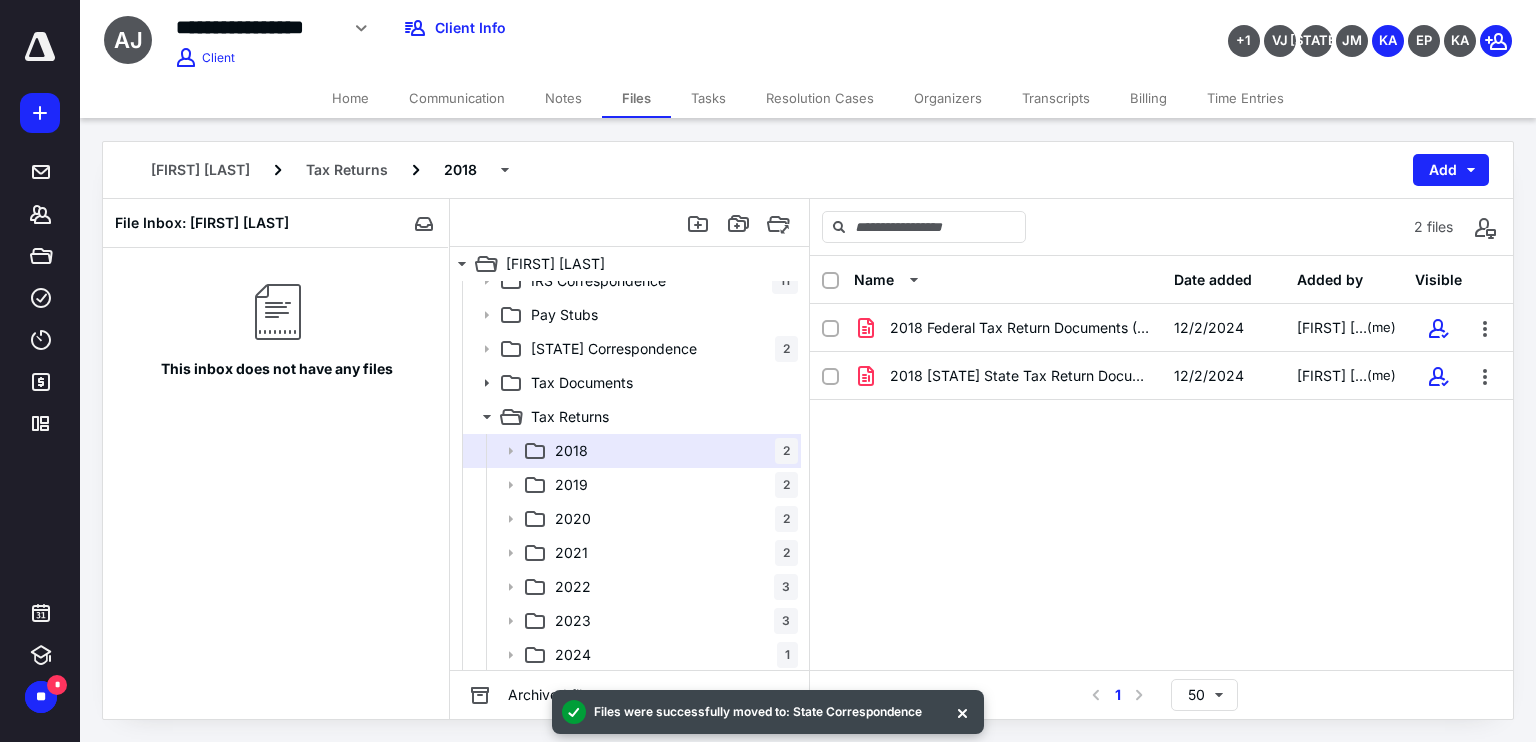click on "Notes" at bounding box center (563, 98) 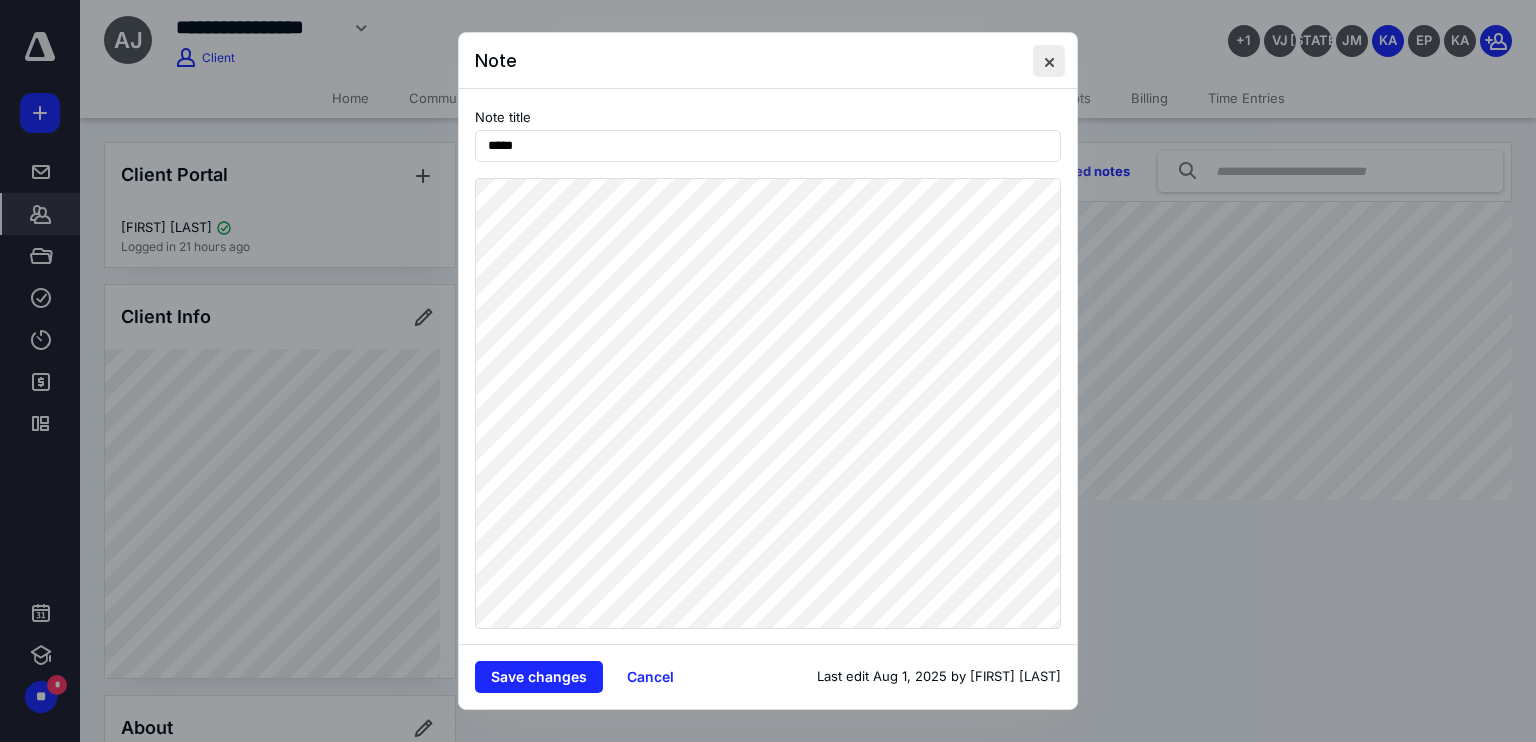 click at bounding box center (1049, 61) 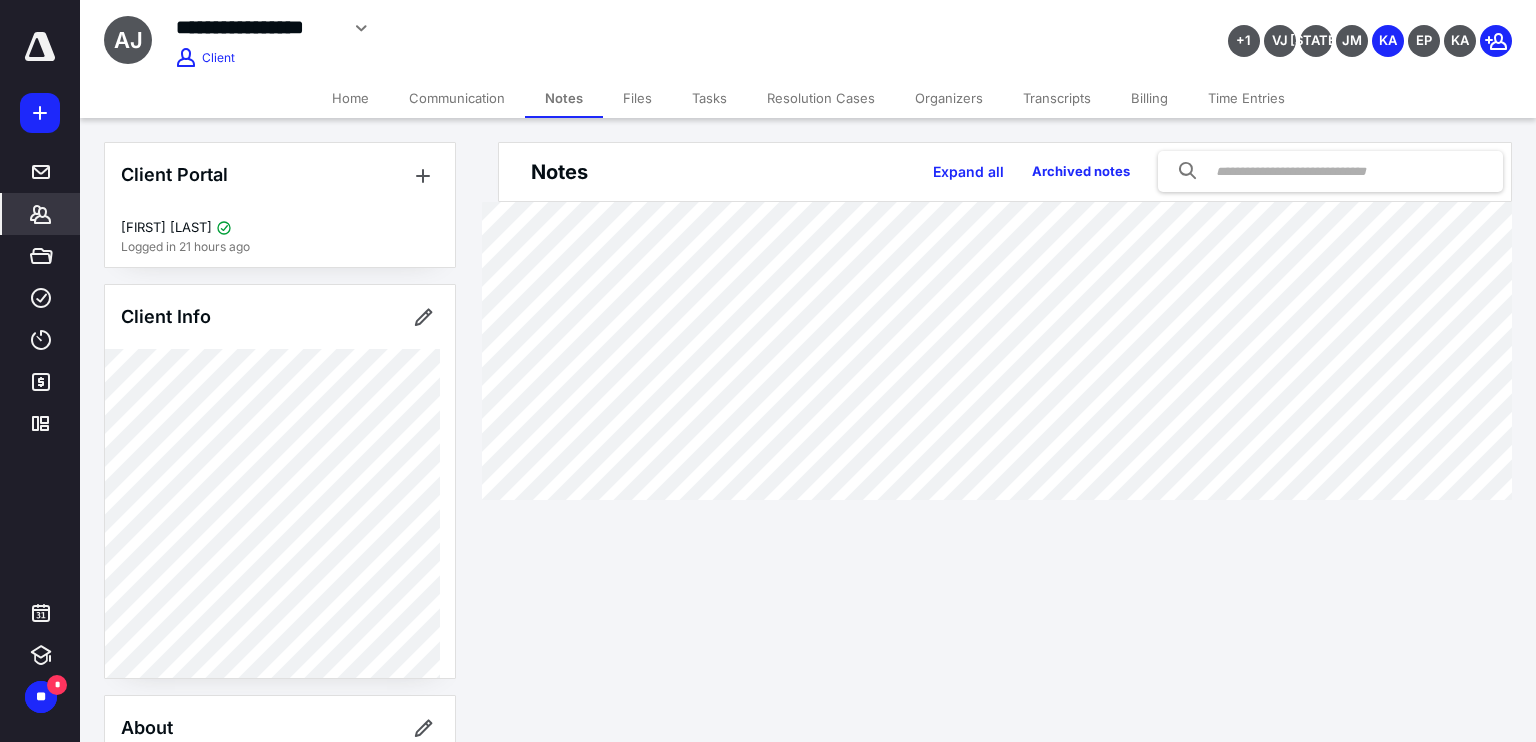 click on "Files" at bounding box center [637, 98] 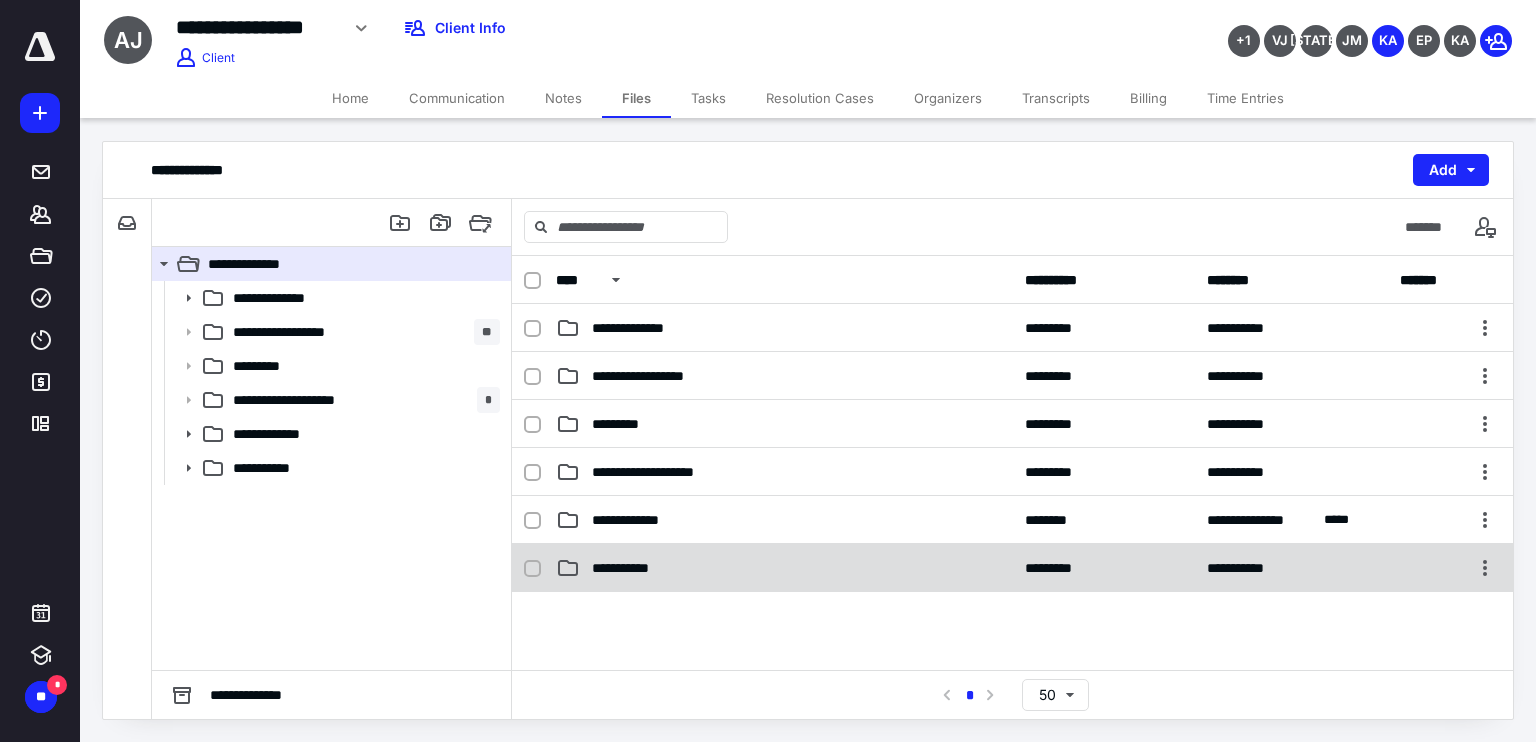 click on "**********" at bounding box center (784, 568) 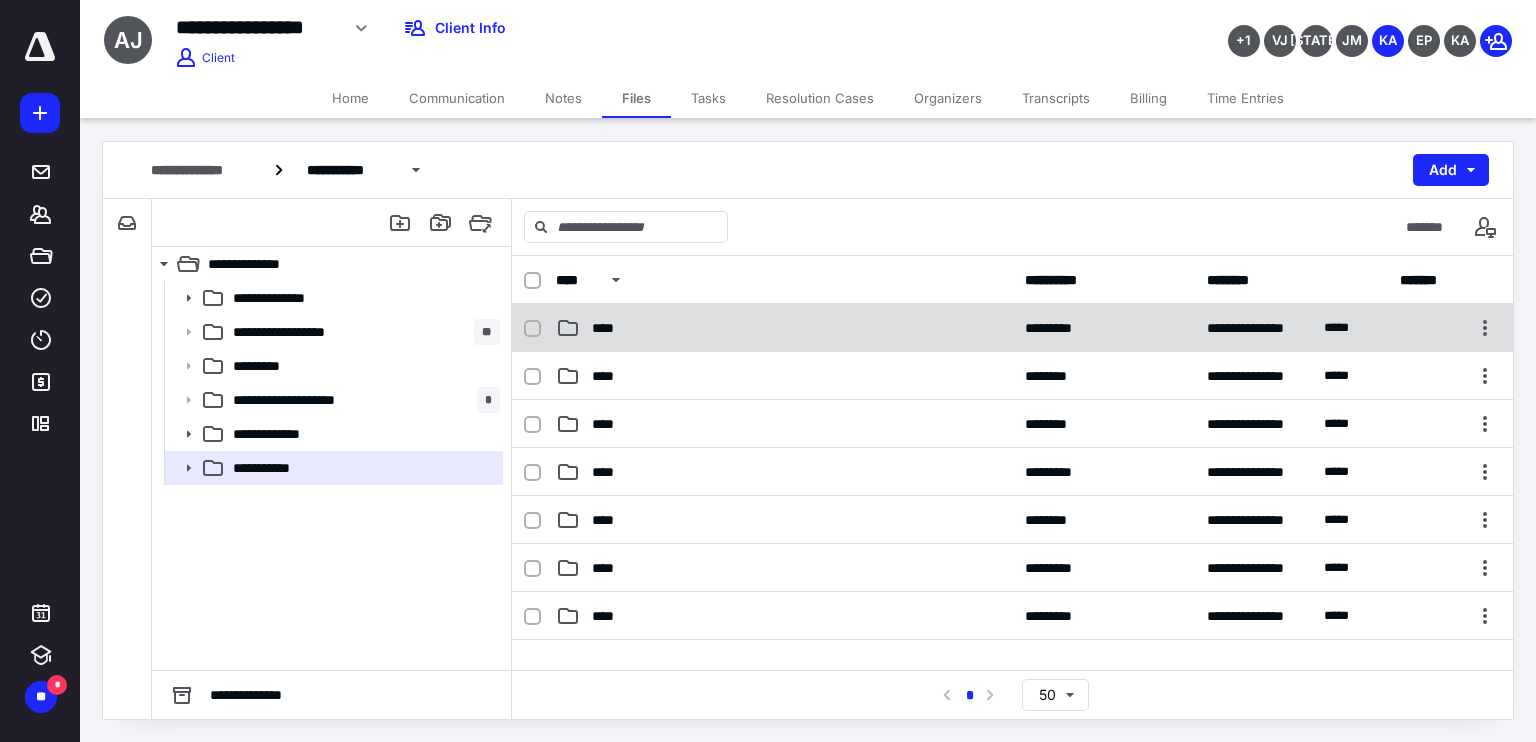 click on "****" at bounding box center (784, 328) 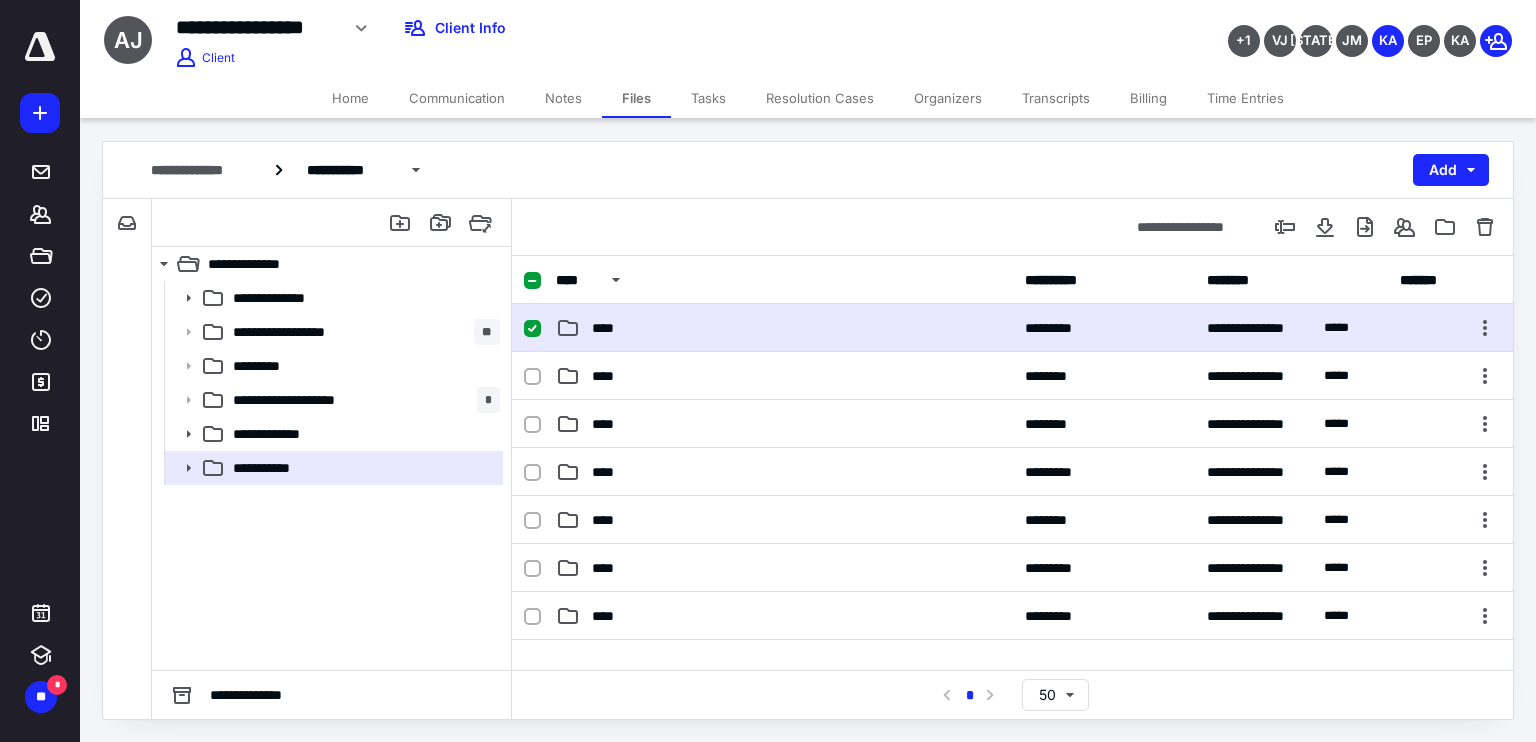 click on "****" at bounding box center (784, 328) 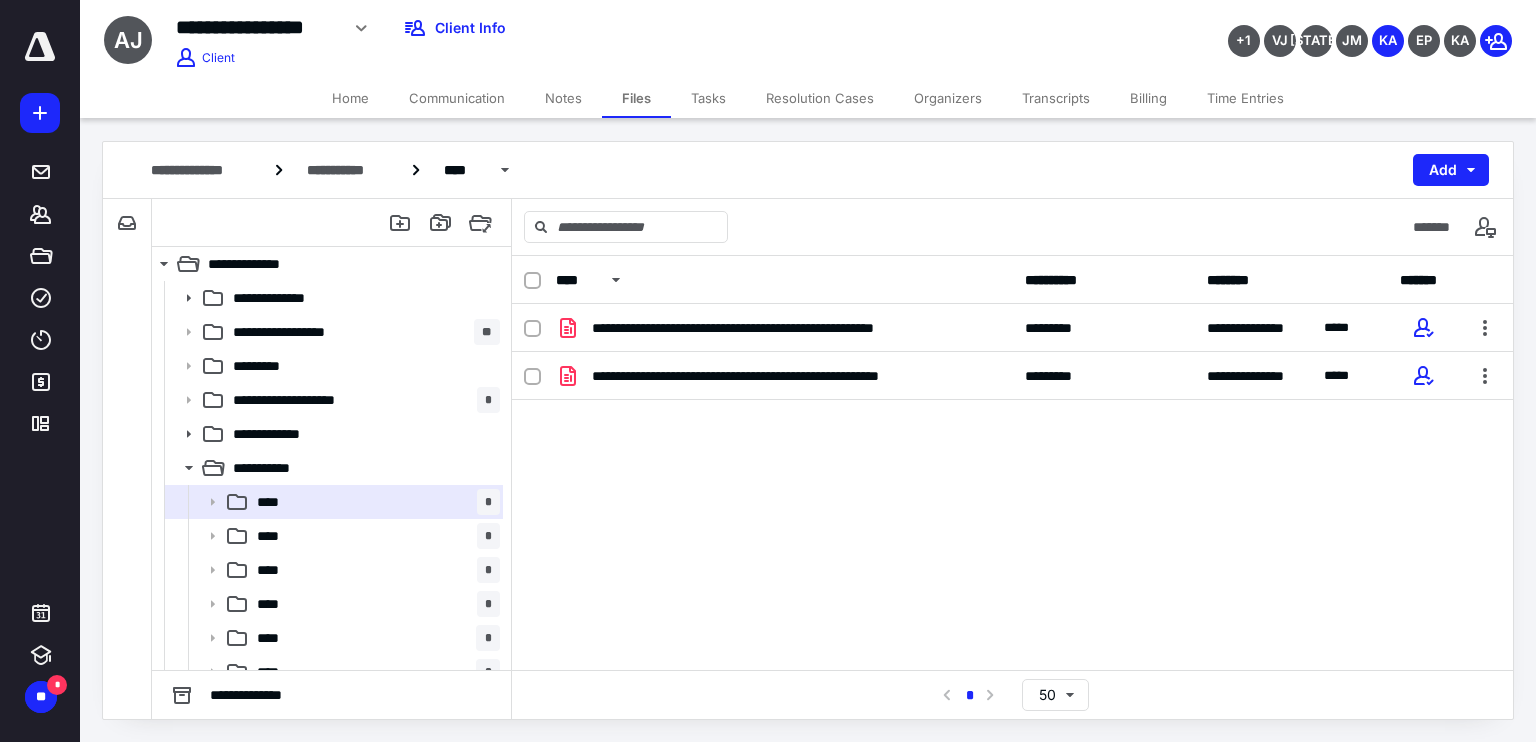 click 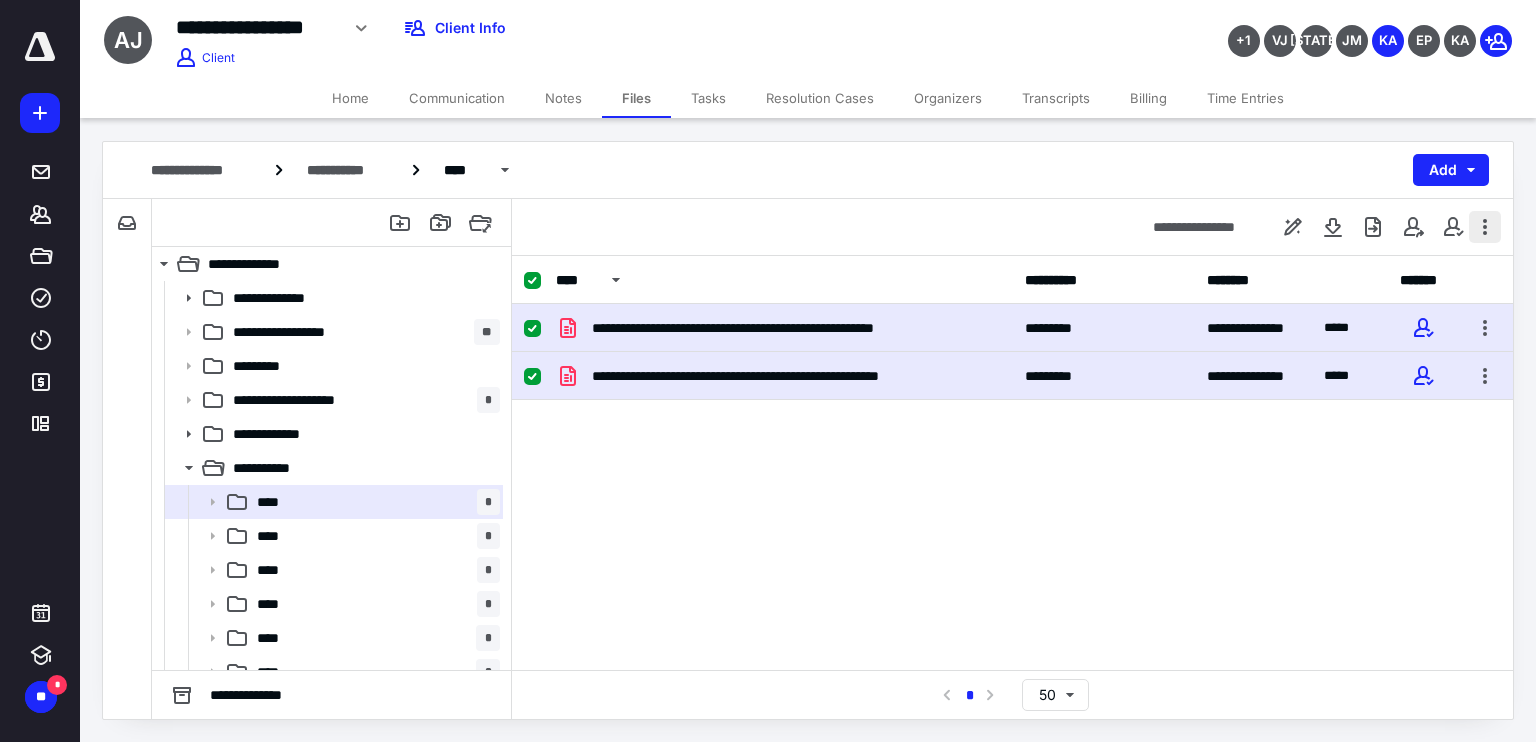 click at bounding box center (1485, 227) 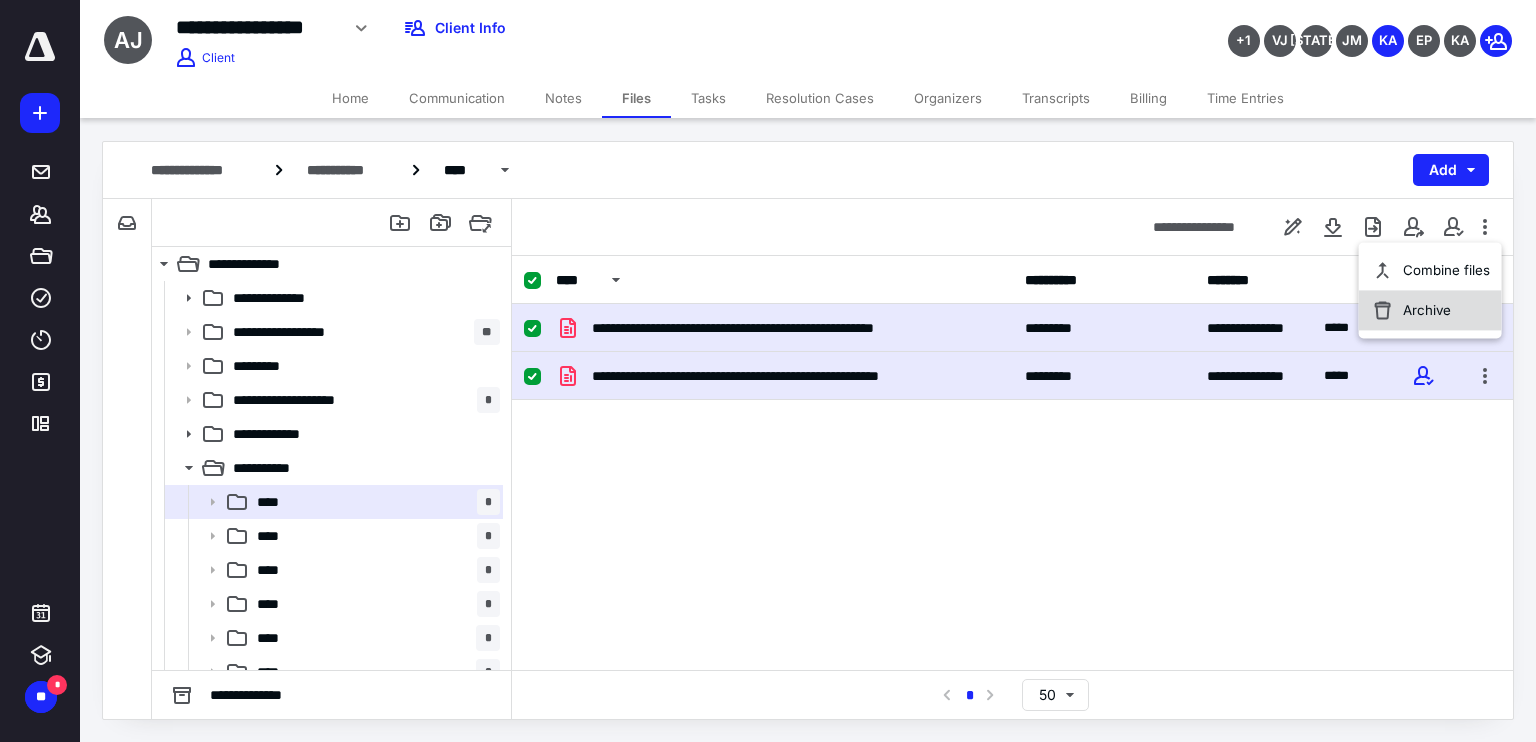 click on "Archive" at bounding box center (1430, 310) 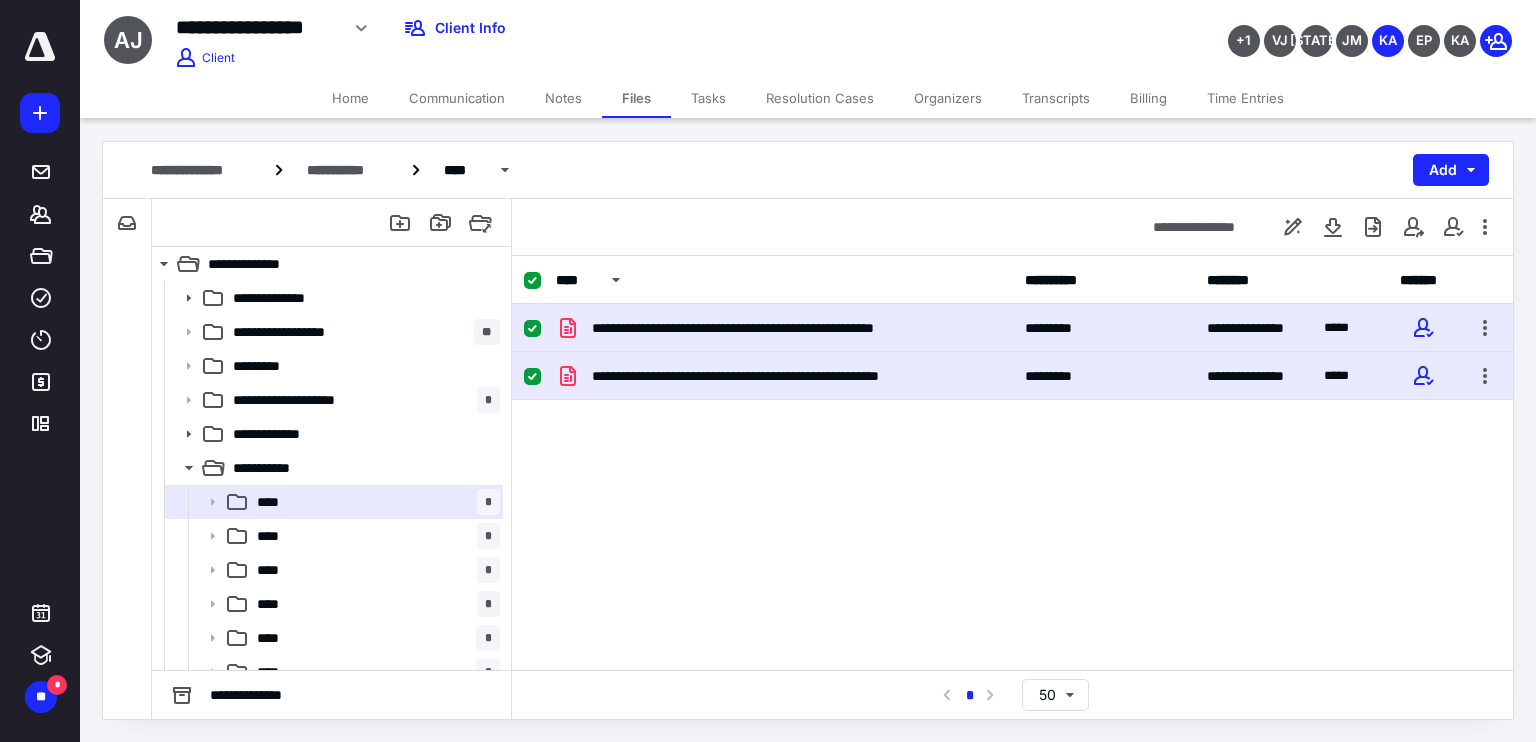 checkbox on "false" 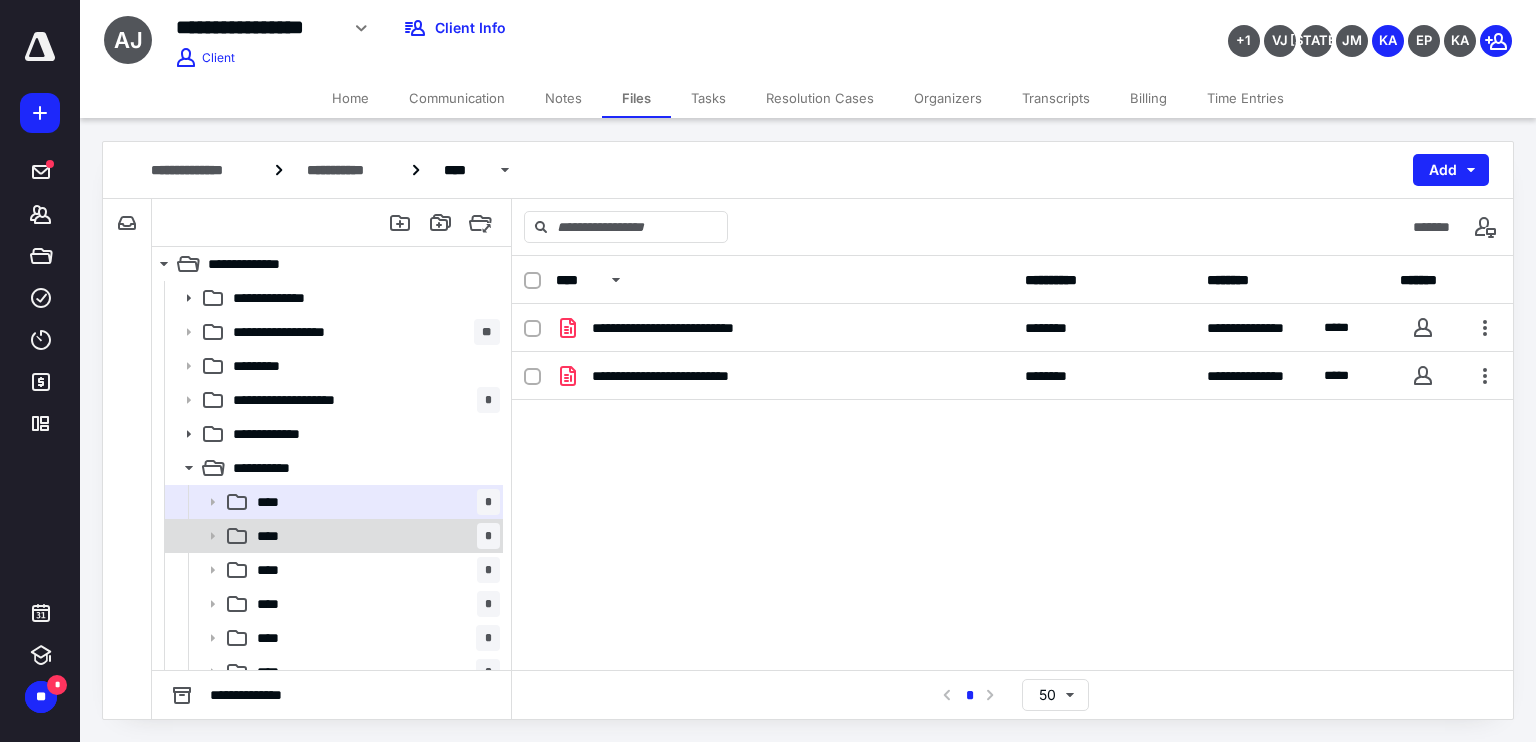 click on "**** *" at bounding box center [374, 536] 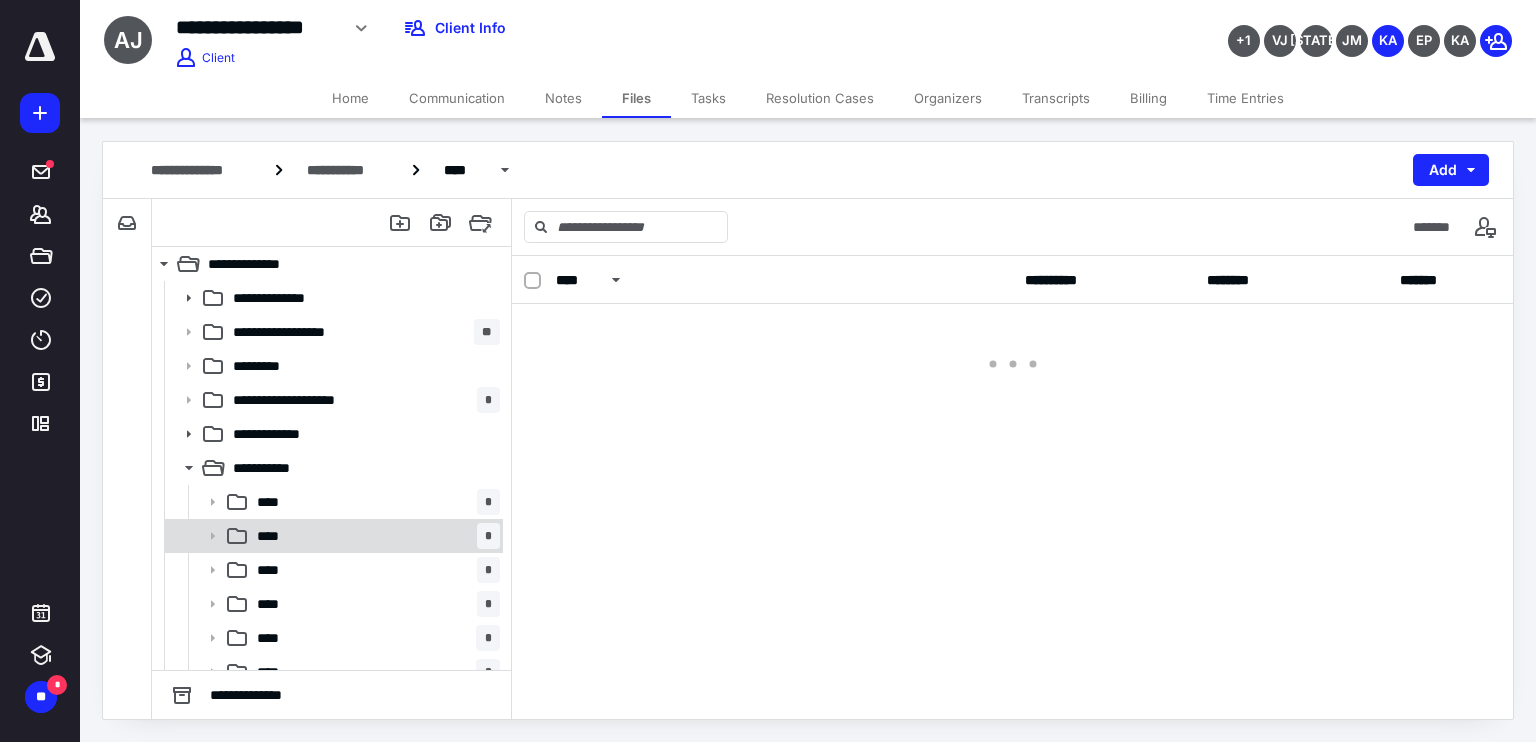 click on "**** *" at bounding box center [374, 536] 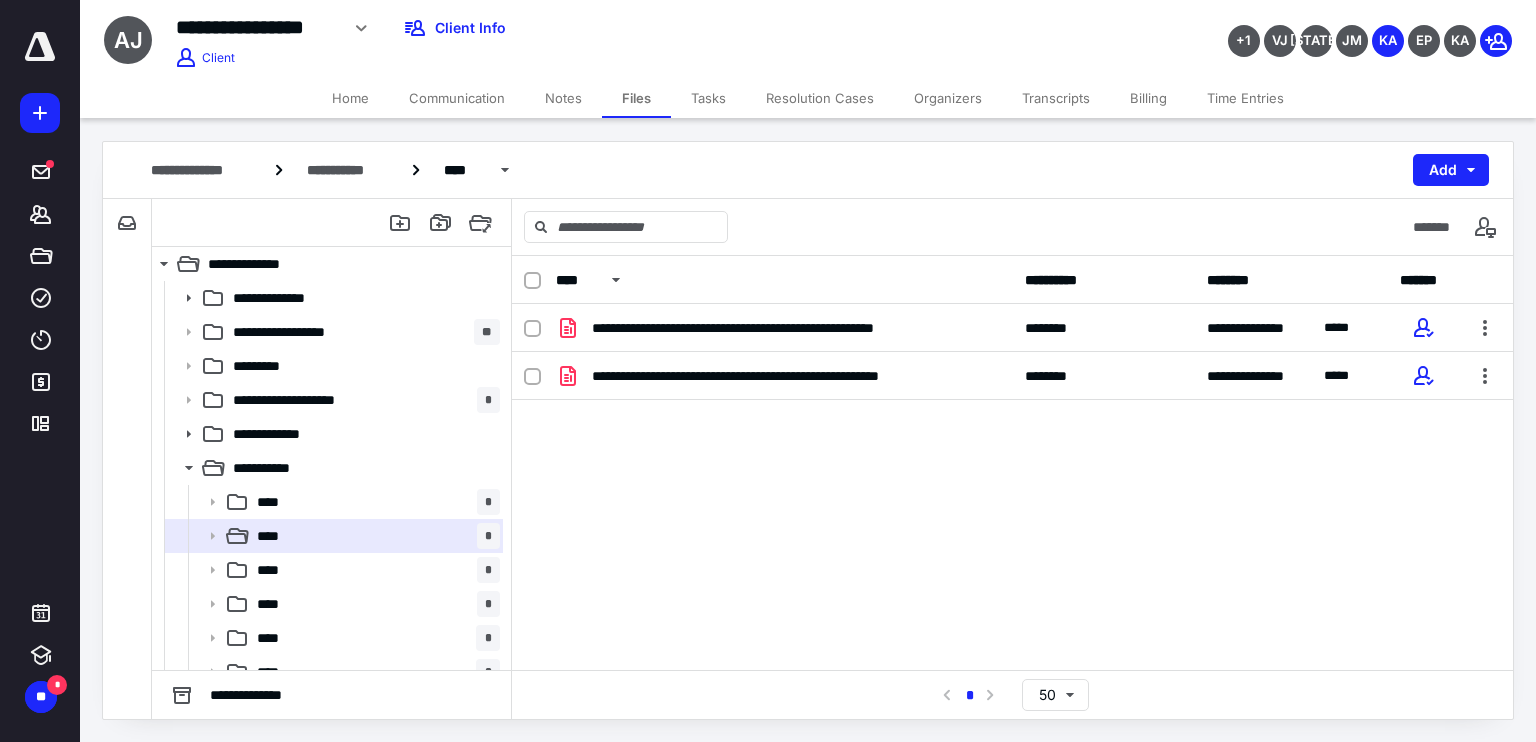 click 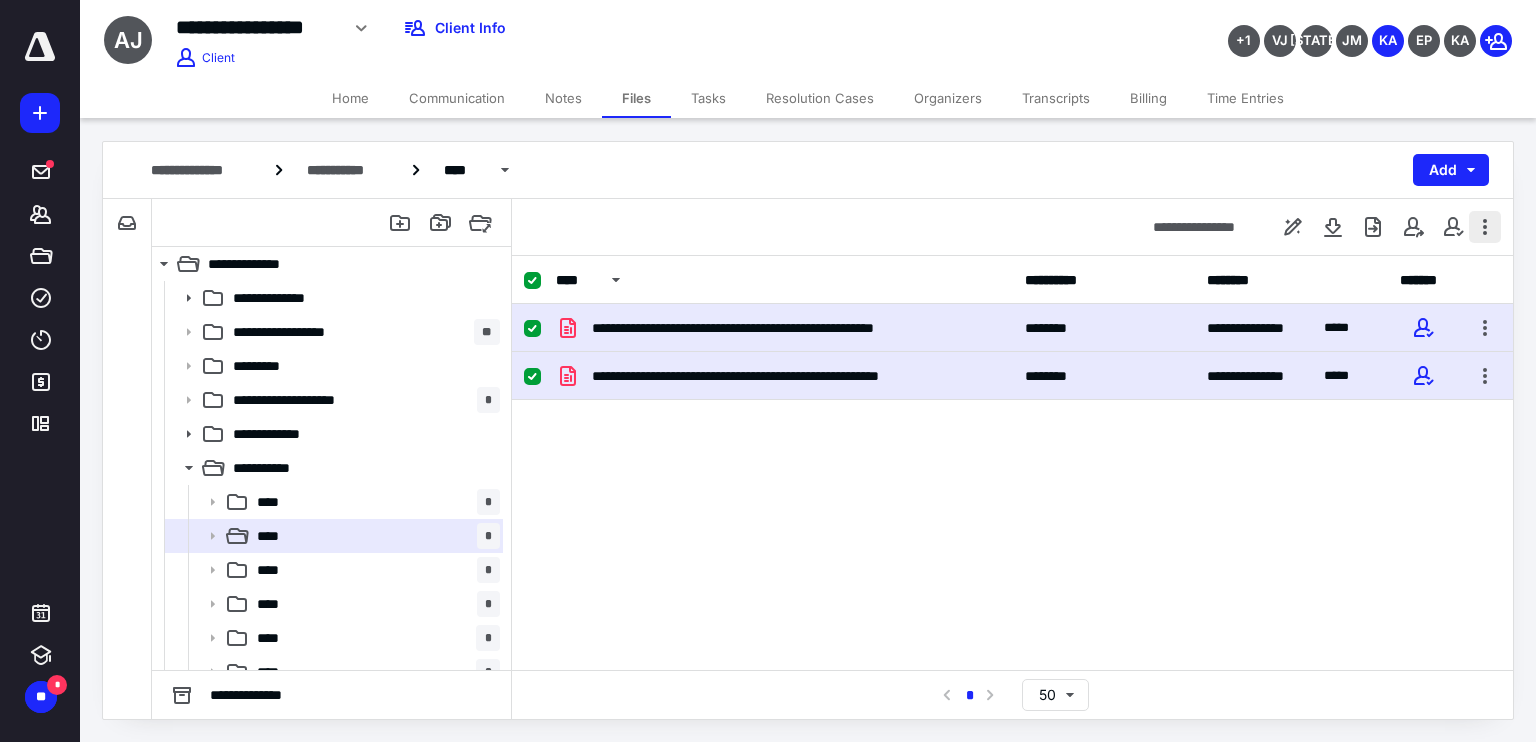click at bounding box center (1485, 227) 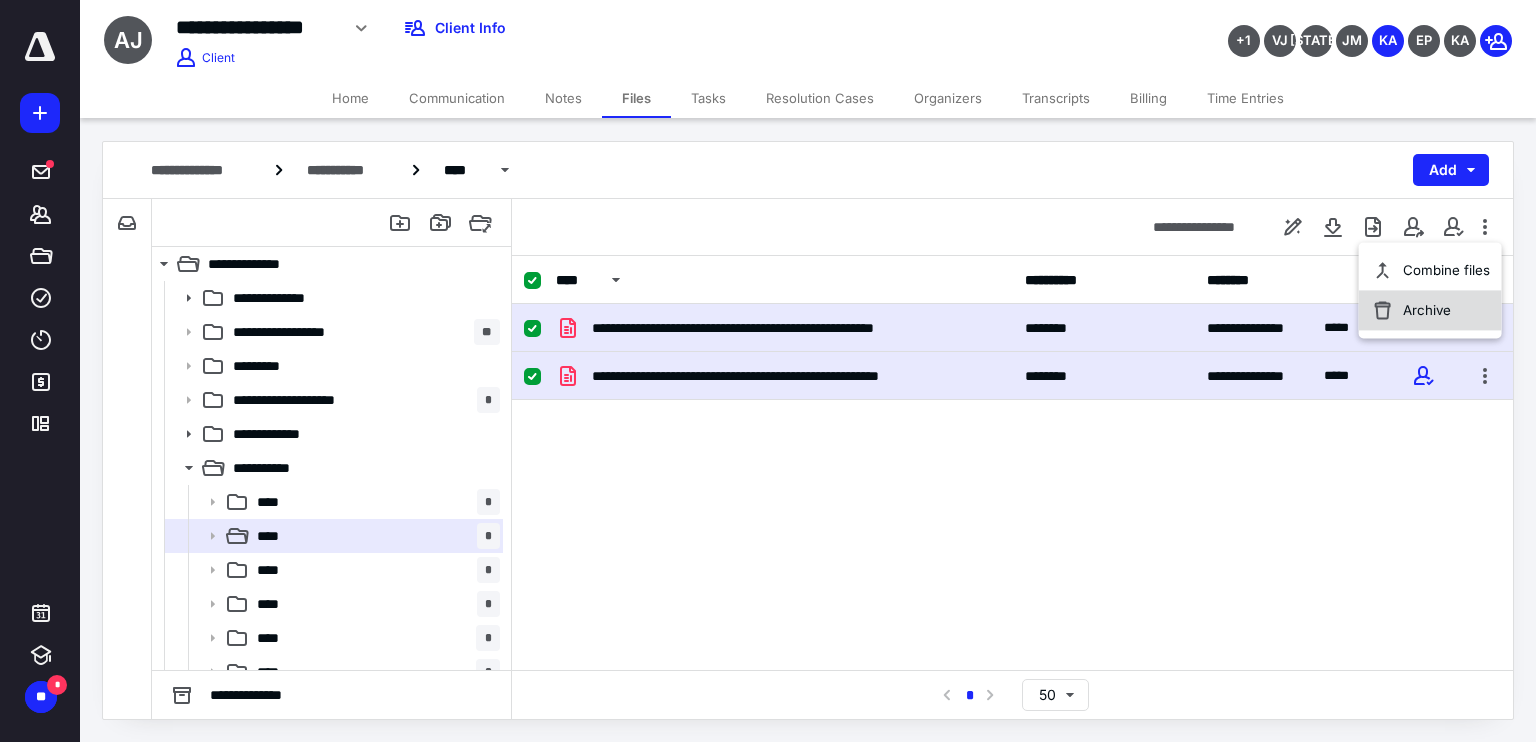 click on "Archive" at bounding box center [1430, 310] 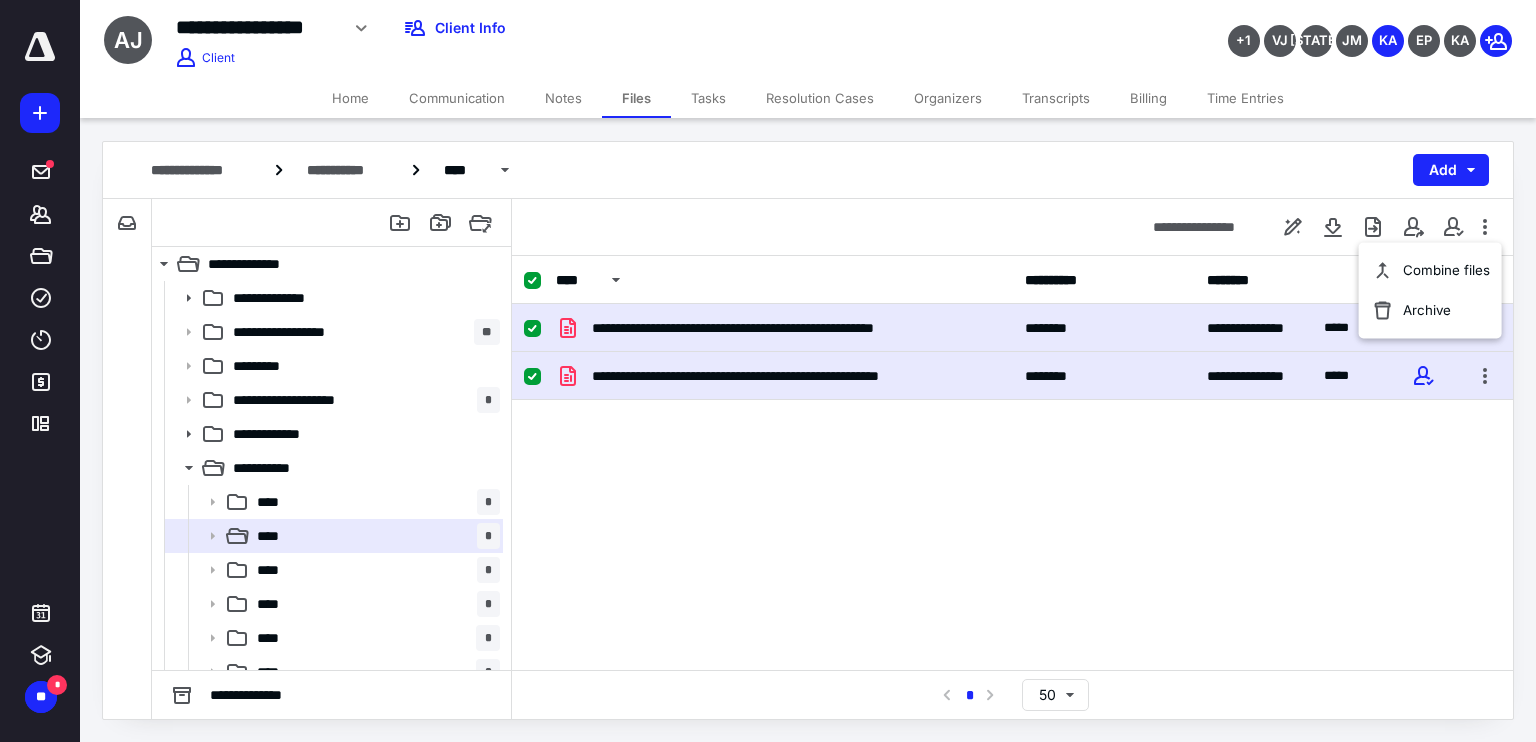 checkbox on "false" 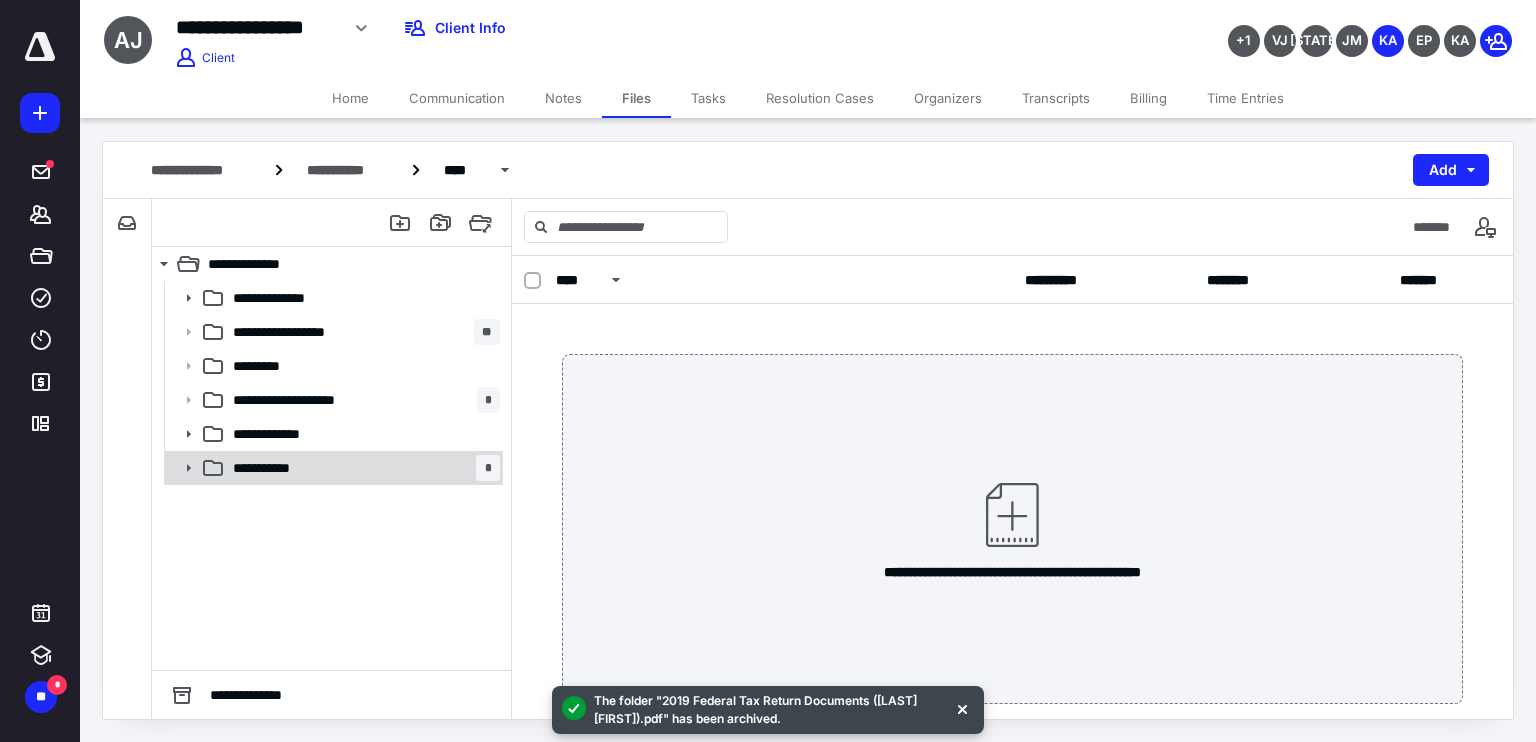 click 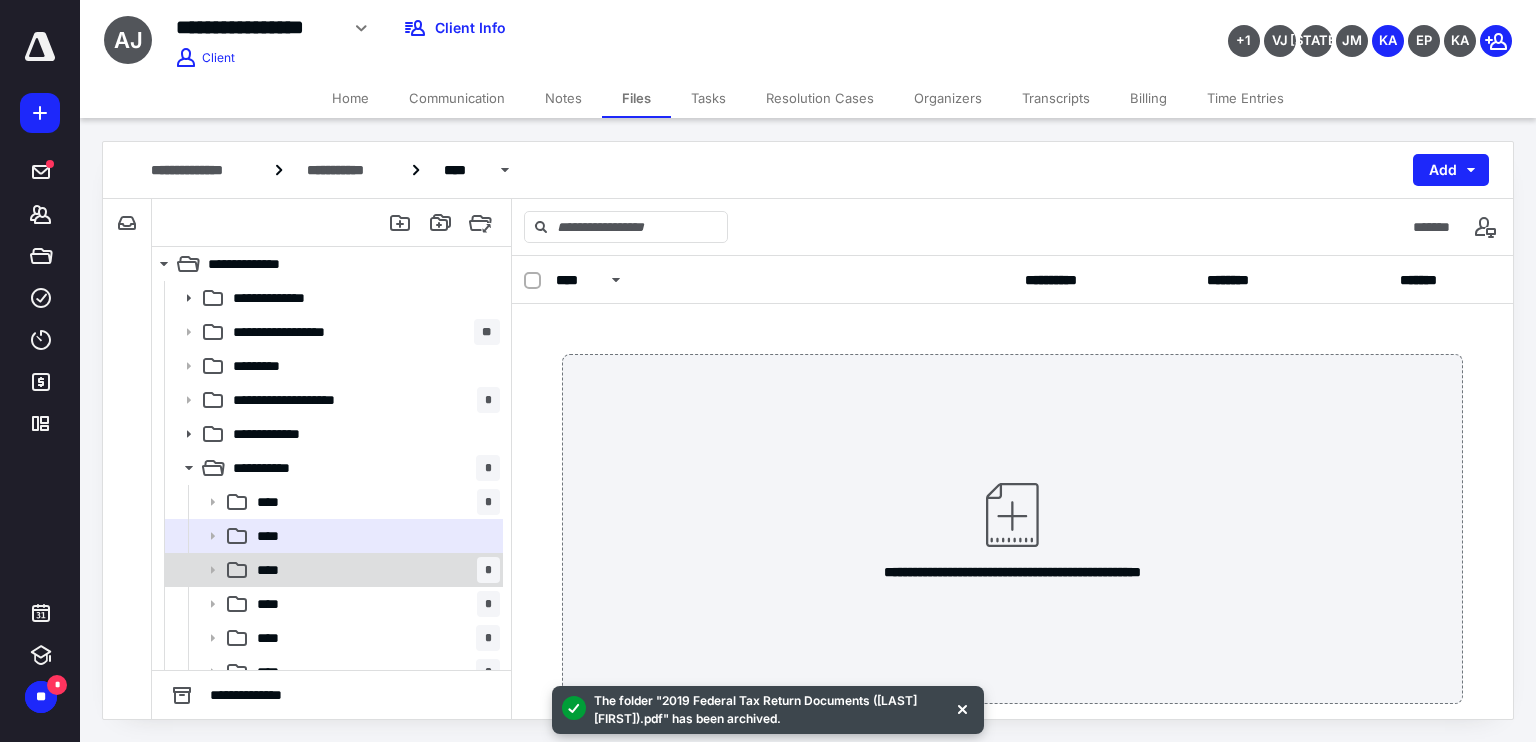 click on "**** *" at bounding box center [374, 570] 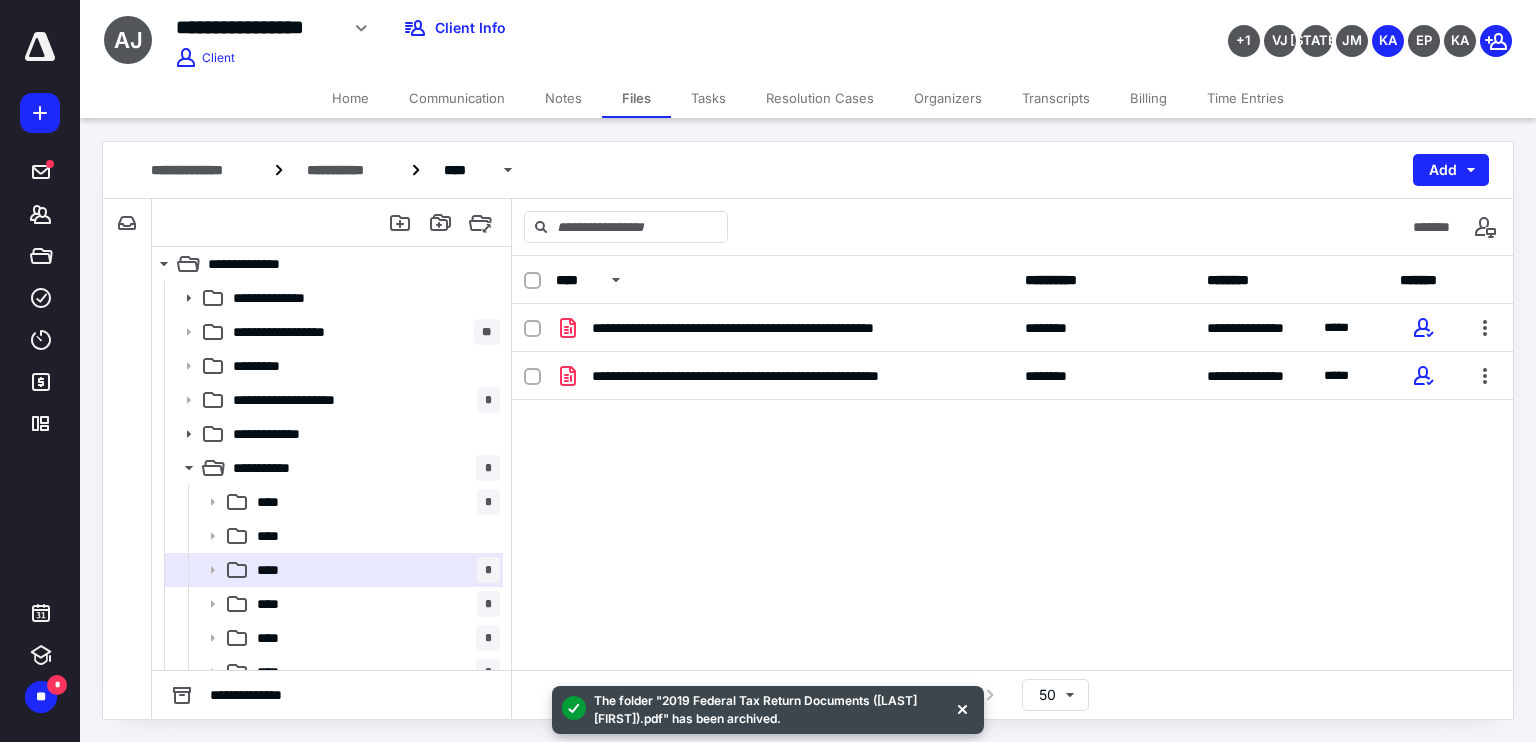 click 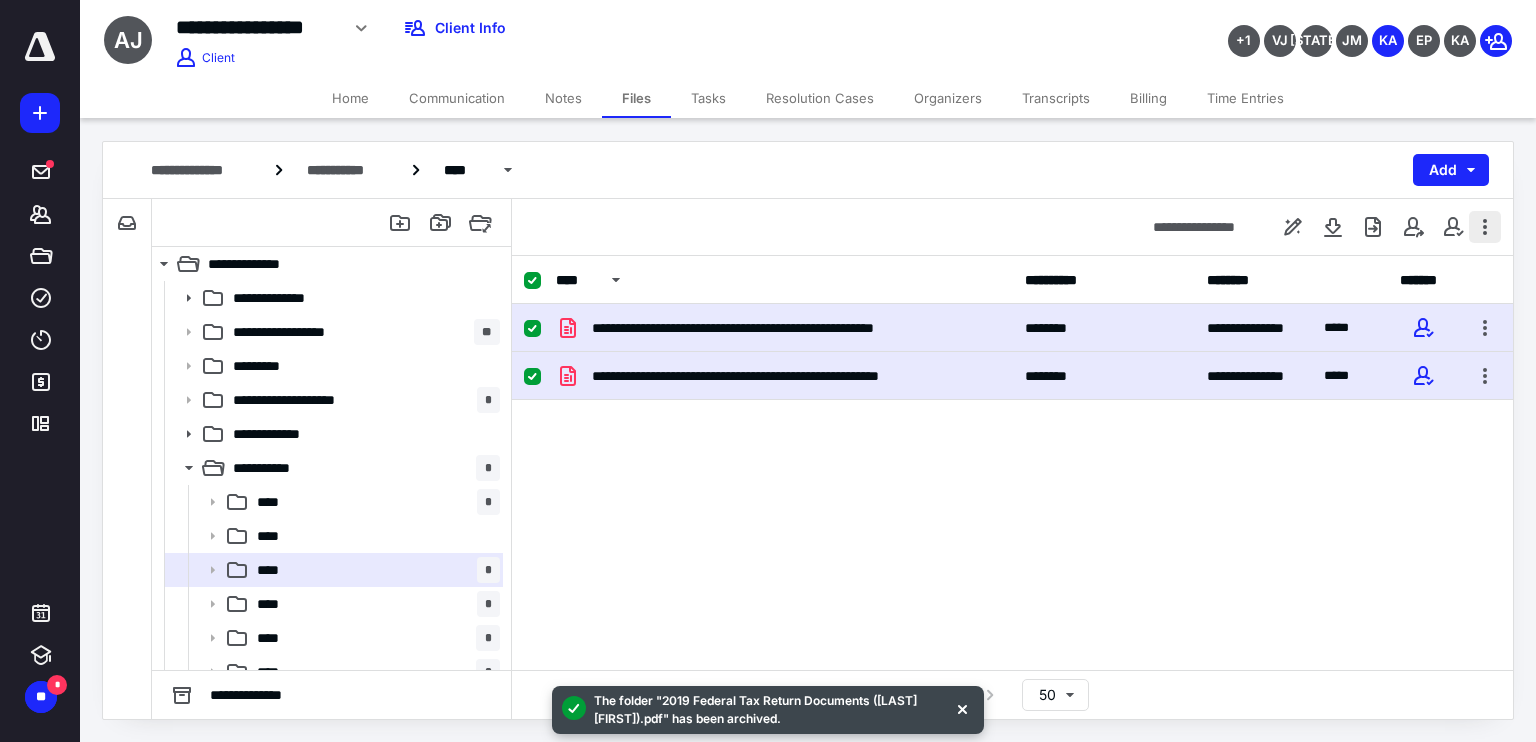 click at bounding box center (1485, 227) 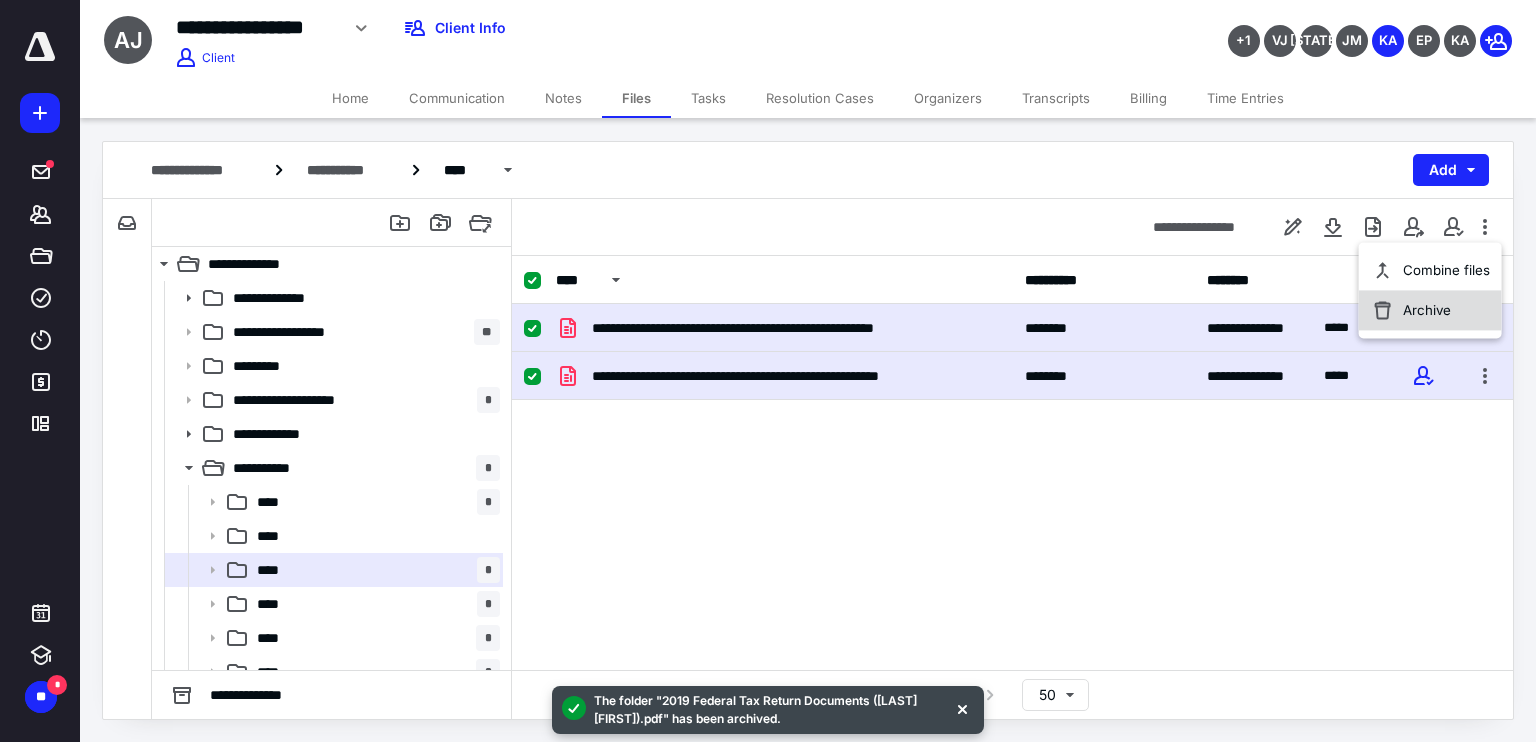 click on "Archive" at bounding box center (1430, 310) 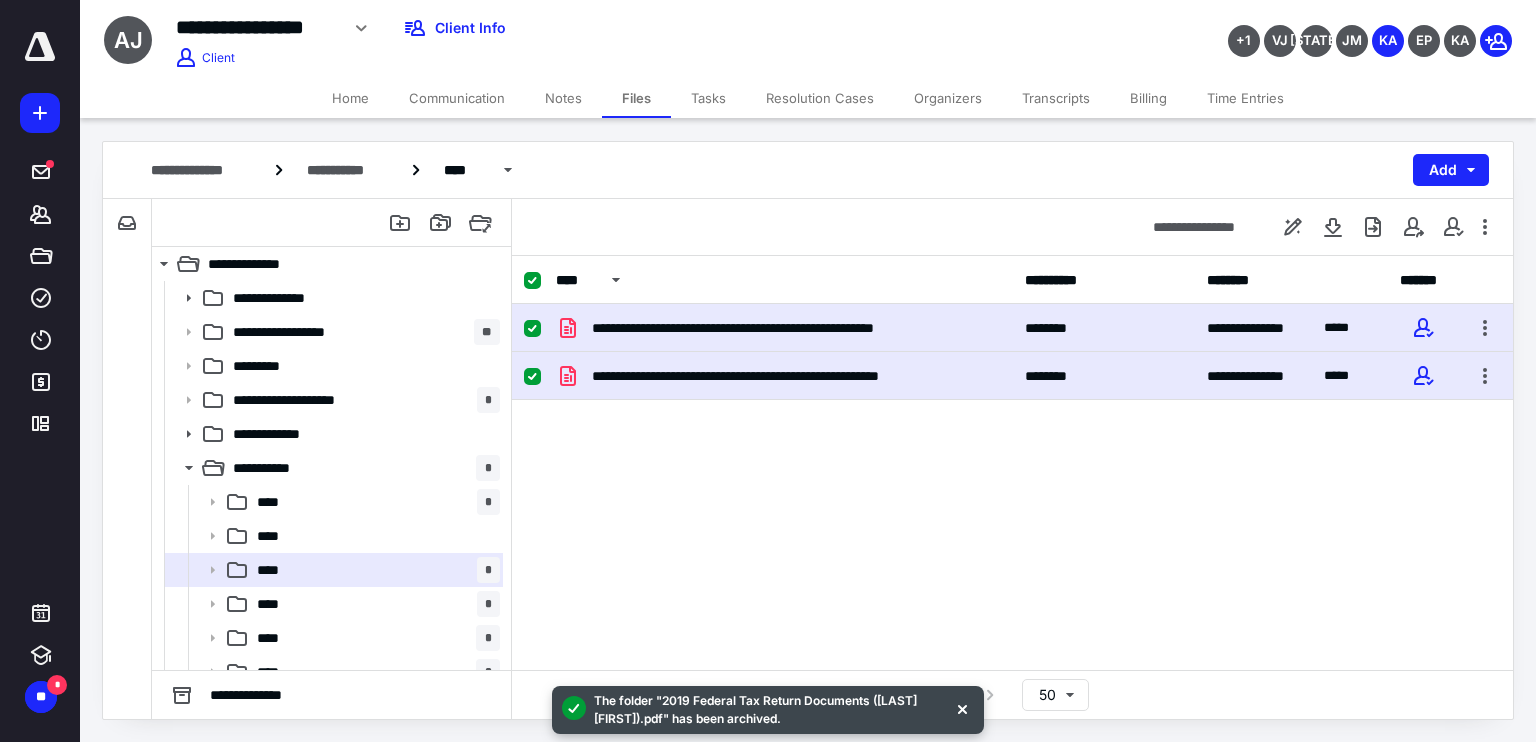 checkbox on "false" 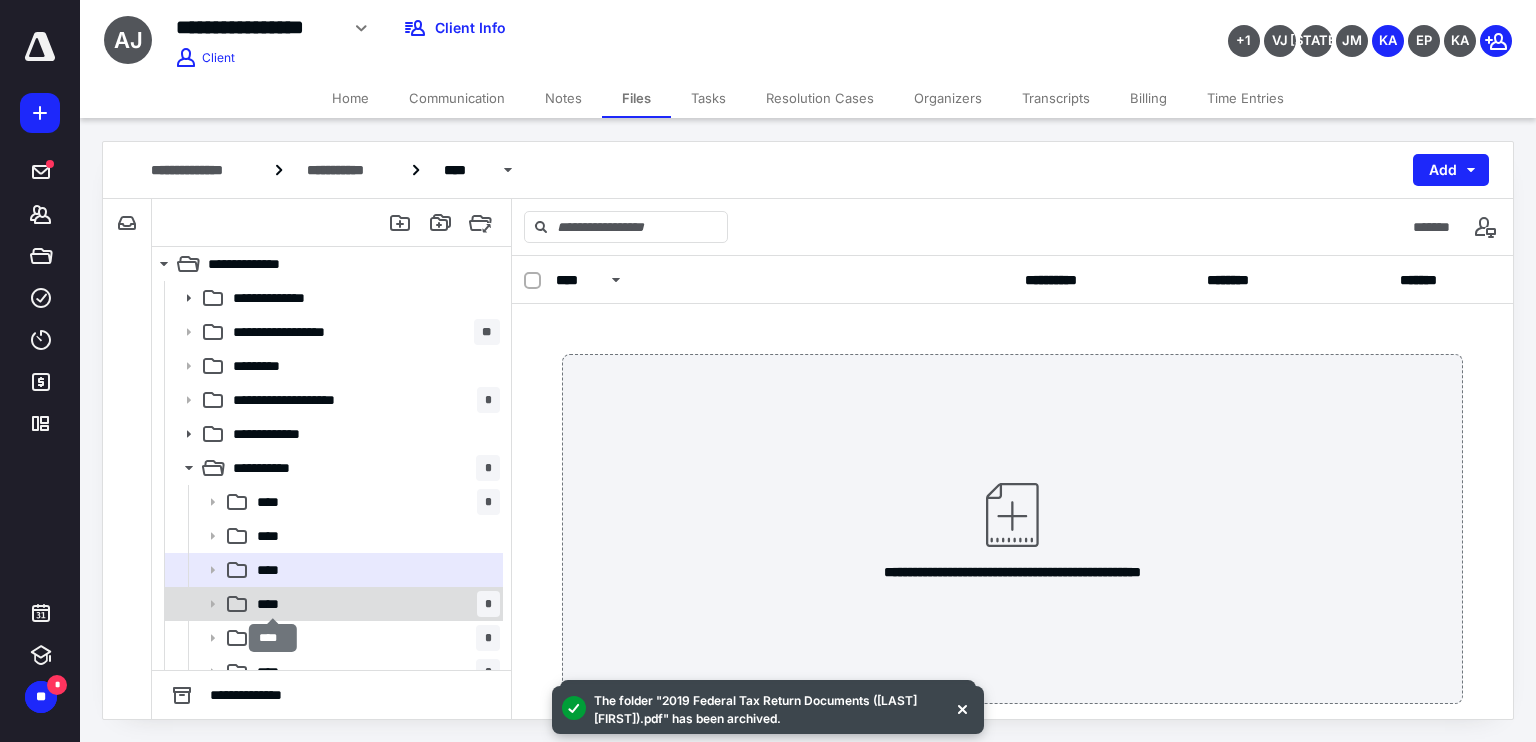 click on "****" at bounding box center (273, 604) 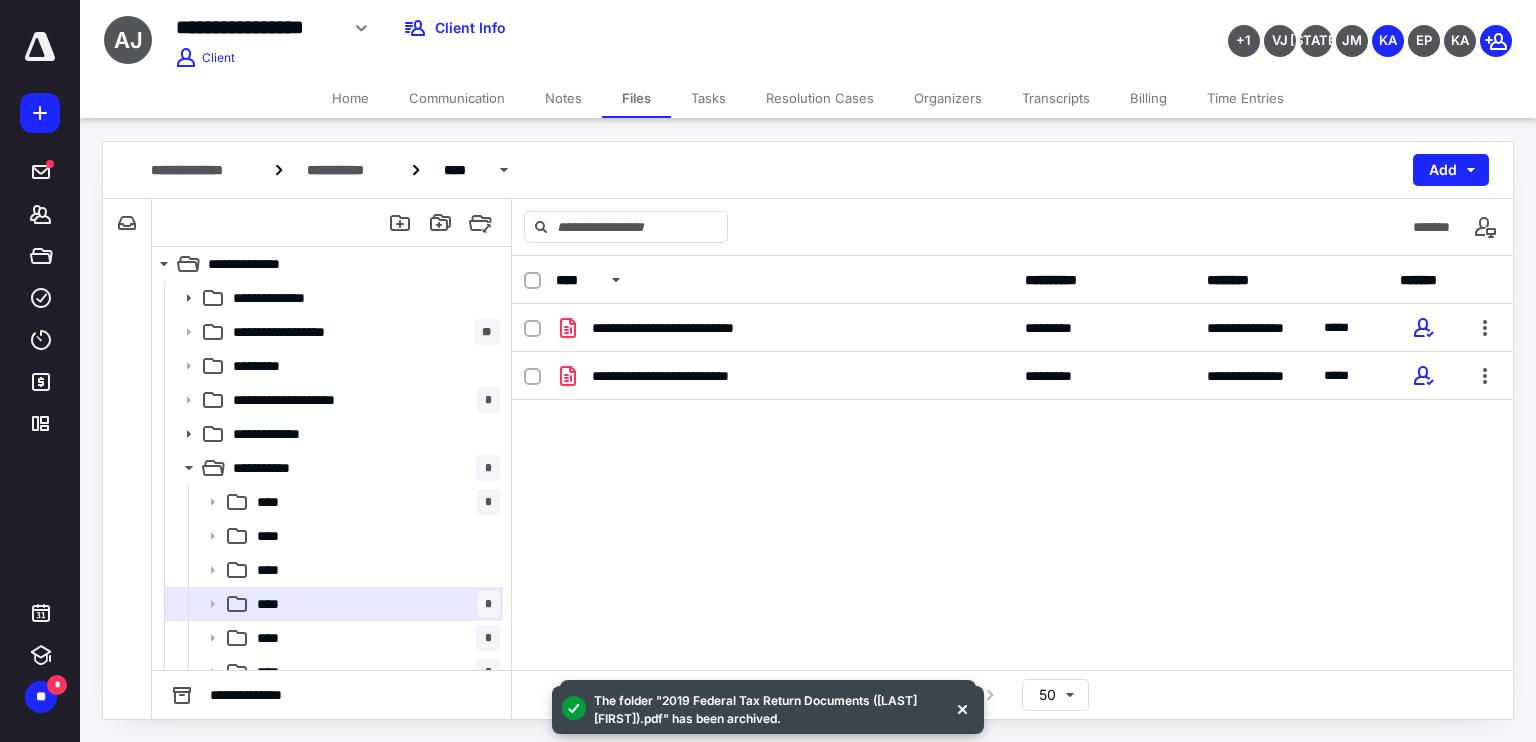 click at bounding box center (532, 281) 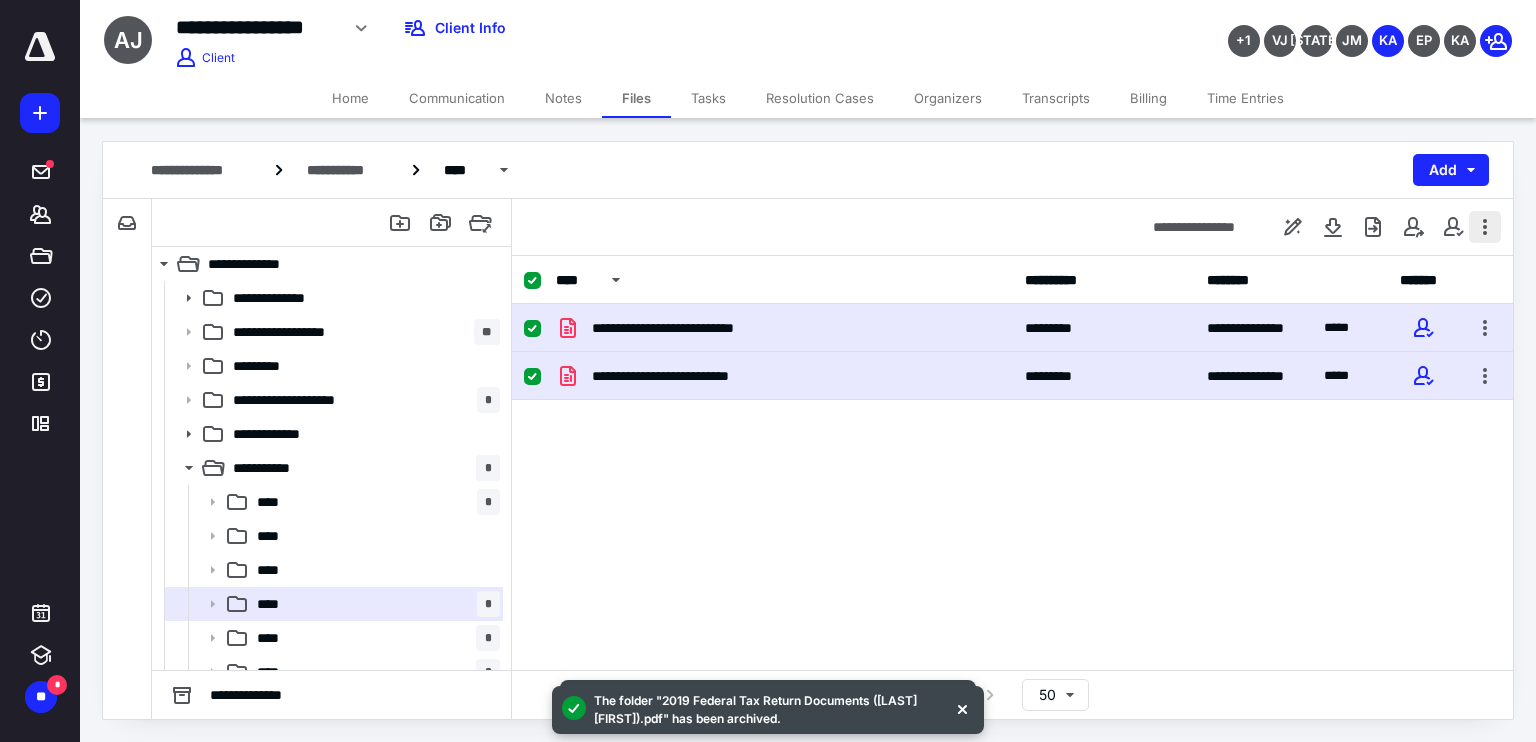 click at bounding box center [1485, 227] 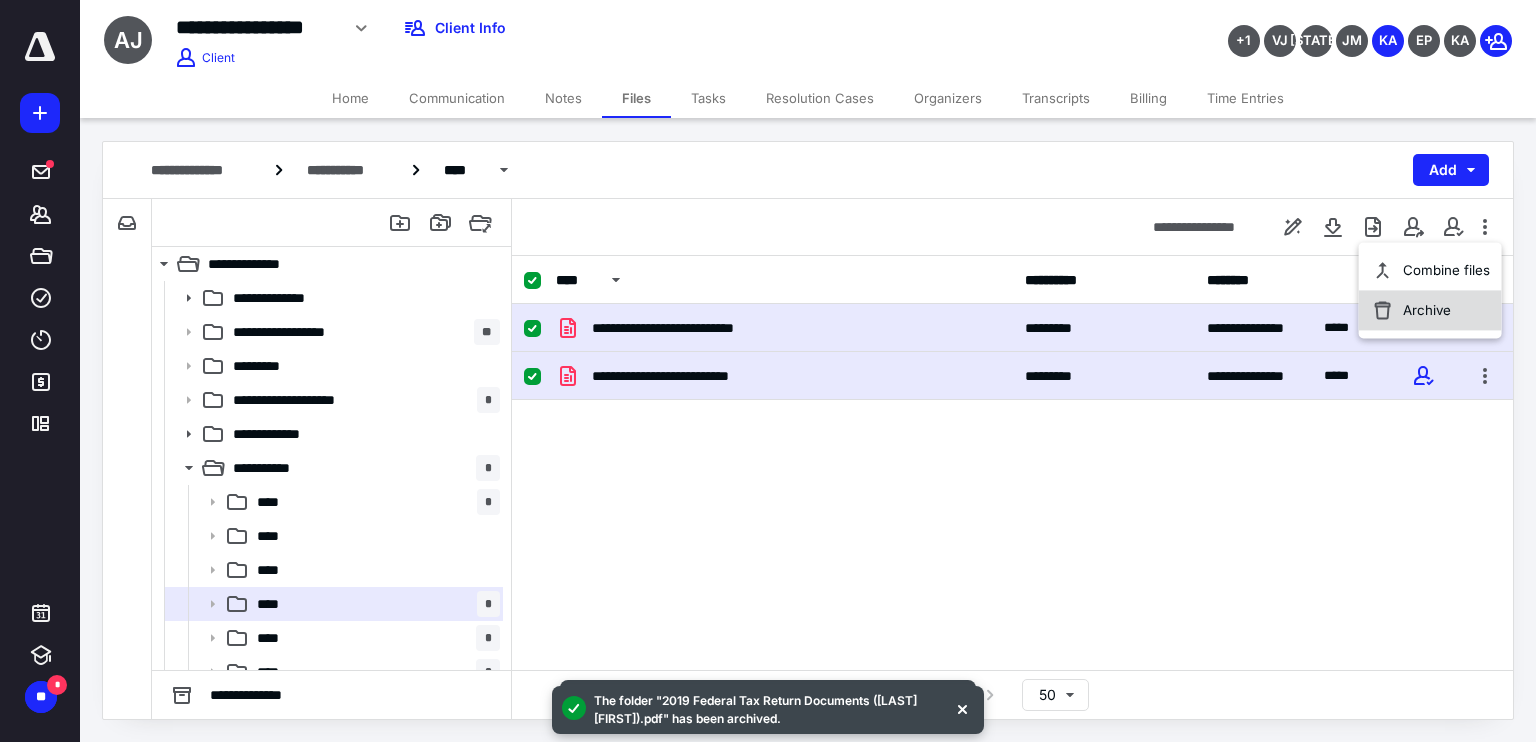 click on "Archive" at bounding box center [1430, 310] 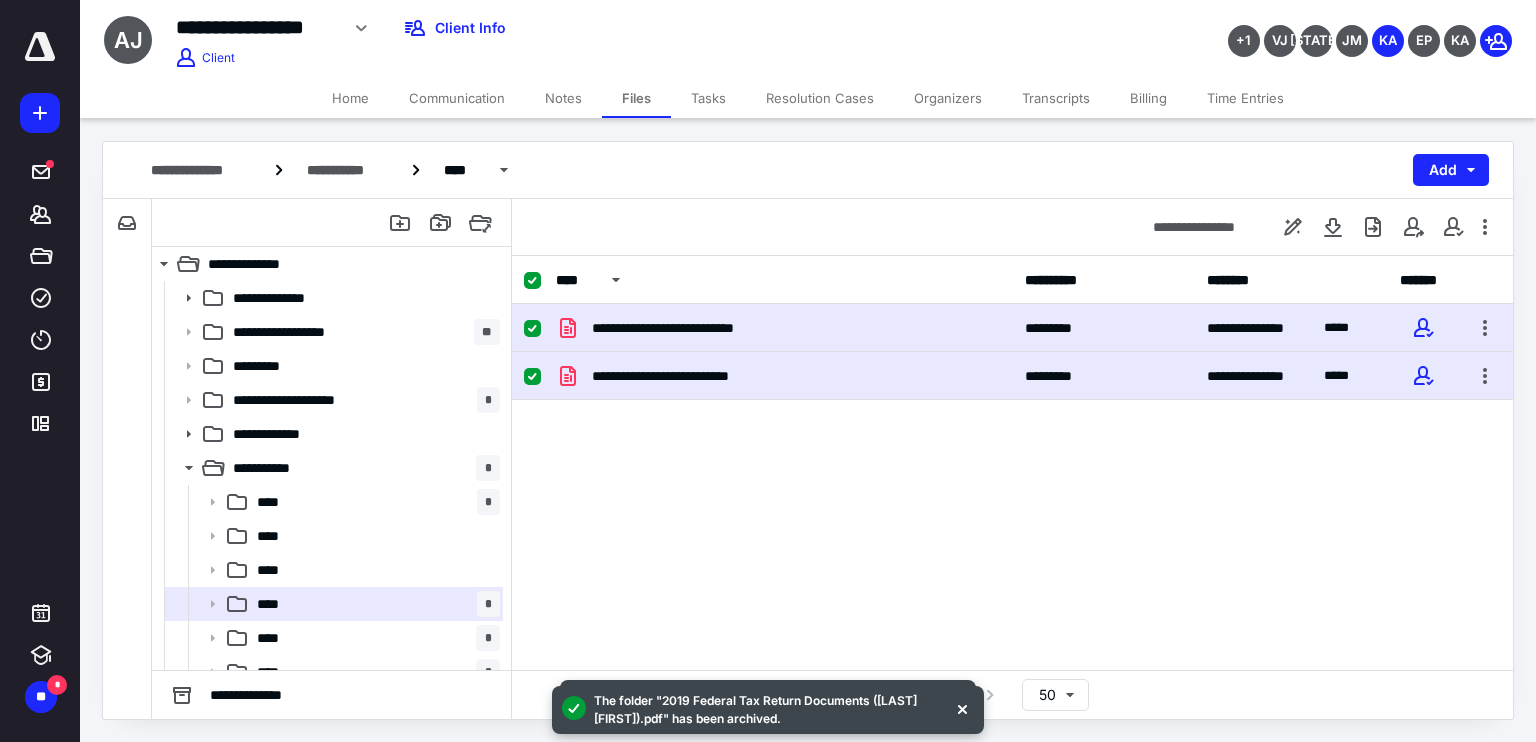 checkbox on "false" 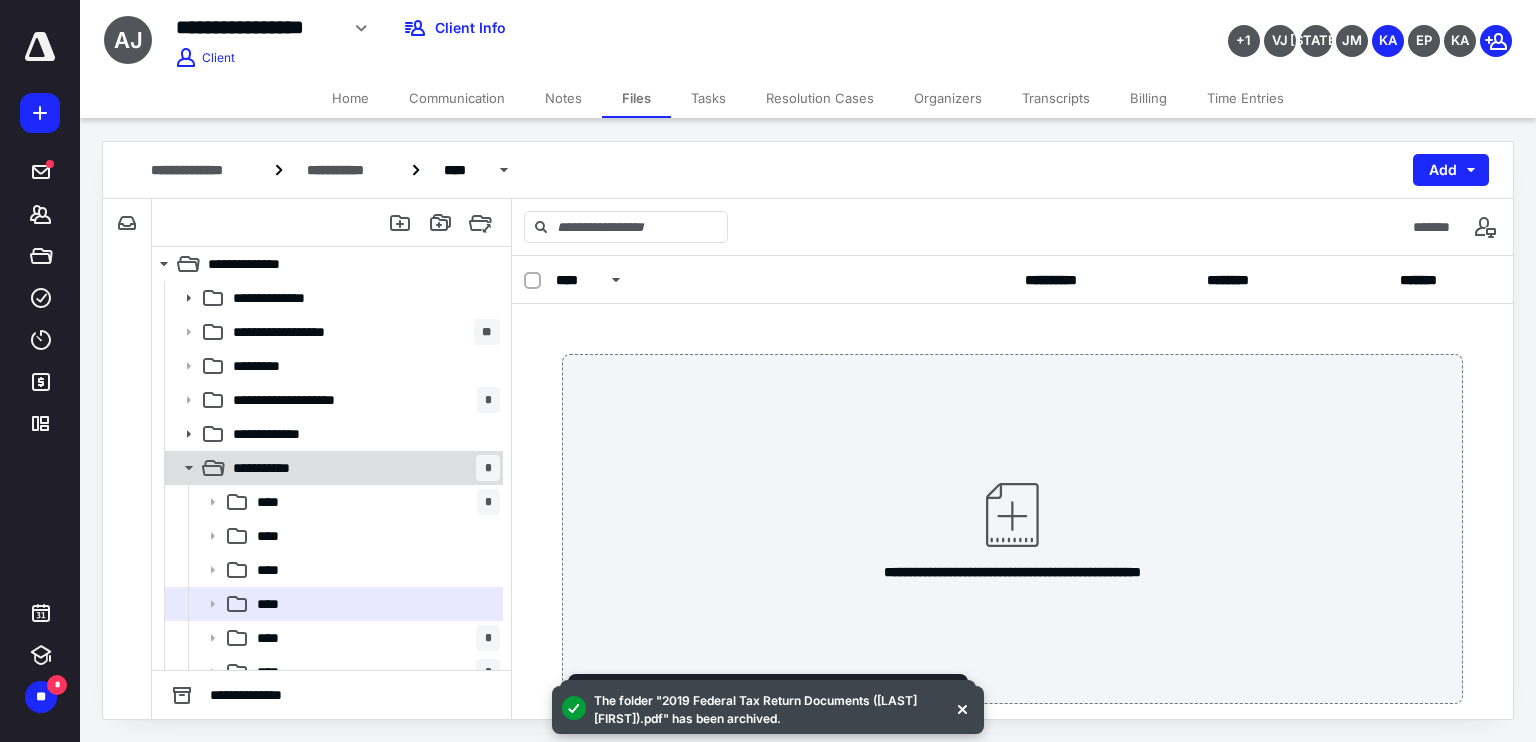 click on "**********" at bounding box center [272, 468] 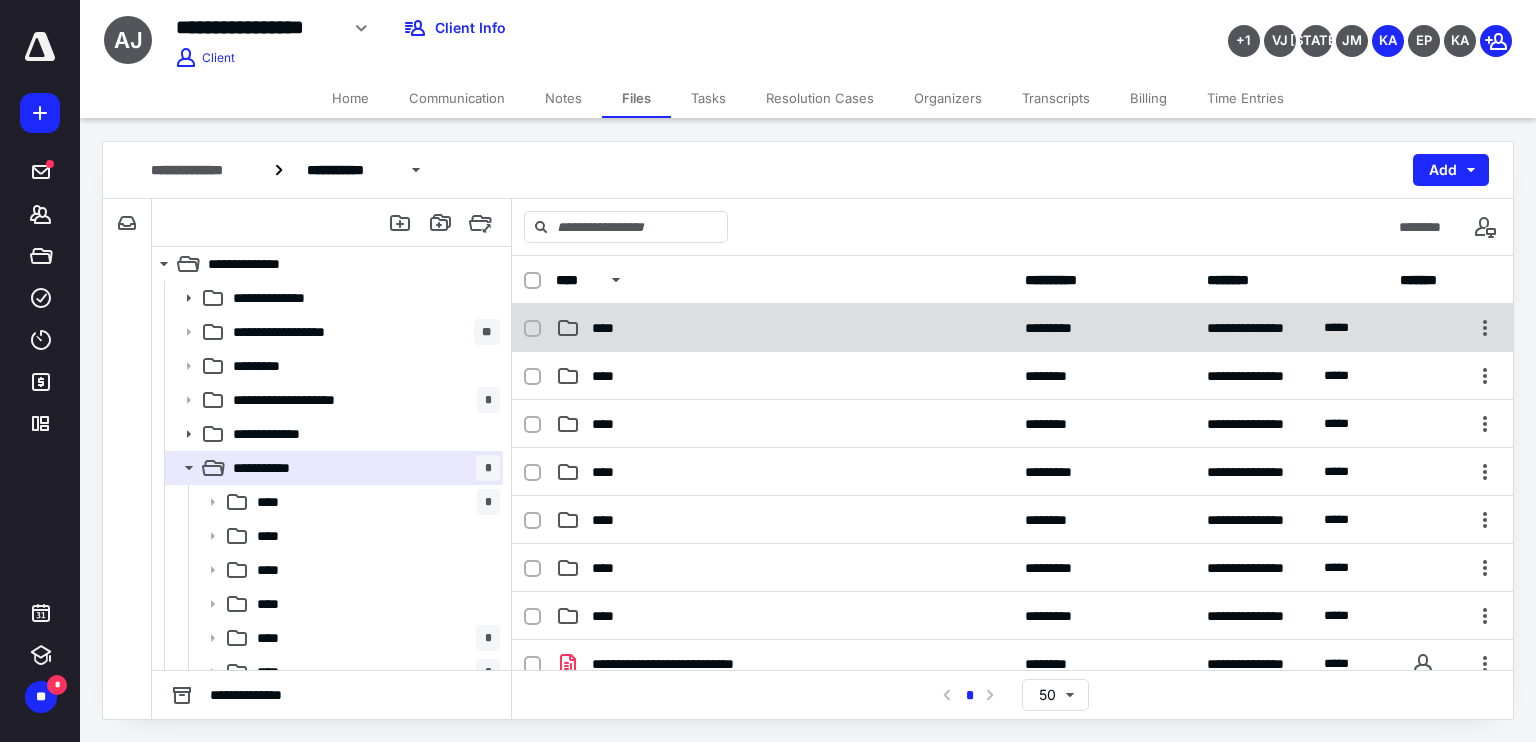 click on "****" at bounding box center (784, 328) 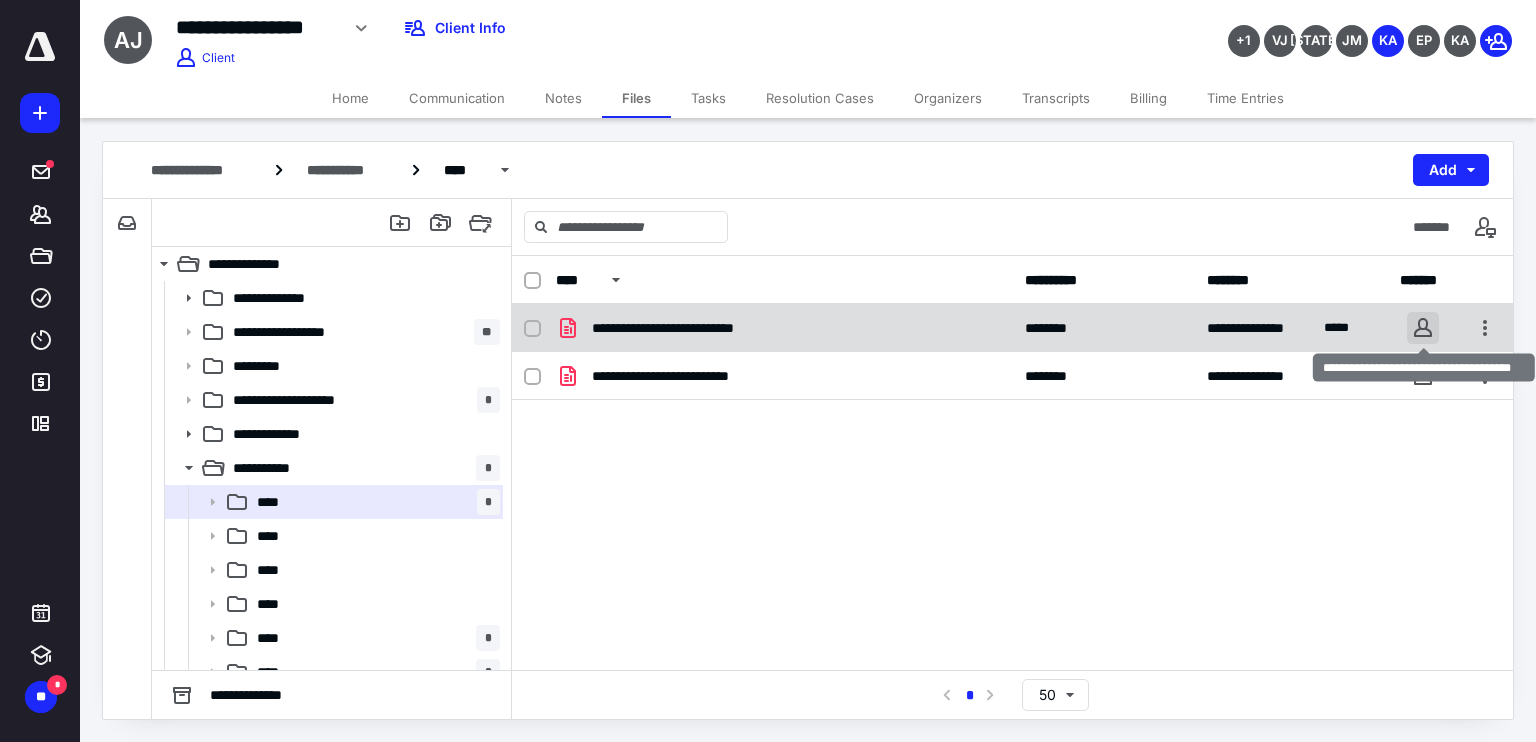 click at bounding box center [1423, 328] 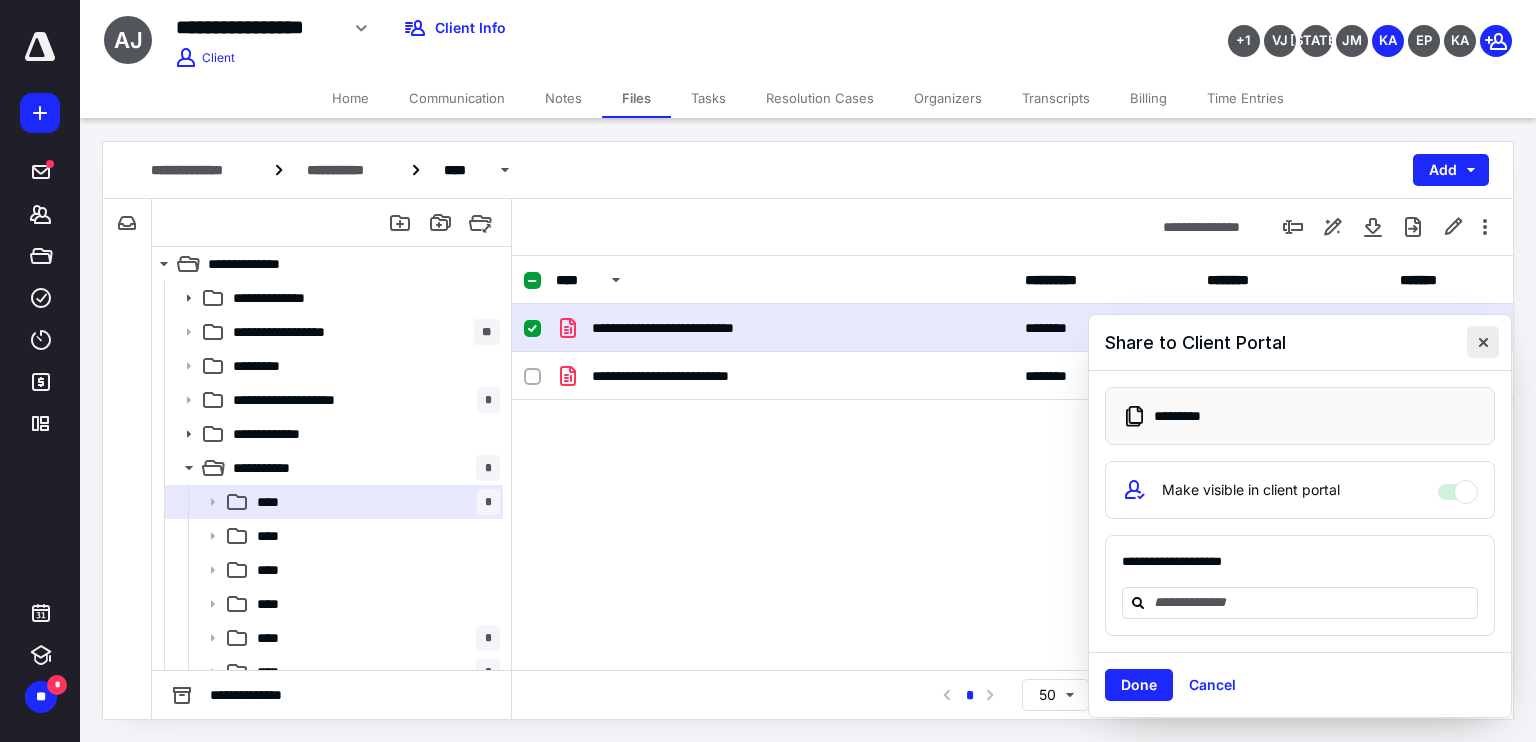 click at bounding box center (1483, 342) 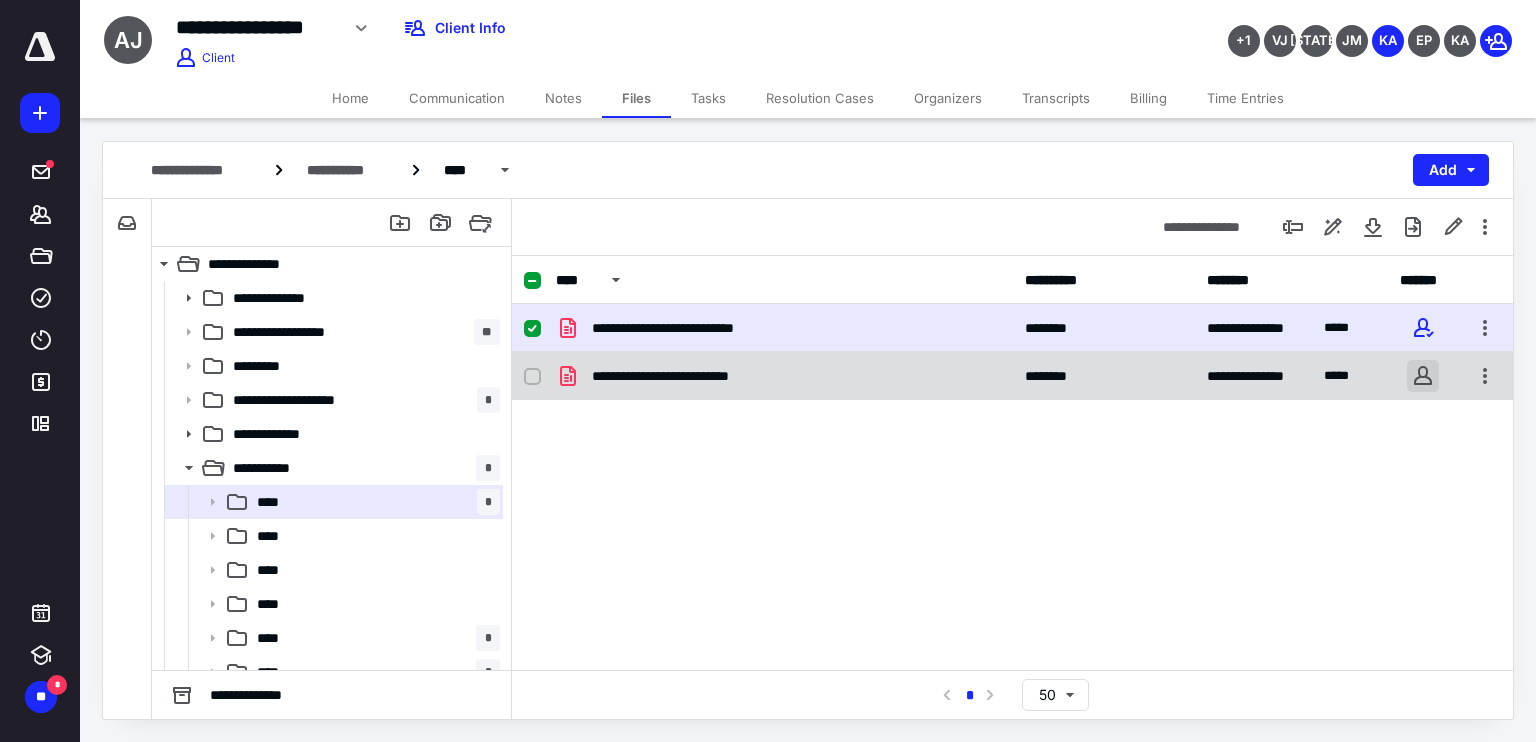 click at bounding box center [1423, 376] 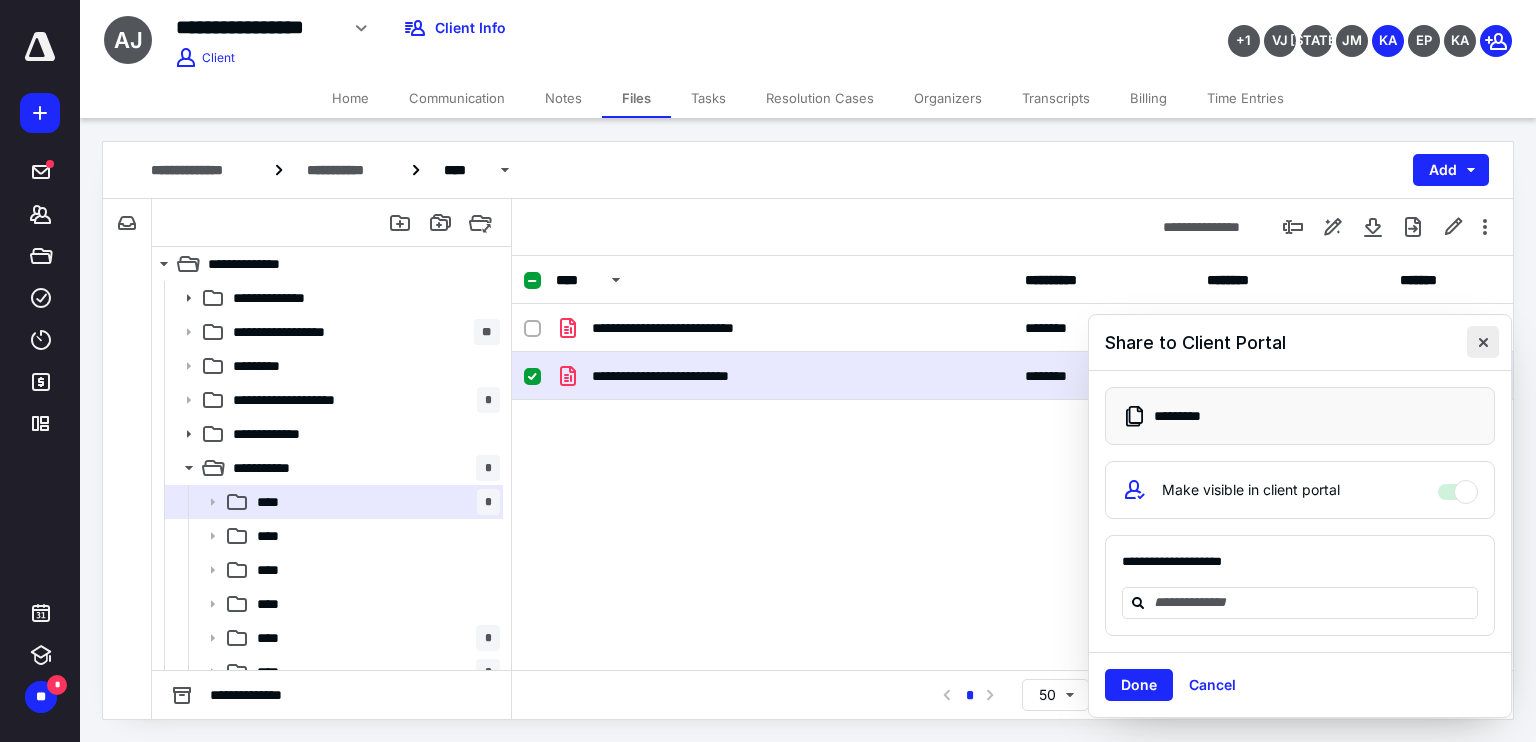 click at bounding box center (1483, 342) 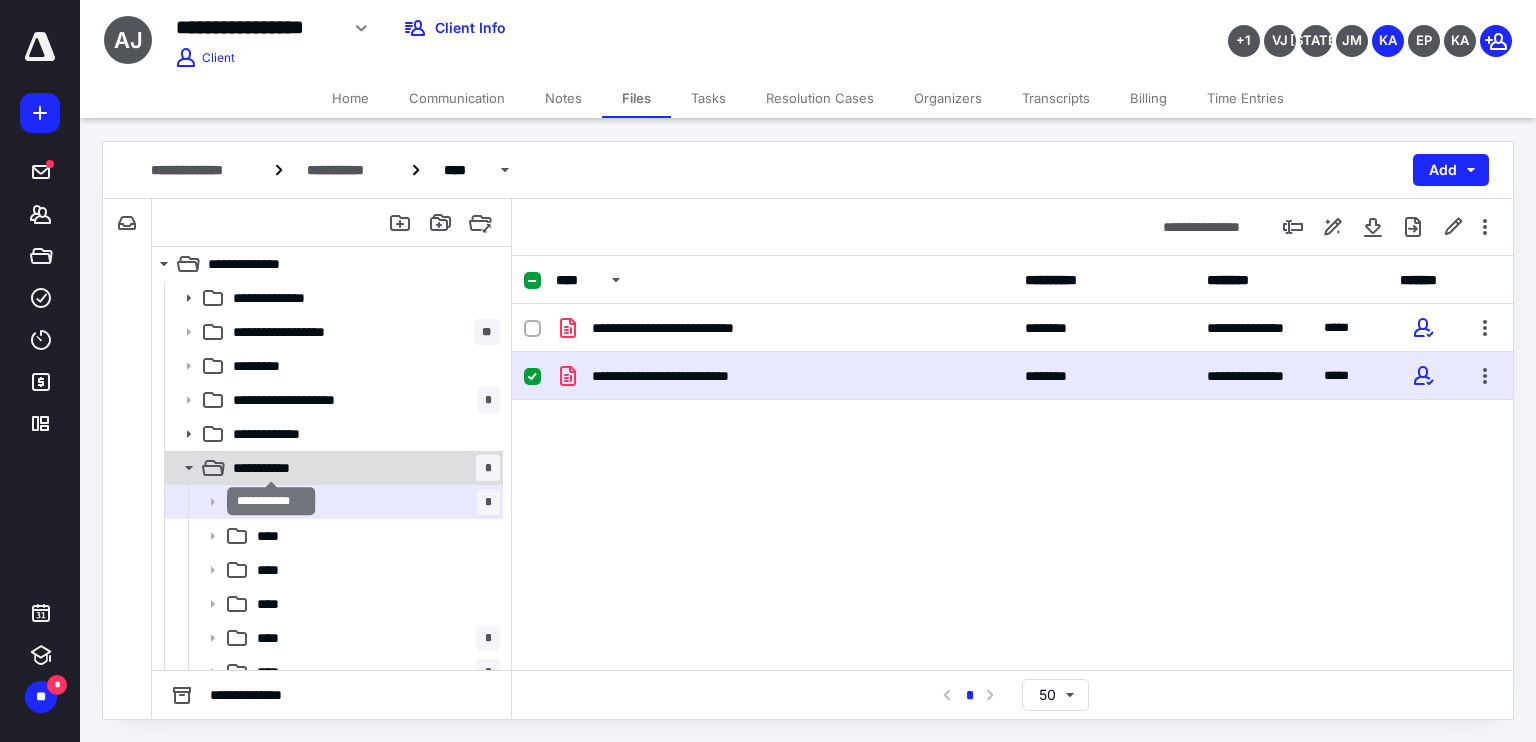 click on "**********" at bounding box center (272, 468) 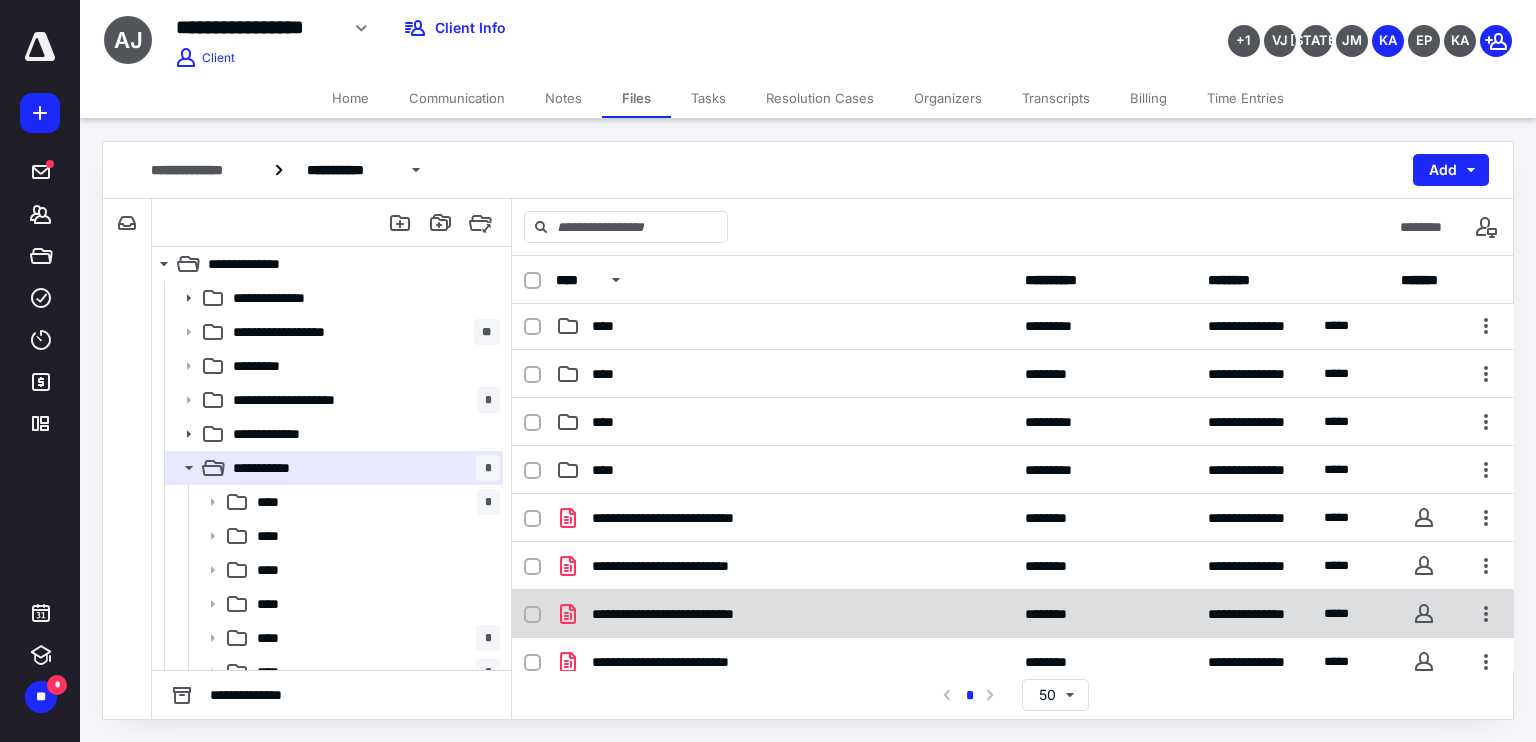 scroll, scrollTop: 267, scrollLeft: 0, axis: vertical 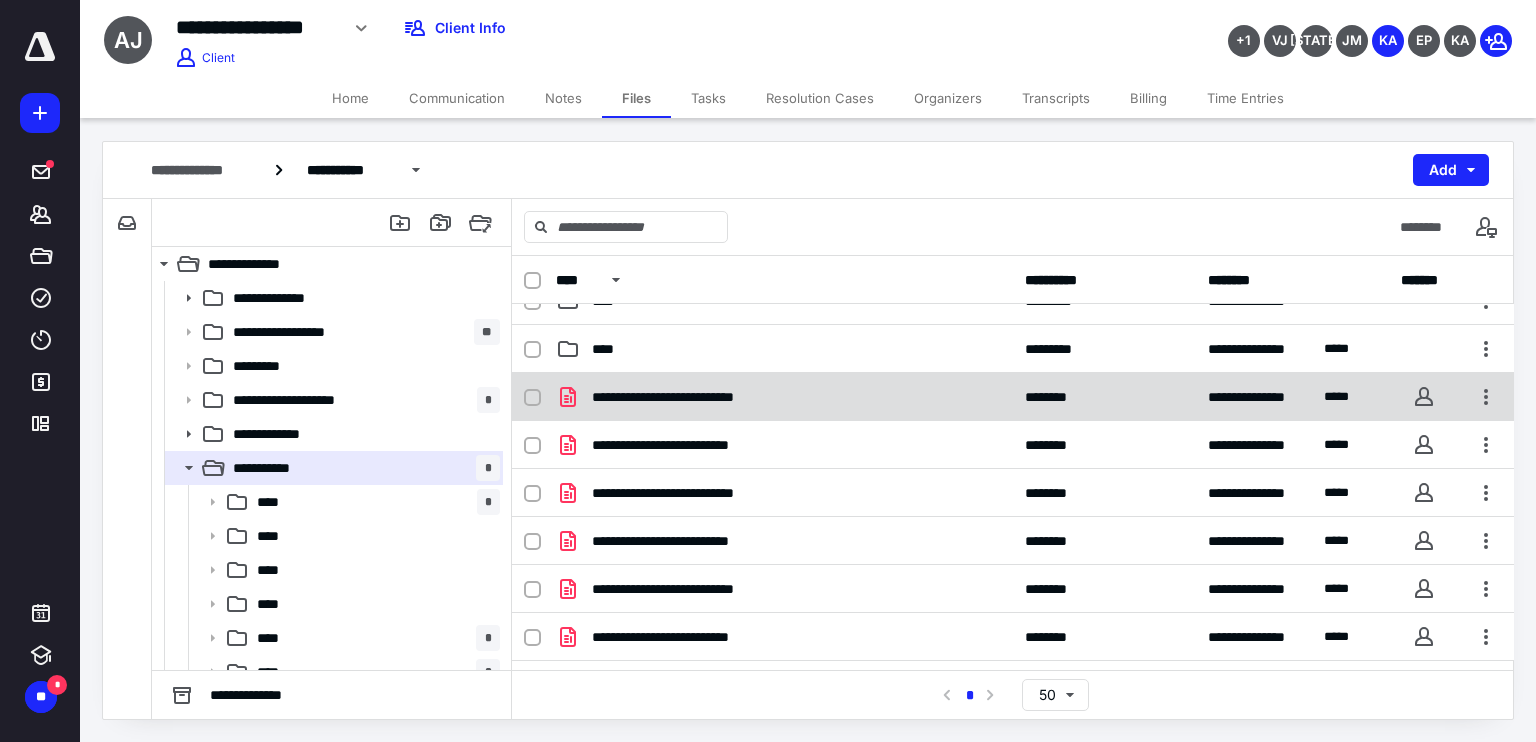 click 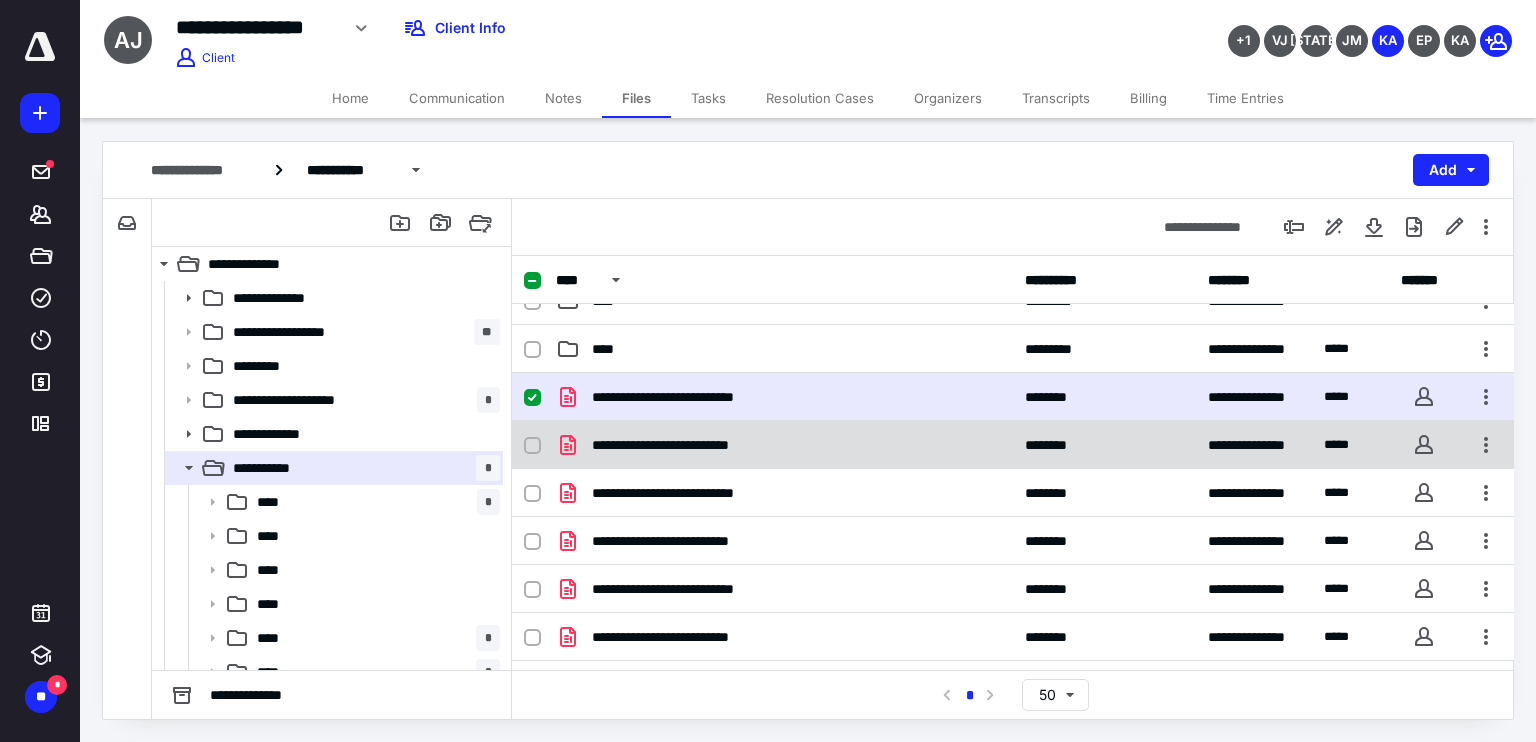 click at bounding box center (532, 446) 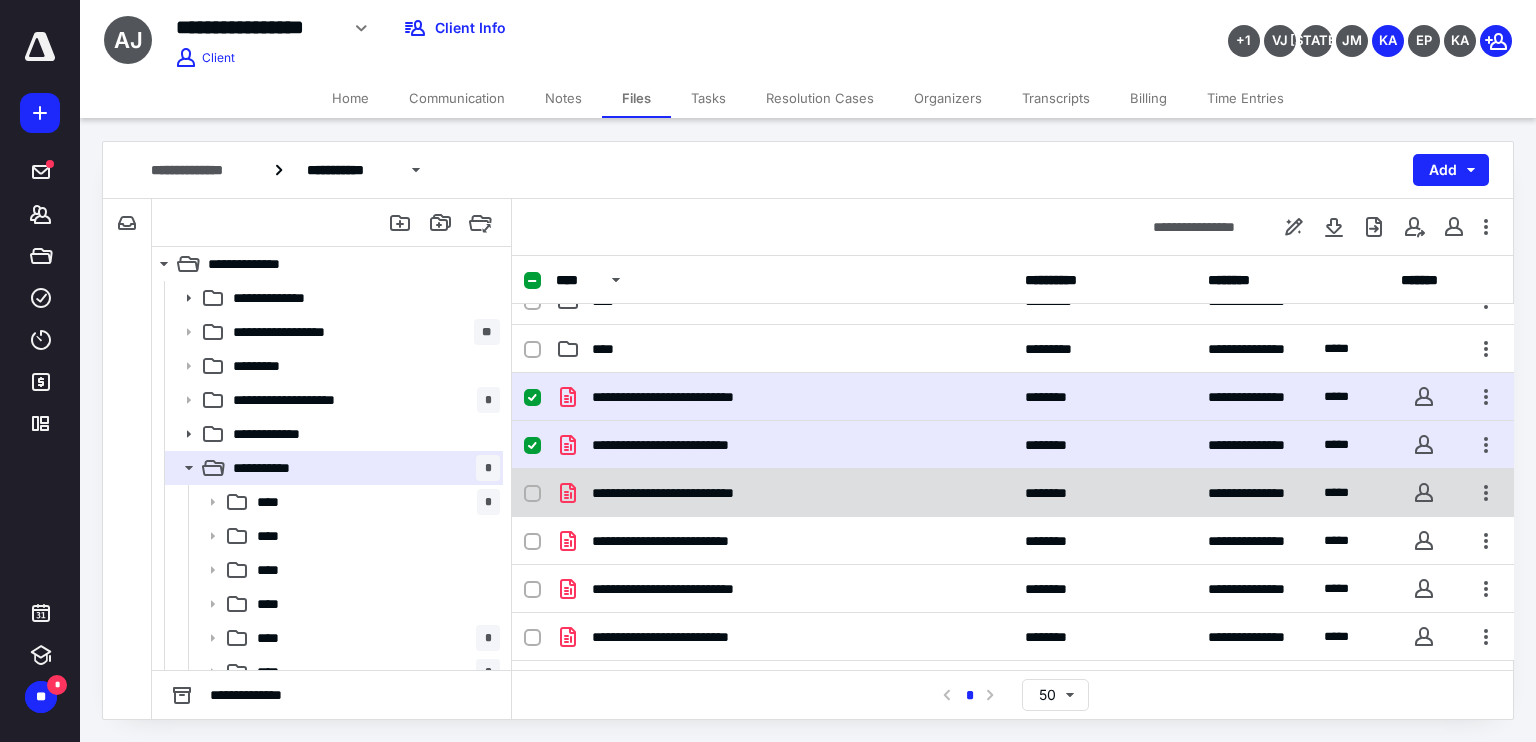 click 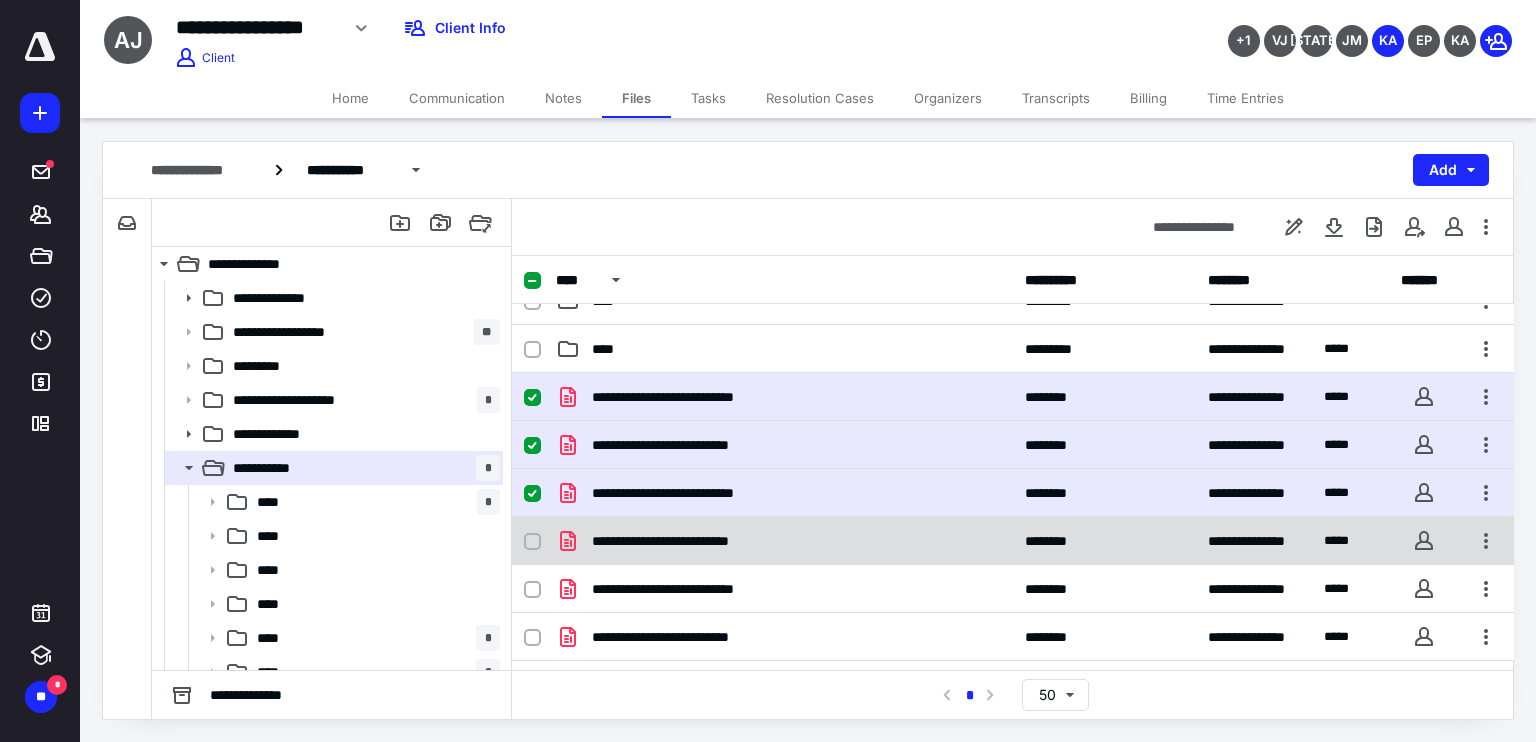 click 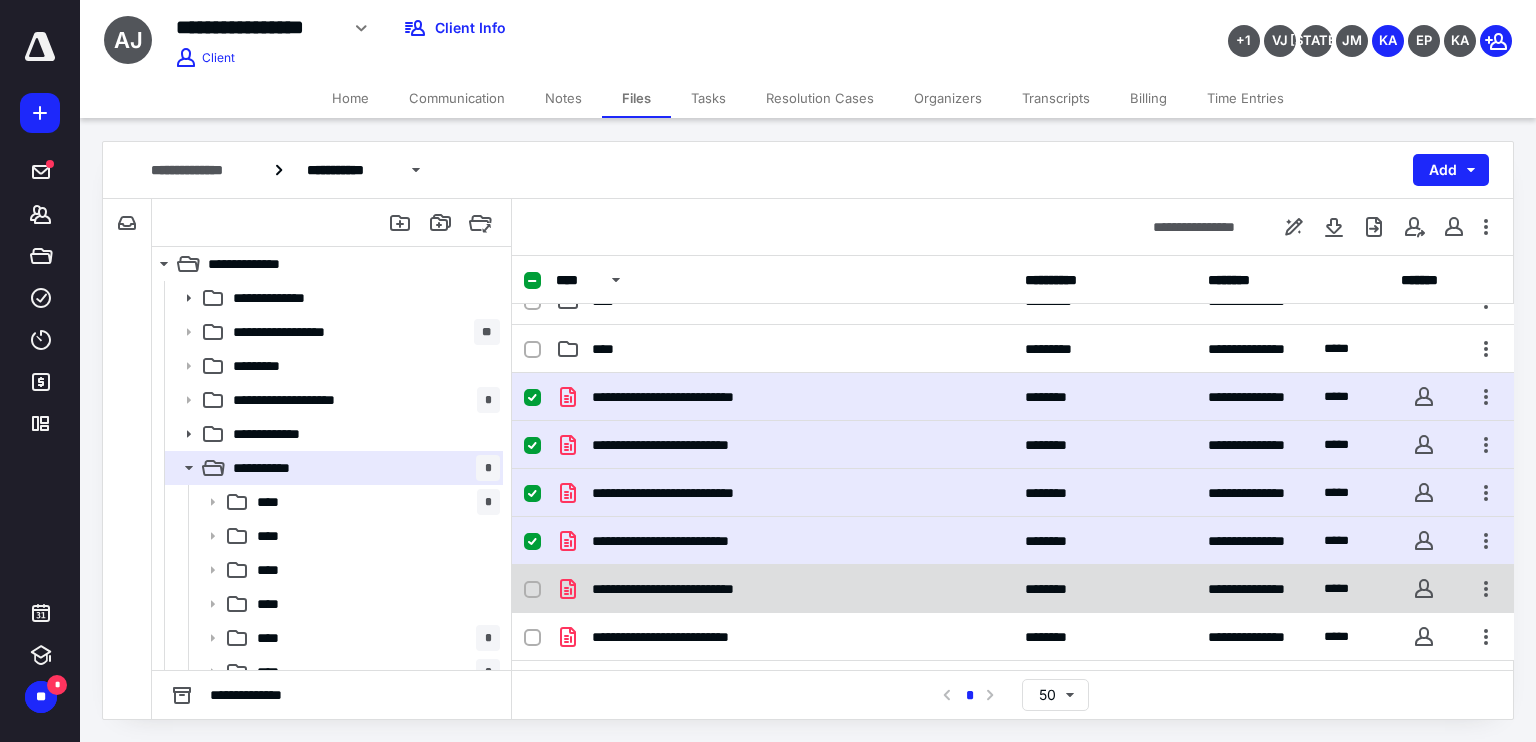 click at bounding box center (532, 590) 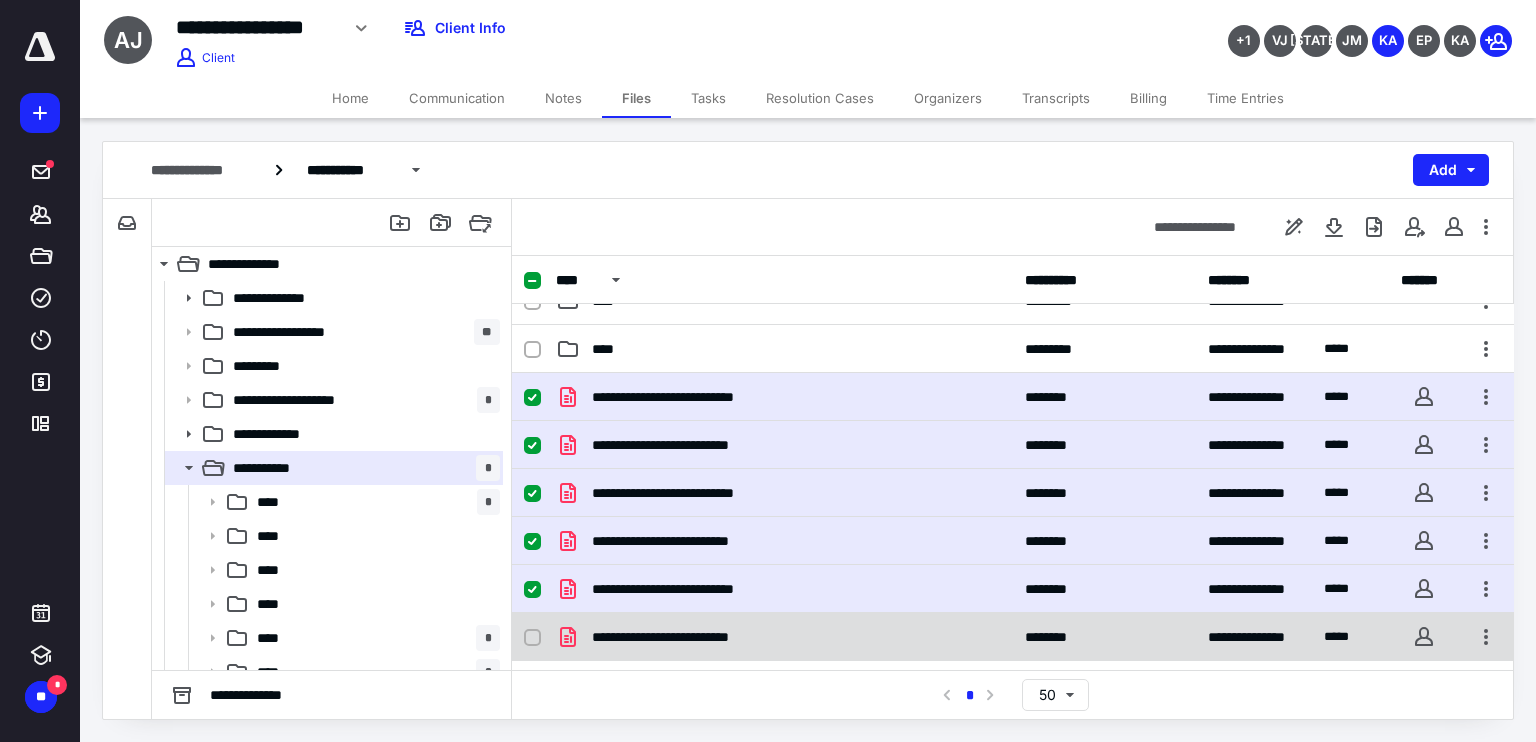 click 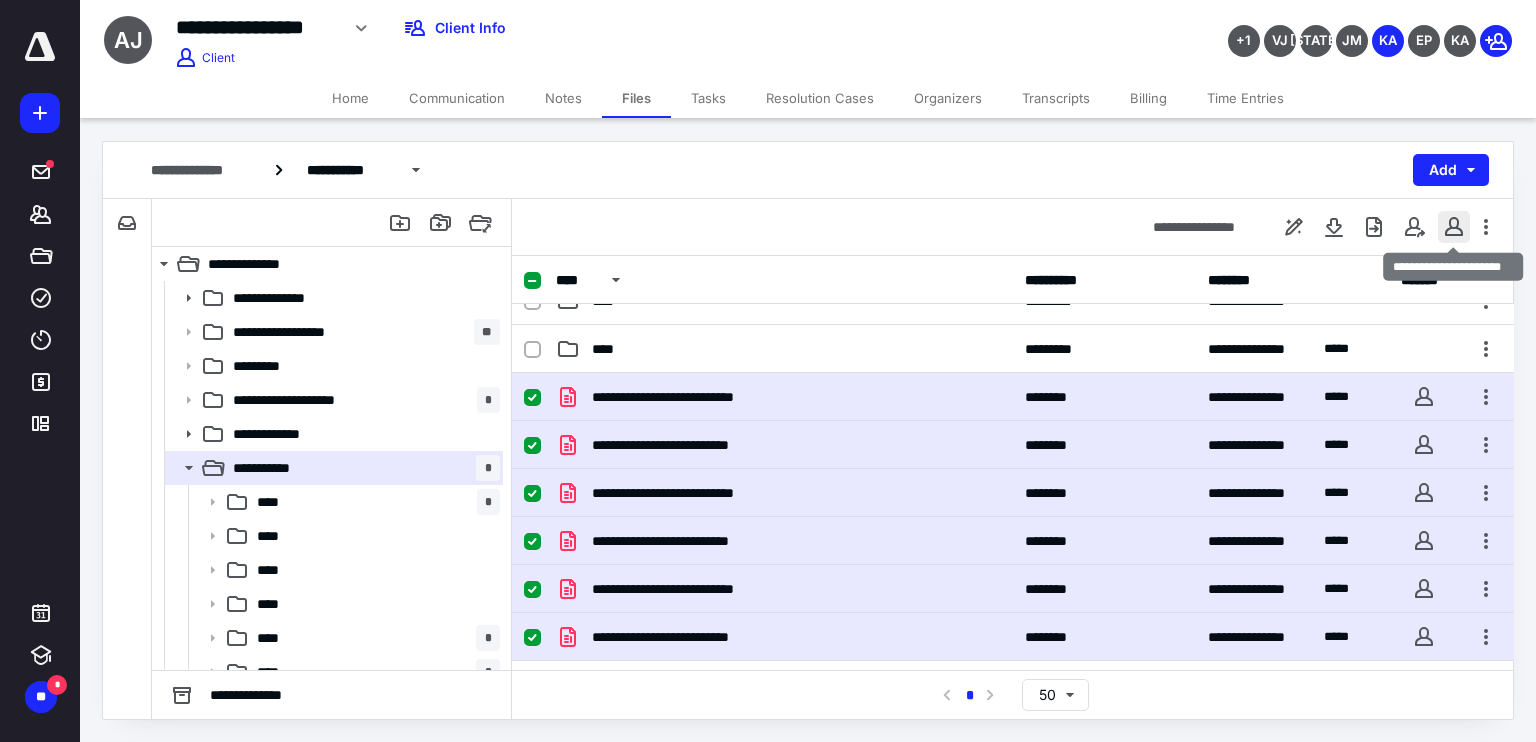 click at bounding box center (1454, 227) 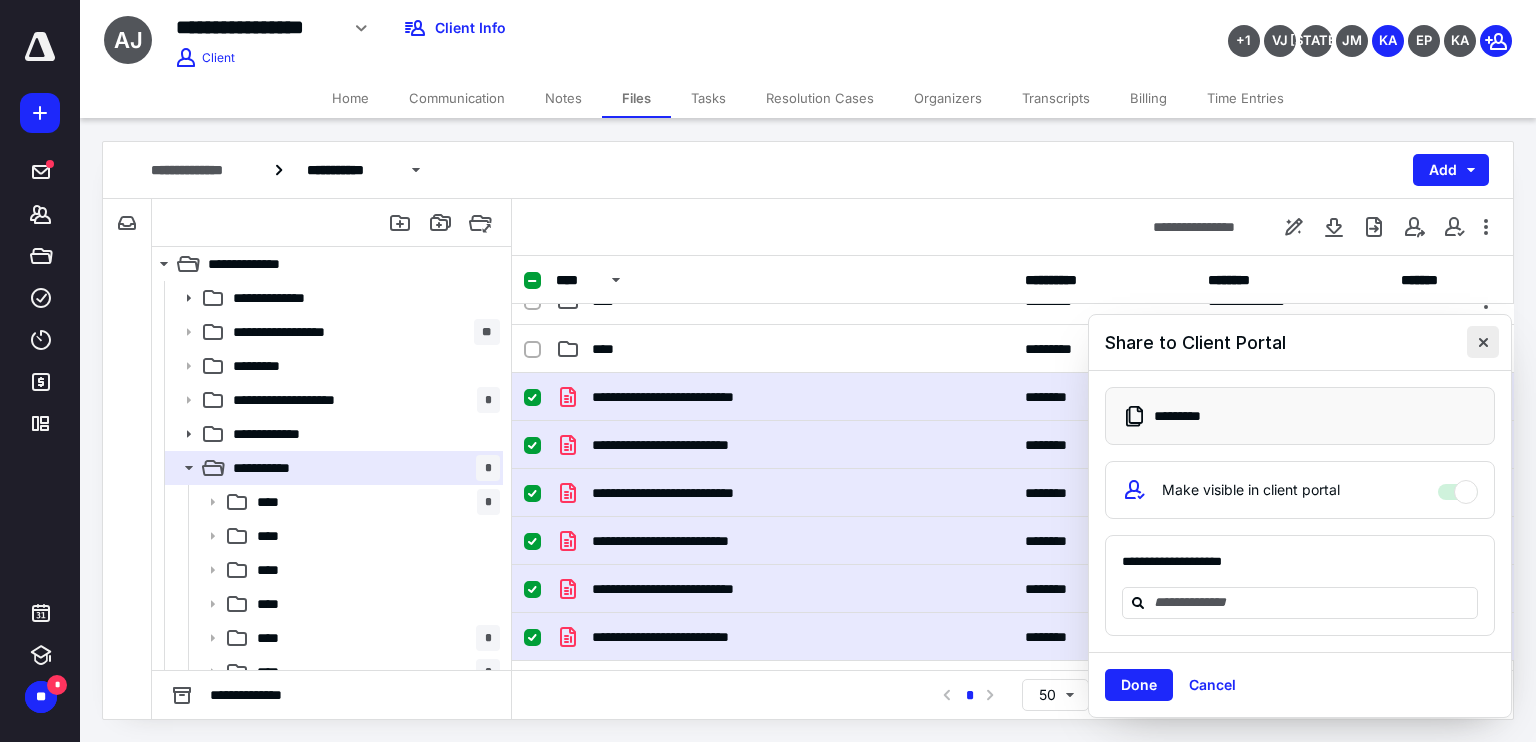 click at bounding box center [1483, 342] 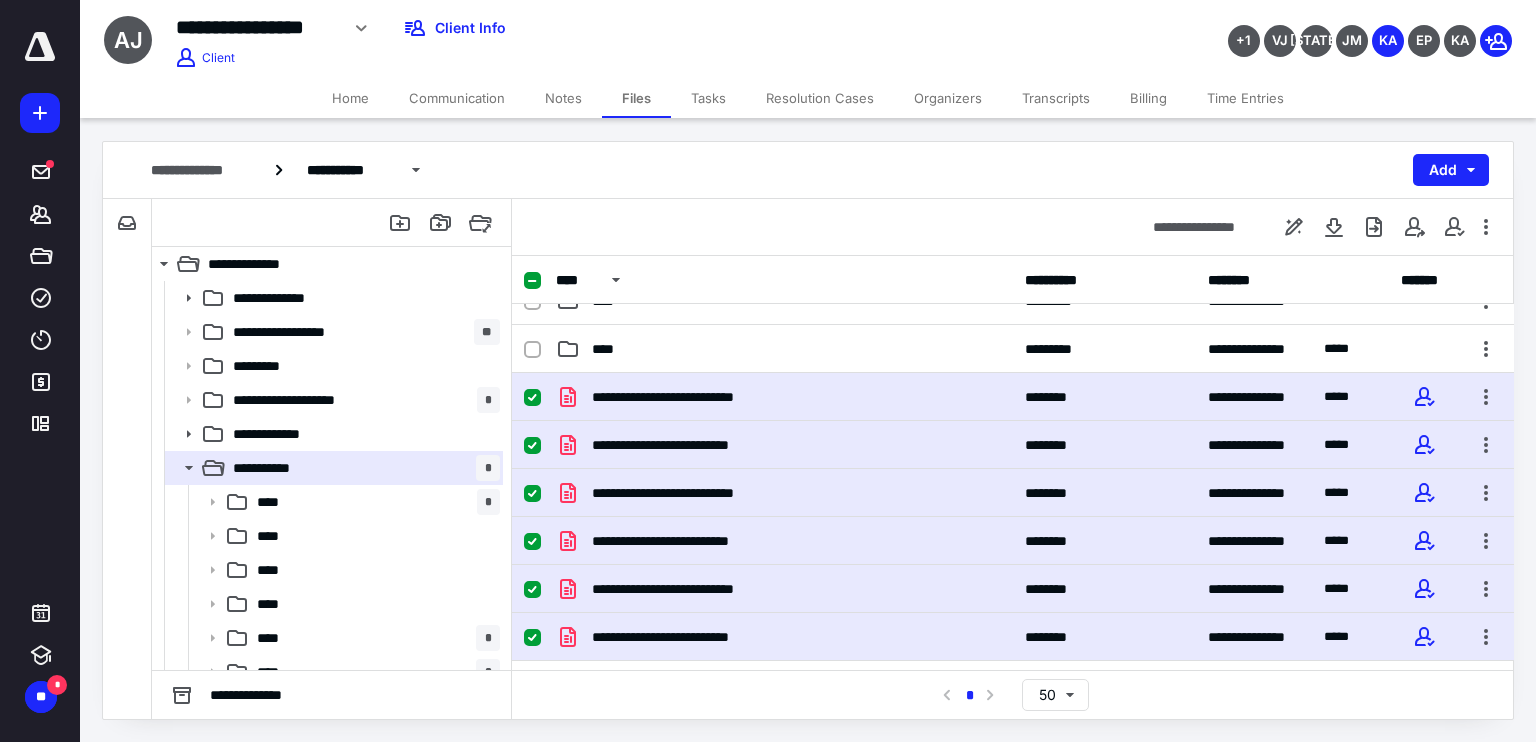 click at bounding box center [532, 281] 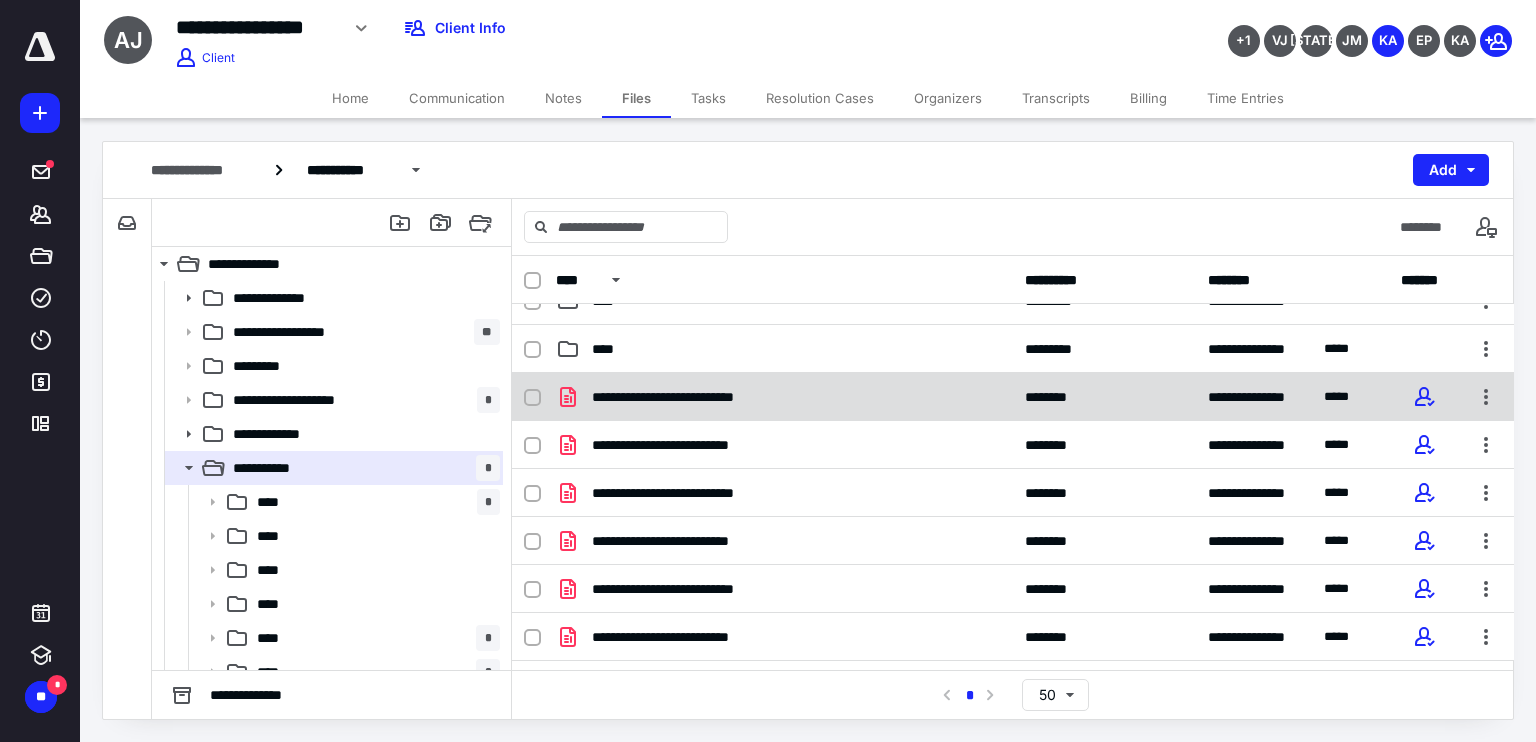 drag, startPoint x: 534, startPoint y: 397, endPoint x: 535, endPoint y: 411, distance: 14.035668 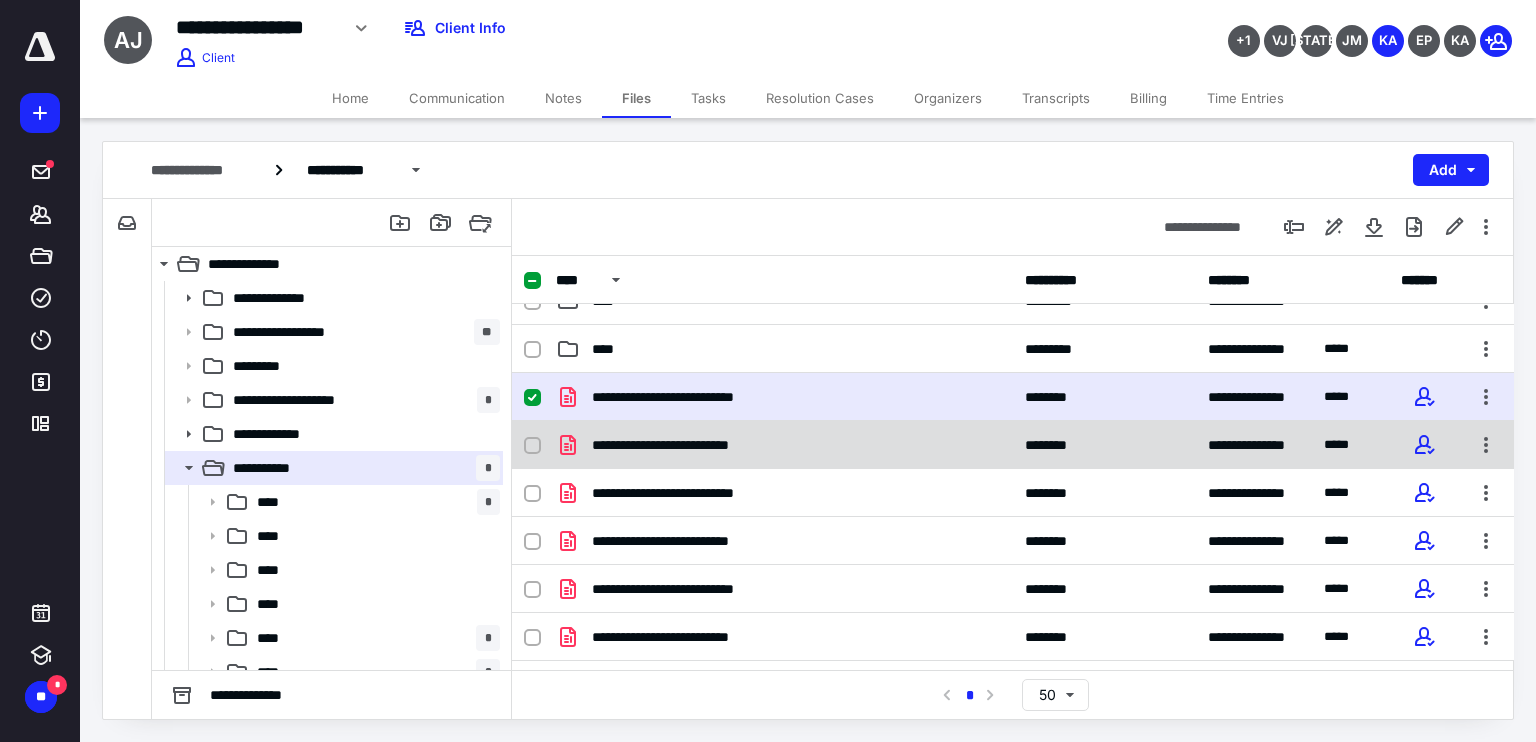 click 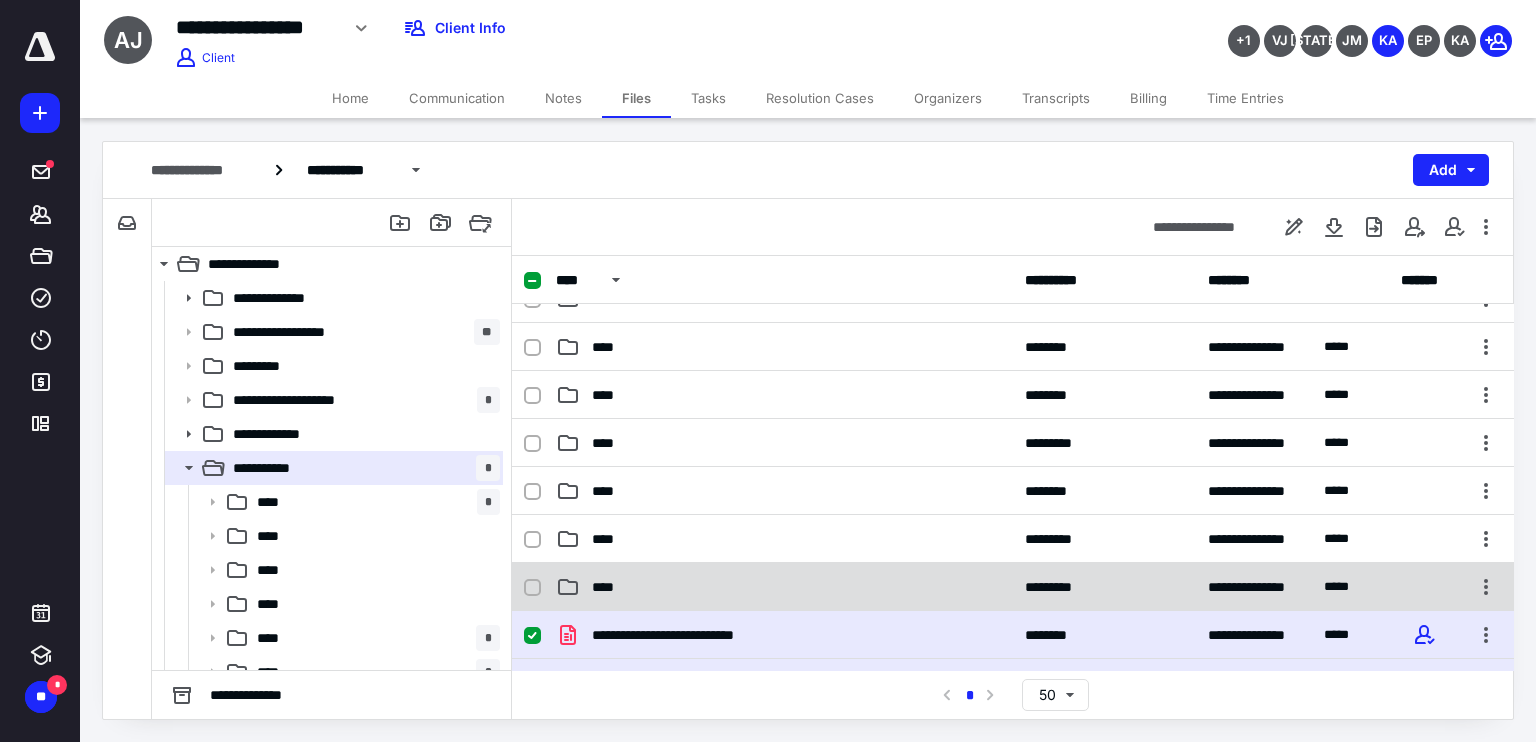 scroll, scrollTop: 0, scrollLeft: 0, axis: both 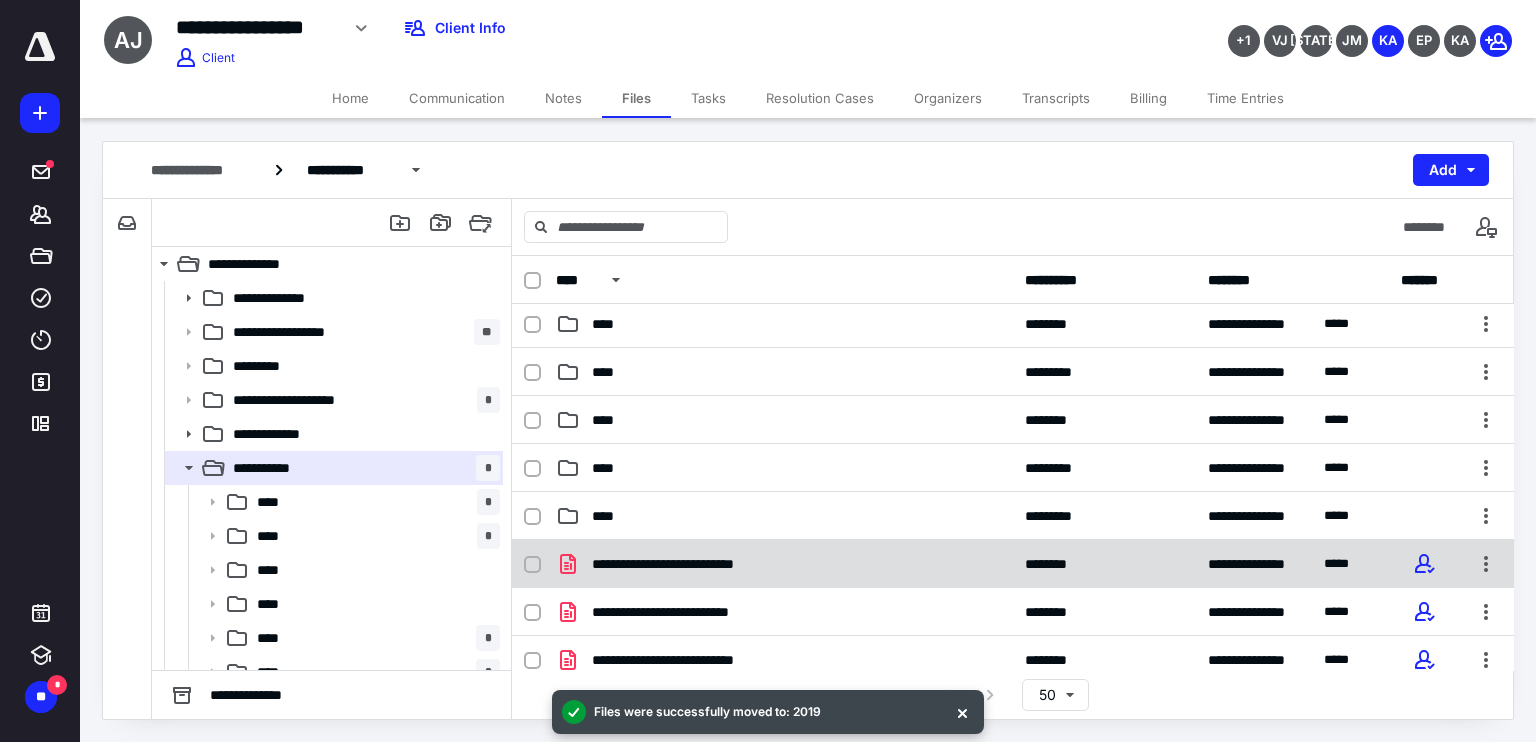 click at bounding box center [532, 565] 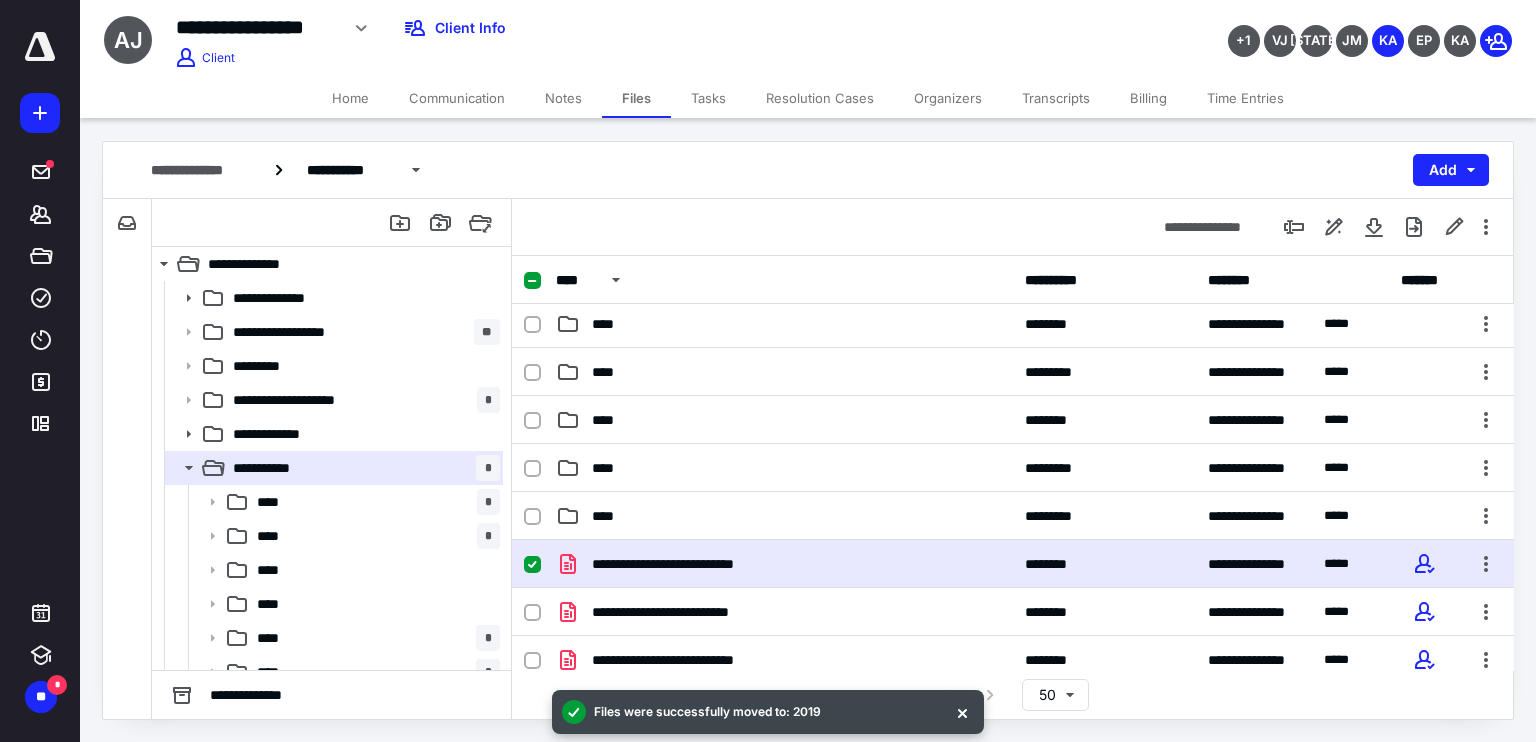 drag, startPoint x: 532, startPoint y: 607, endPoint x: 658, endPoint y: 577, distance: 129.5222 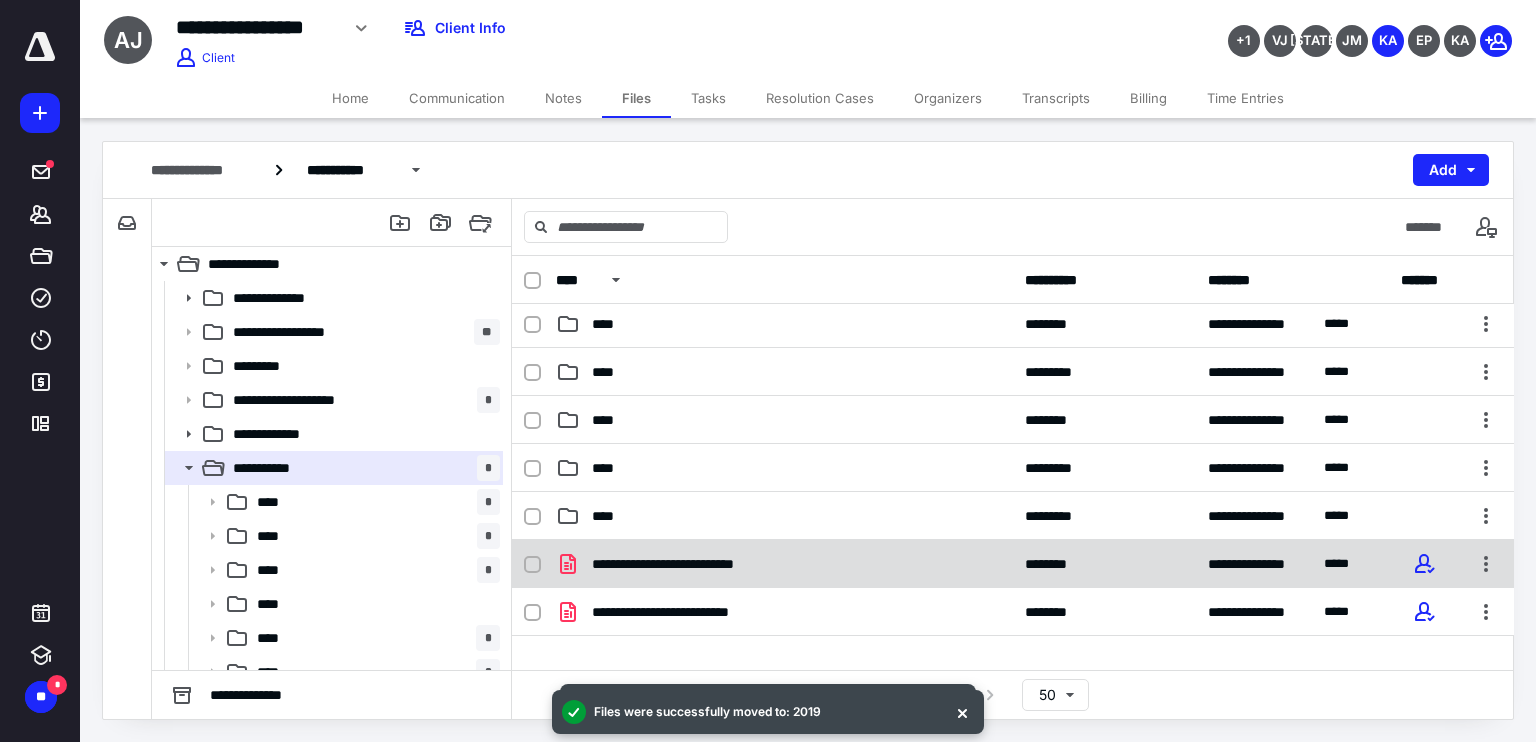 click 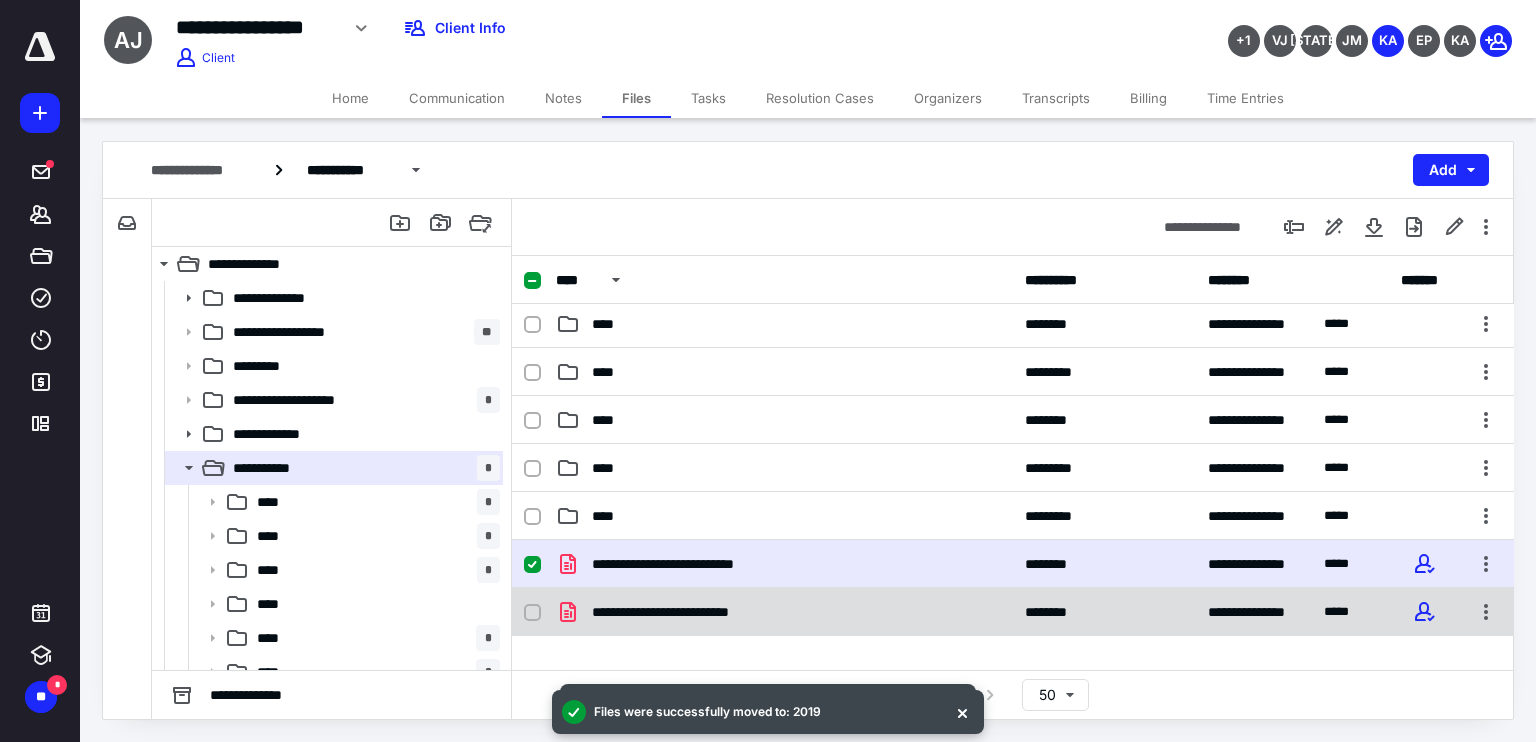 click 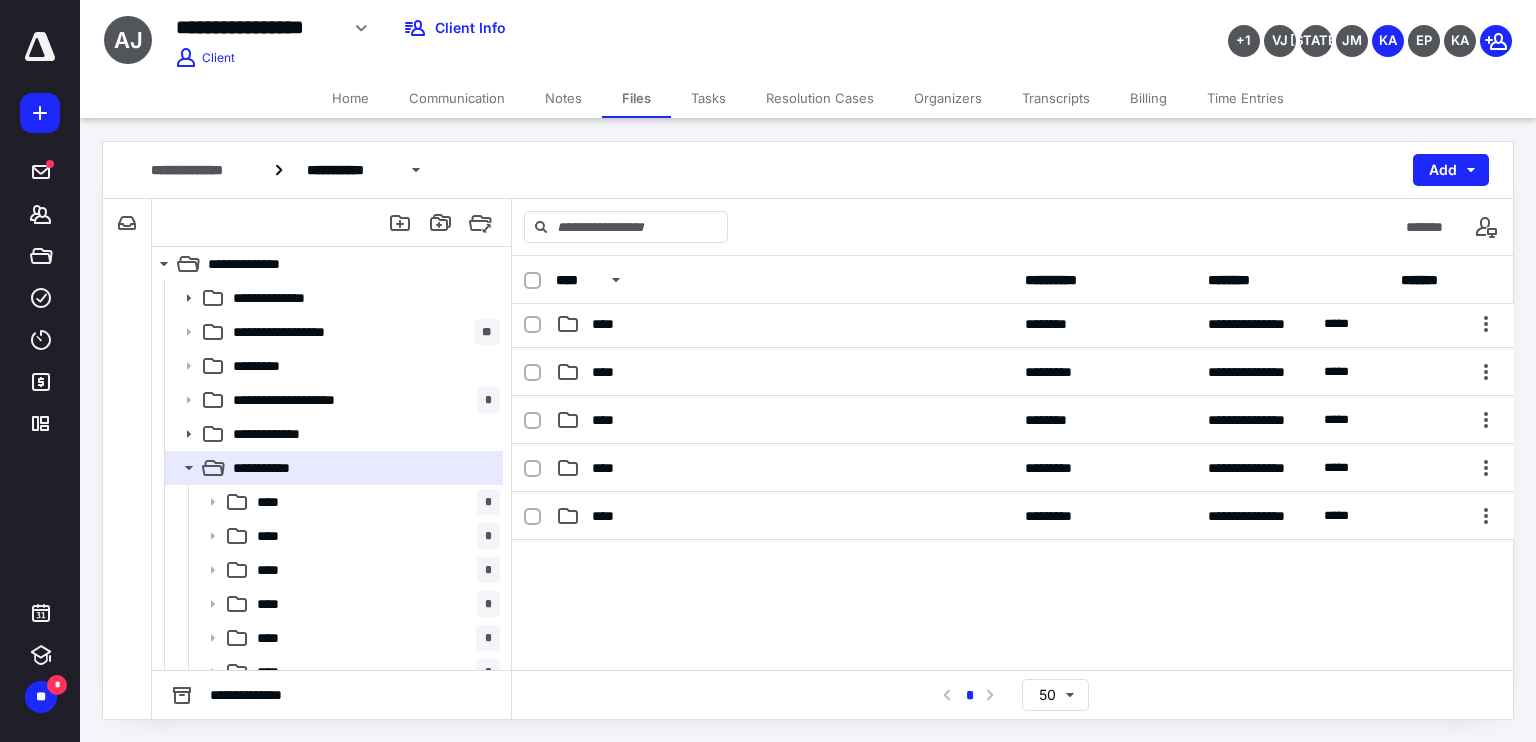 click on "Notes" at bounding box center (563, 98) 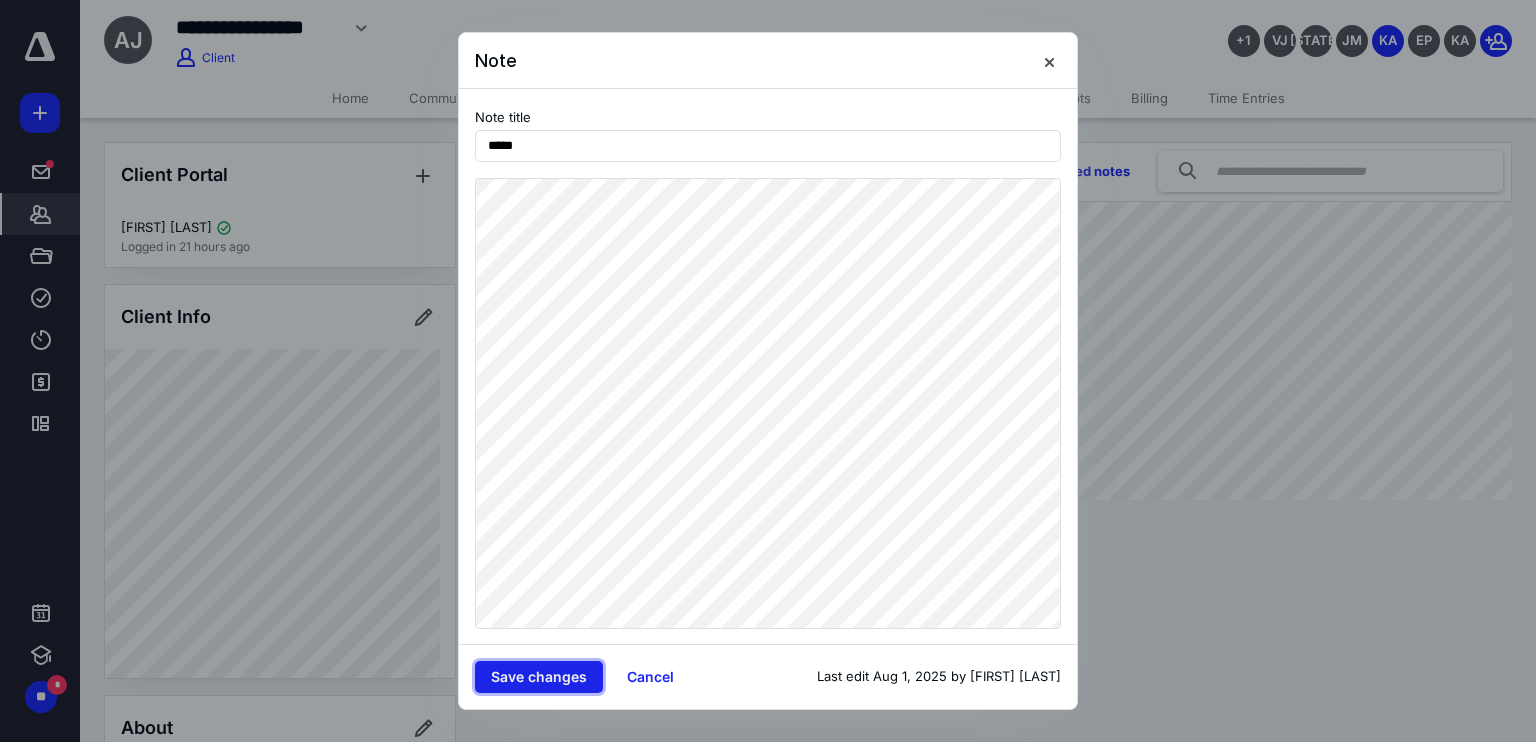 click on "Save changes" at bounding box center (539, 677) 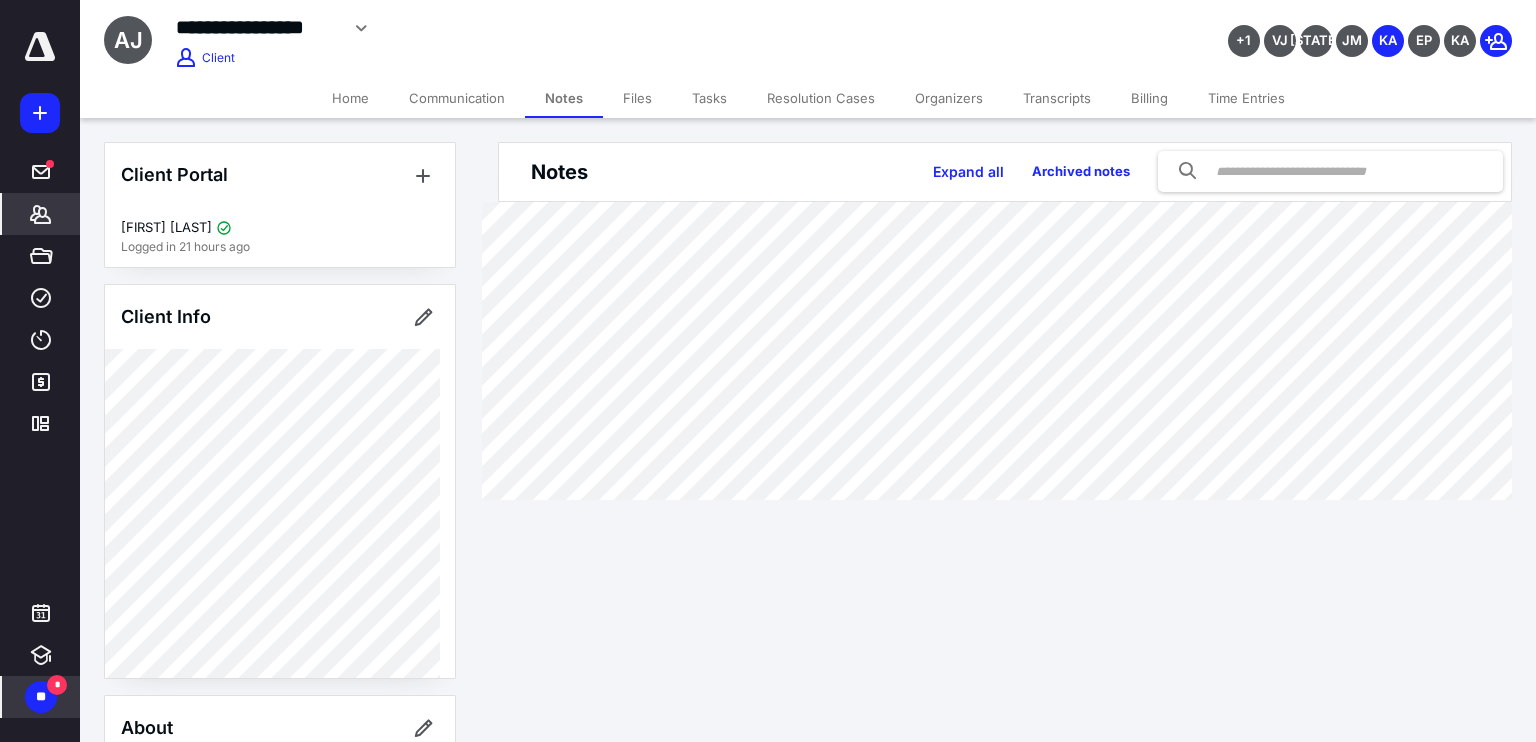 click on "** *" at bounding box center [41, 697] 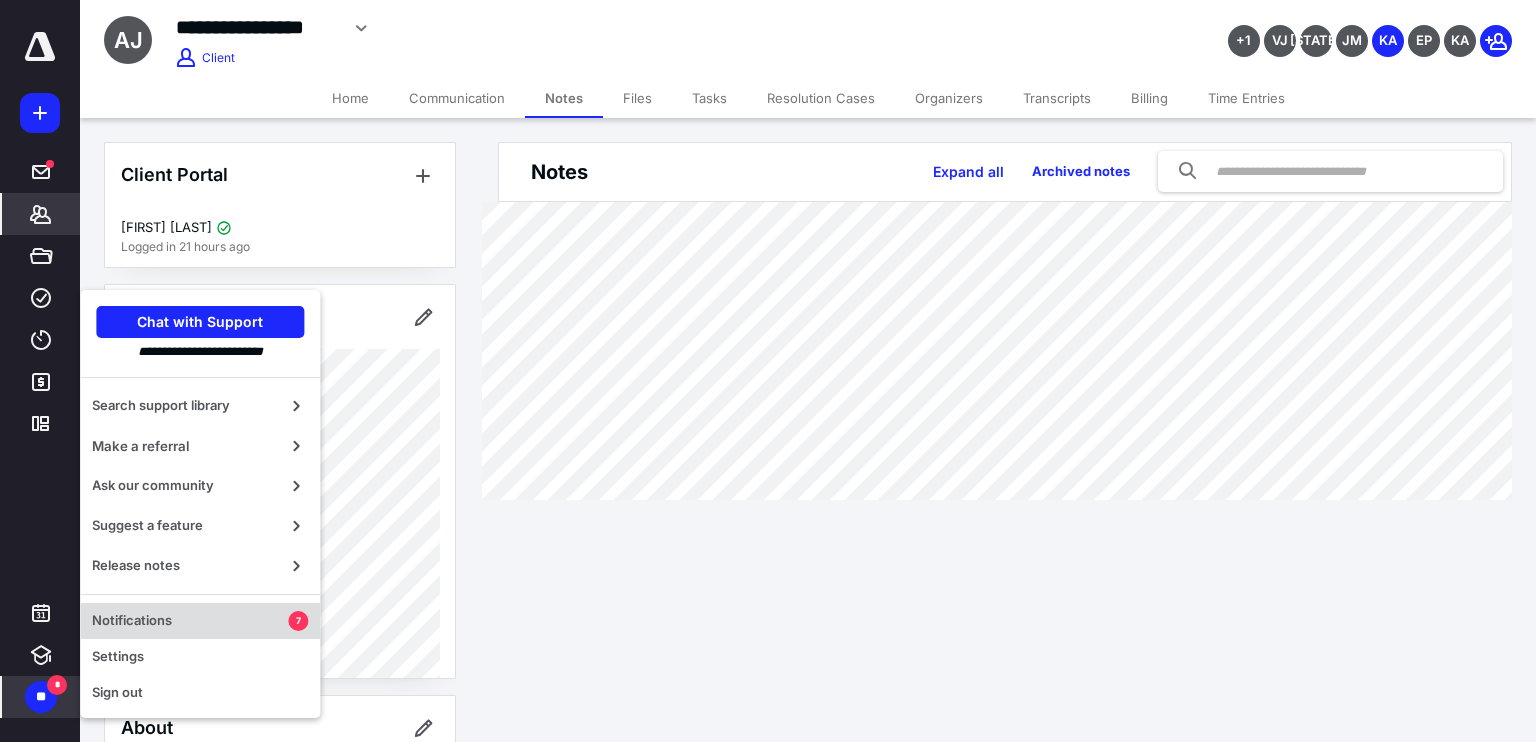 click on "Notifications" at bounding box center (190, 621) 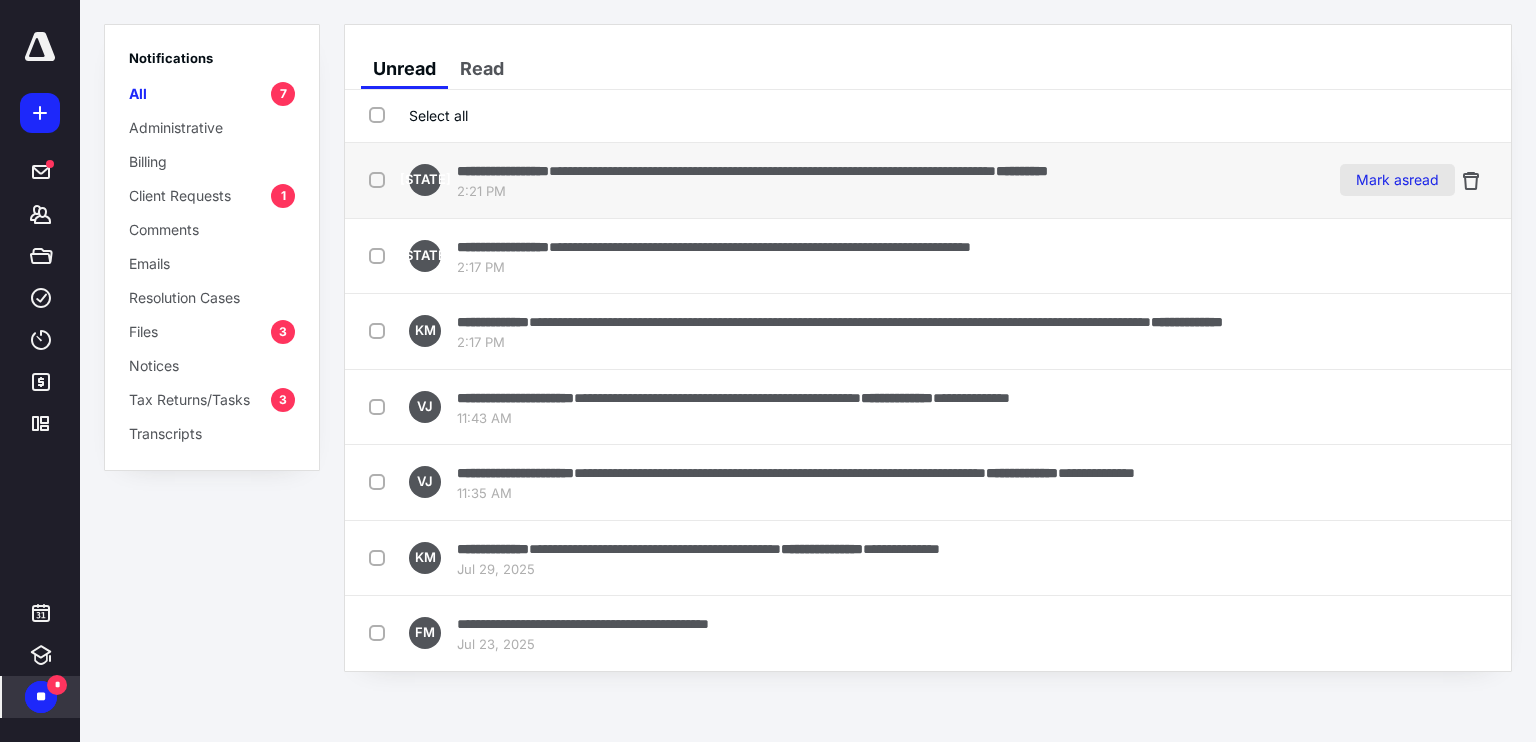 click on "Mark as  read" at bounding box center [1397, 180] 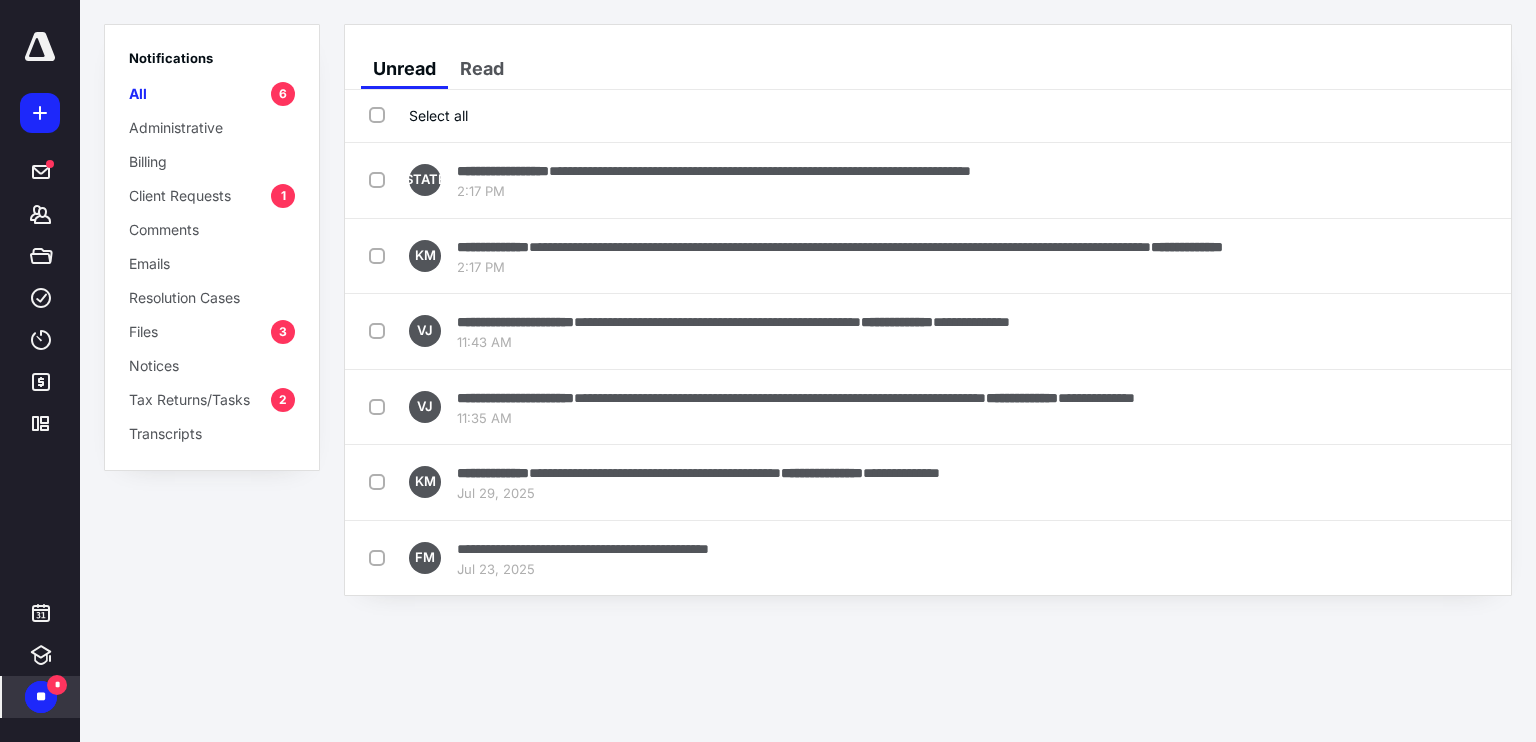 click on "Mark as  read" at bounding box center [1397, 180] 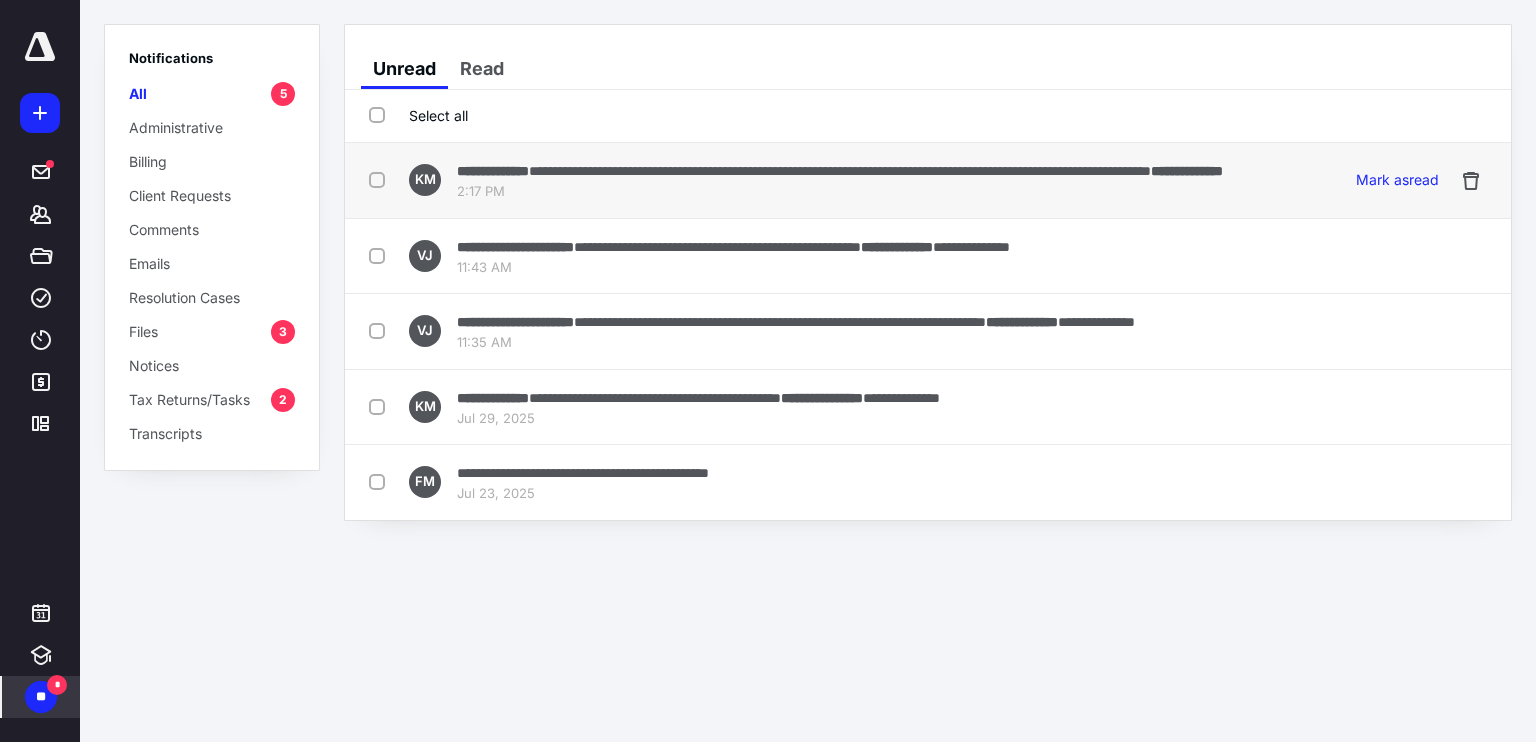 click on "**********" at bounding box center [840, 170] 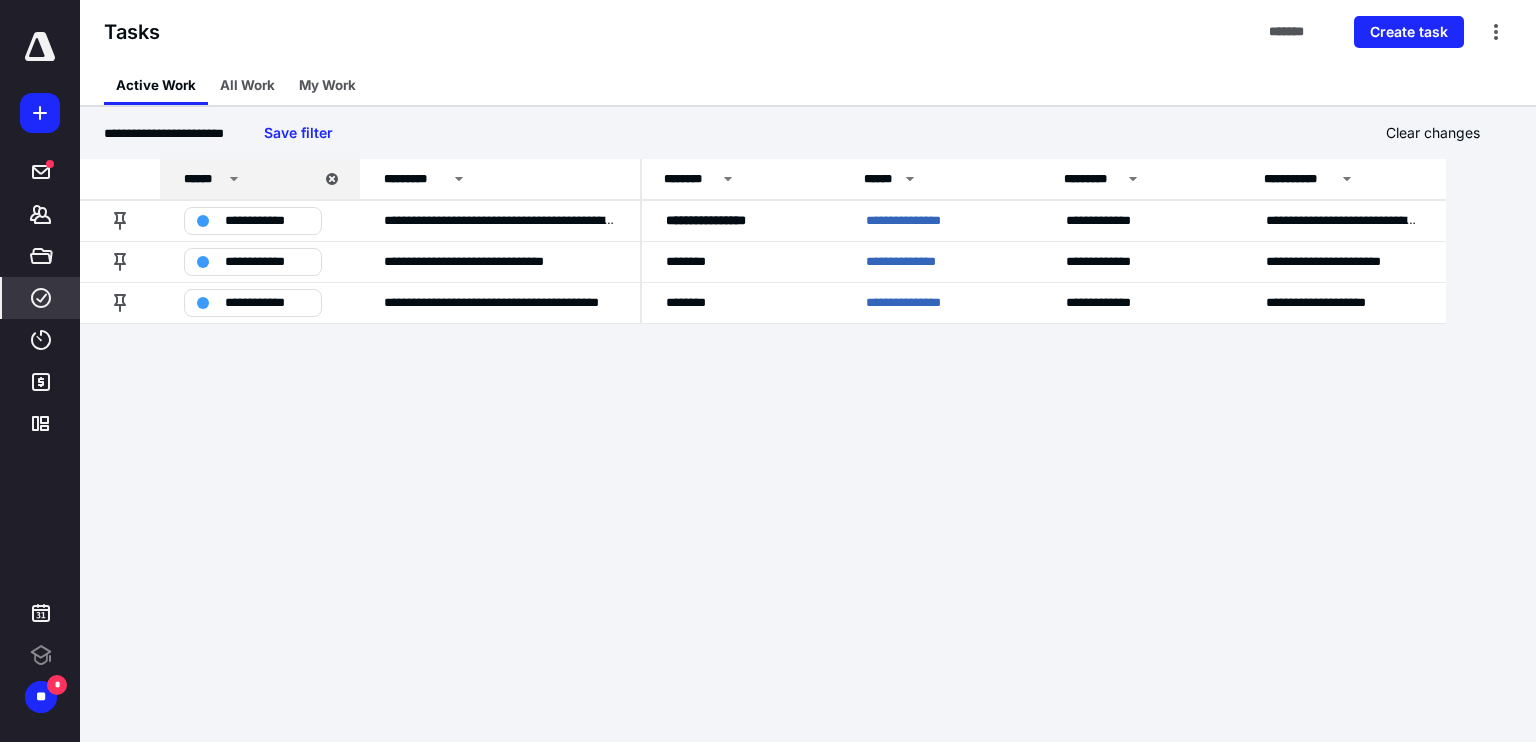 scroll, scrollTop: 0, scrollLeft: 0, axis: both 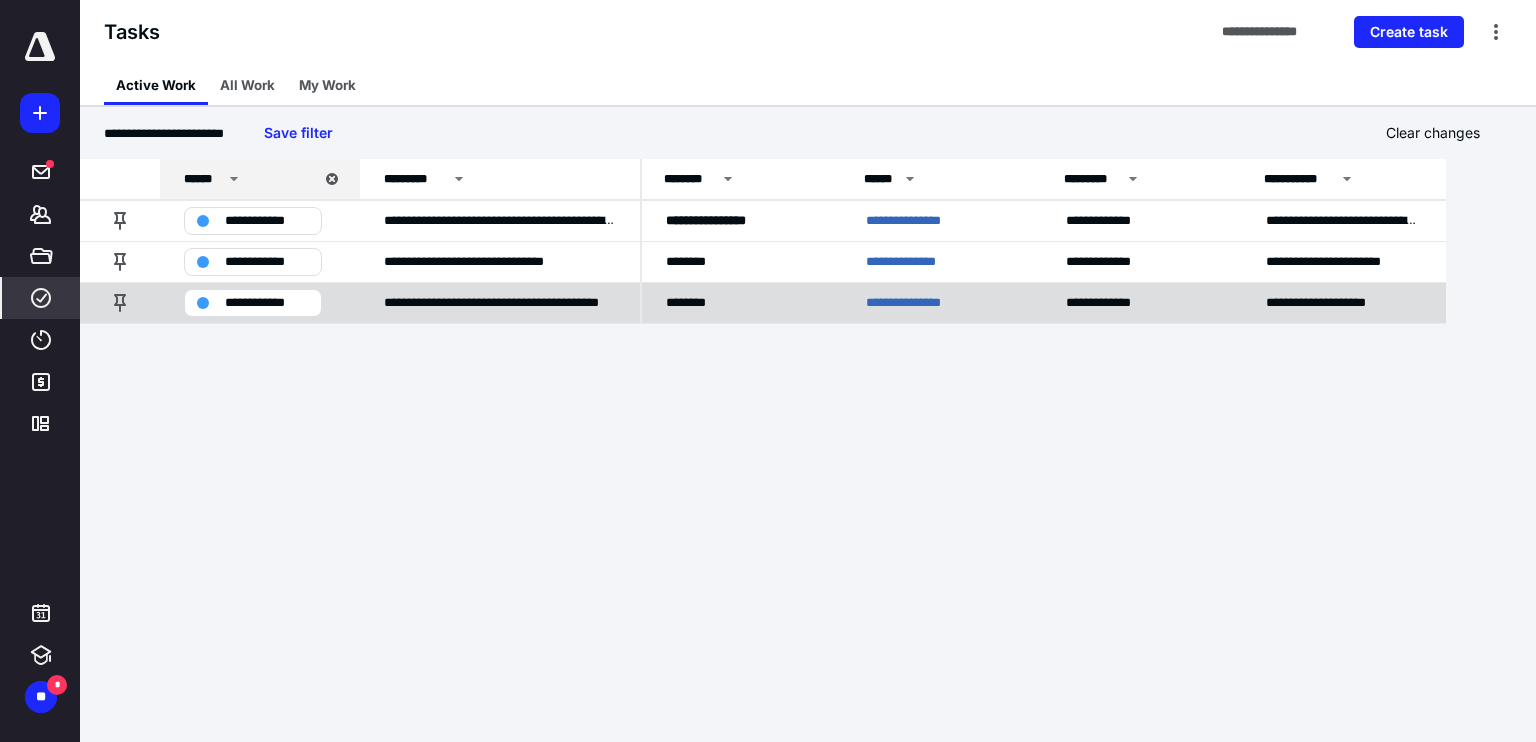 click on "**********" at bounding box center (911, 303) 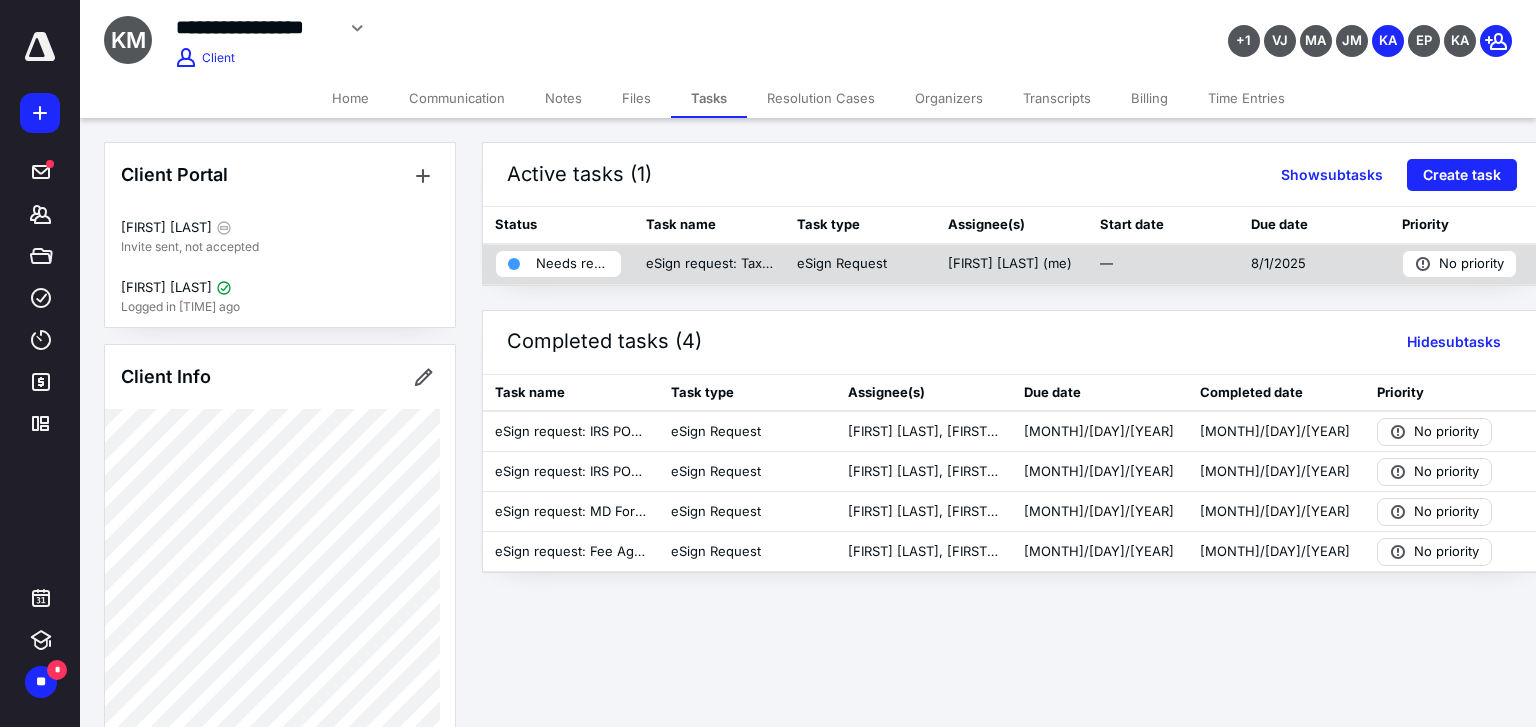 click on "Needs review" at bounding box center (558, 264) 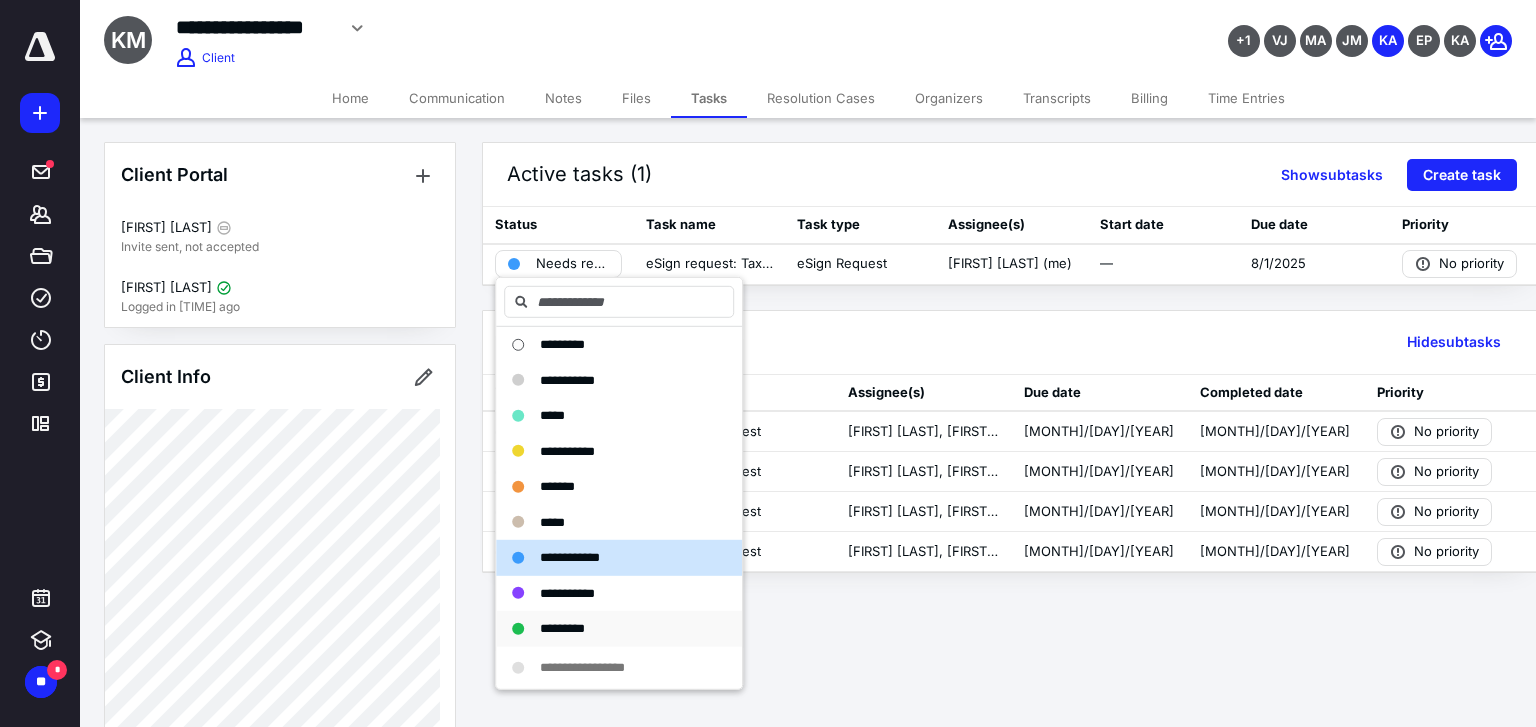 click on "*********" at bounding box center [607, 629] 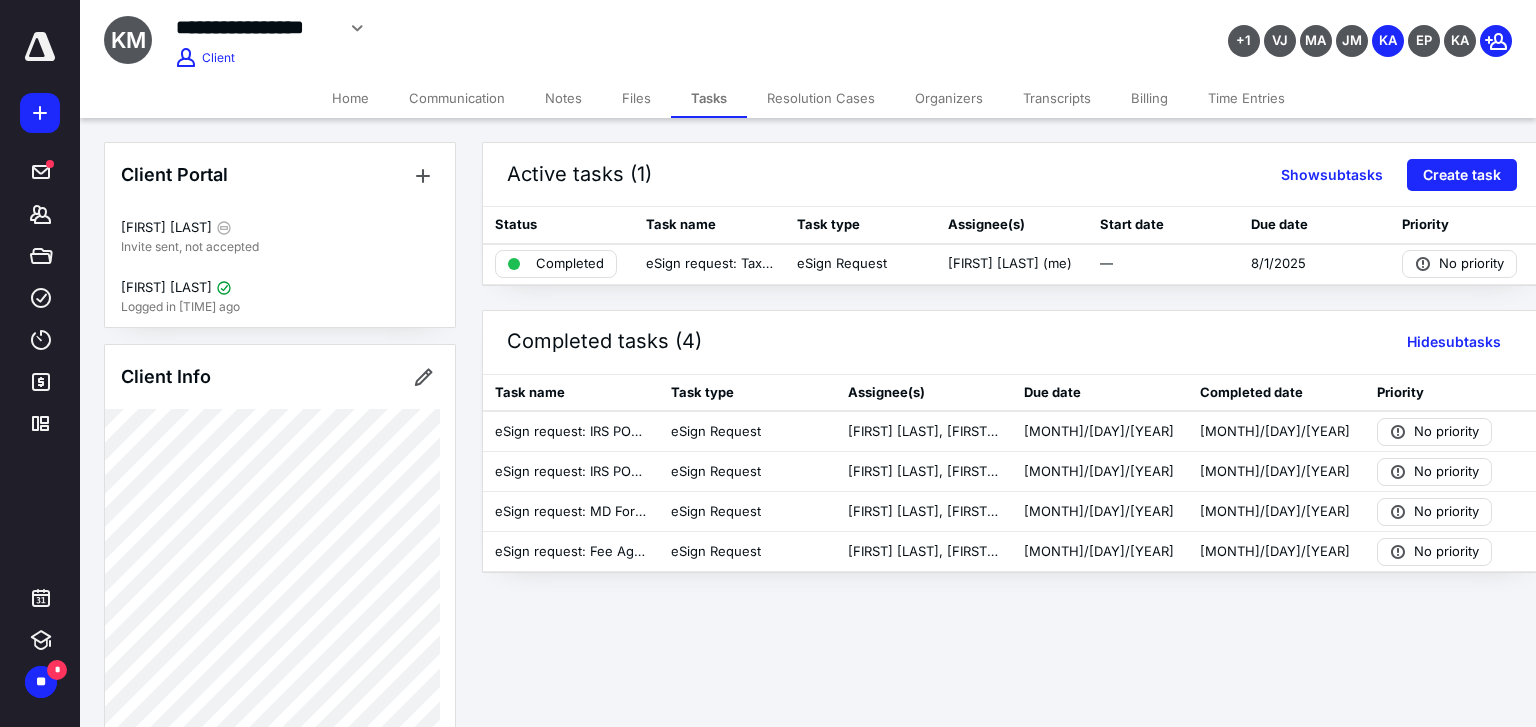 click on "Files" at bounding box center (636, 98) 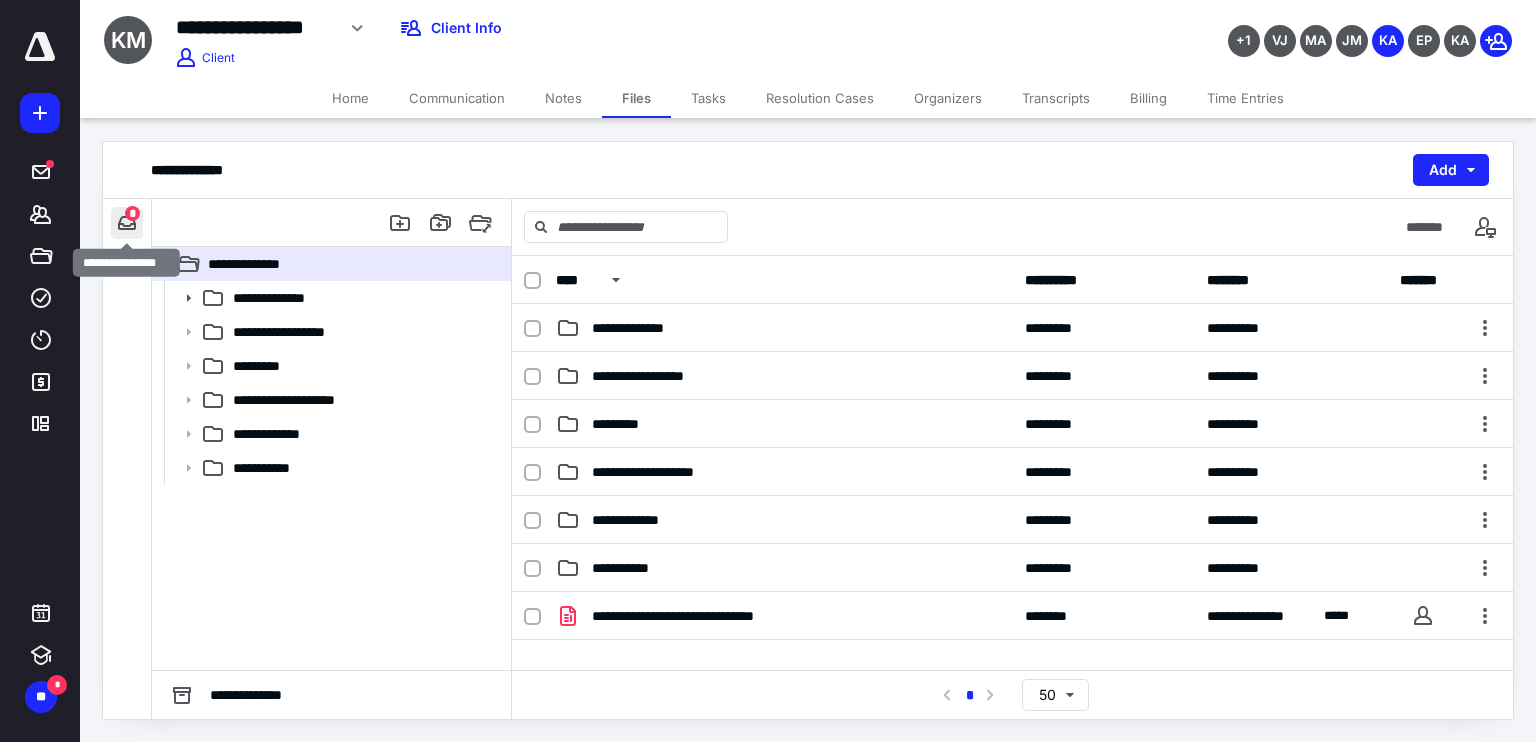 click at bounding box center [127, 223] 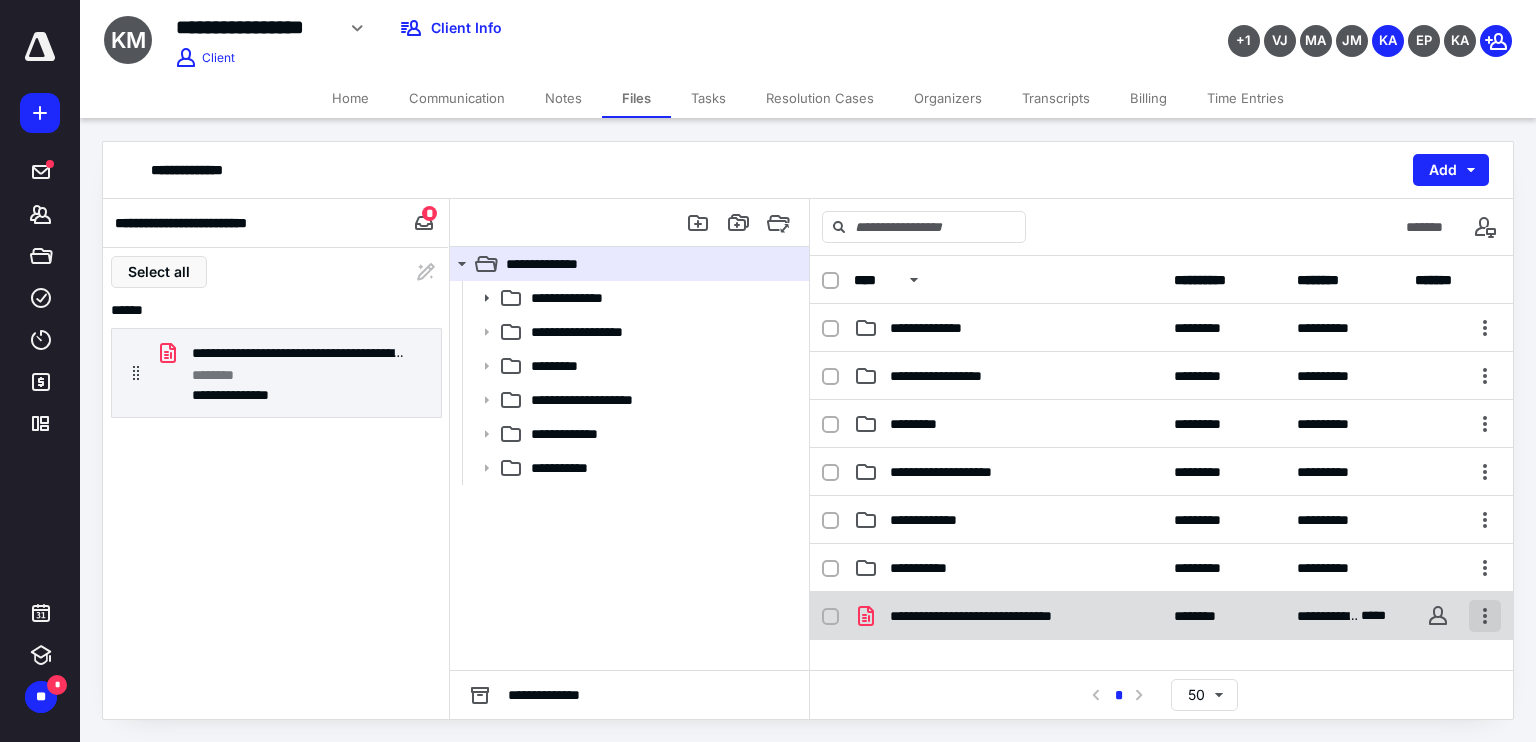 click at bounding box center [1485, 616] 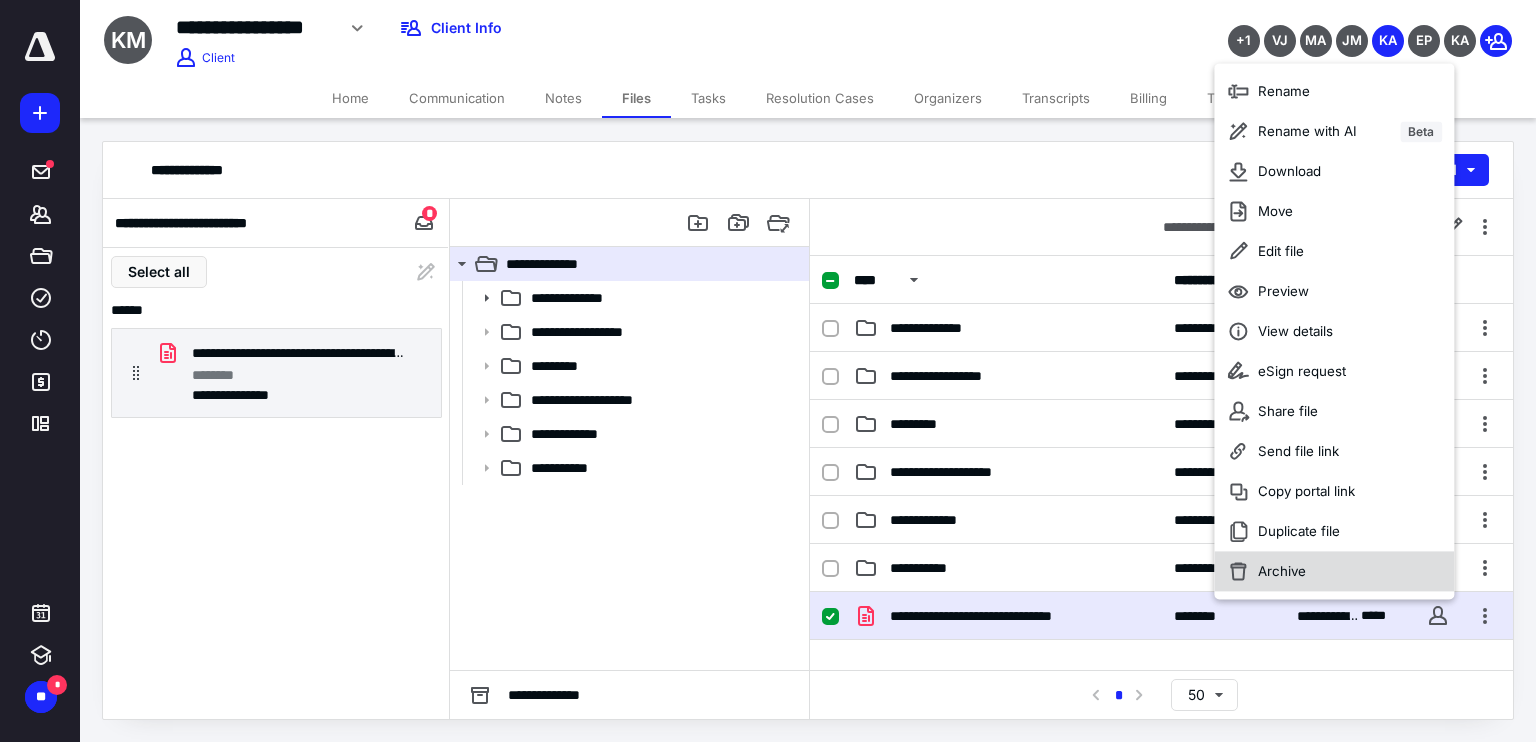 click on "Archive" at bounding box center (1334, 572) 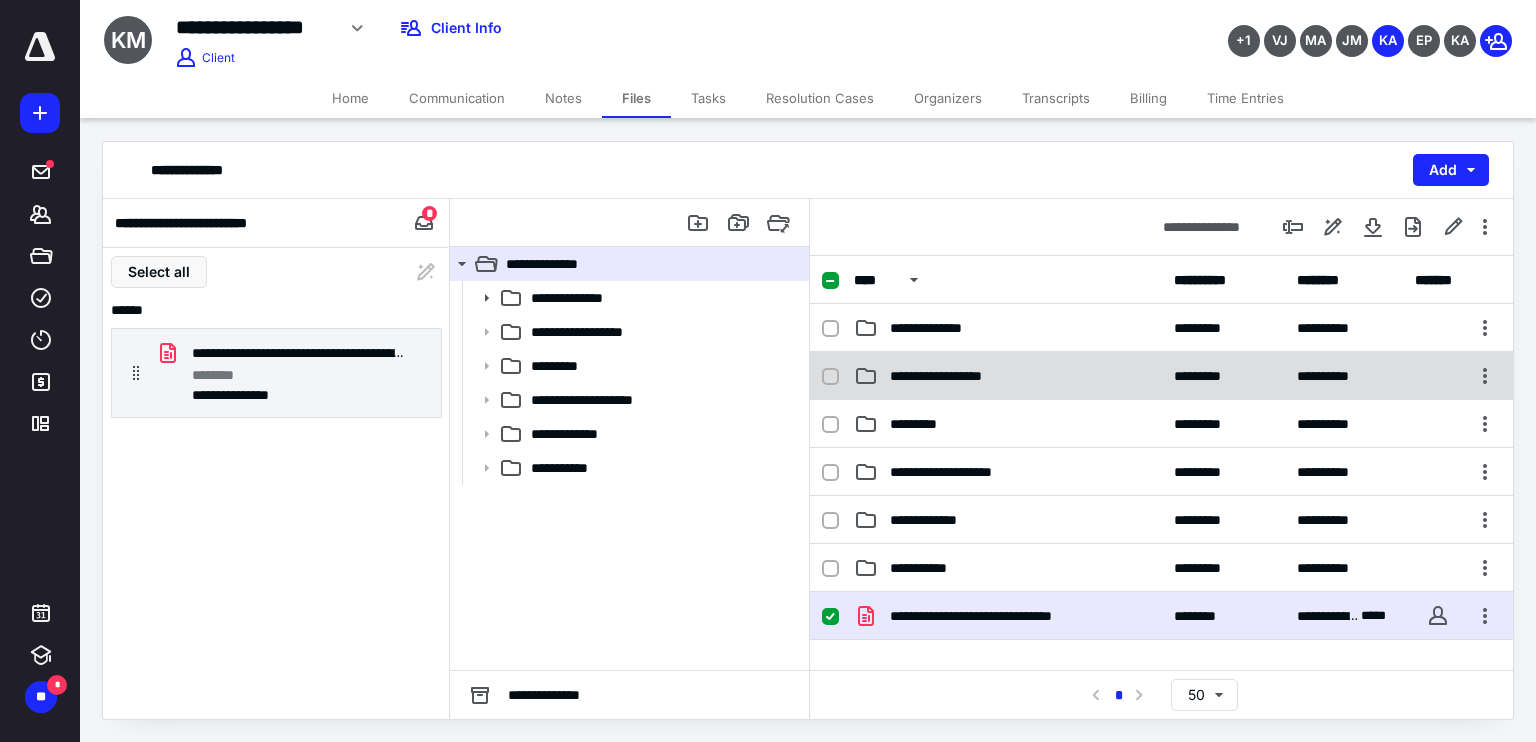 checkbox on "false" 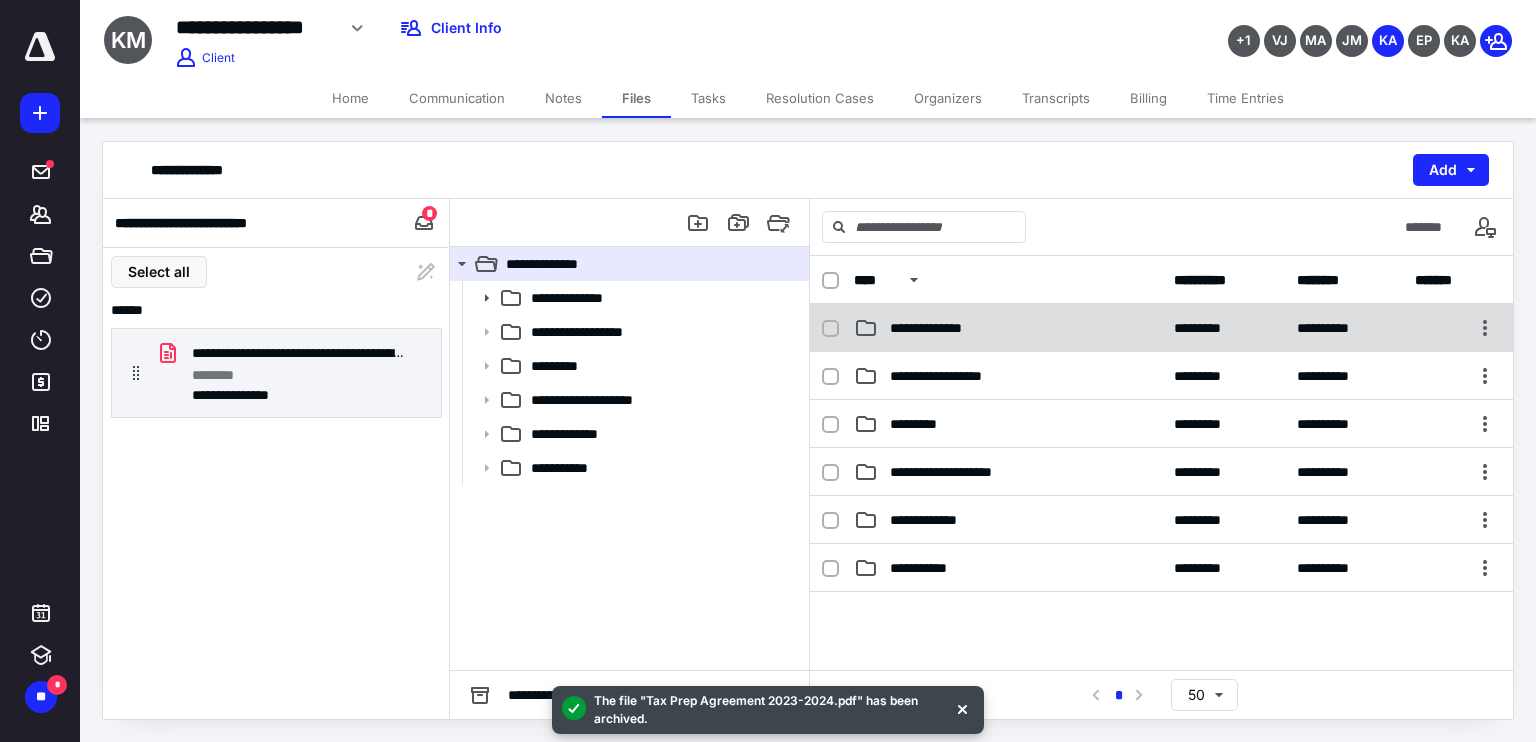 click on "**********" at bounding box center [1008, 328] 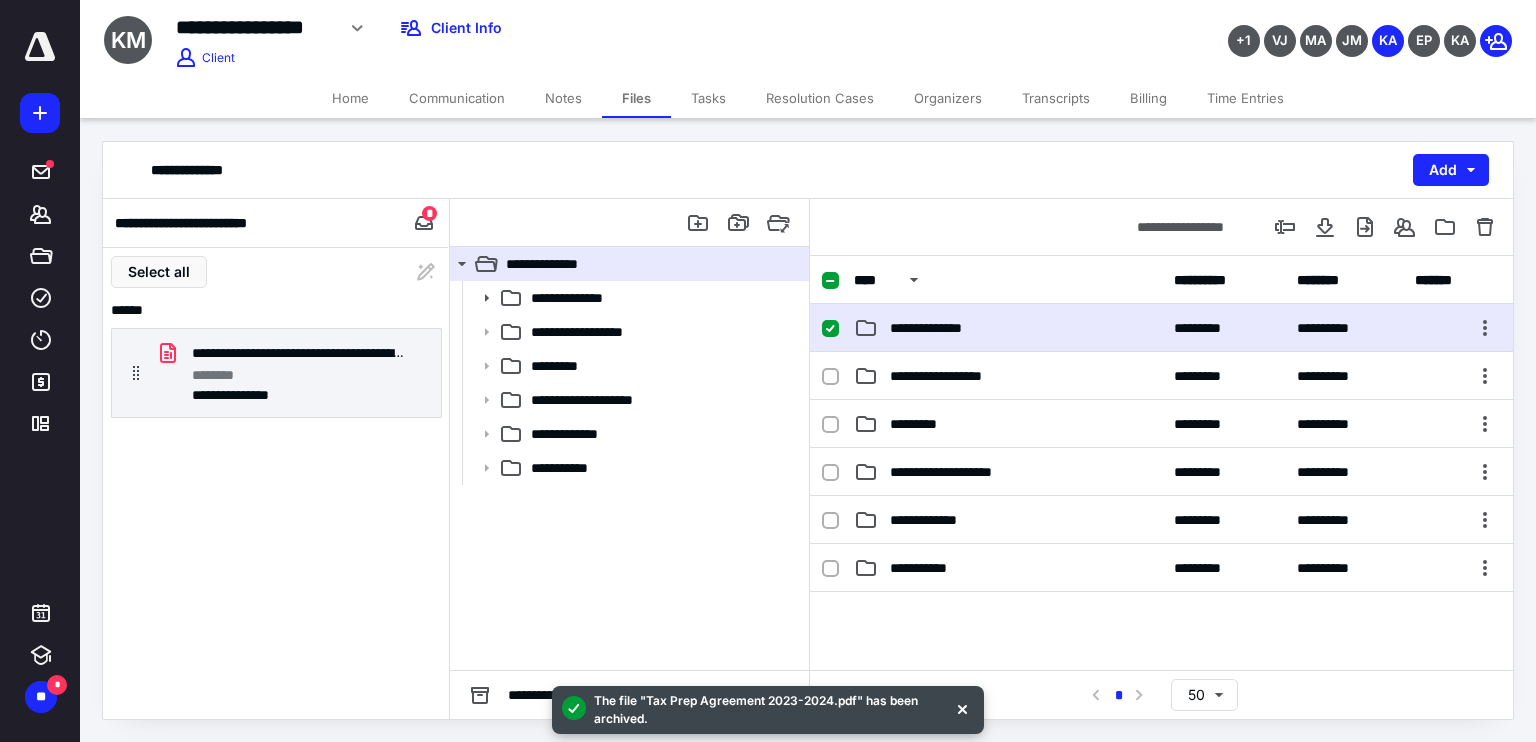 click on "**********" at bounding box center (1008, 328) 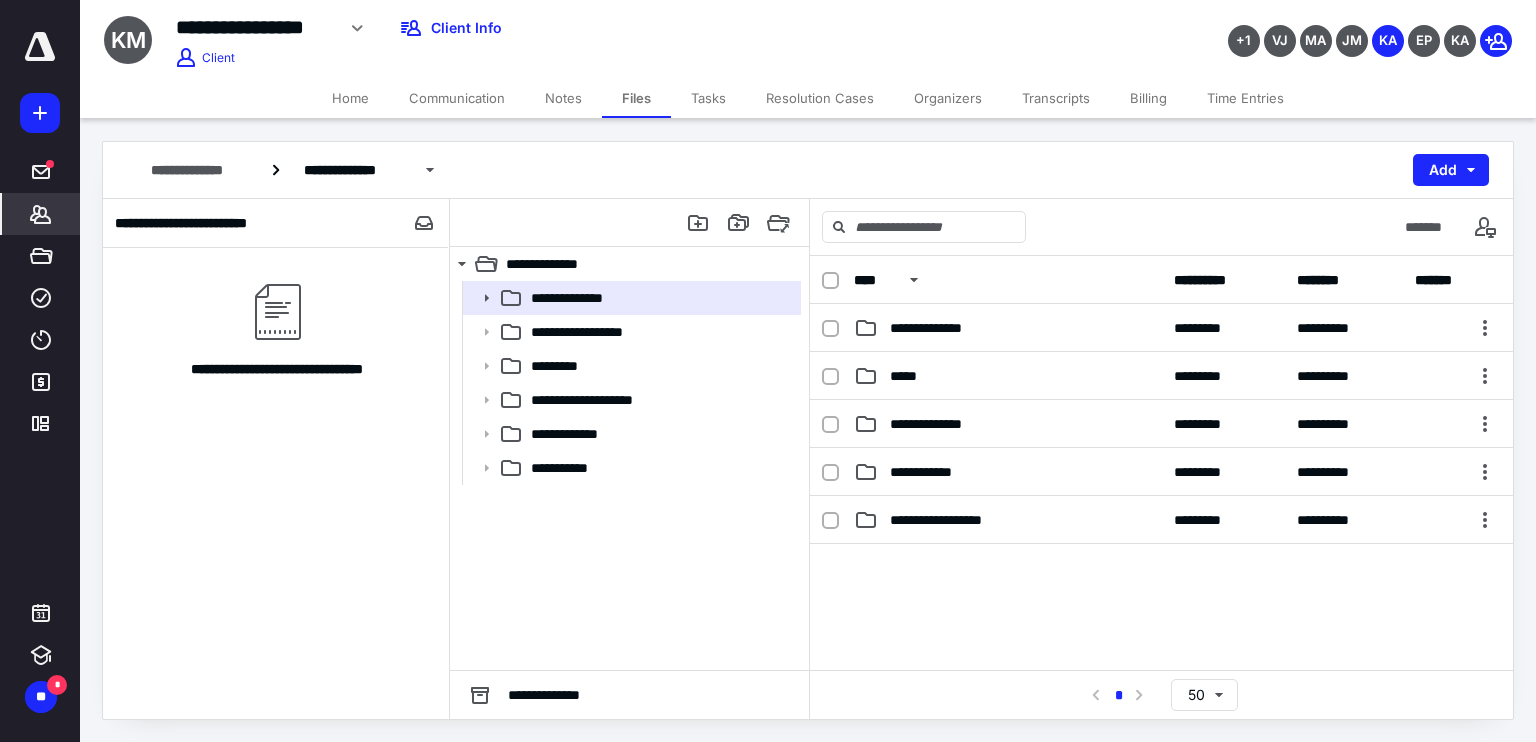 click 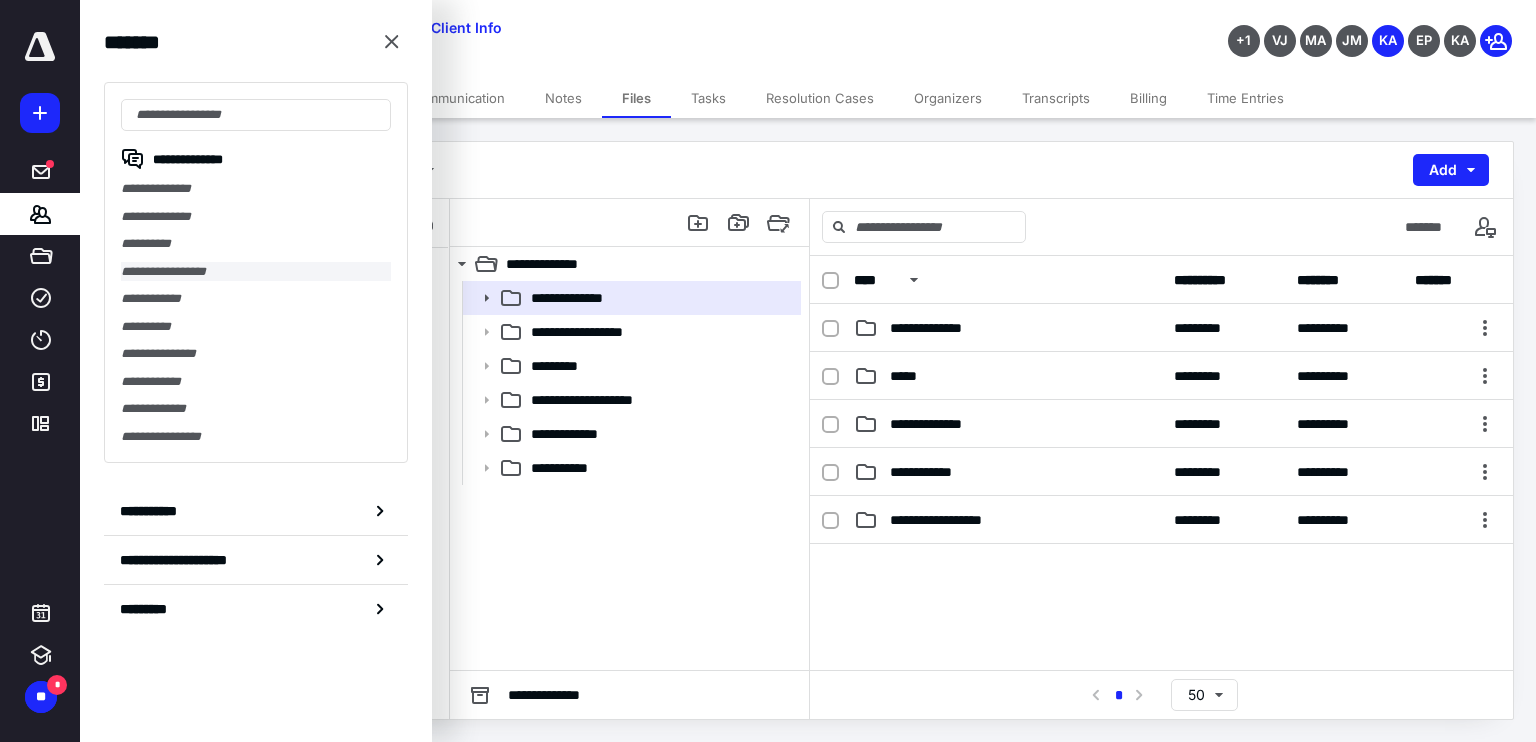 click on "**********" at bounding box center [256, 272] 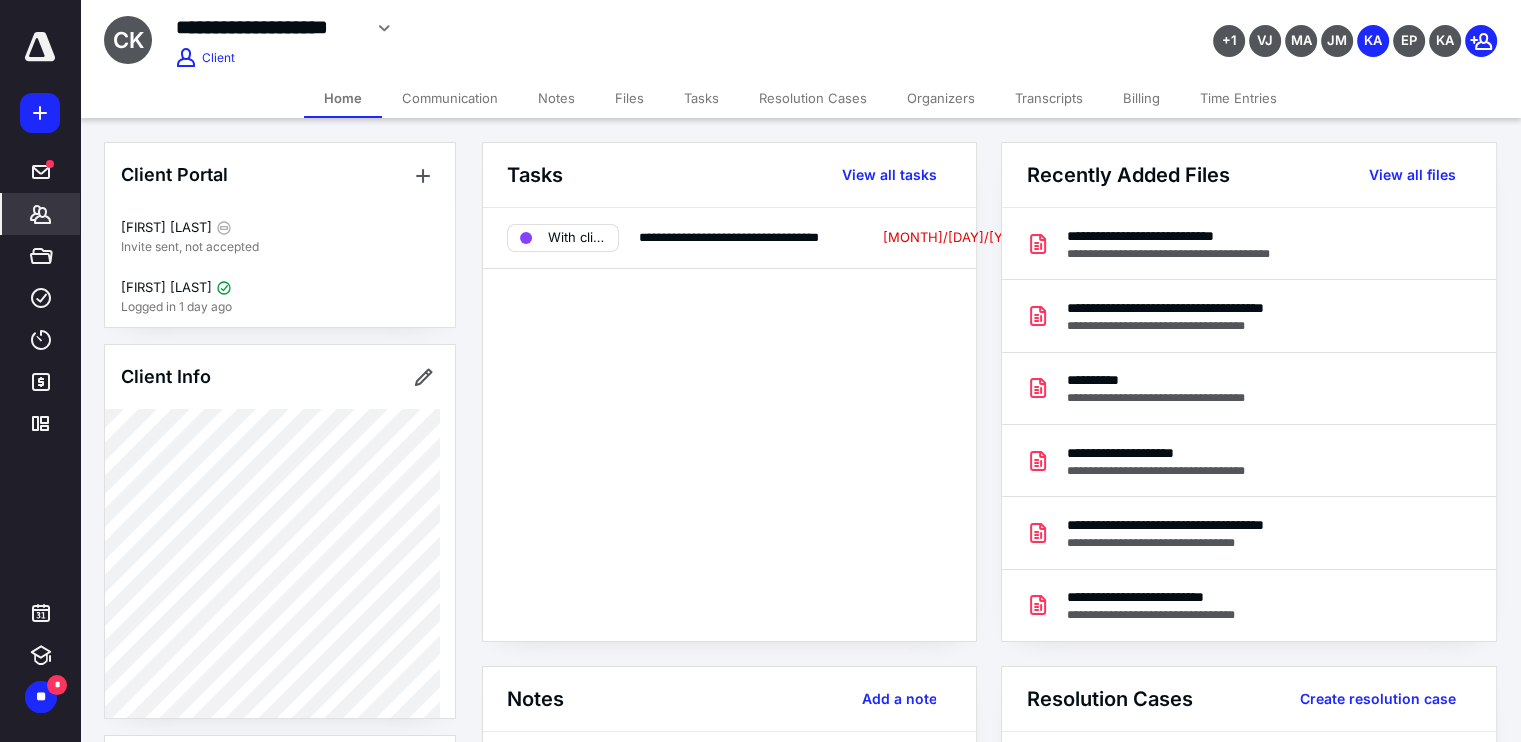 click on "Files" at bounding box center (629, 98) 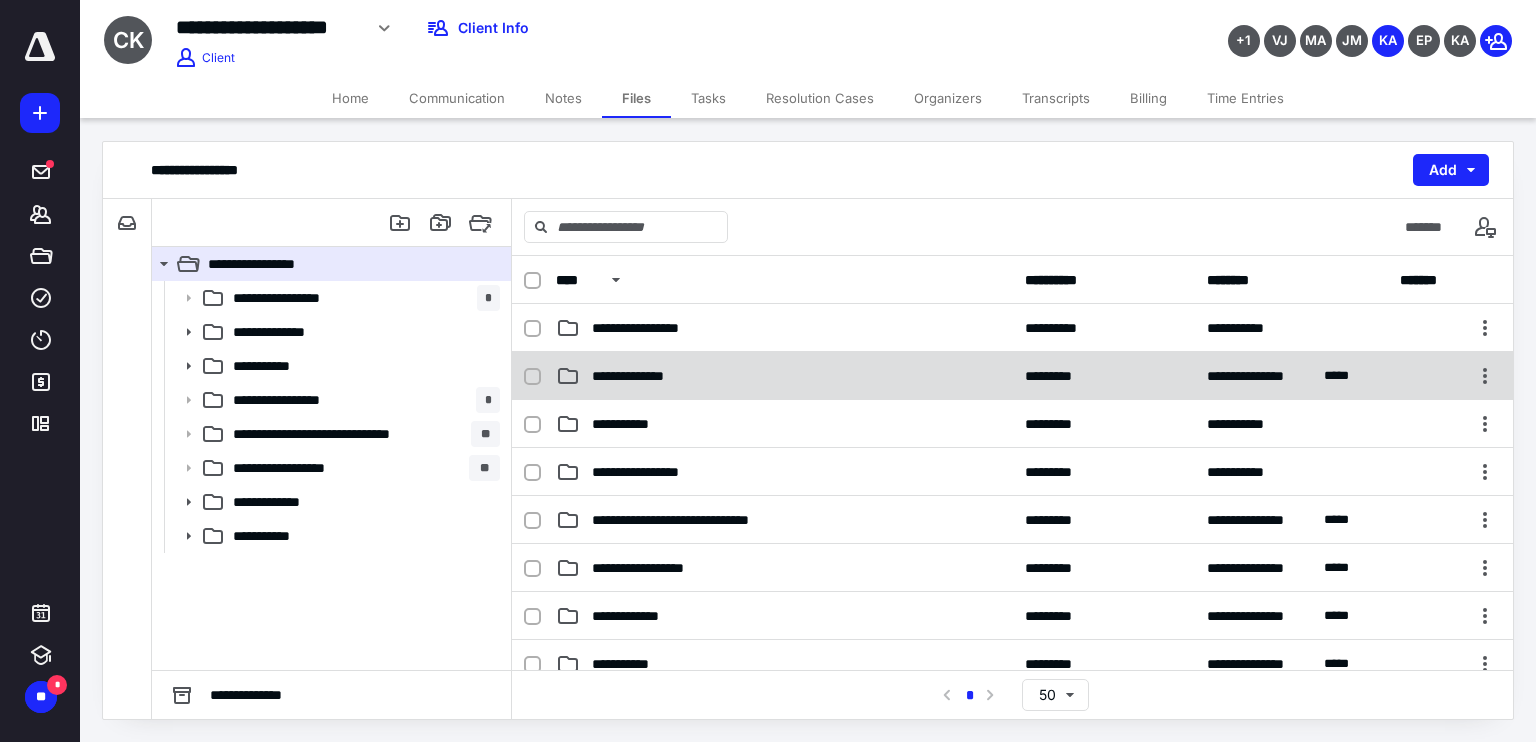 click on "**********" at bounding box center (784, 376) 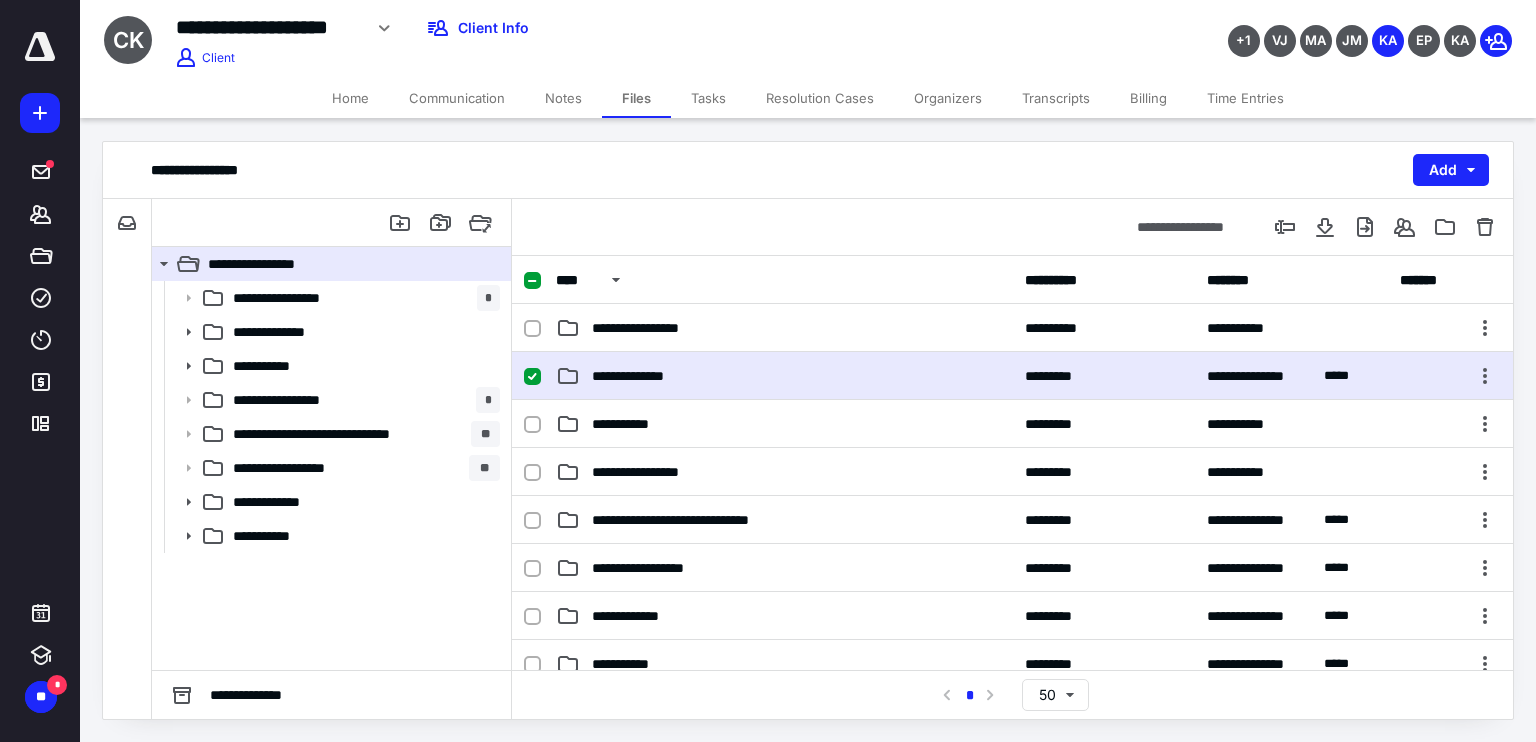 click on "**********" at bounding box center [784, 376] 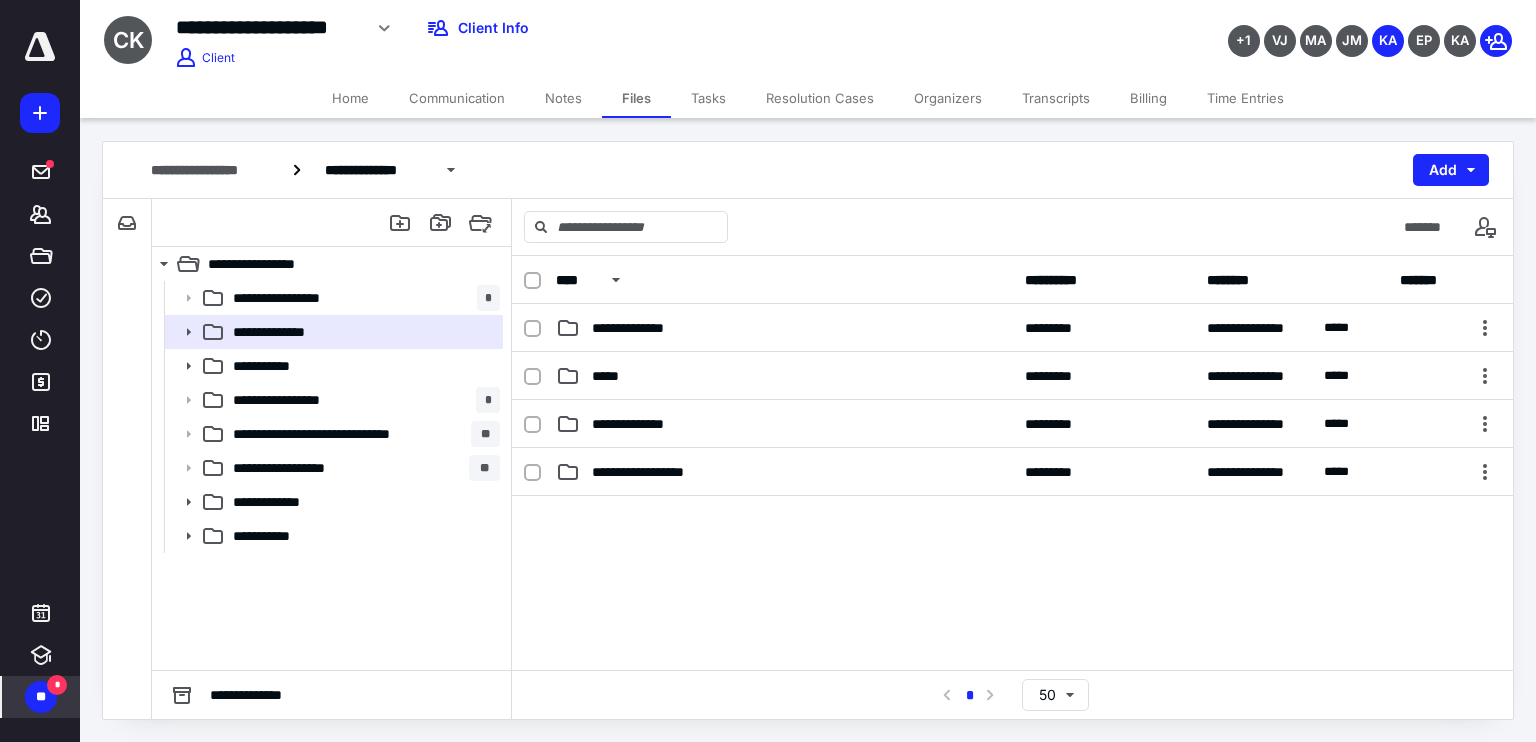 click on "*" at bounding box center (57, 685) 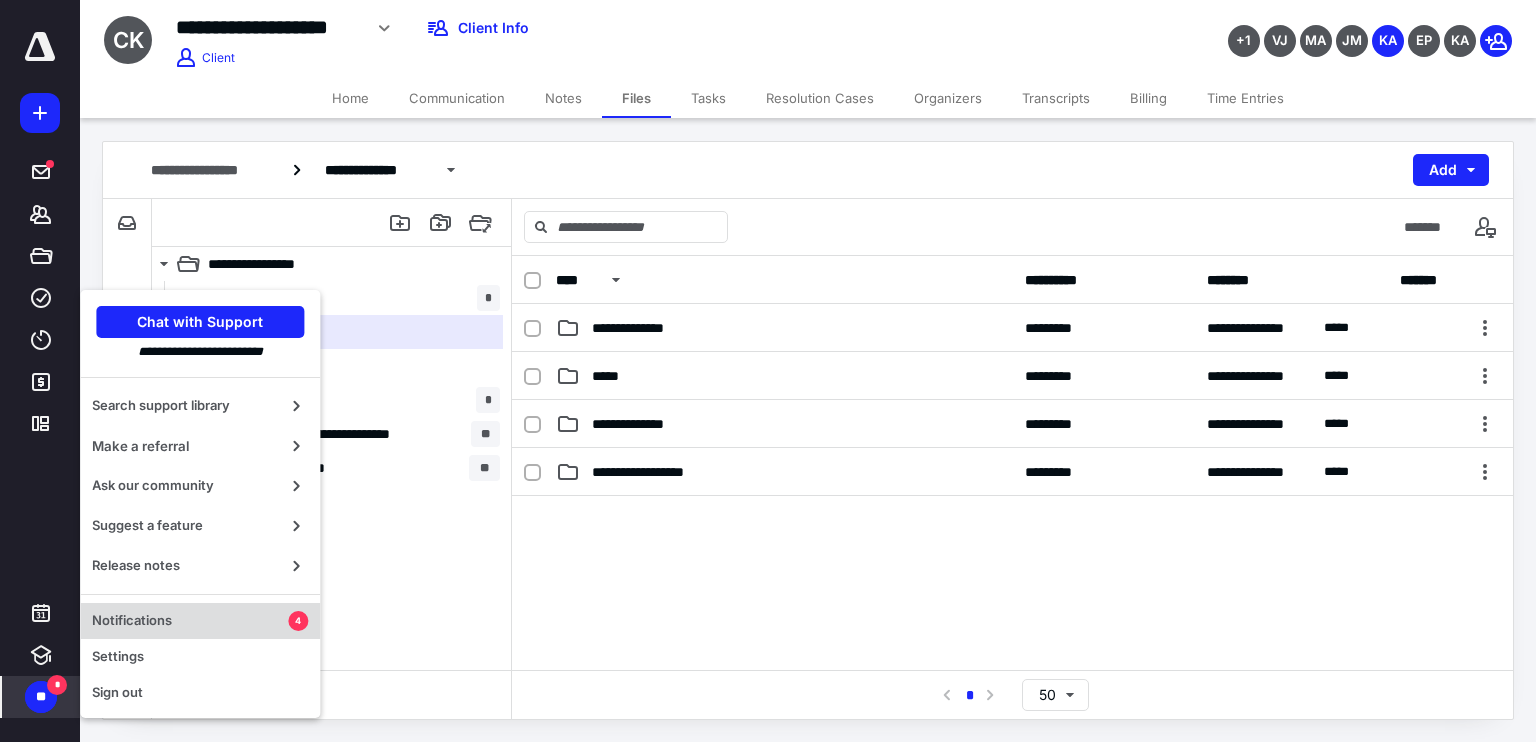 click on "Notifications" at bounding box center [190, 621] 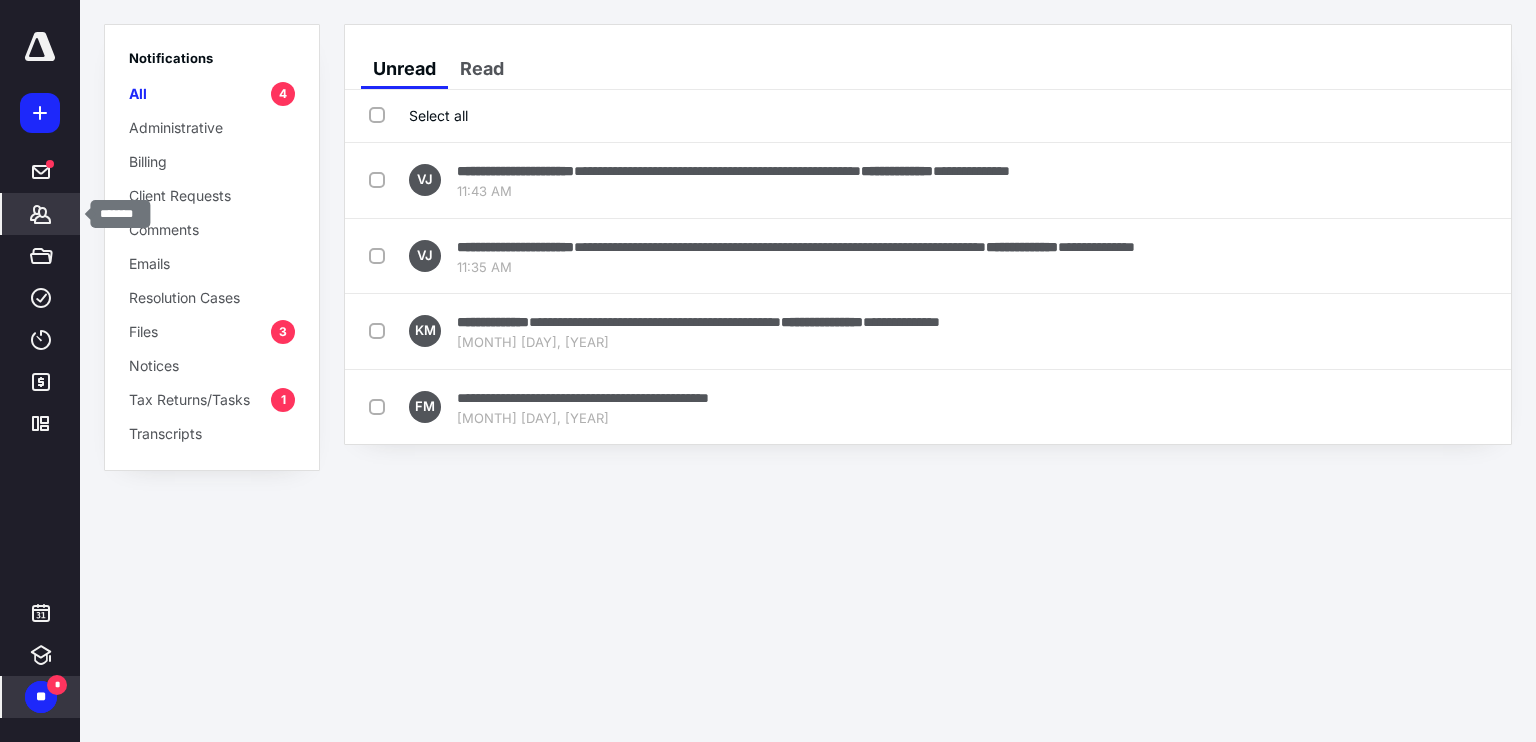 click on "*******" at bounding box center [41, 214] 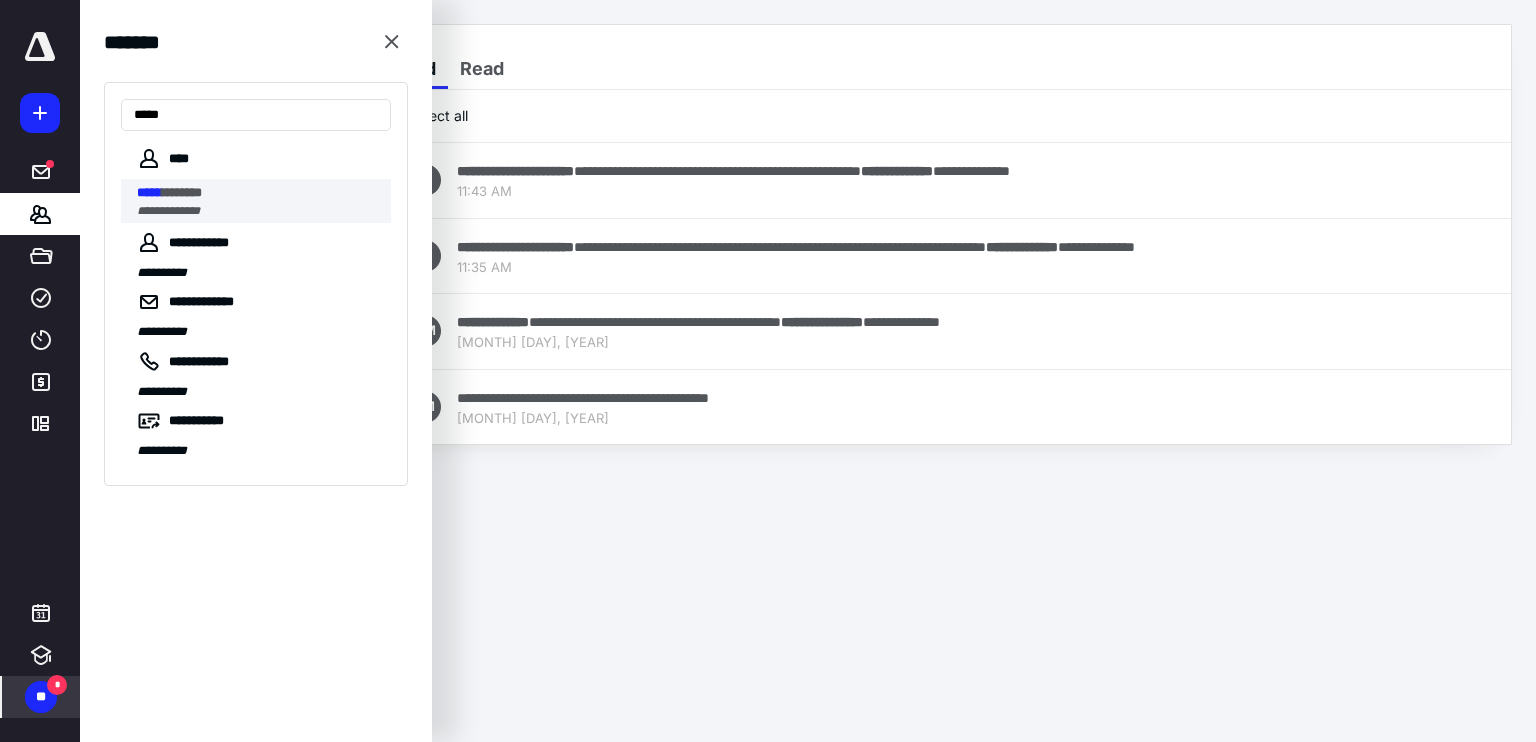 type on "*****" 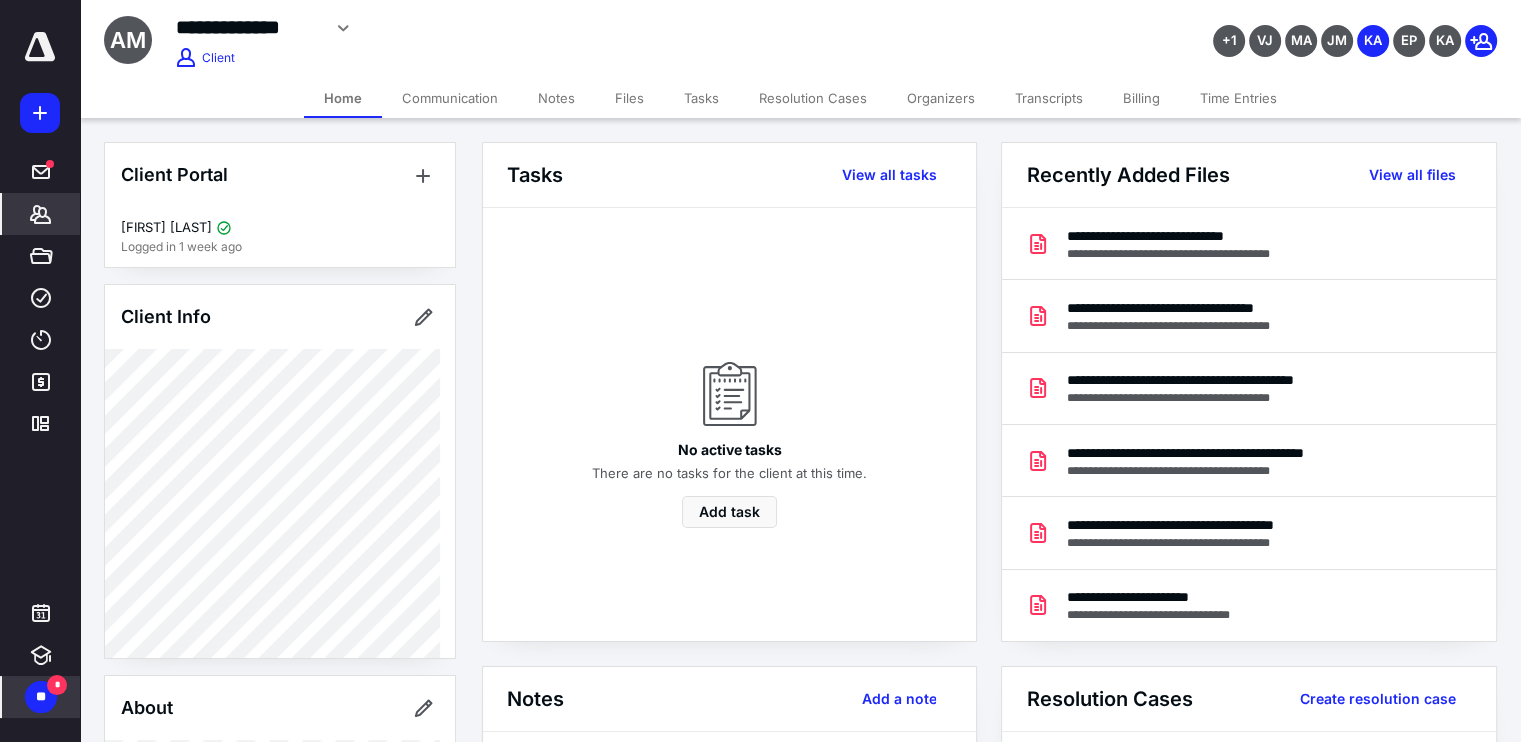 click on "Billing" at bounding box center (1141, 98) 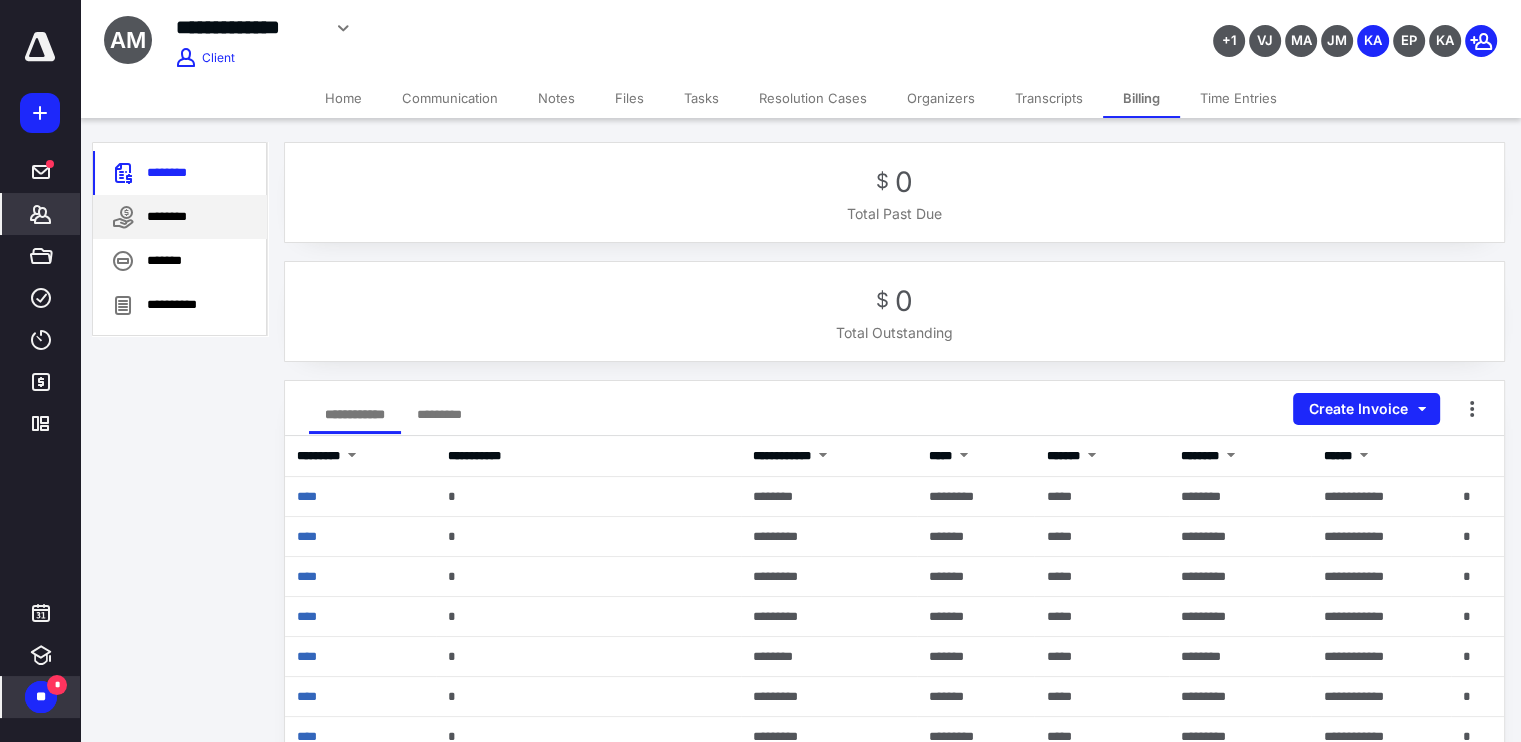 click on "********" at bounding box center [180, 217] 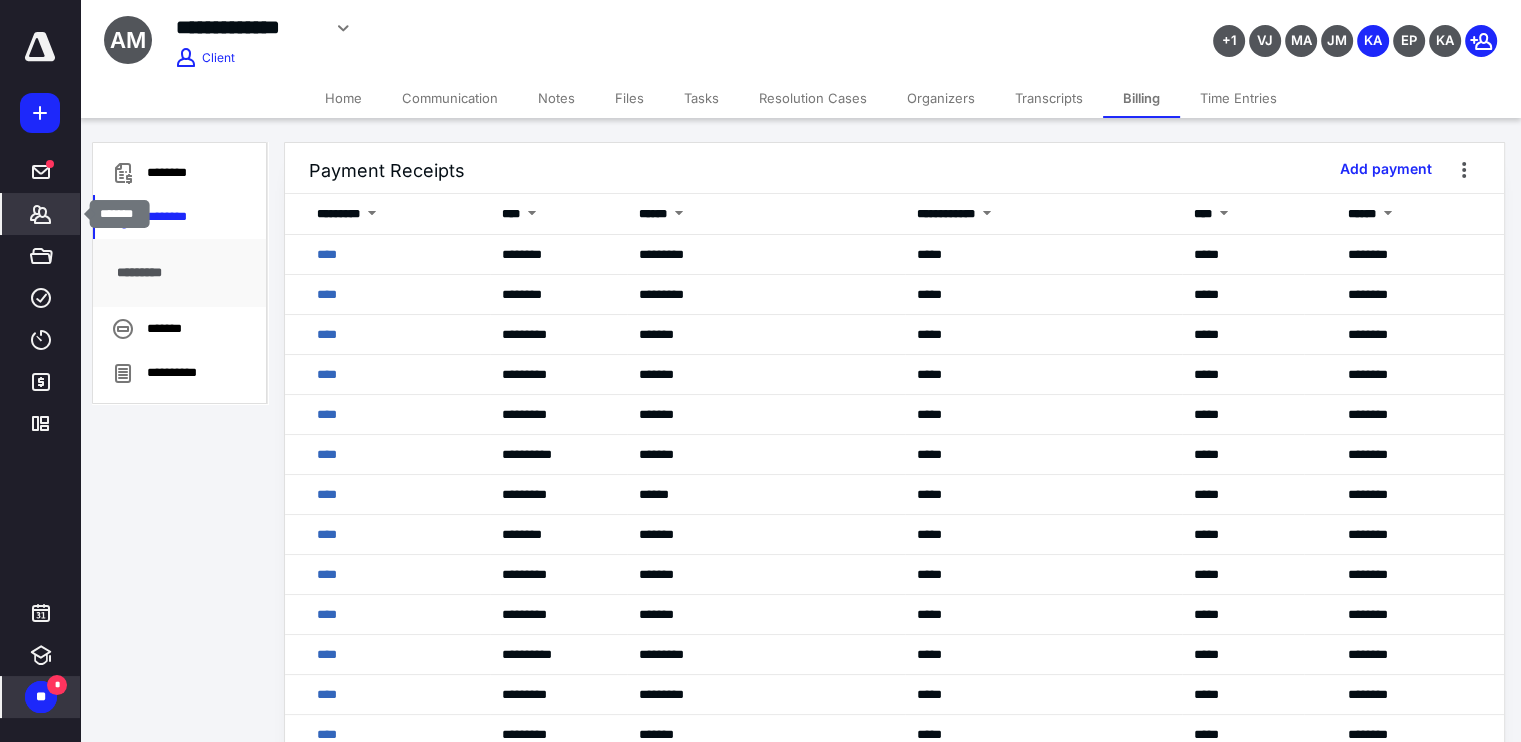 click on "*******" at bounding box center (41, 214) 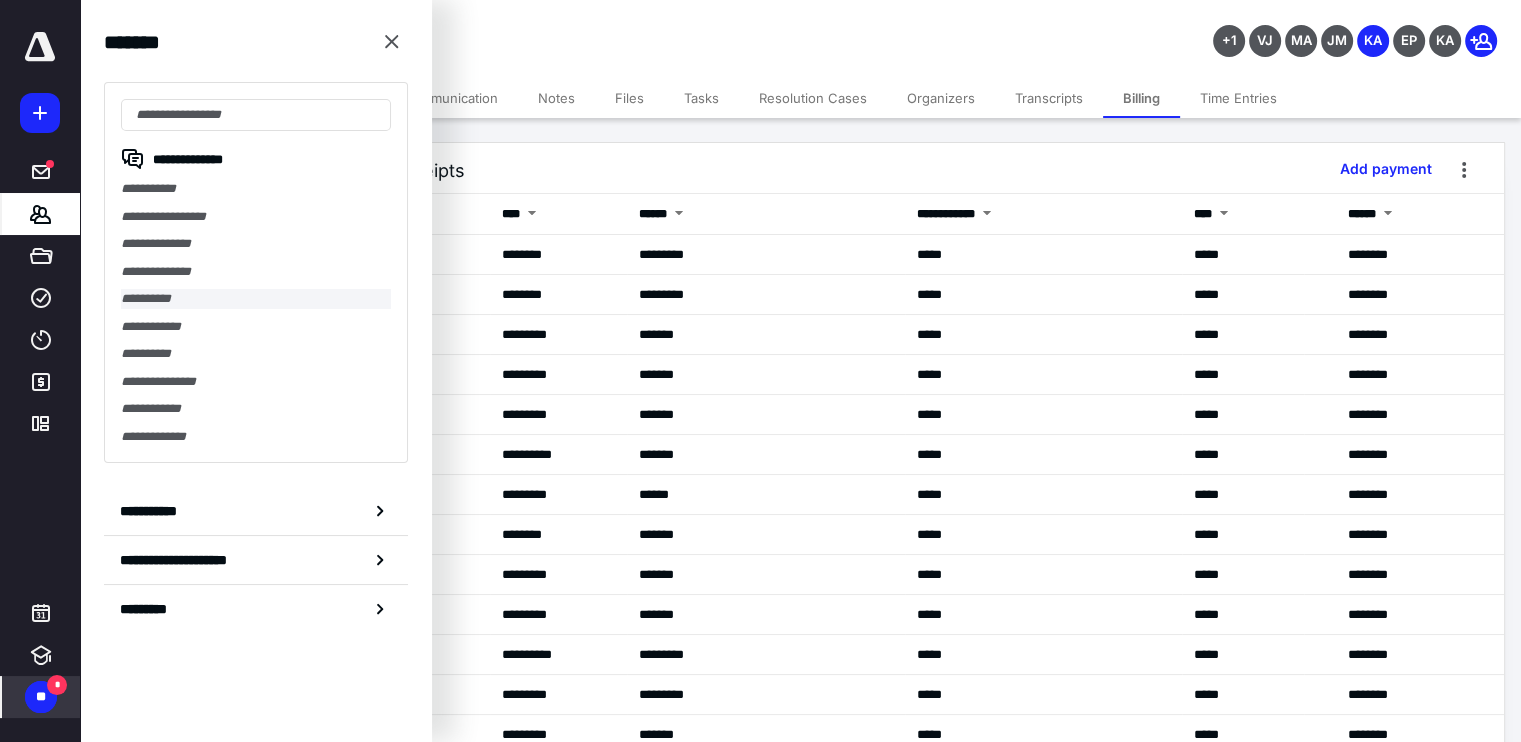 click on "**********" at bounding box center (256, 299) 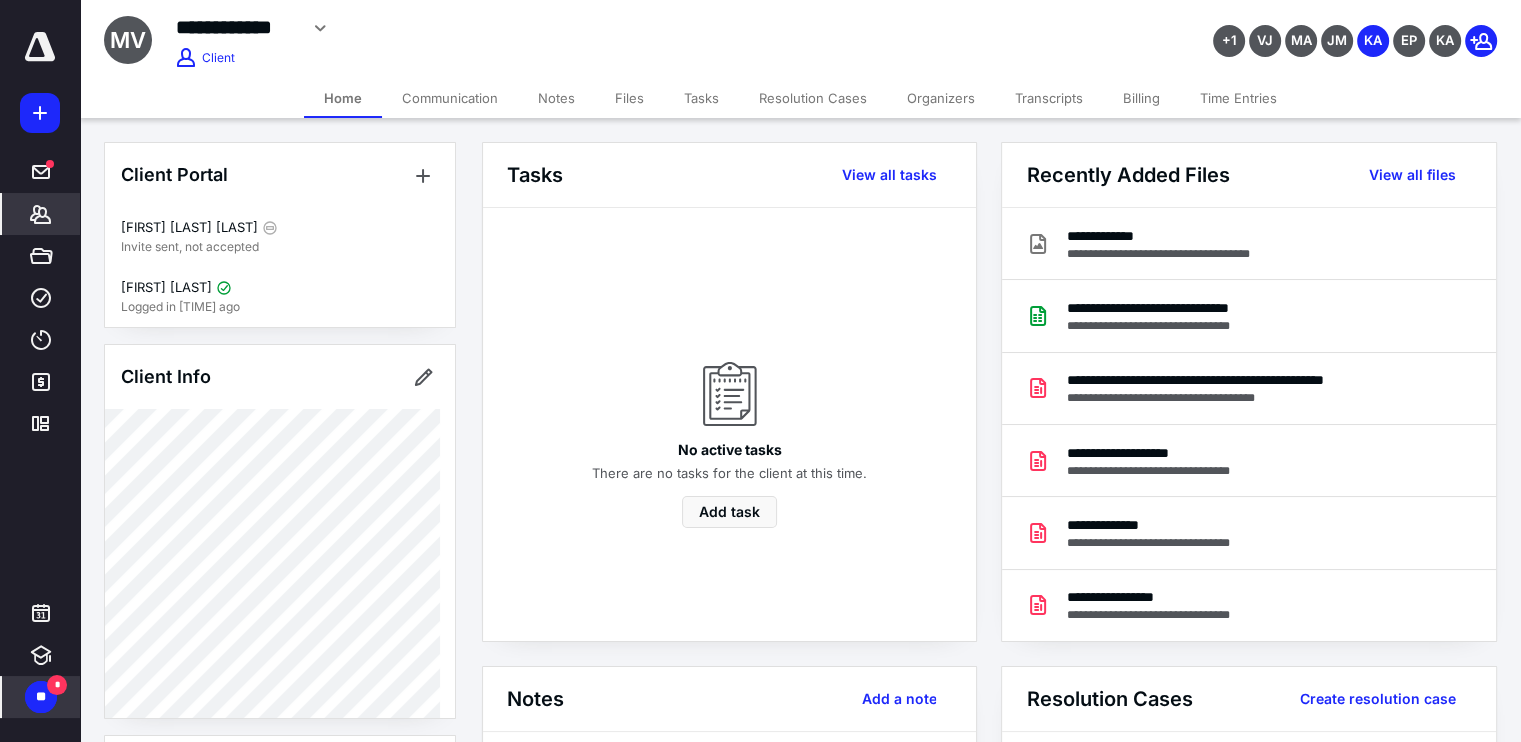 click on "Files" at bounding box center (629, 98) 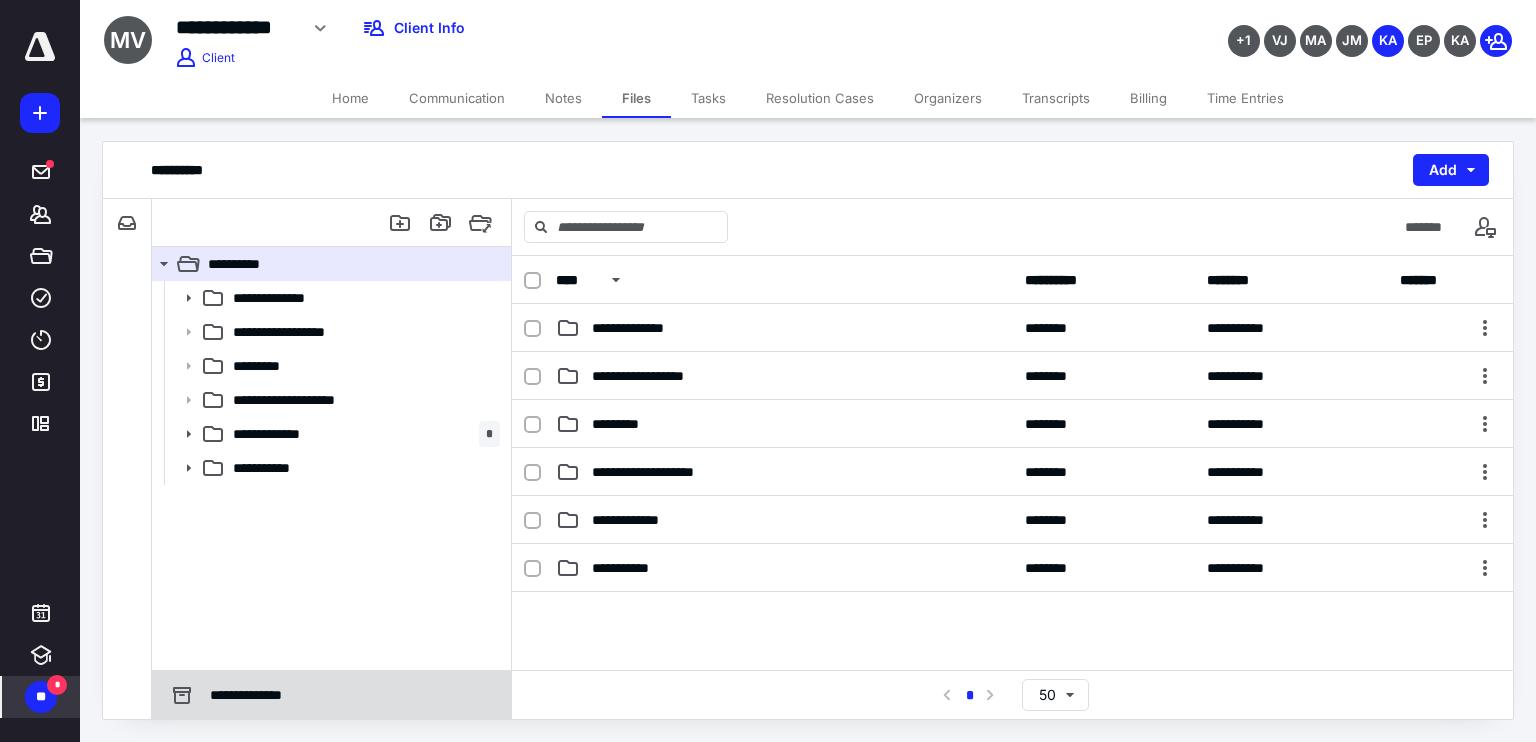 click on "**********" at bounding box center (255, 695) 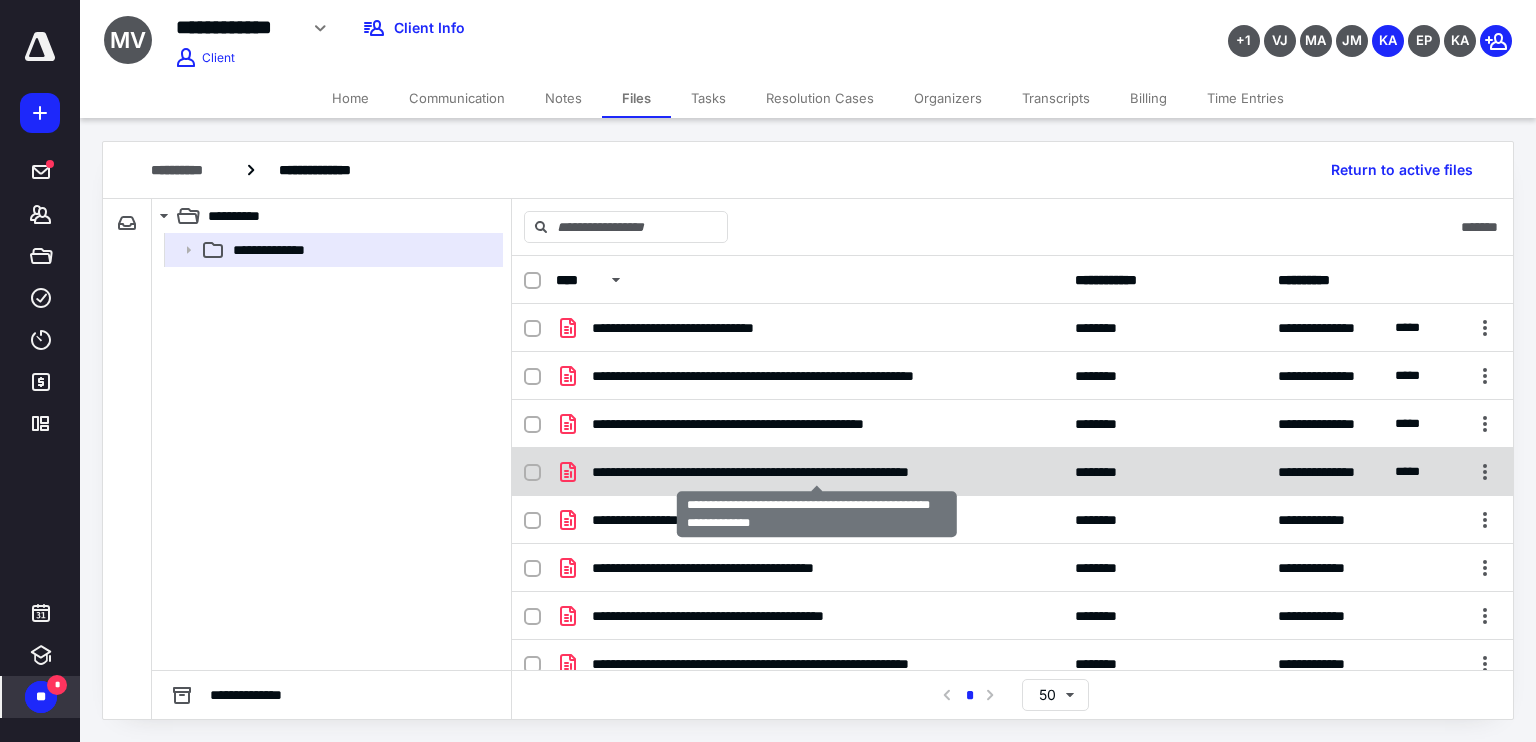 click on "**********" at bounding box center [817, 472] 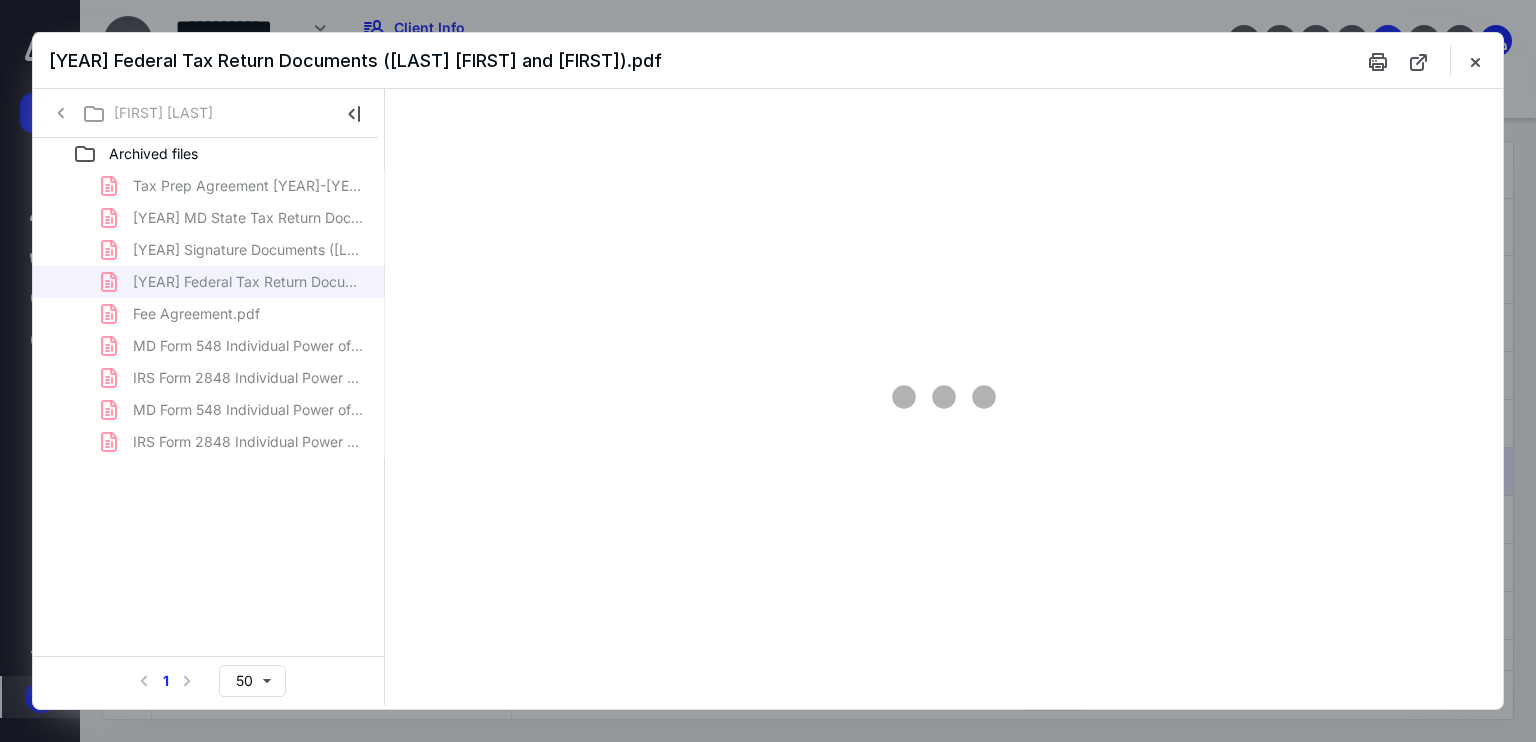 scroll, scrollTop: 0, scrollLeft: 0, axis: both 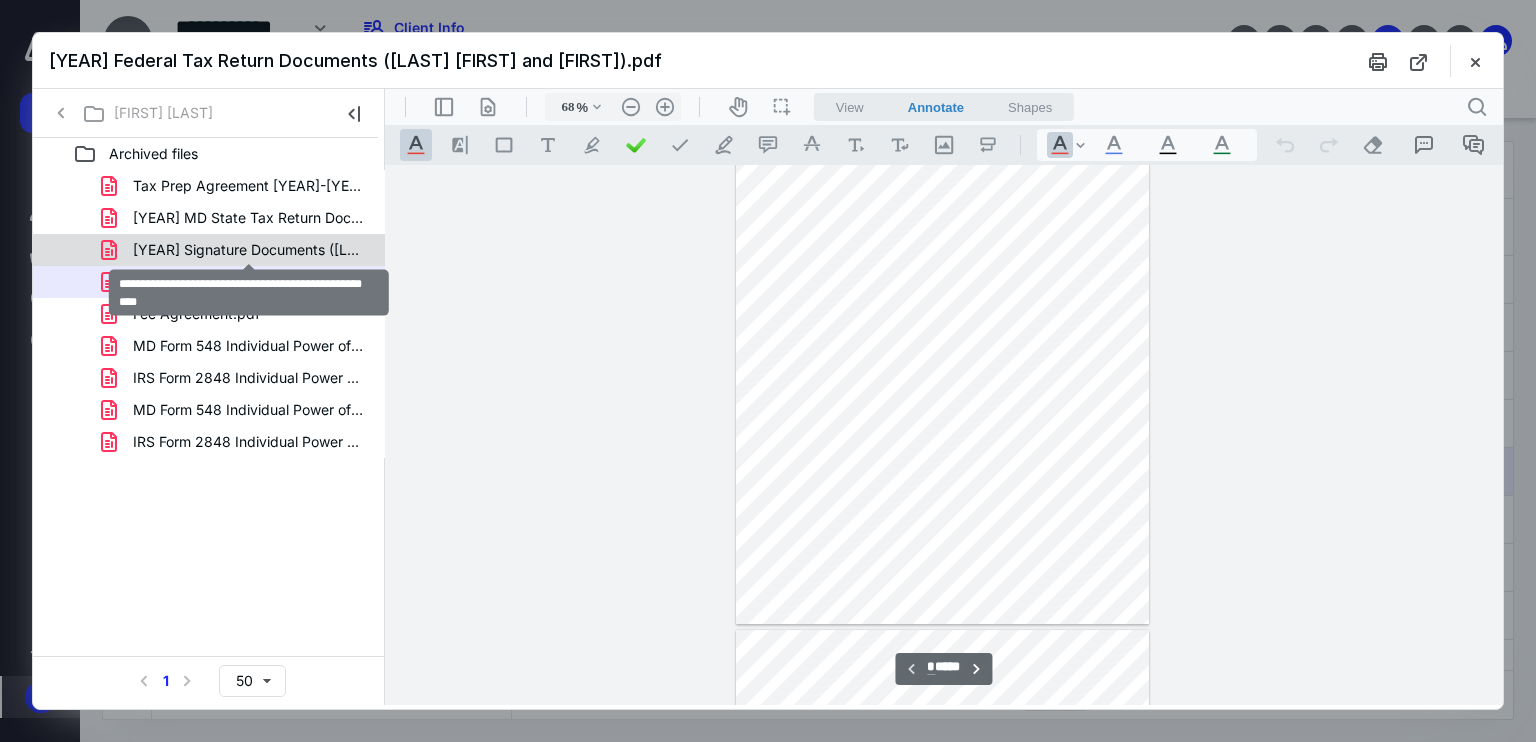 click on "2023 Signature Documents (VALLE MARY K and JOSHUA).pdf" at bounding box center [249, 250] 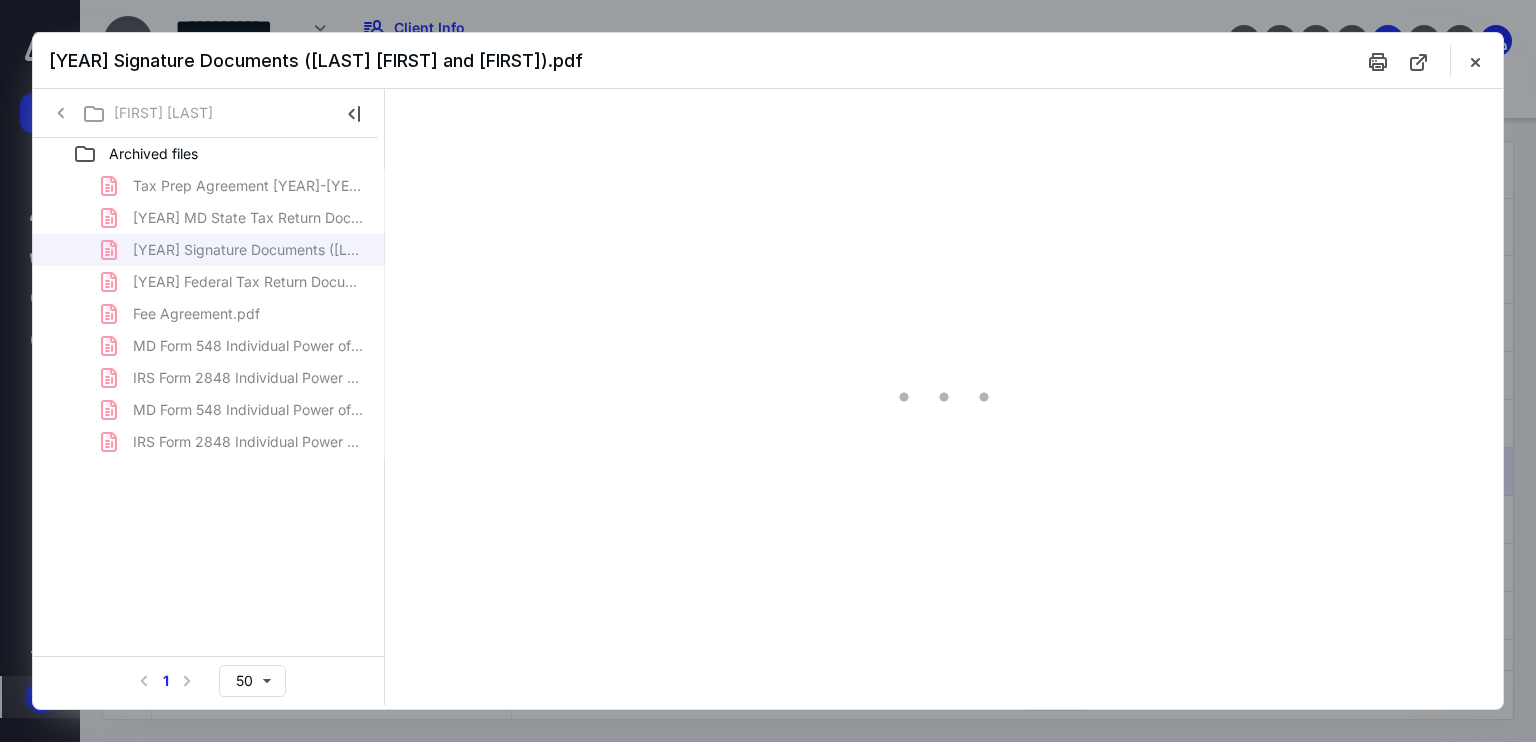 type on "68" 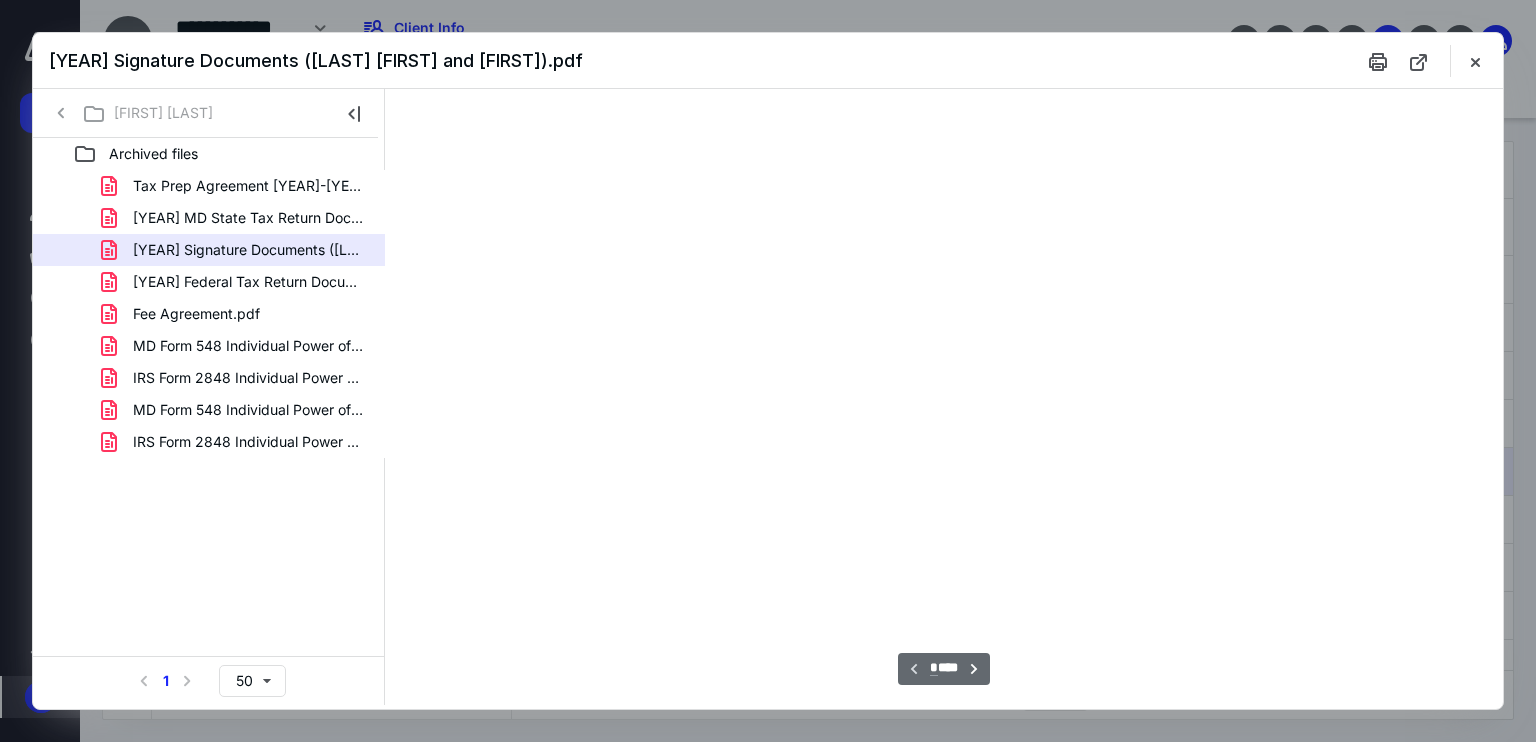 scroll, scrollTop: 79, scrollLeft: 0, axis: vertical 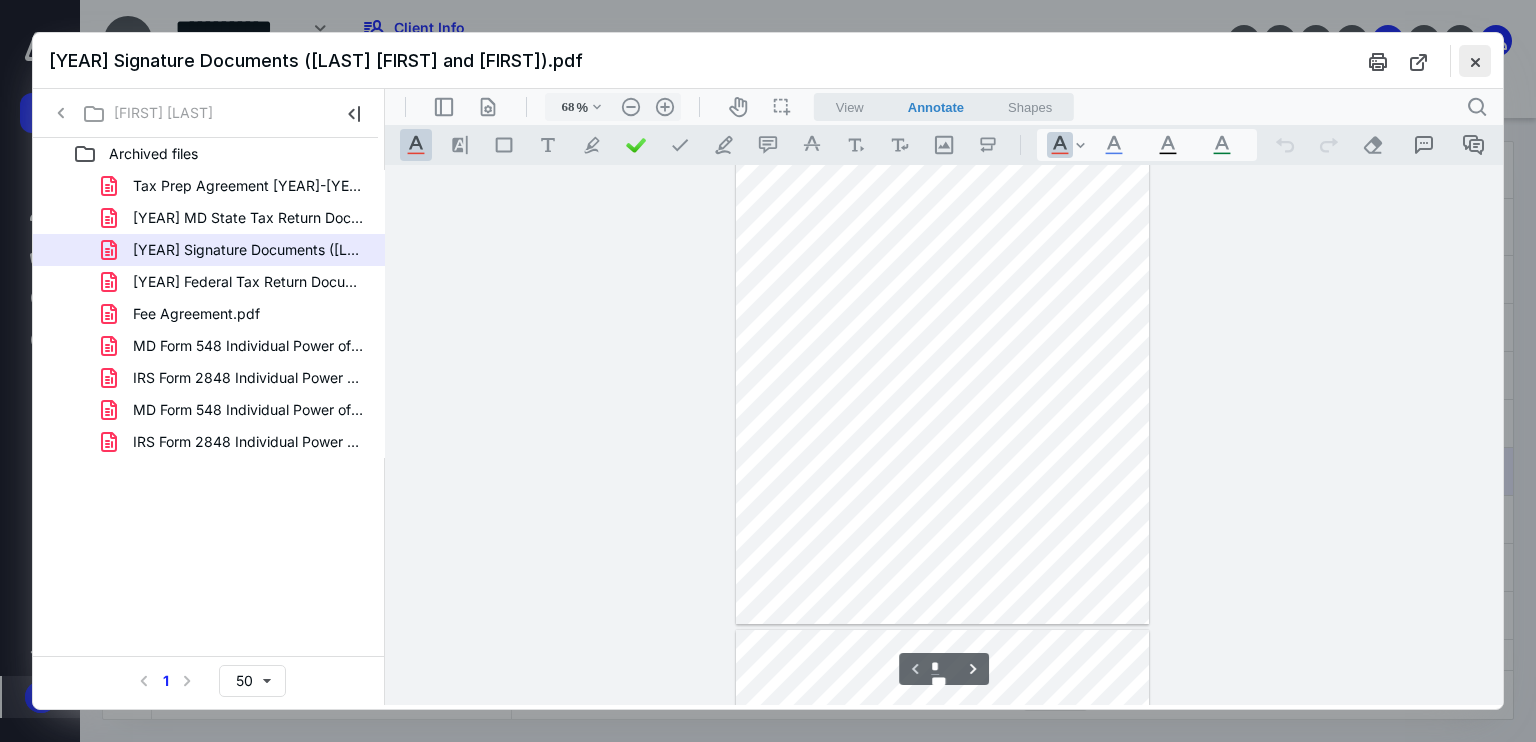 click at bounding box center (1475, 61) 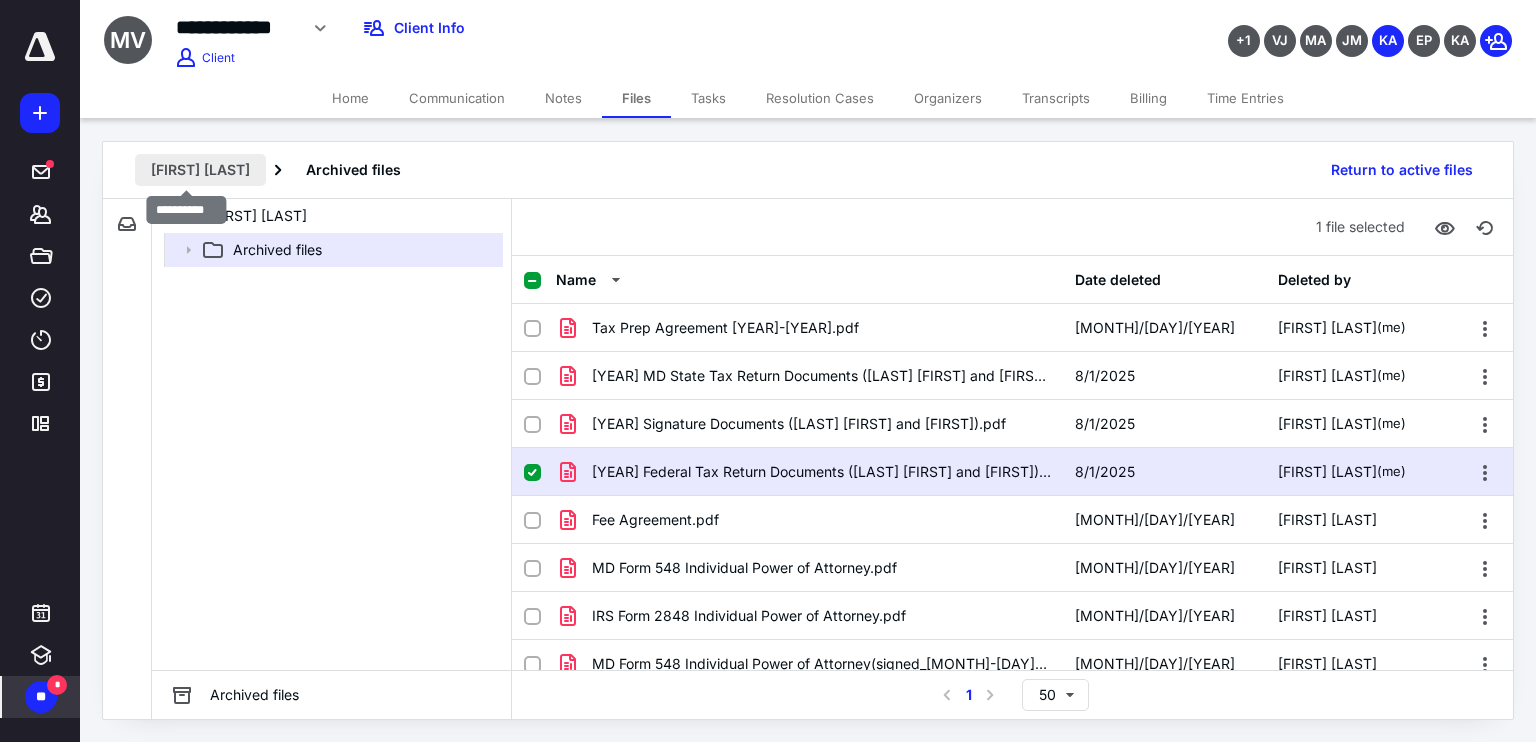 click on "Mary Valle" at bounding box center [200, 170] 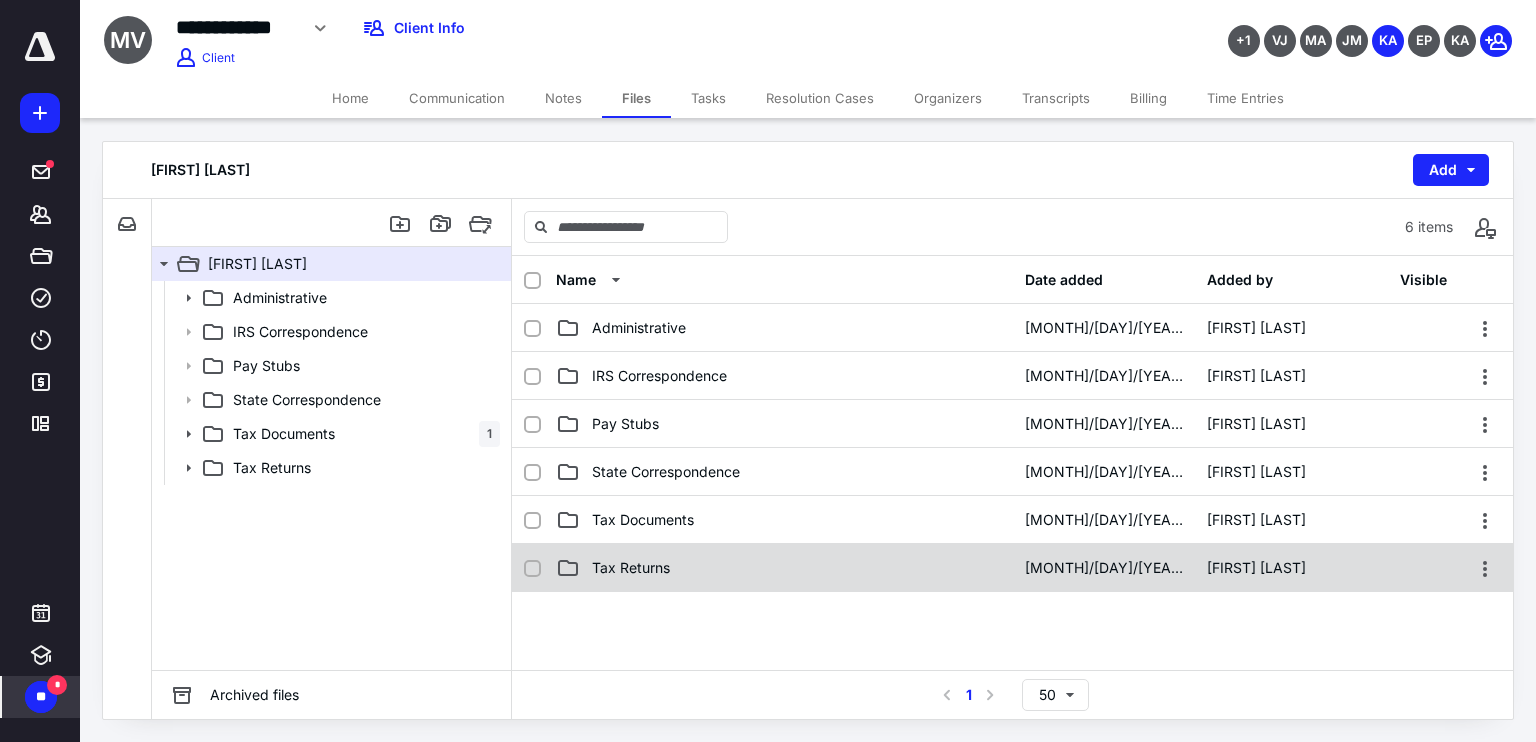 click on "Tax Returns" at bounding box center (631, 568) 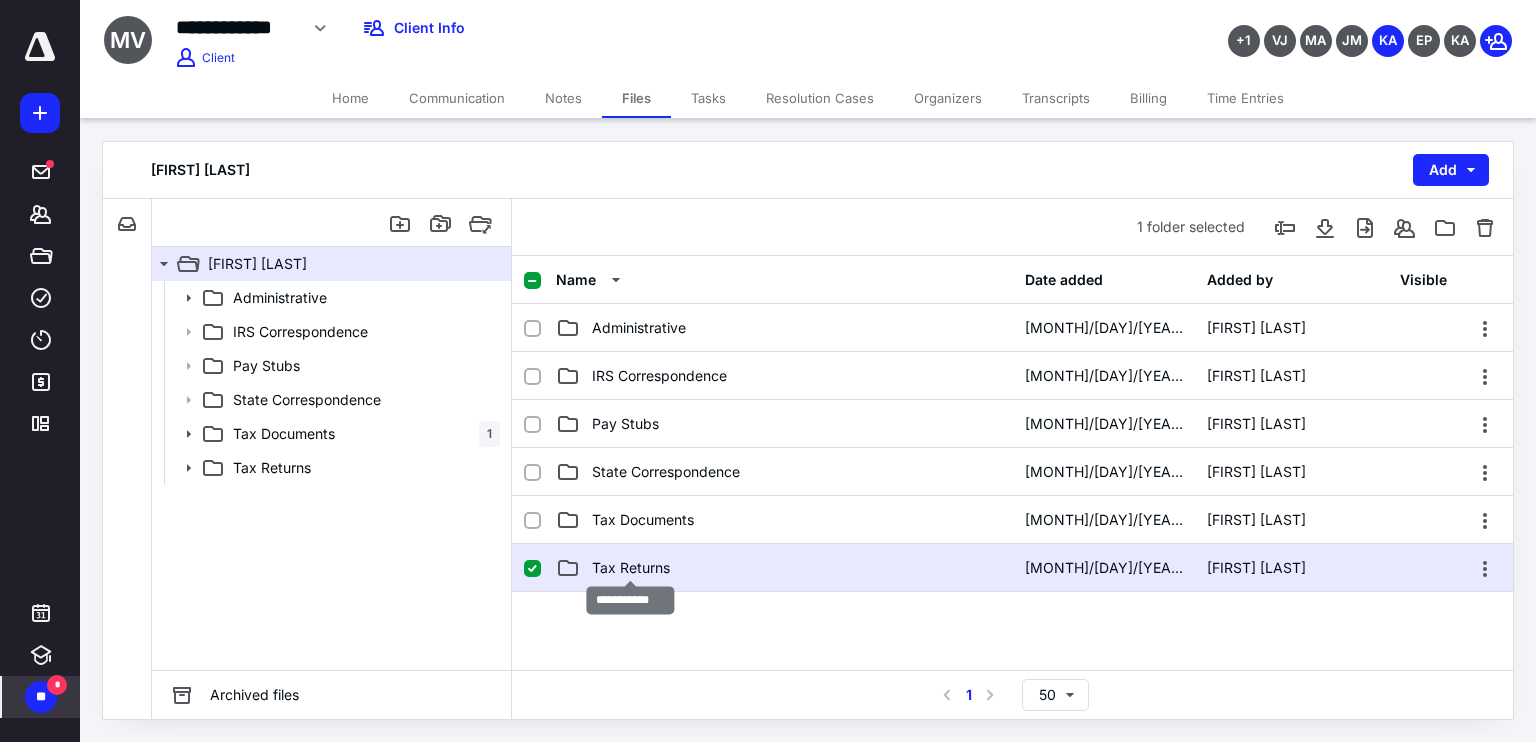 click on "Tax Returns" at bounding box center [631, 568] 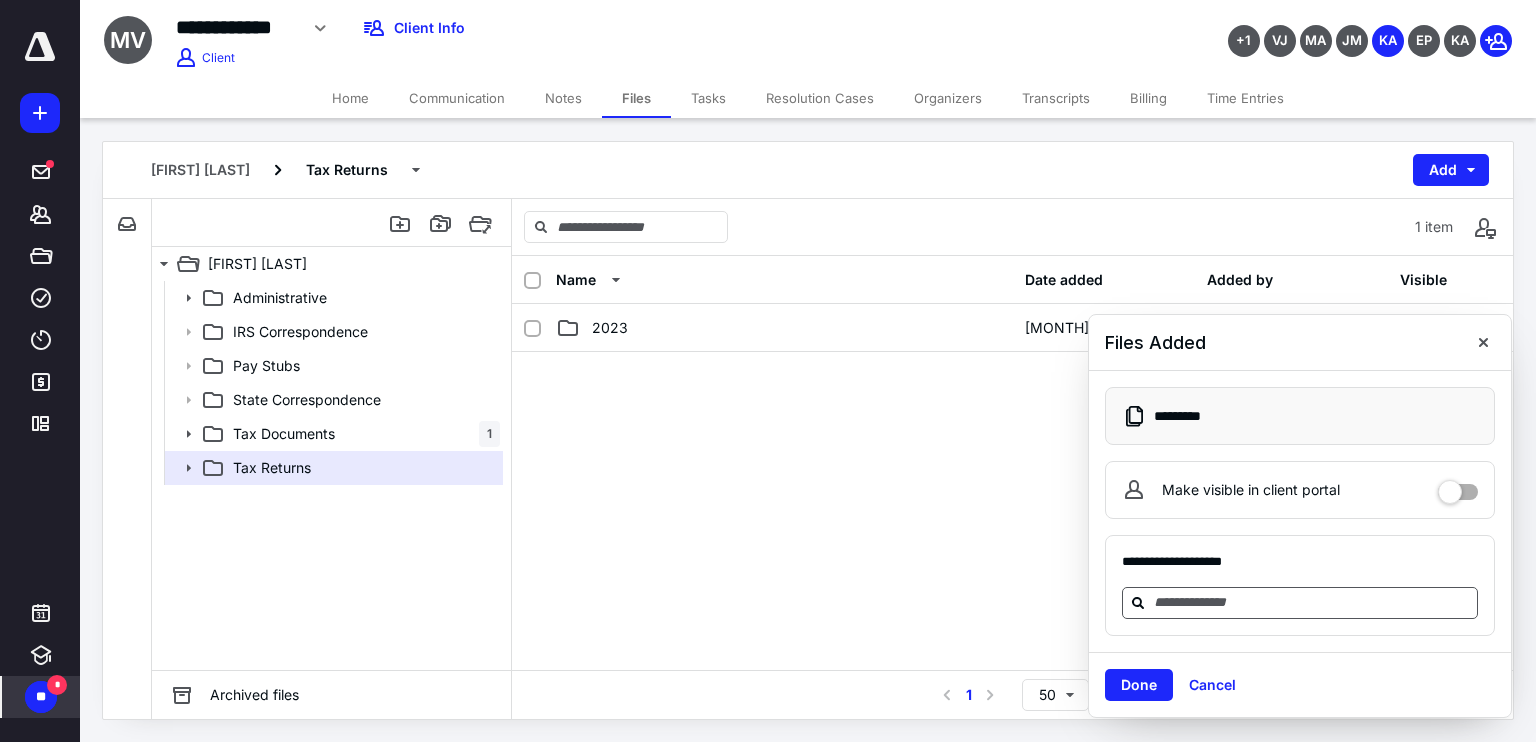 click at bounding box center [1312, 602] 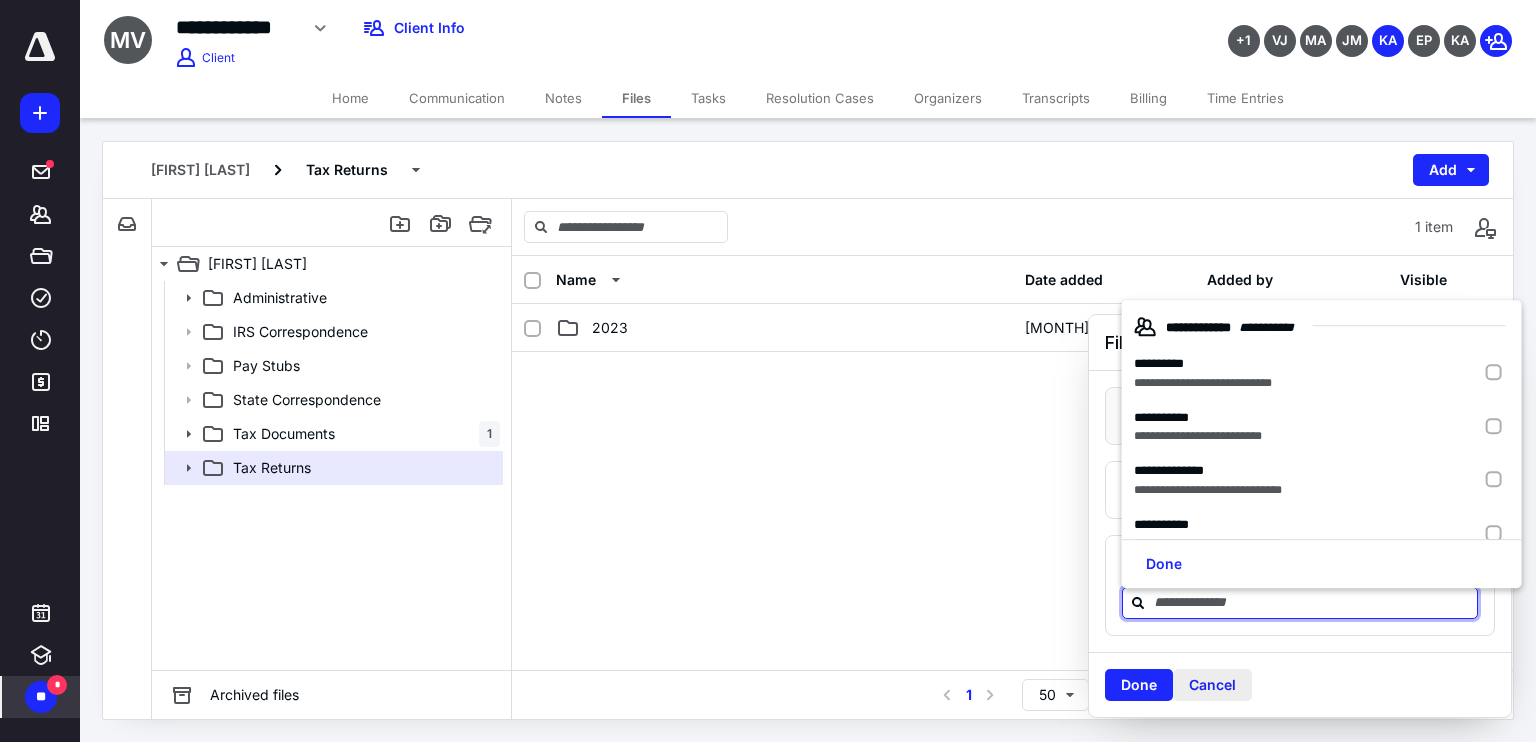 click on "Cancel" at bounding box center (1212, 685) 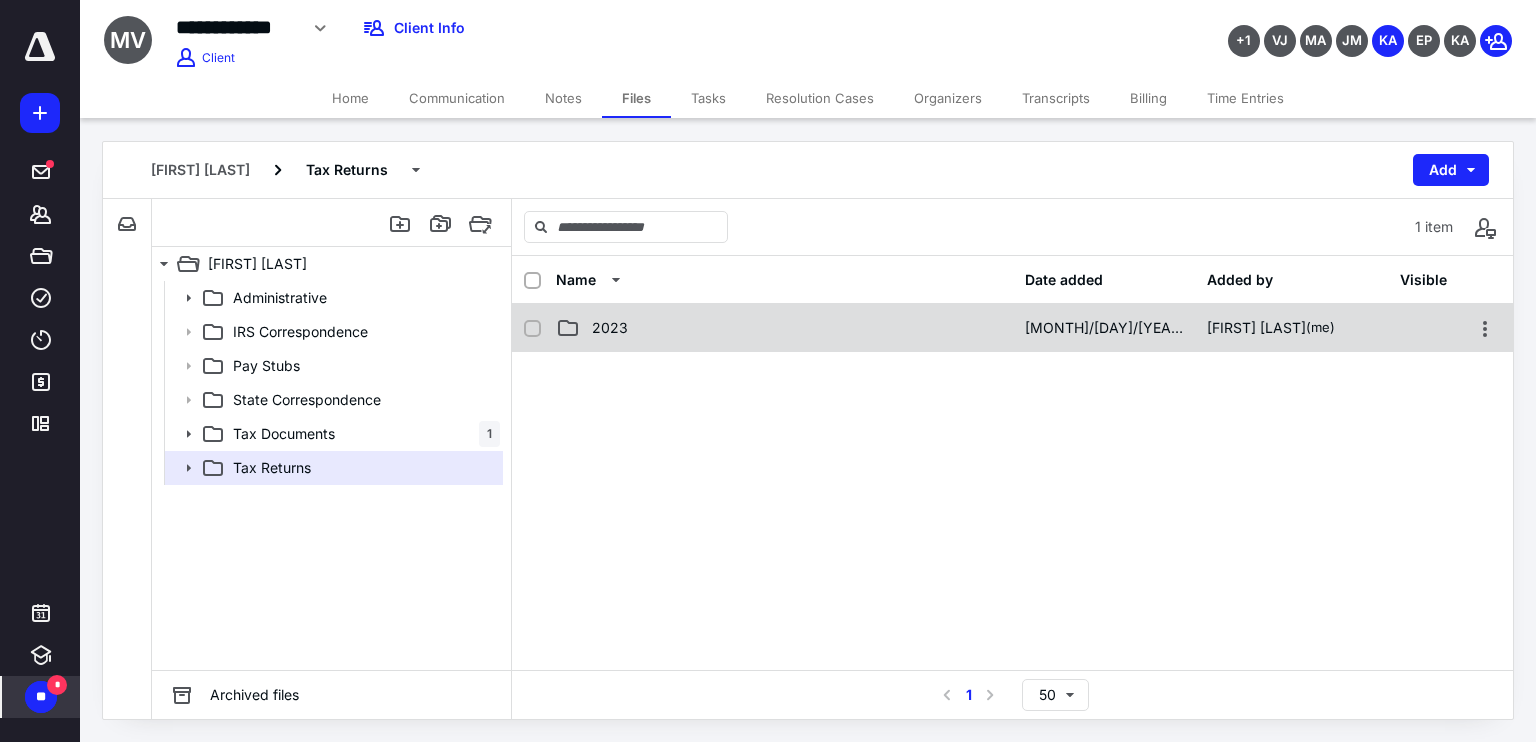 click on "2023" at bounding box center (784, 328) 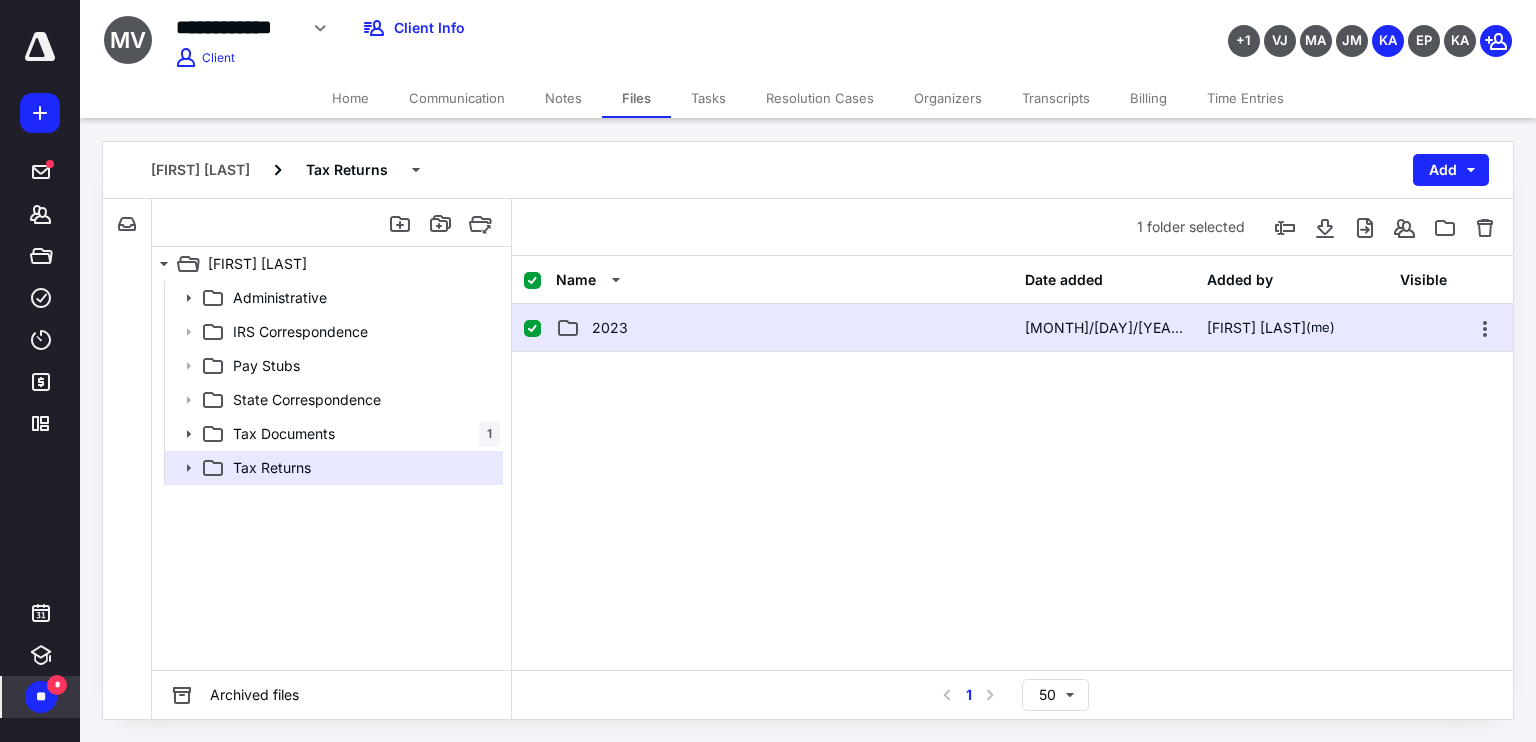 click on "2023" at bounding box center [784, 328] 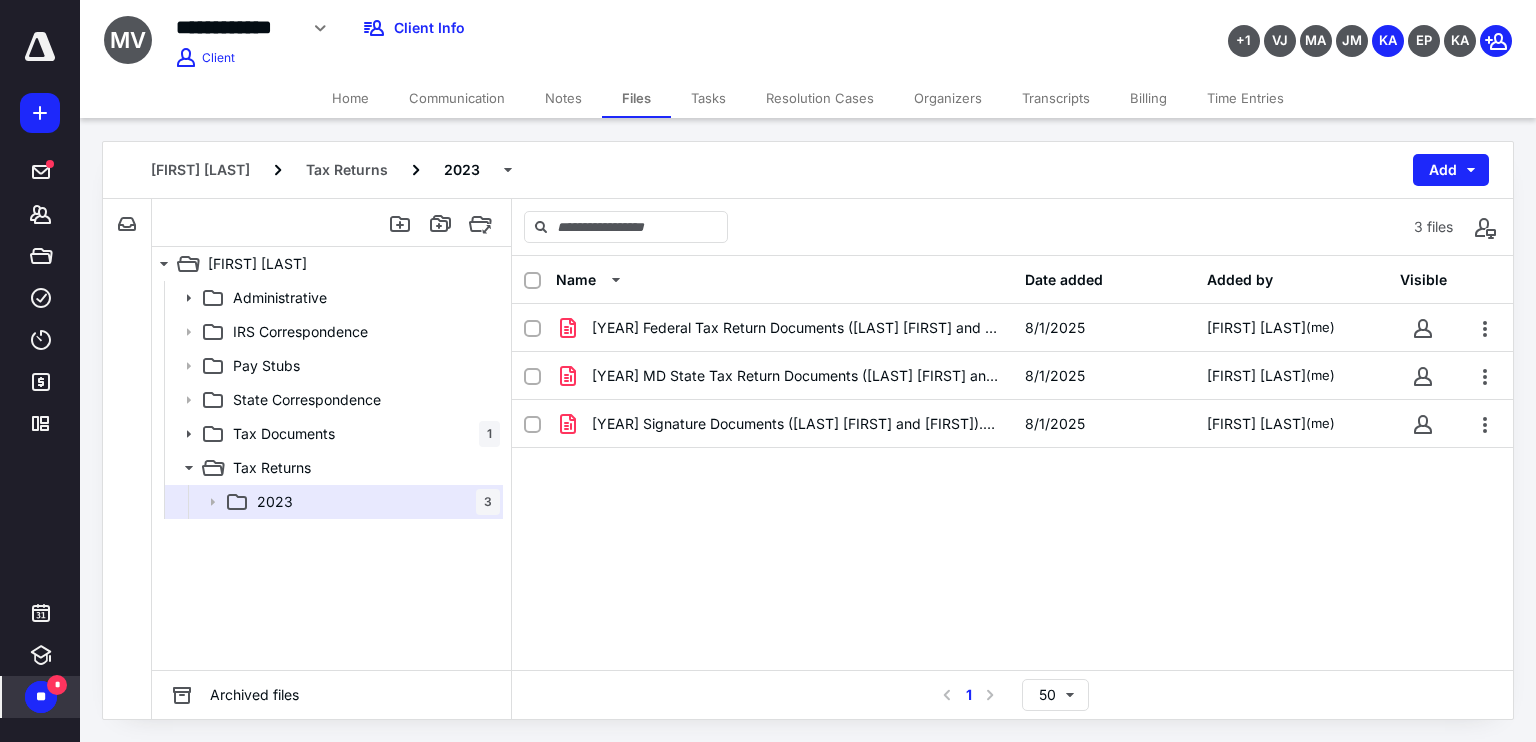 click 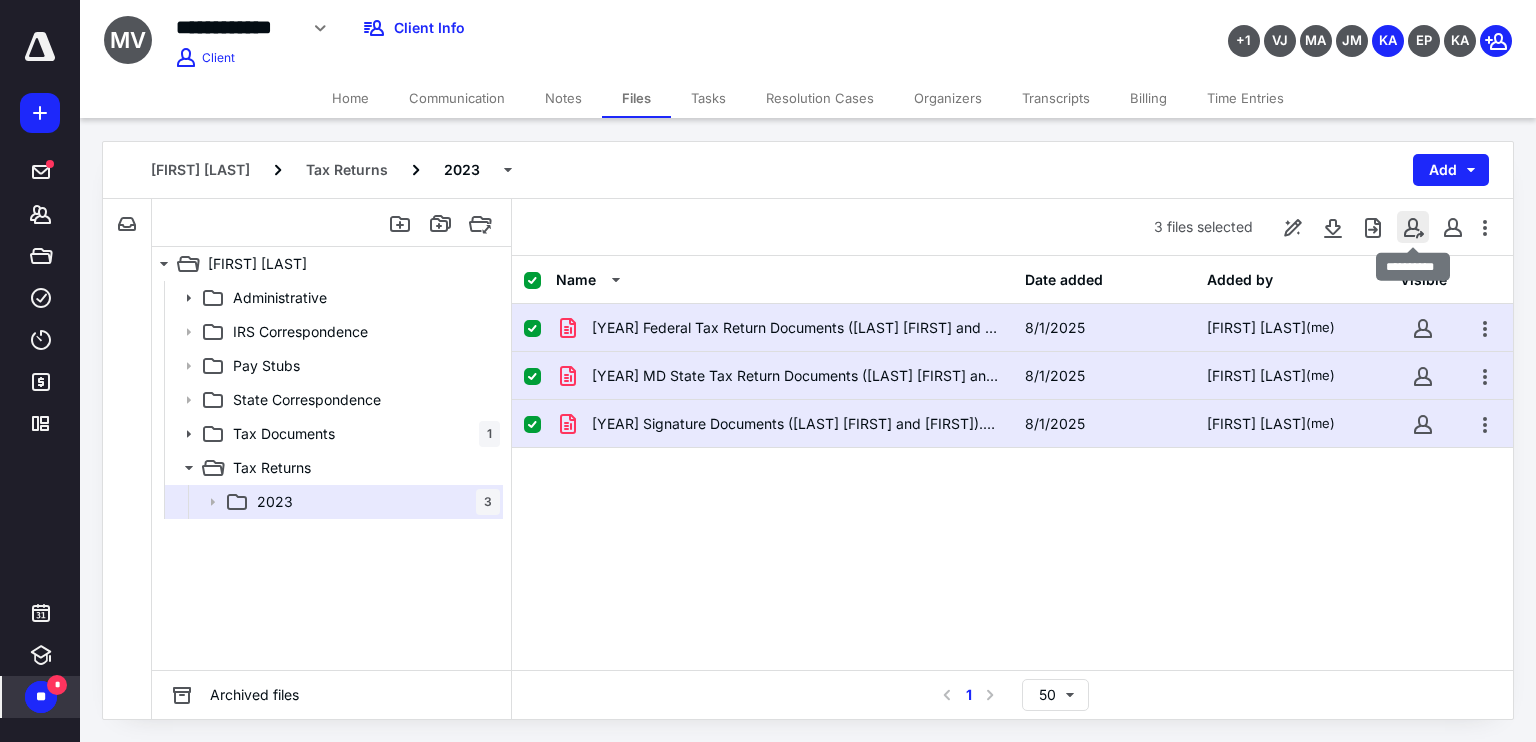 click at bounding box center (1413, 227) 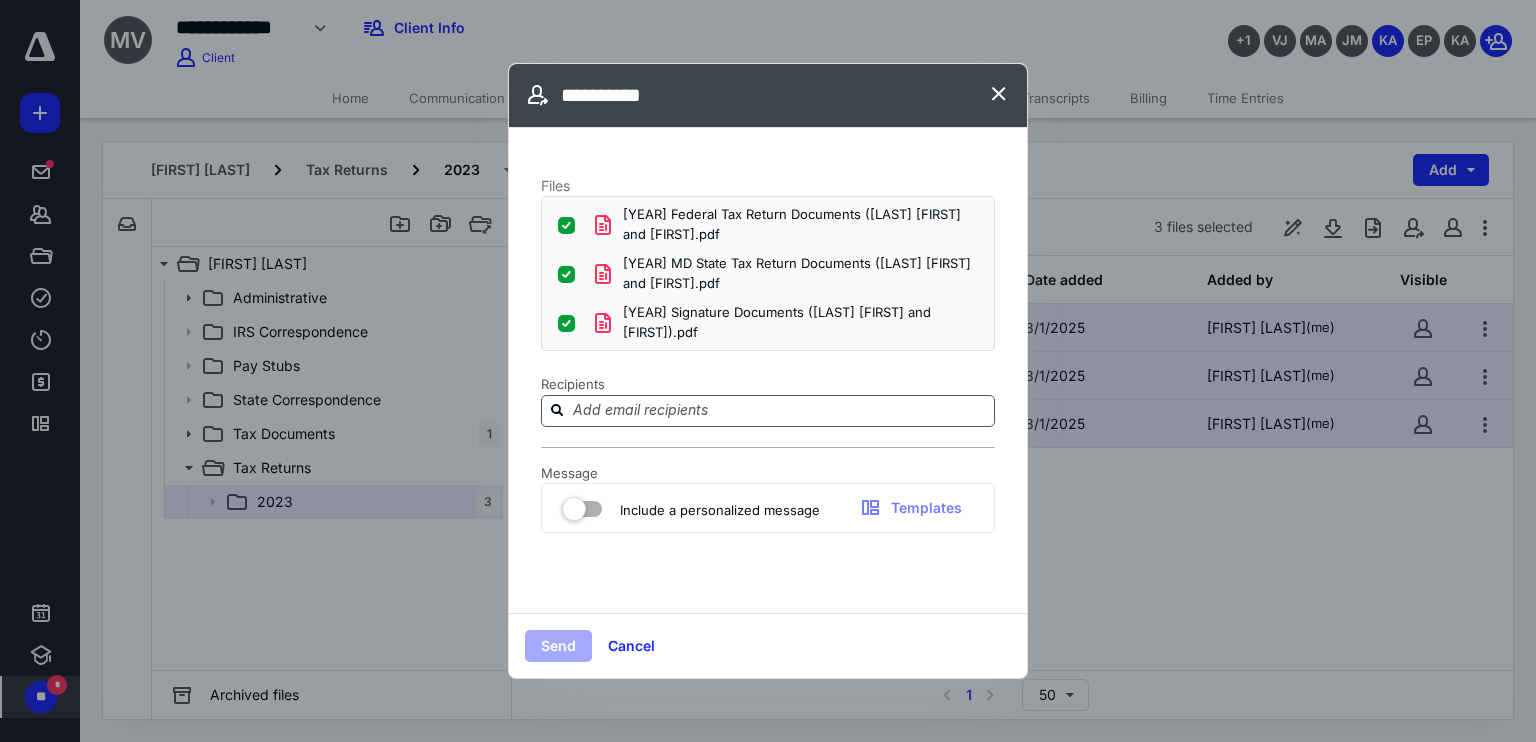 click at bounding box center [780, 410] 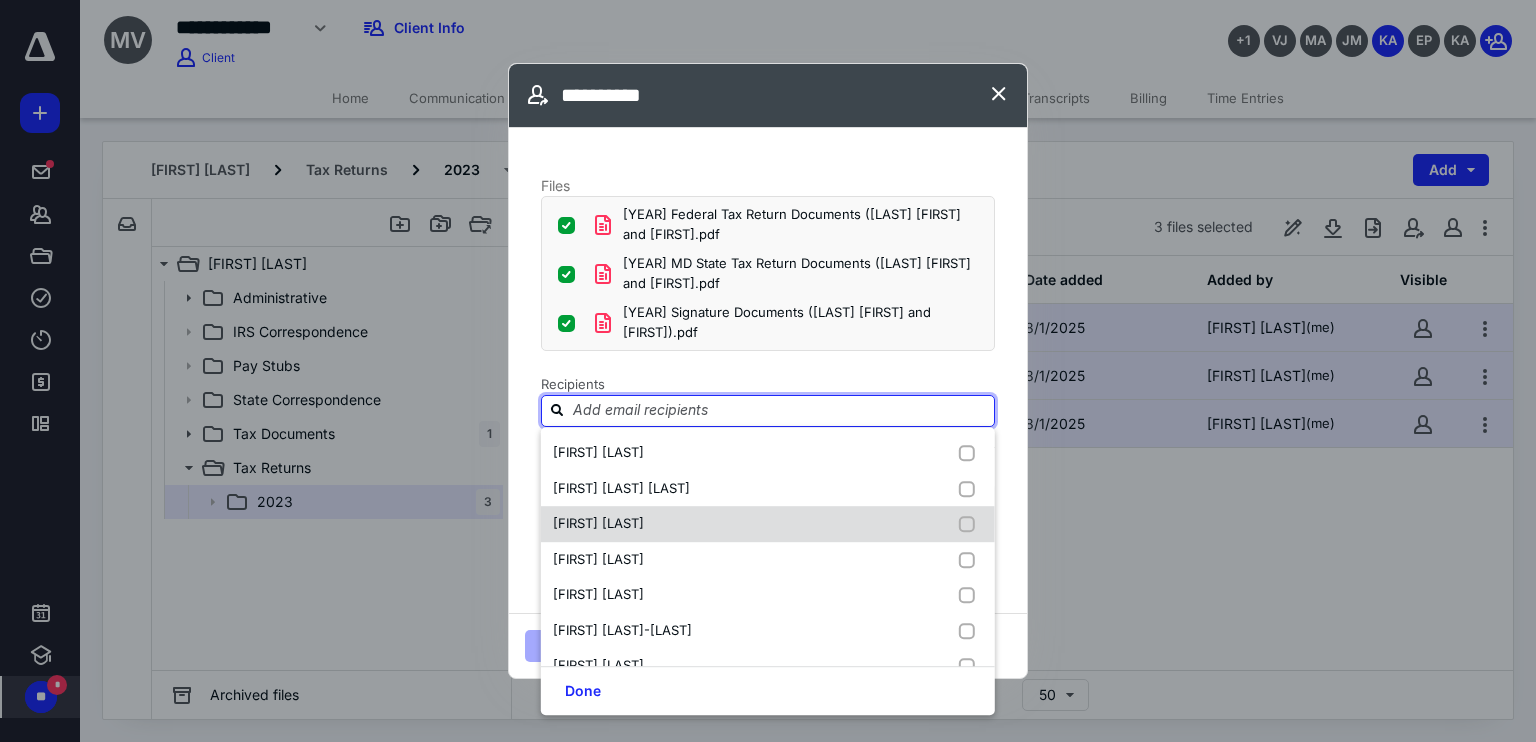 click on "Juda Gabaie" at bounding box center (768, 524) 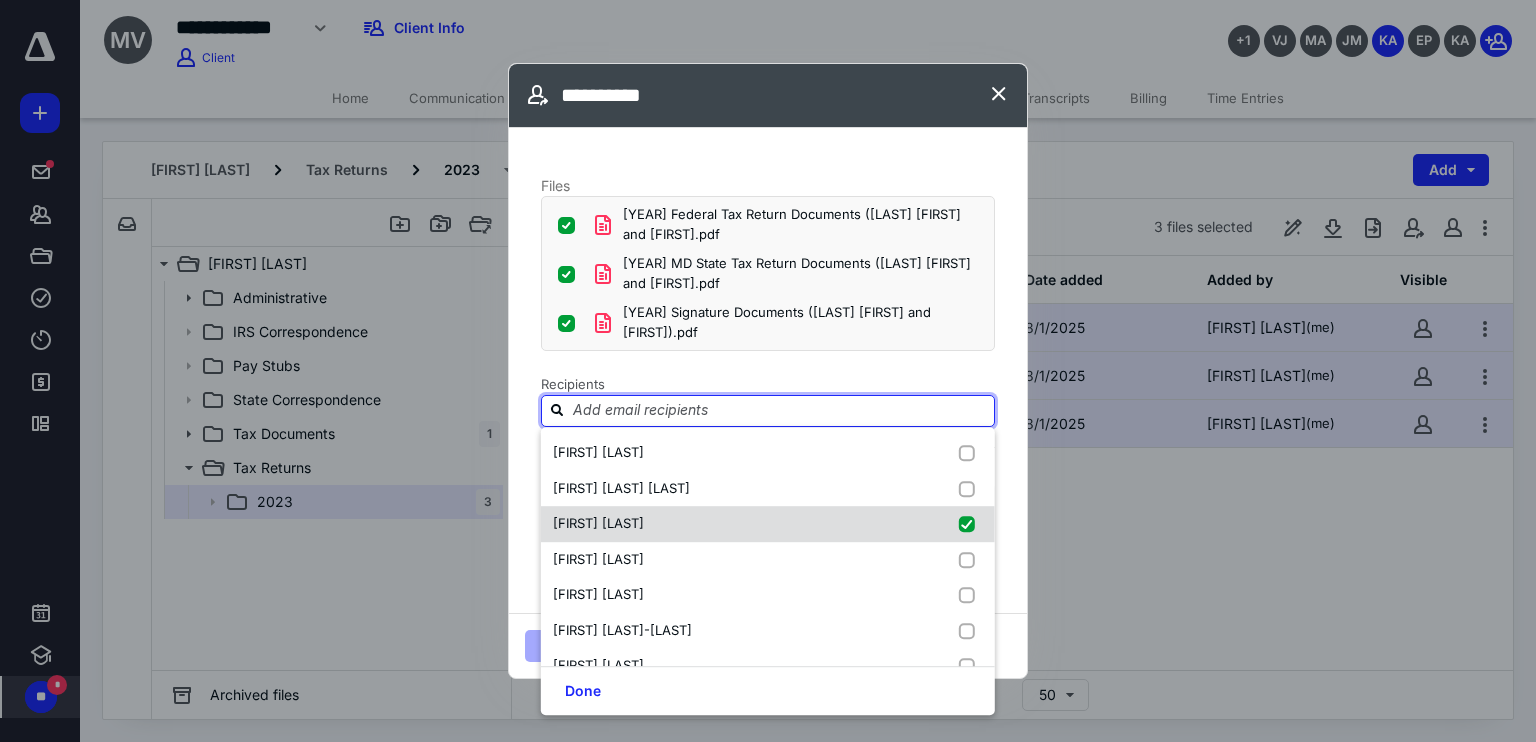 checkbox on "true" 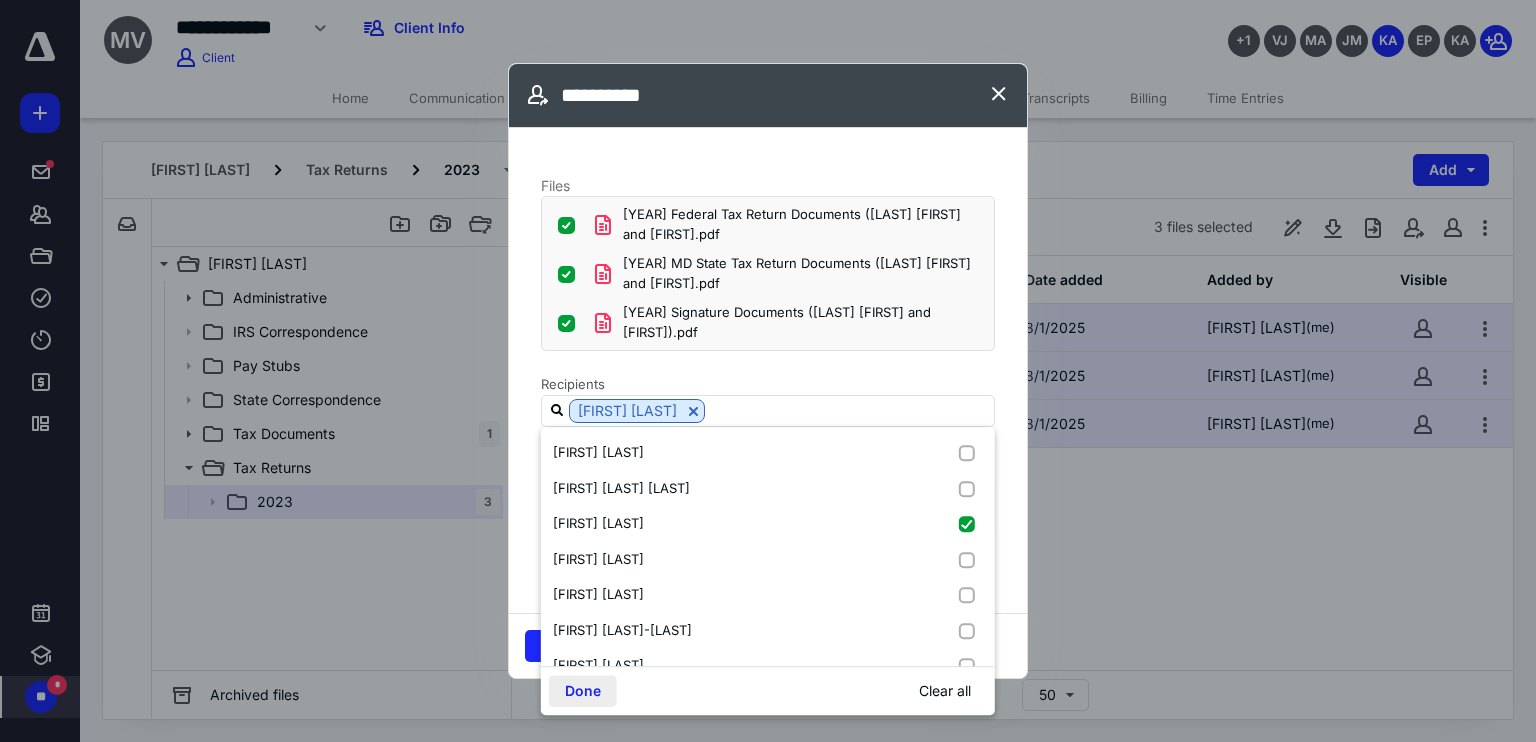 click on "Done" at bounding box center [583, 691] 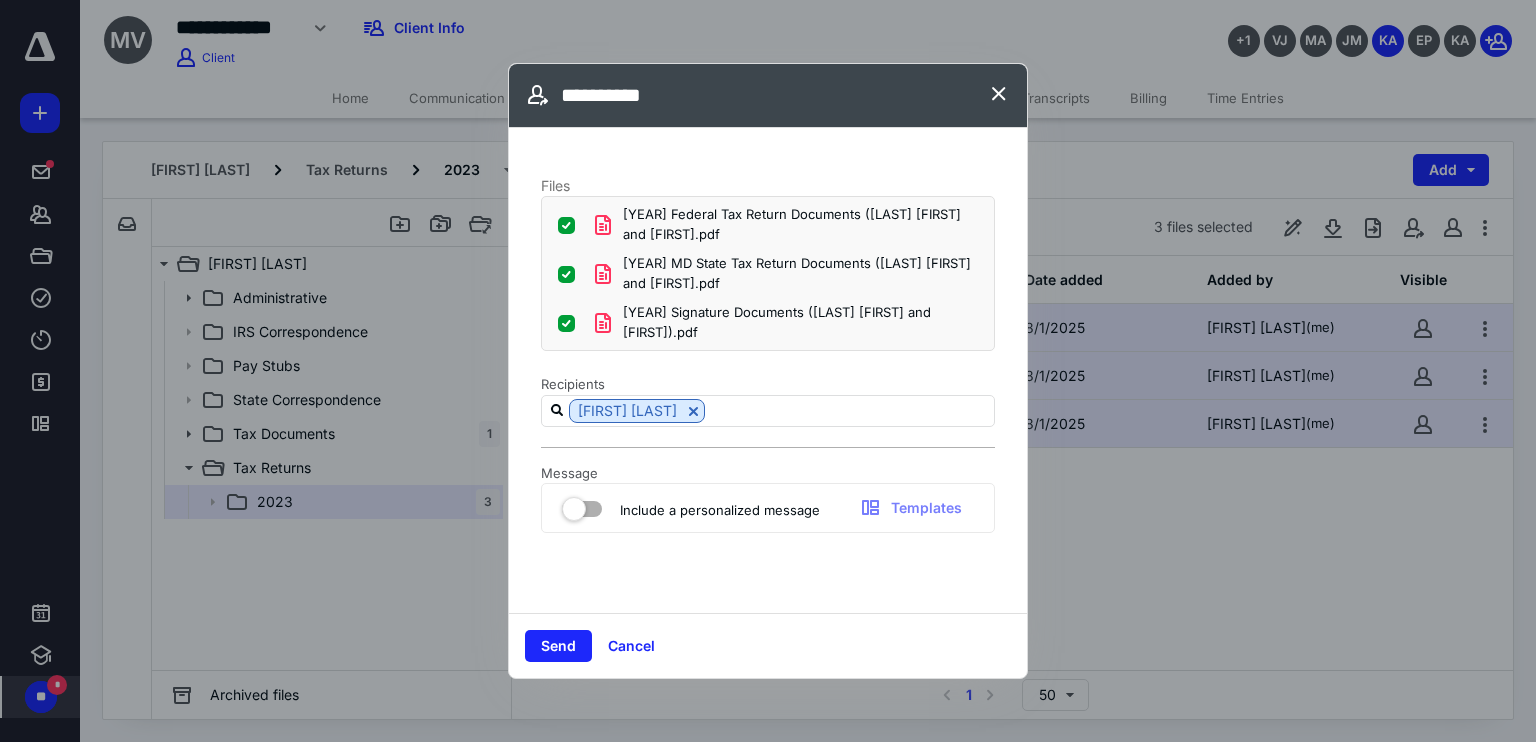 click at bounding box center (582, 505) 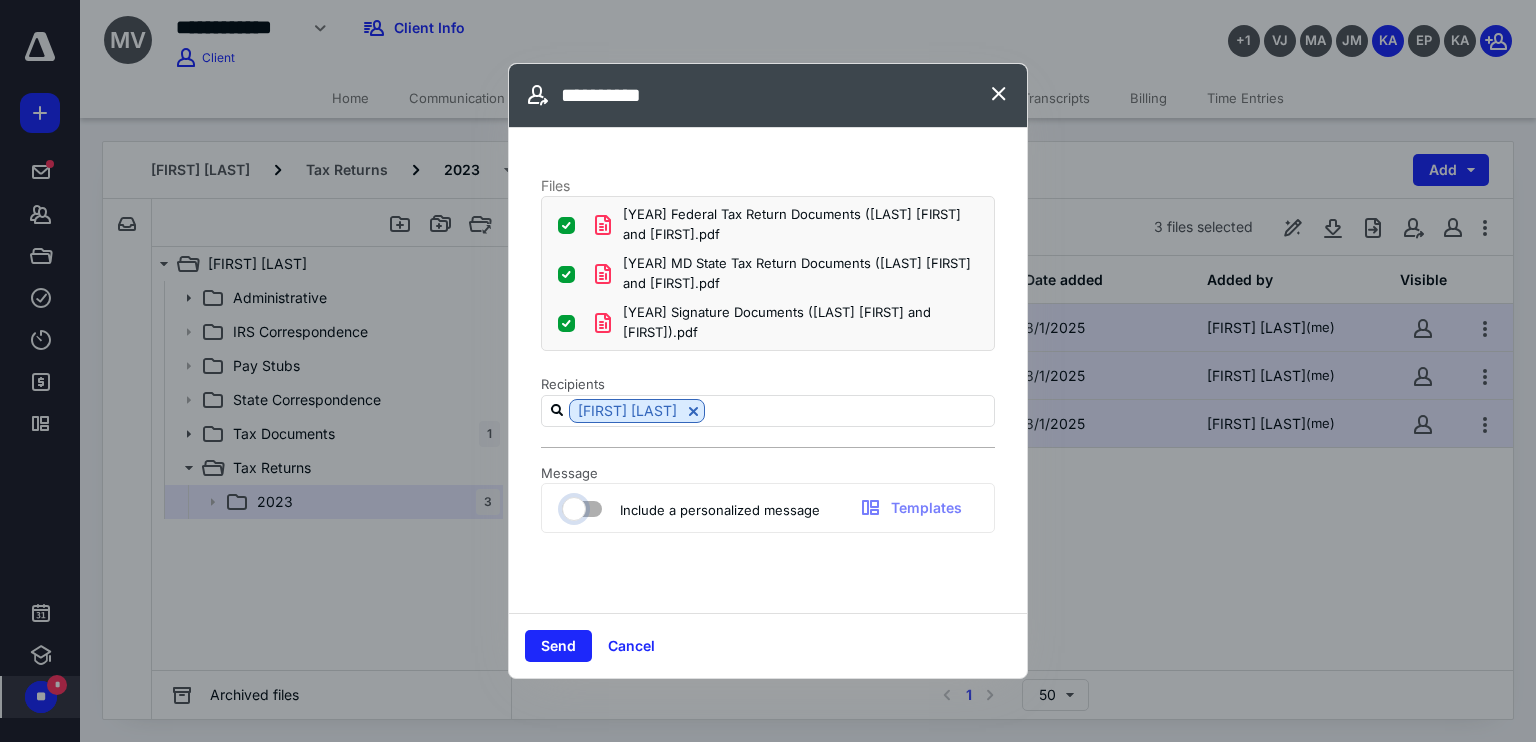 click at bounding box center [572, 506] 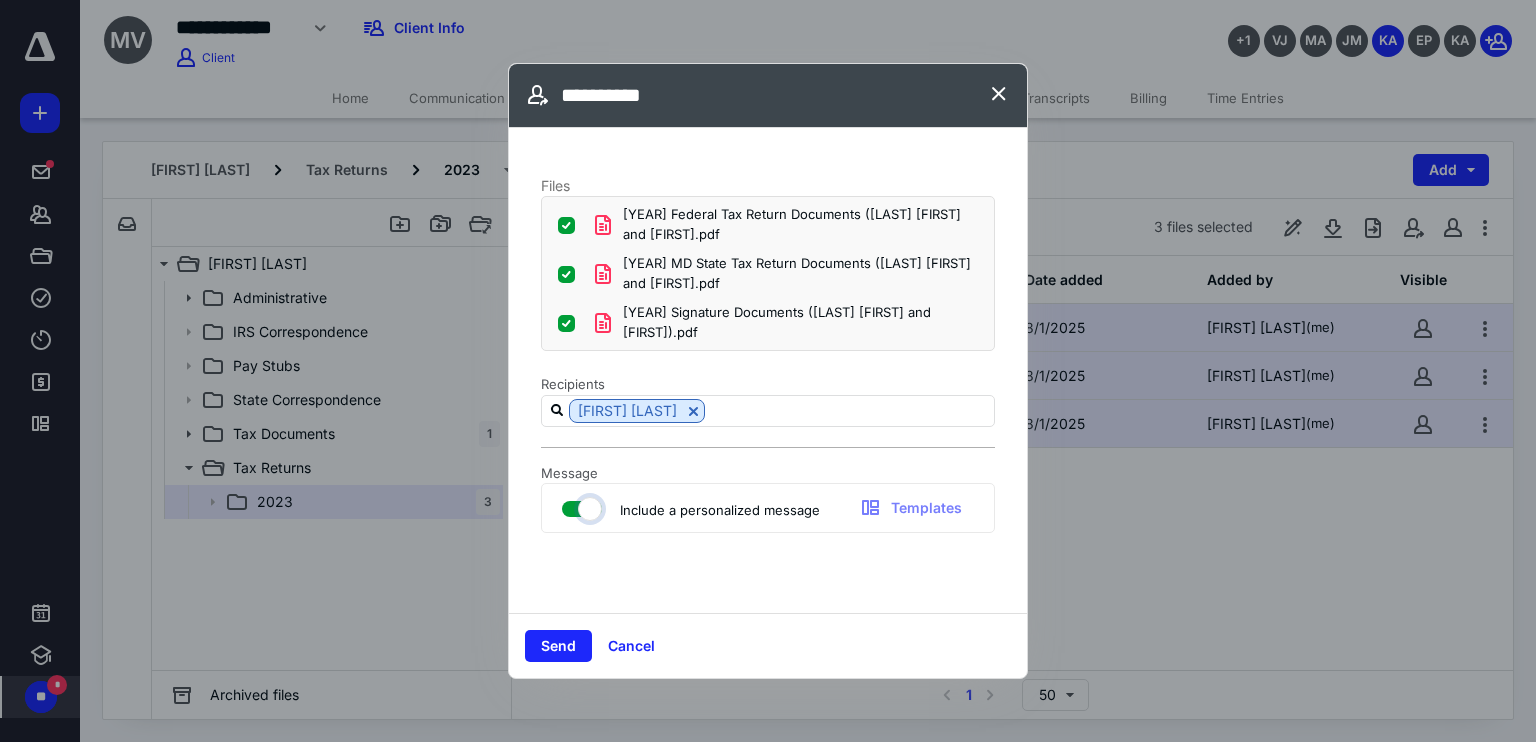 checkbox on "true" 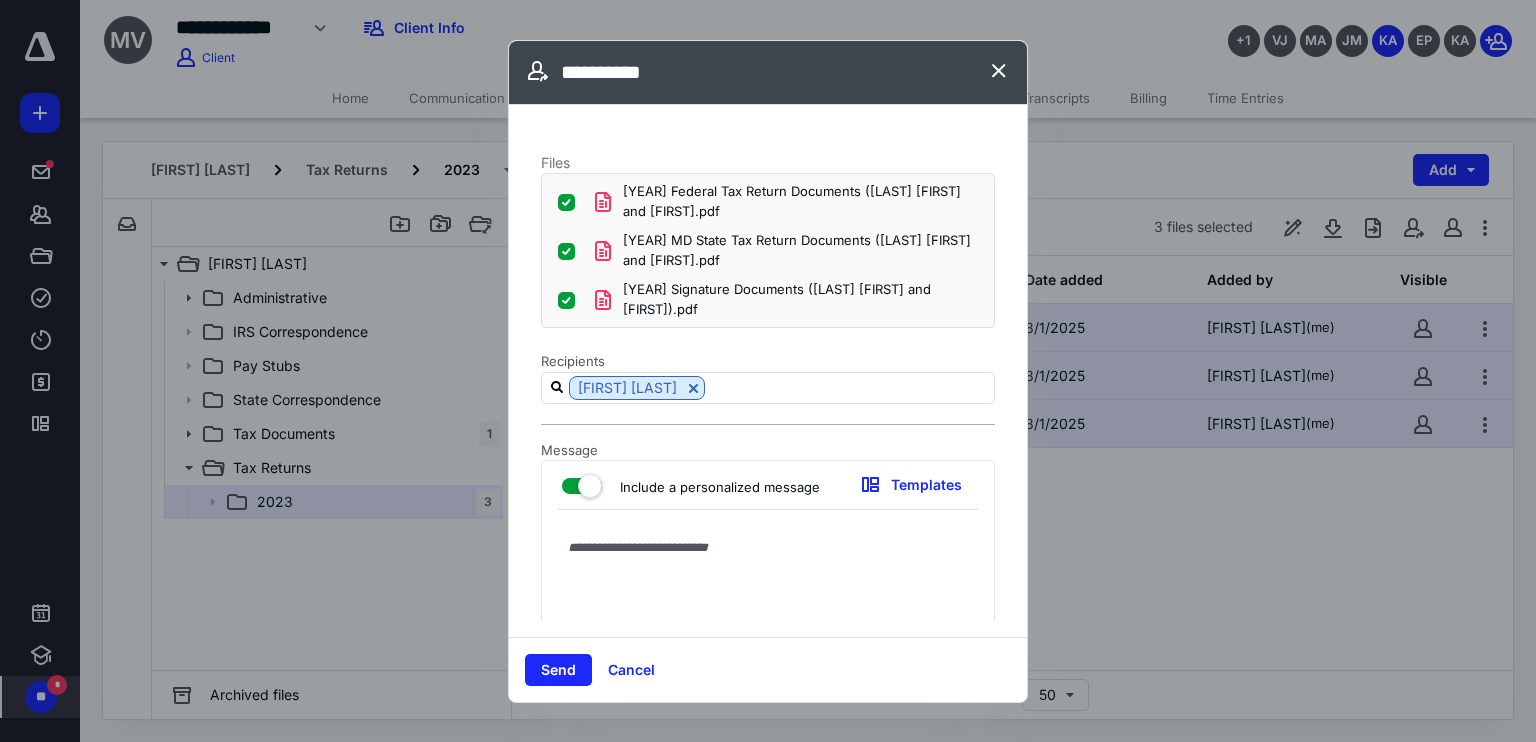 click at bounding box center (768, 618) 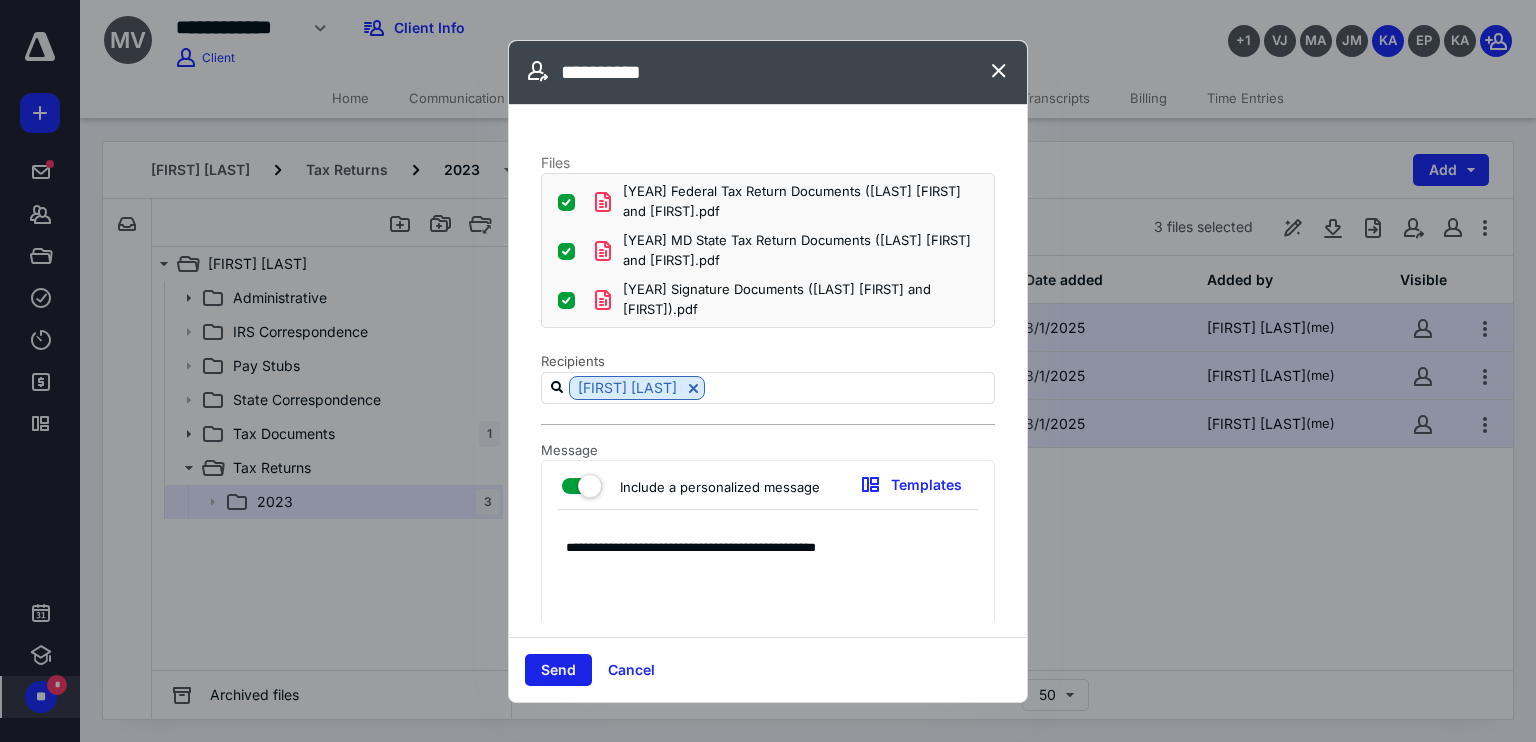 type on "**********" 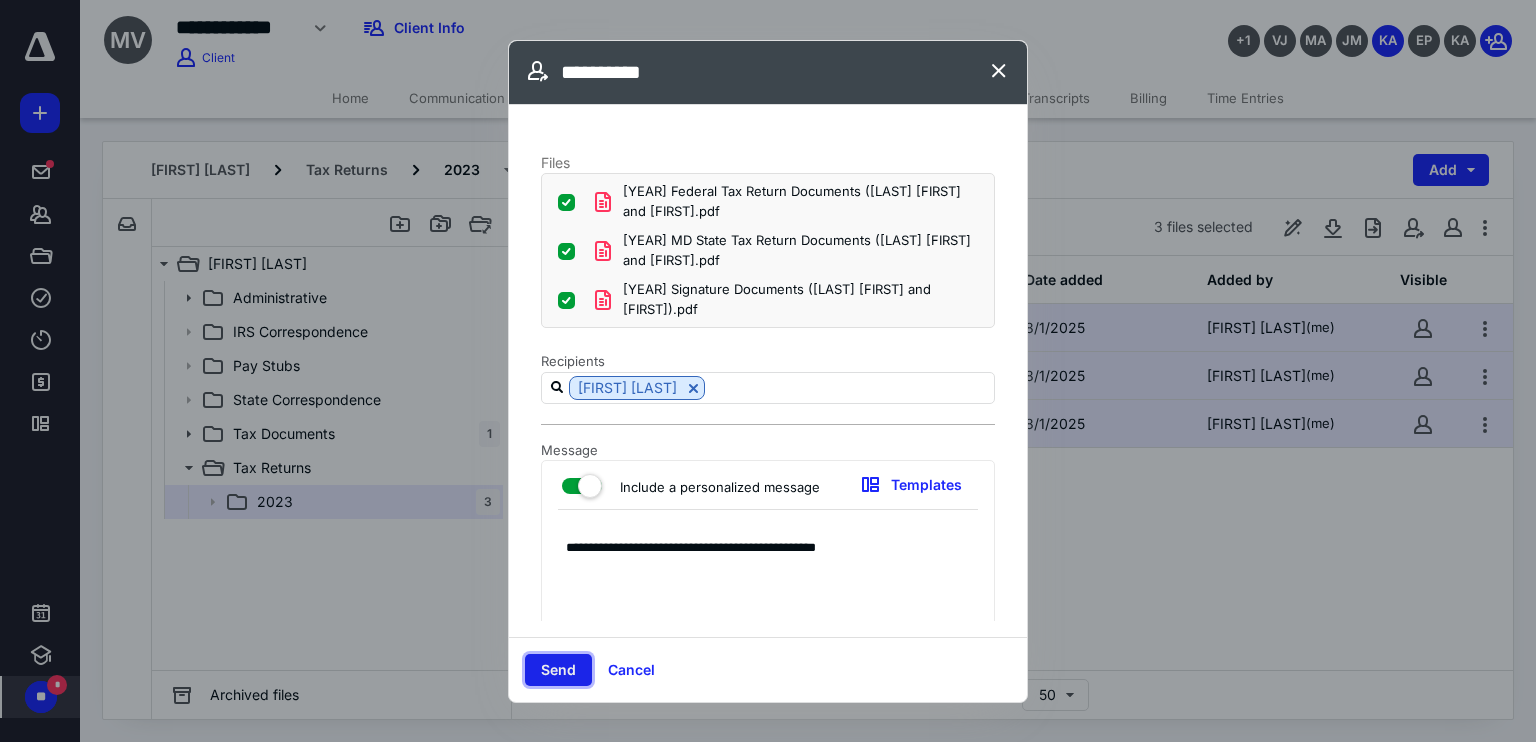 click on "Send" at bounding box center (558, 670) 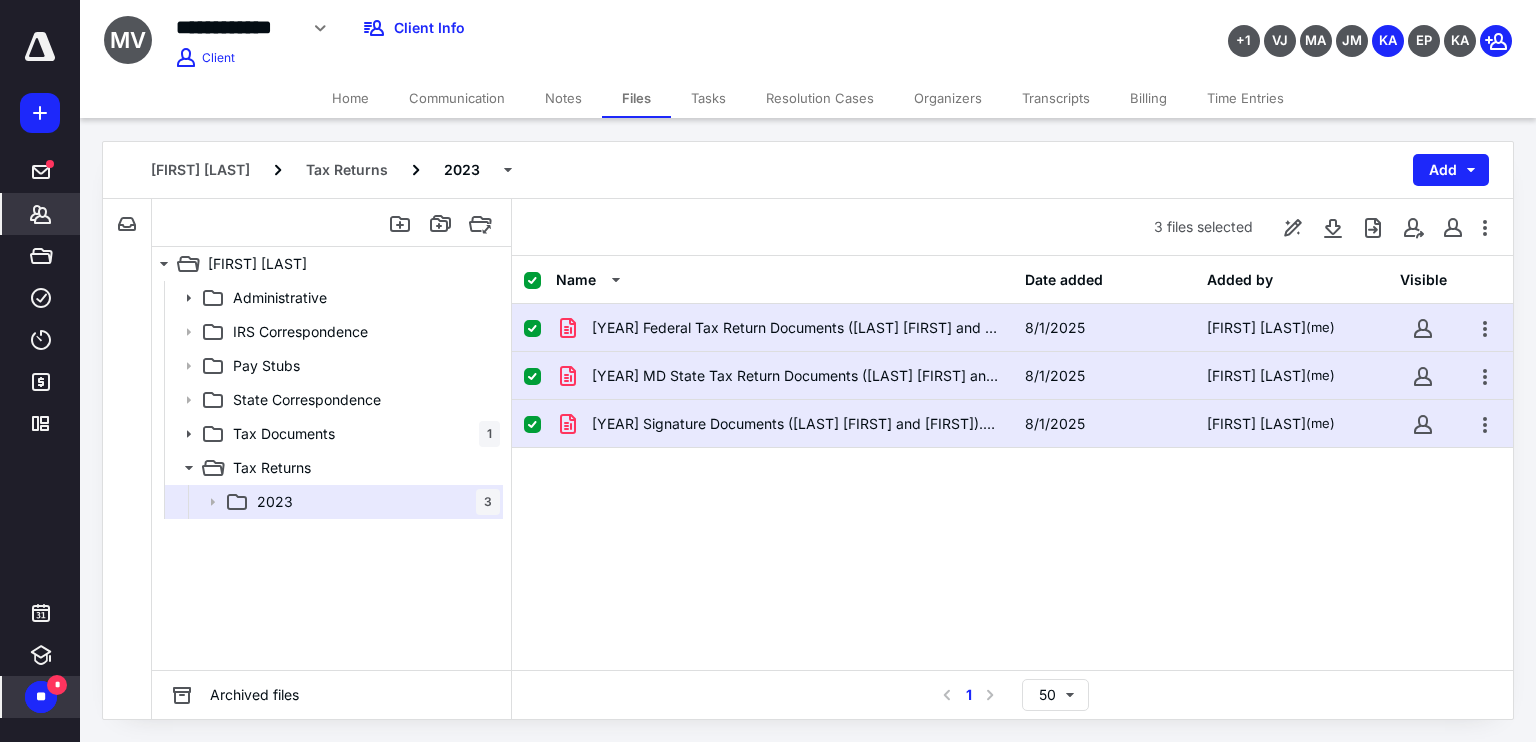 click 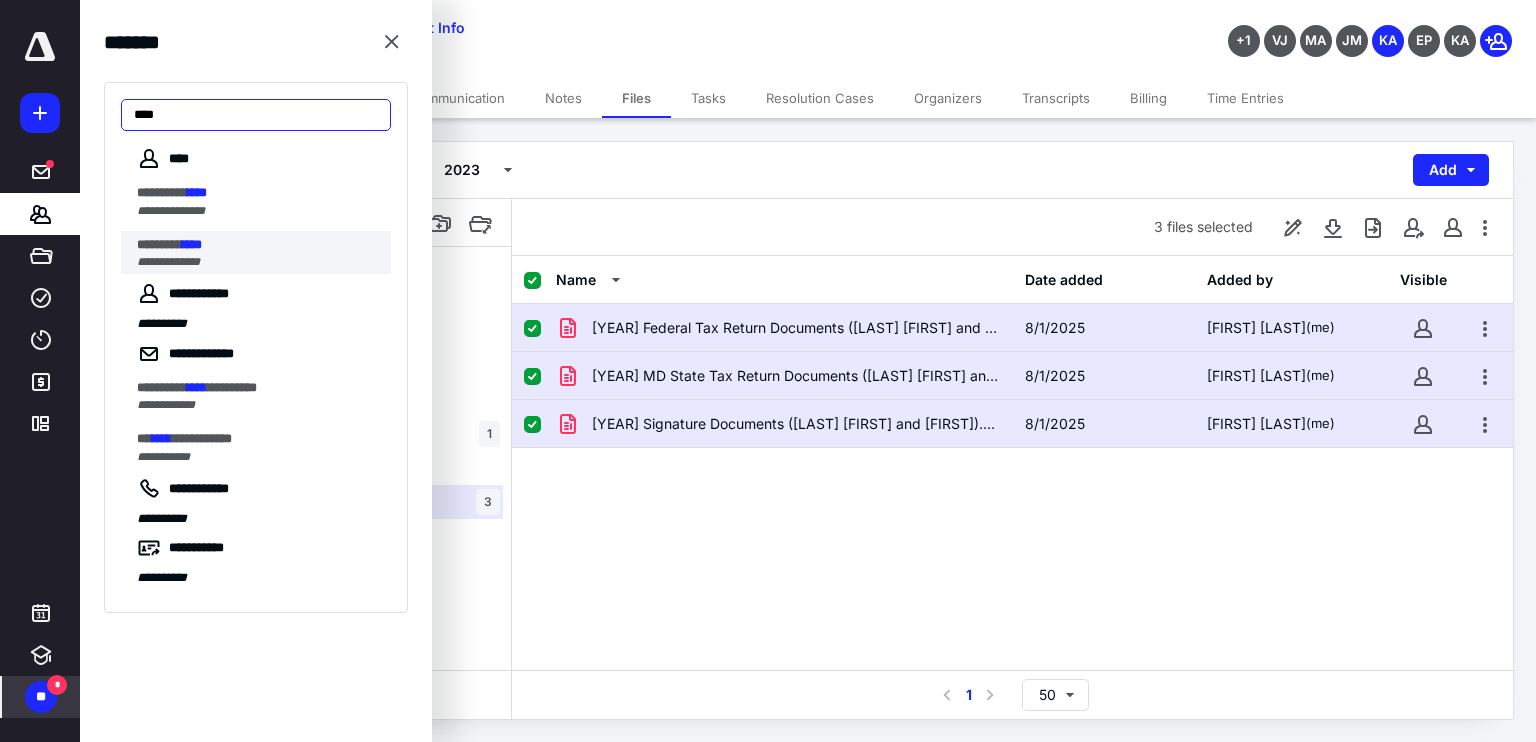 type on "****" 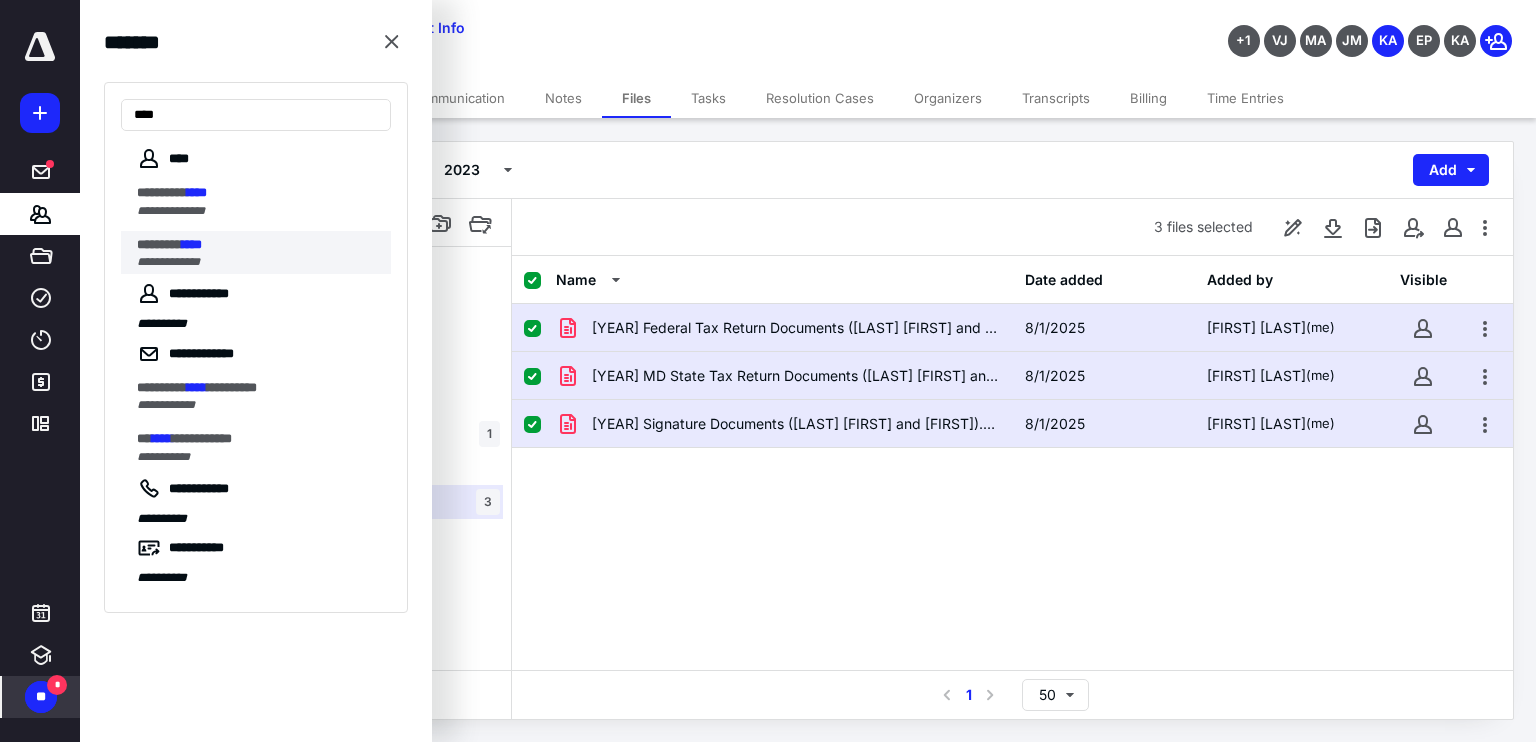 click on "******** ****" at bounding box center (258, 245) 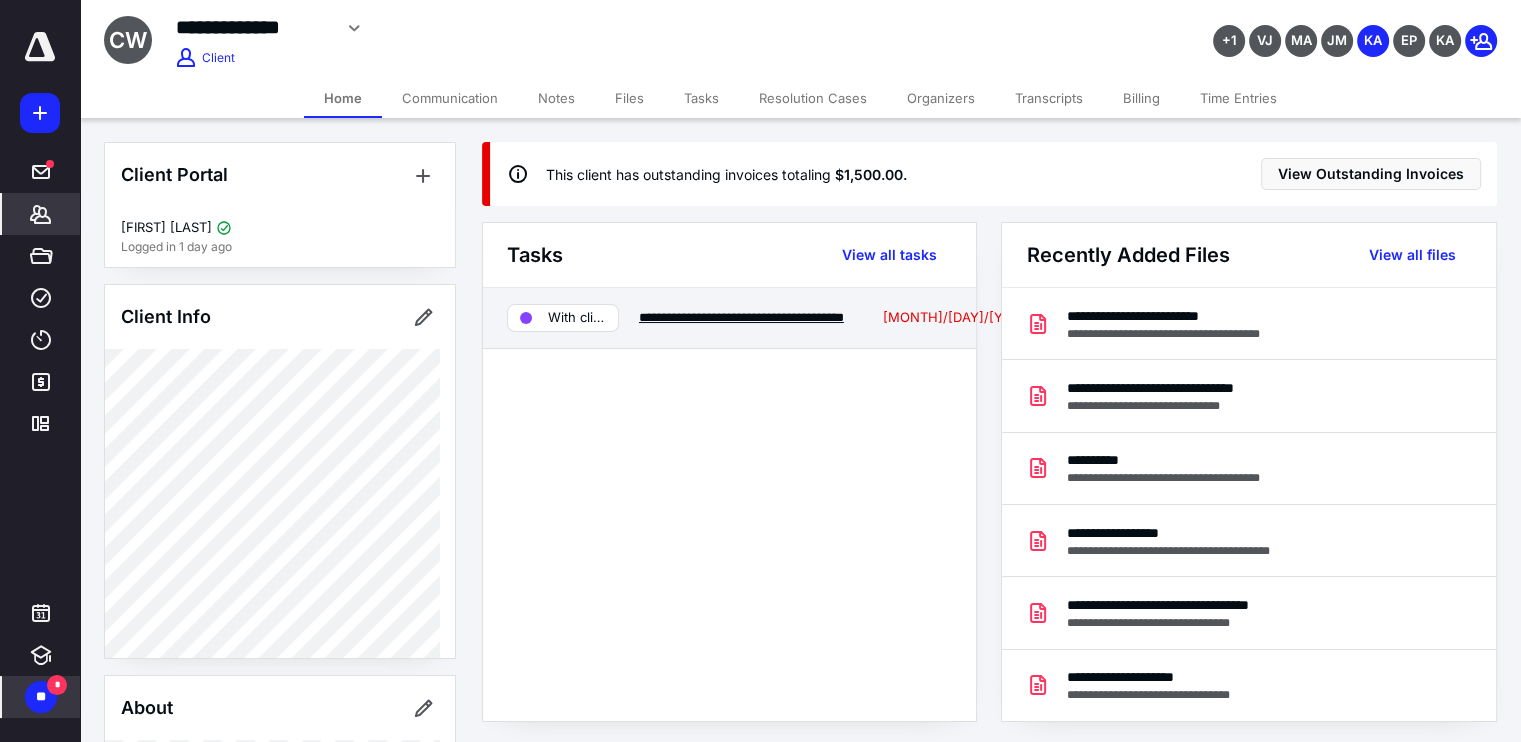click on "**********" at bounding box center (741, 317) 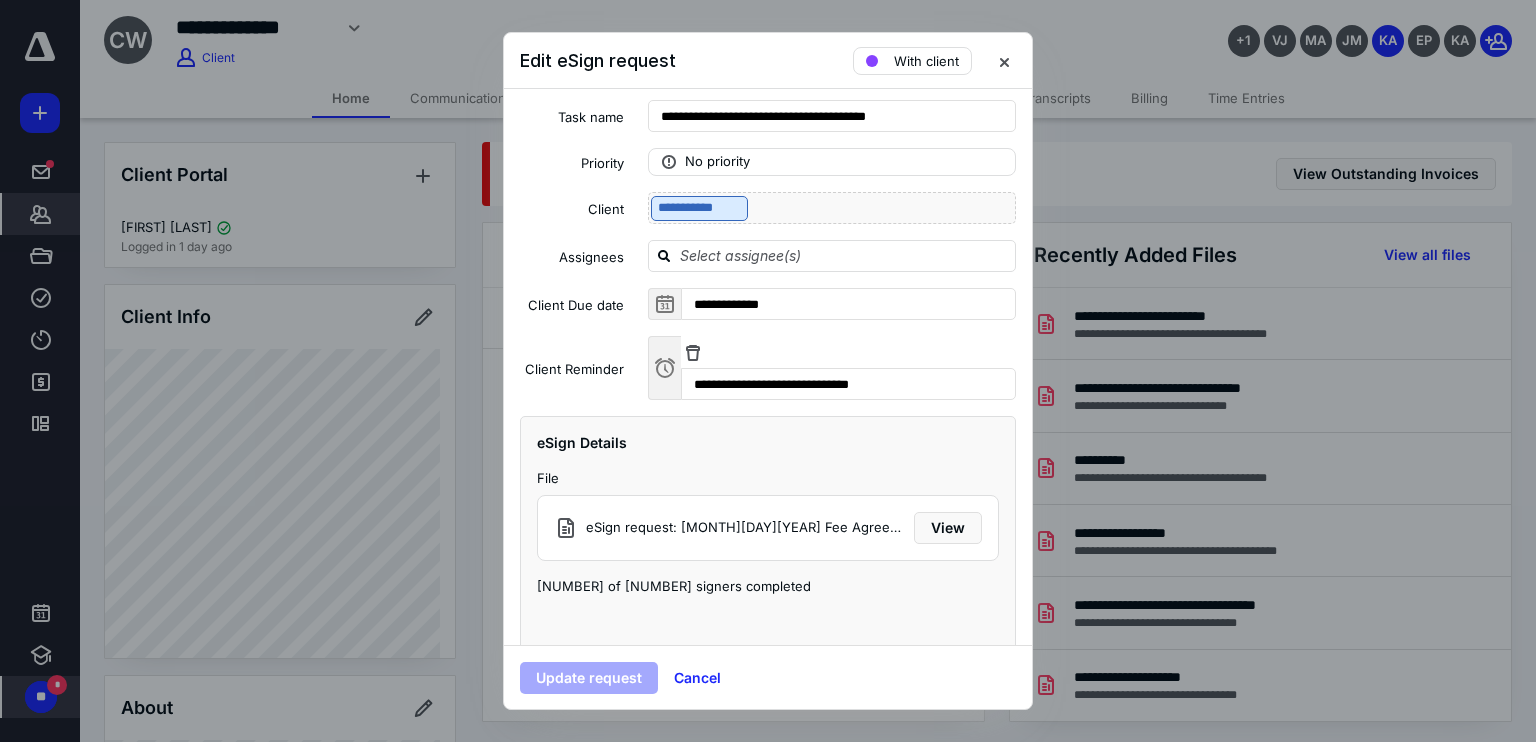scroll, scrollTop: 66, scrollLeft: 0, axis: vertical 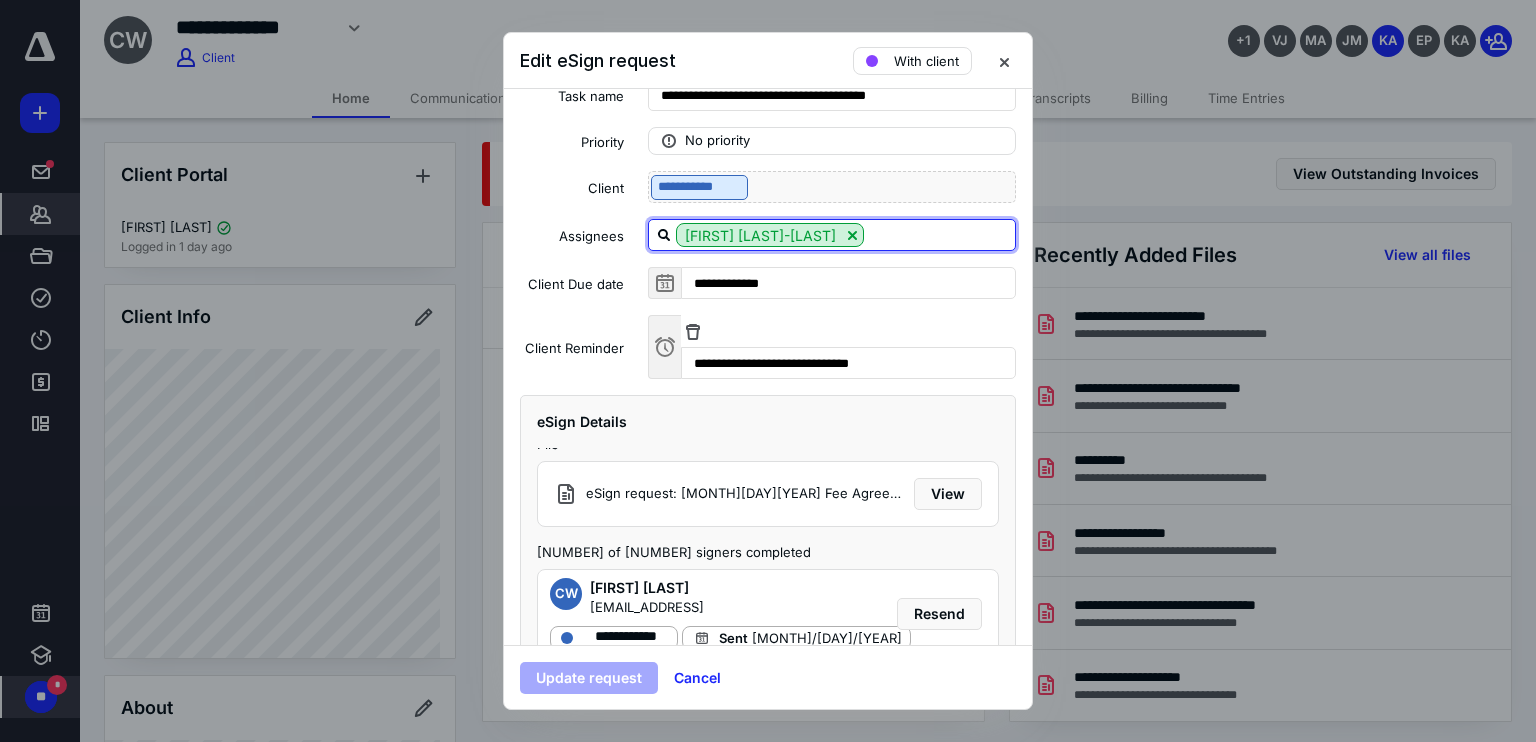 click at bounding box center (939, 234) 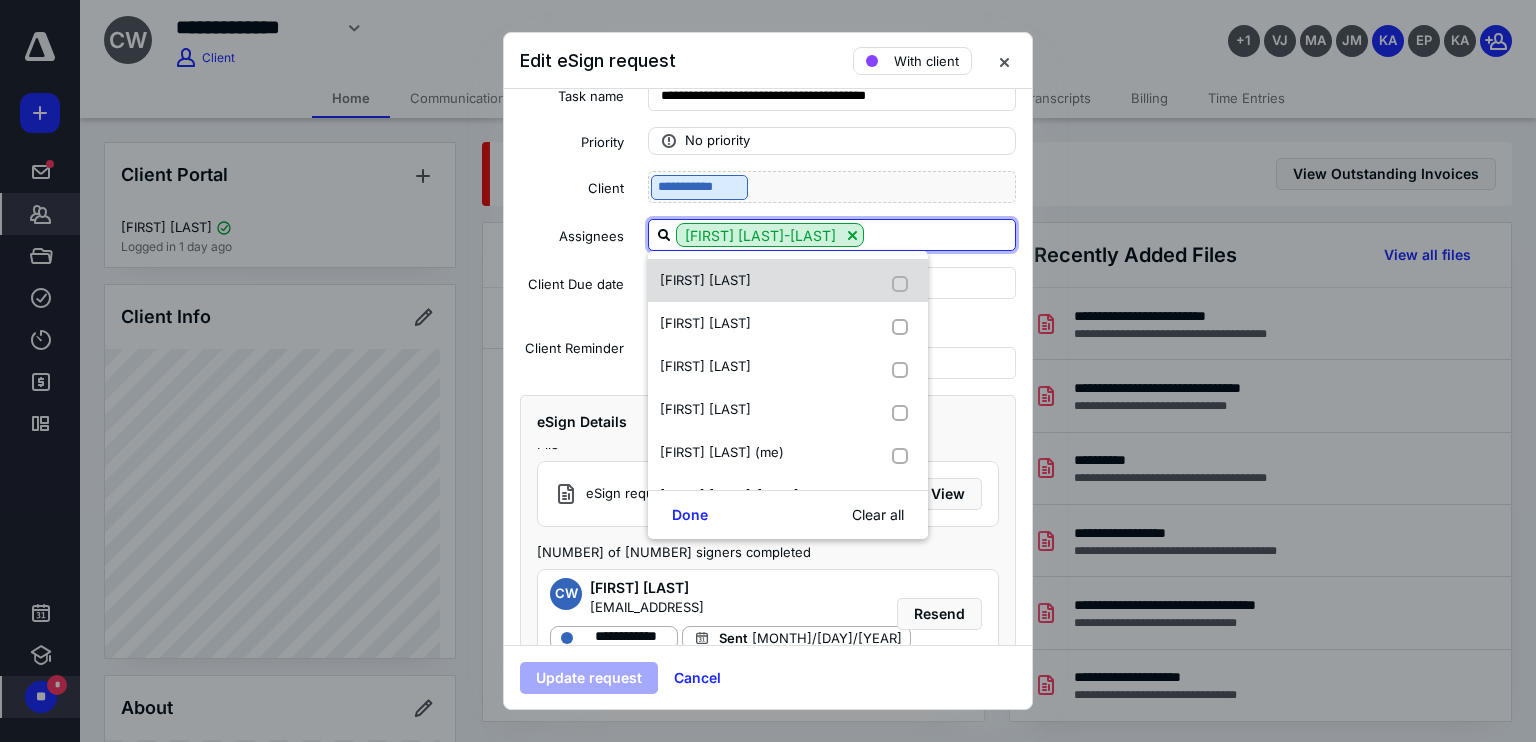 click at bounding box center [904, 280] 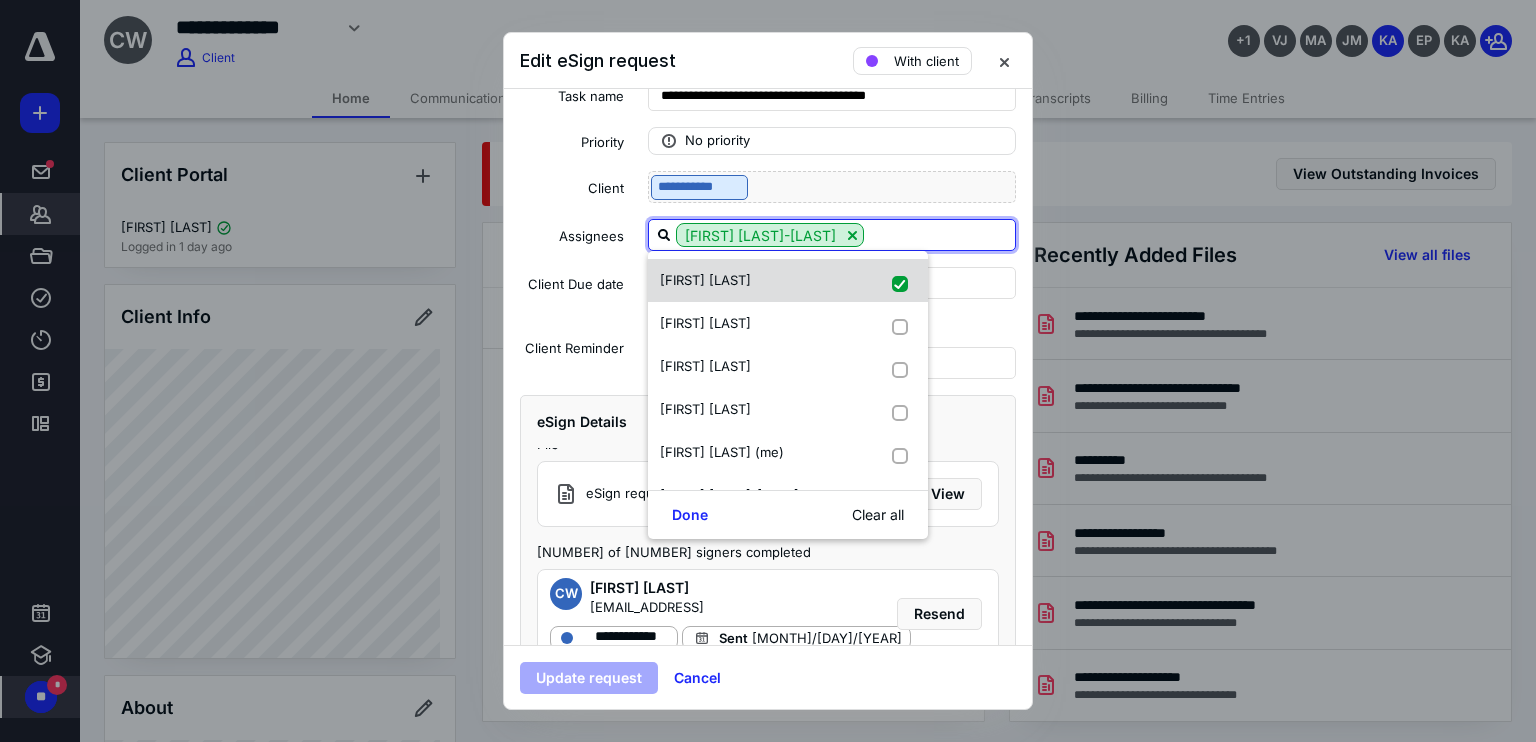 checkbox on "true" 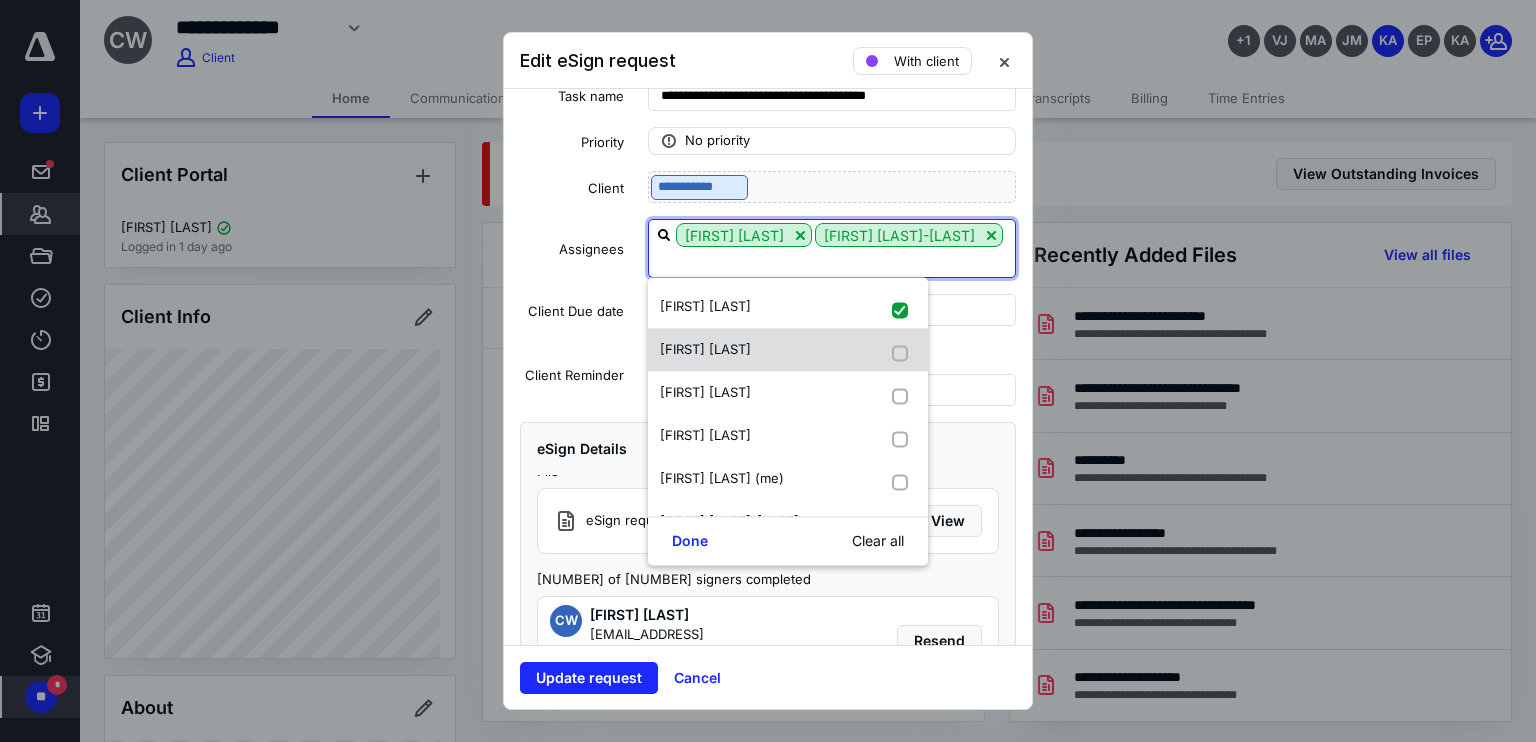 click on "Juda Gabaie" at bounding box center (788, 349) 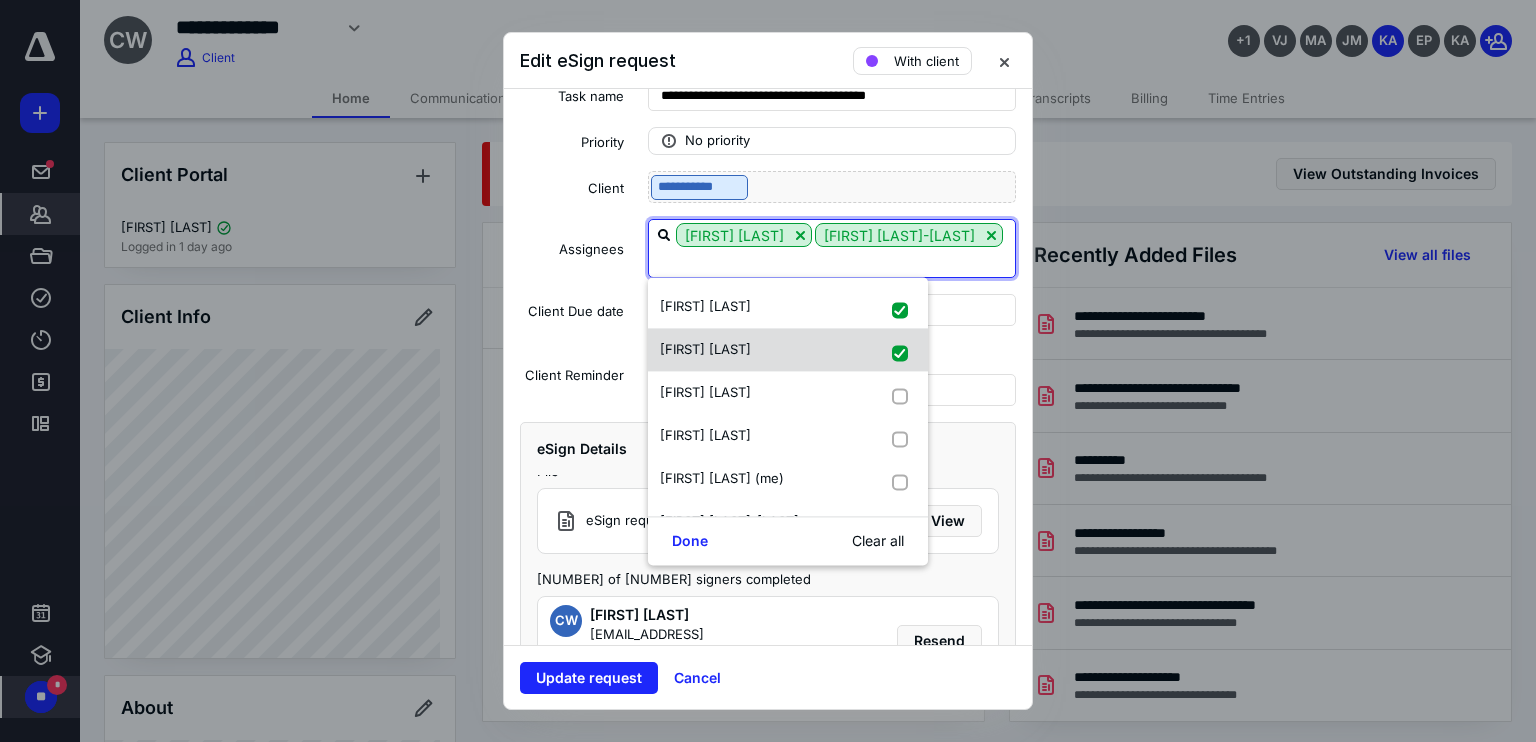 checkbox on "true" 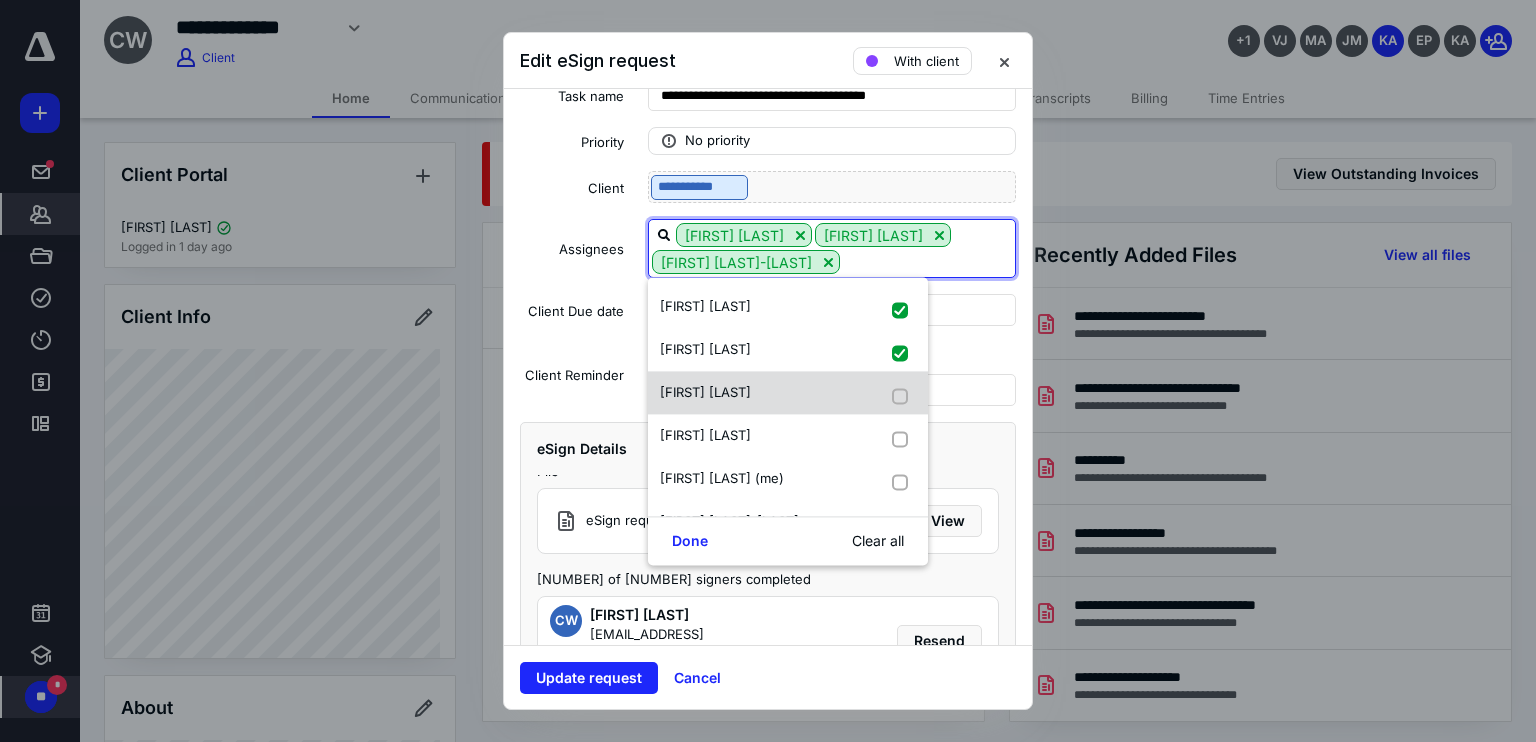 click on "Kim Anthony" at bounding box center (788, 435) 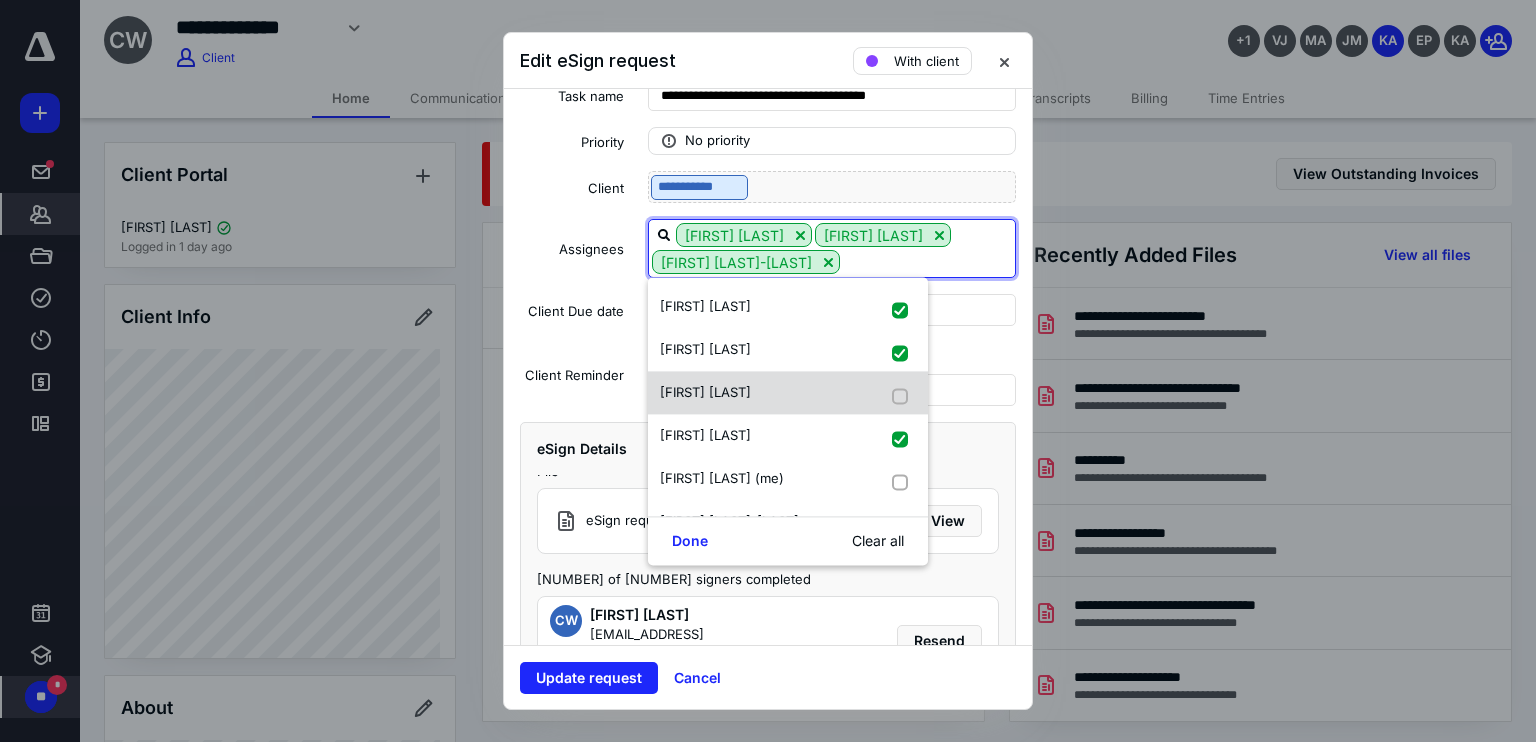 checkbox on "true" 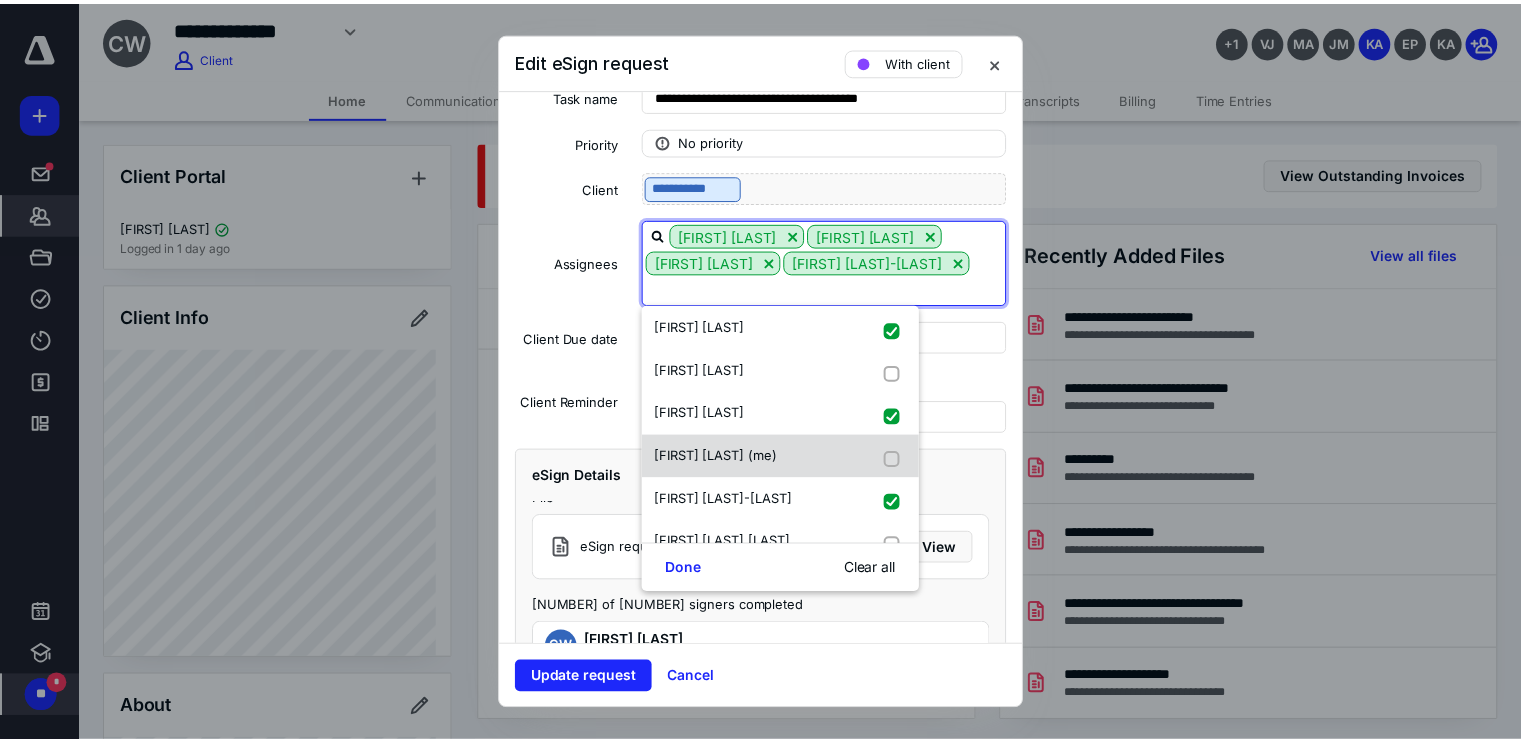 scroll, scrollTop: 77, scrollLeft: 0, axis: vertical 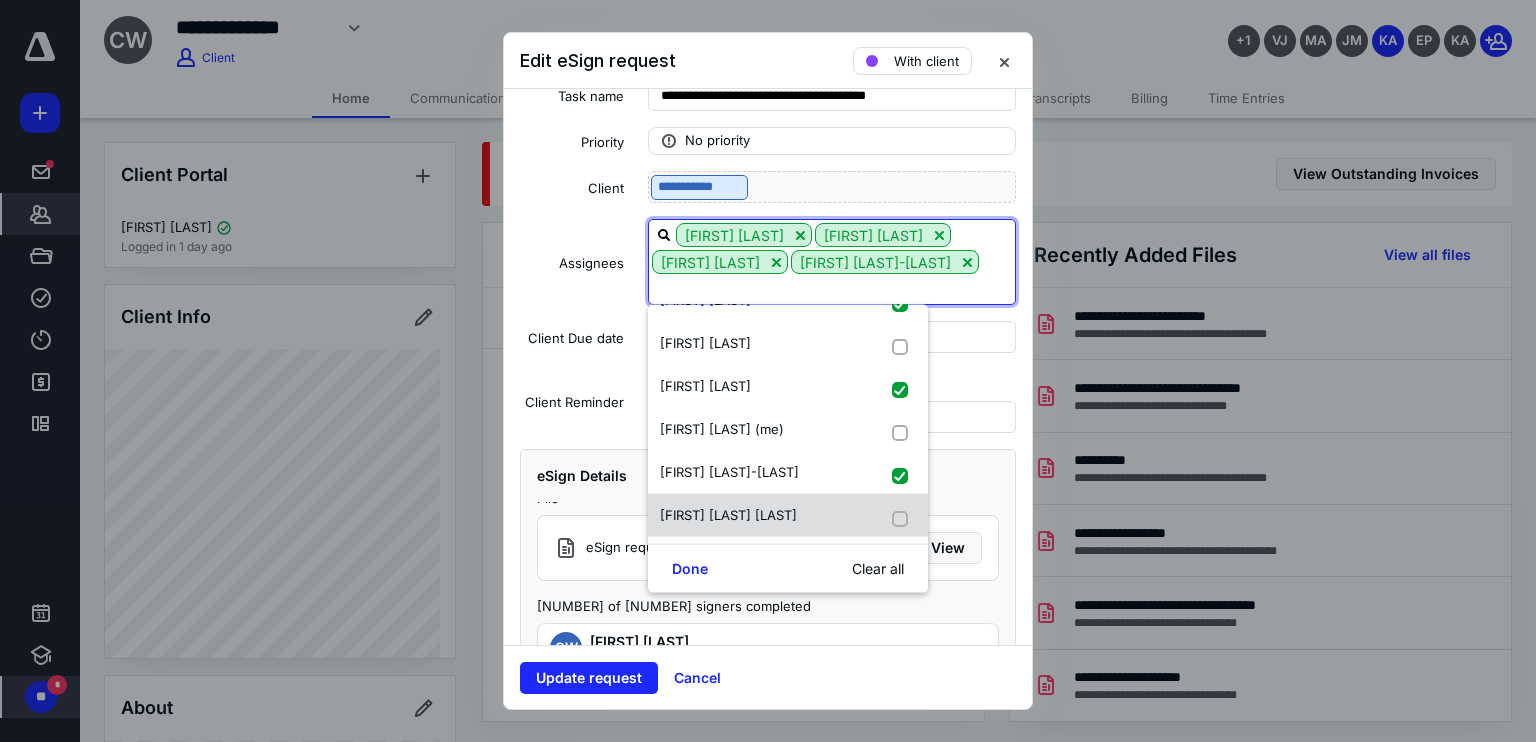 click on "Vivian Altiery De Jesus" at bounding box center [788, 515] 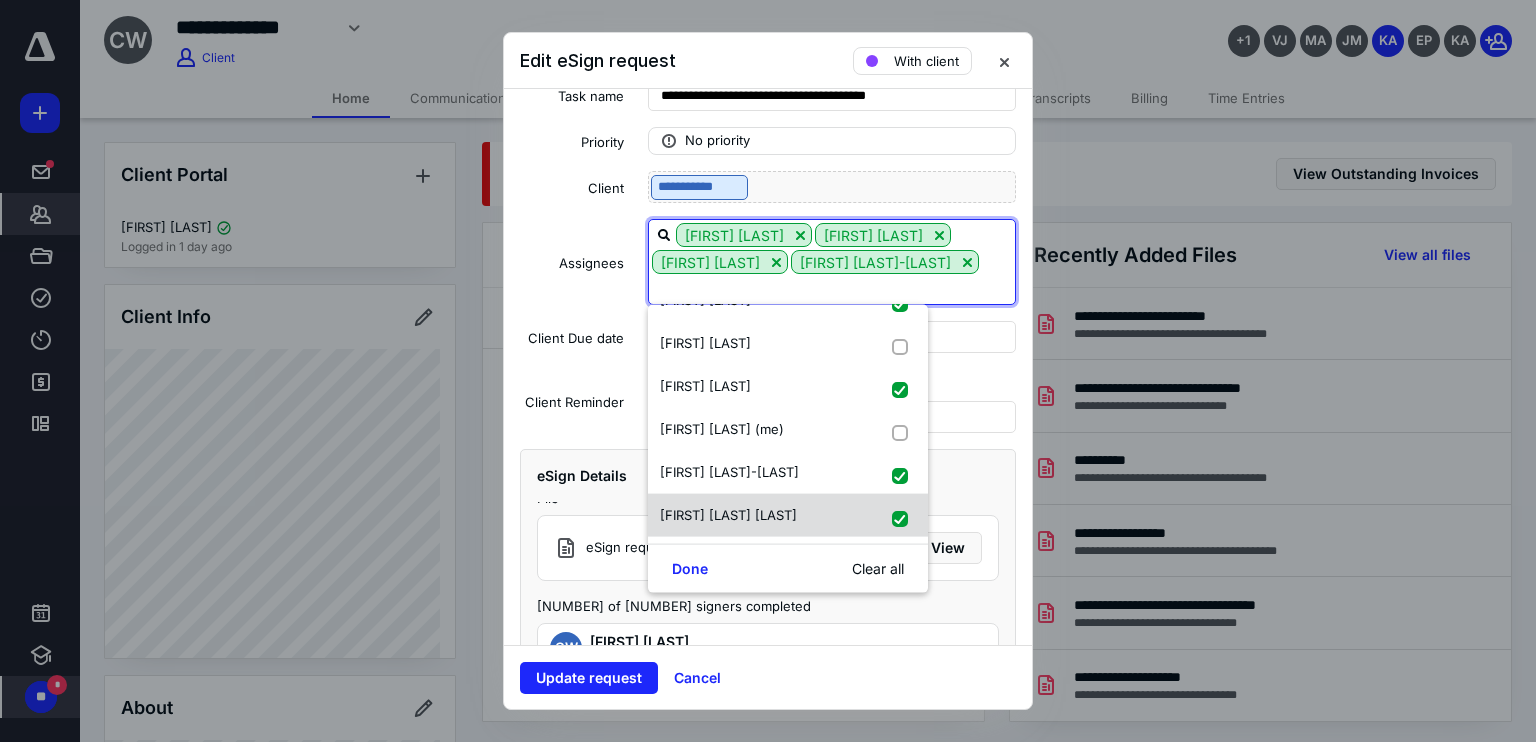 checkbox on "true" 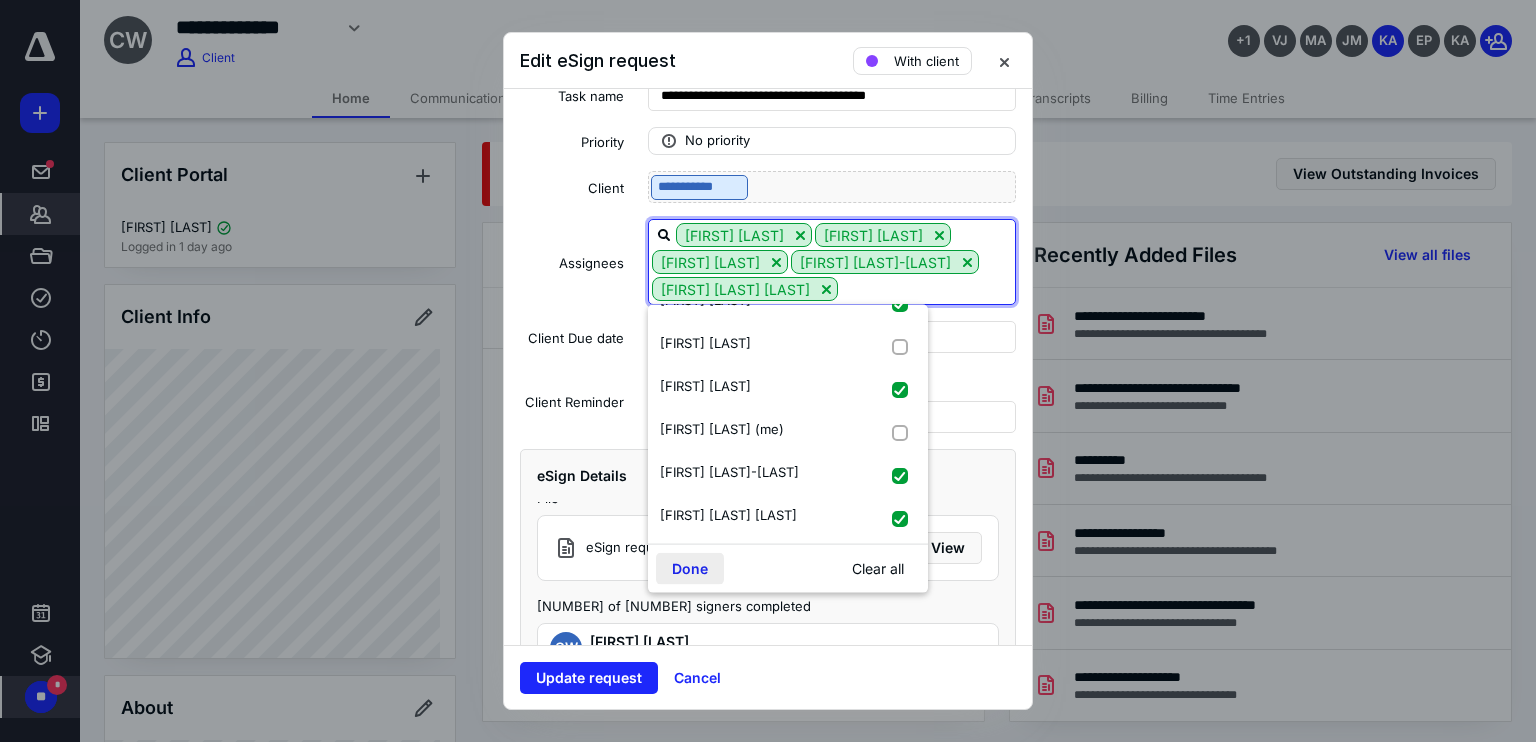 click on "Done" at bounding box center [690, 569] 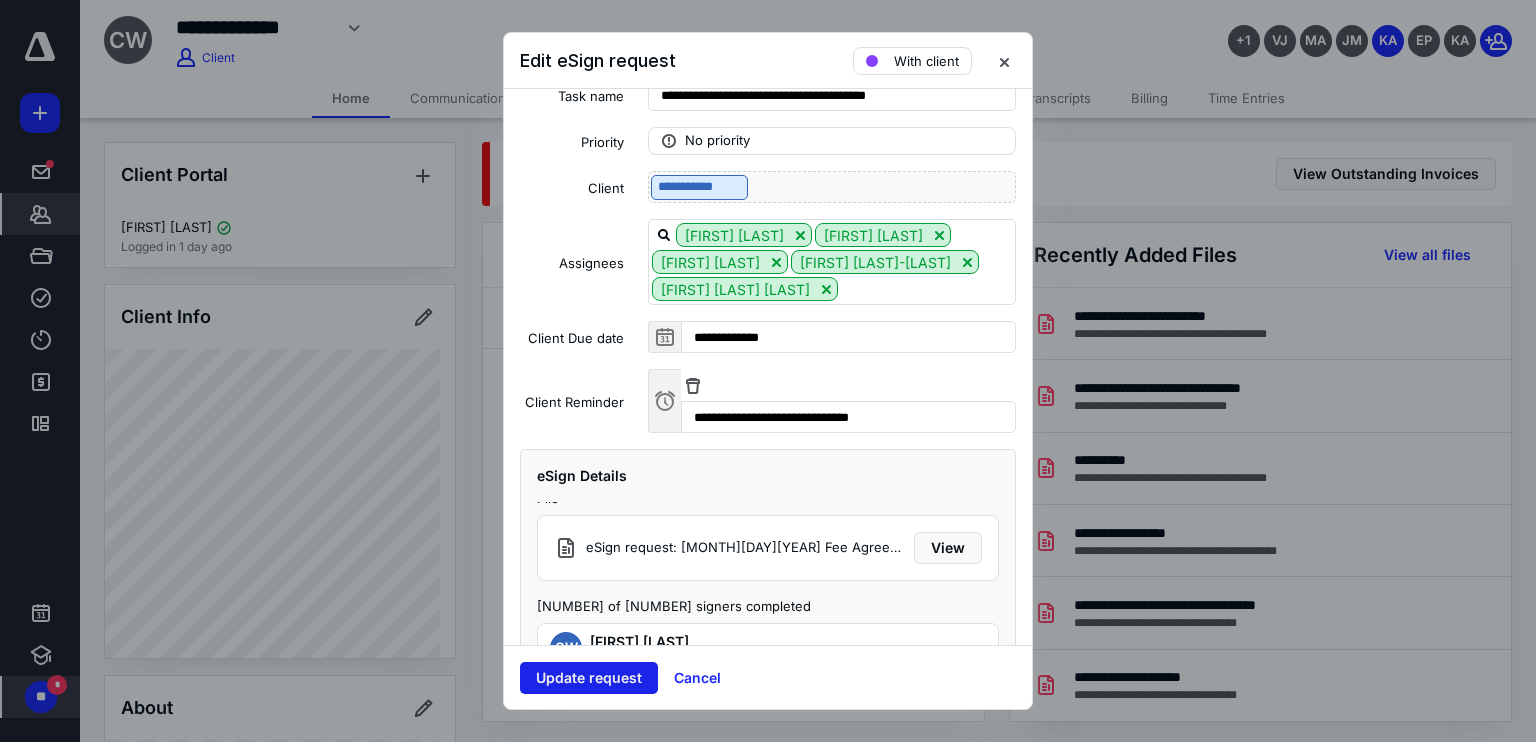 click on "Update request" at bounding box center (589, 678) 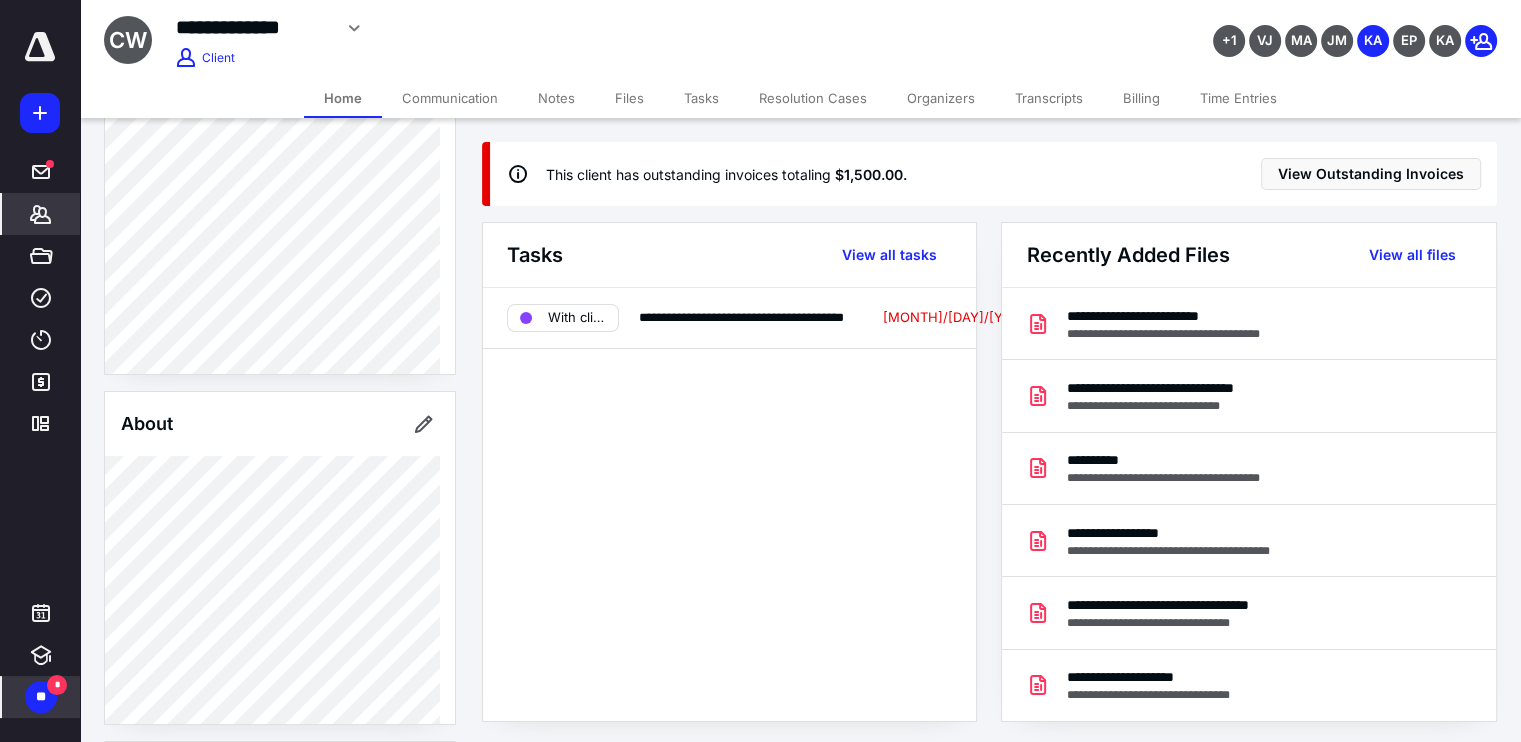 scroll, scrollTop: 300, scrollLeft: 0, axis: vertical 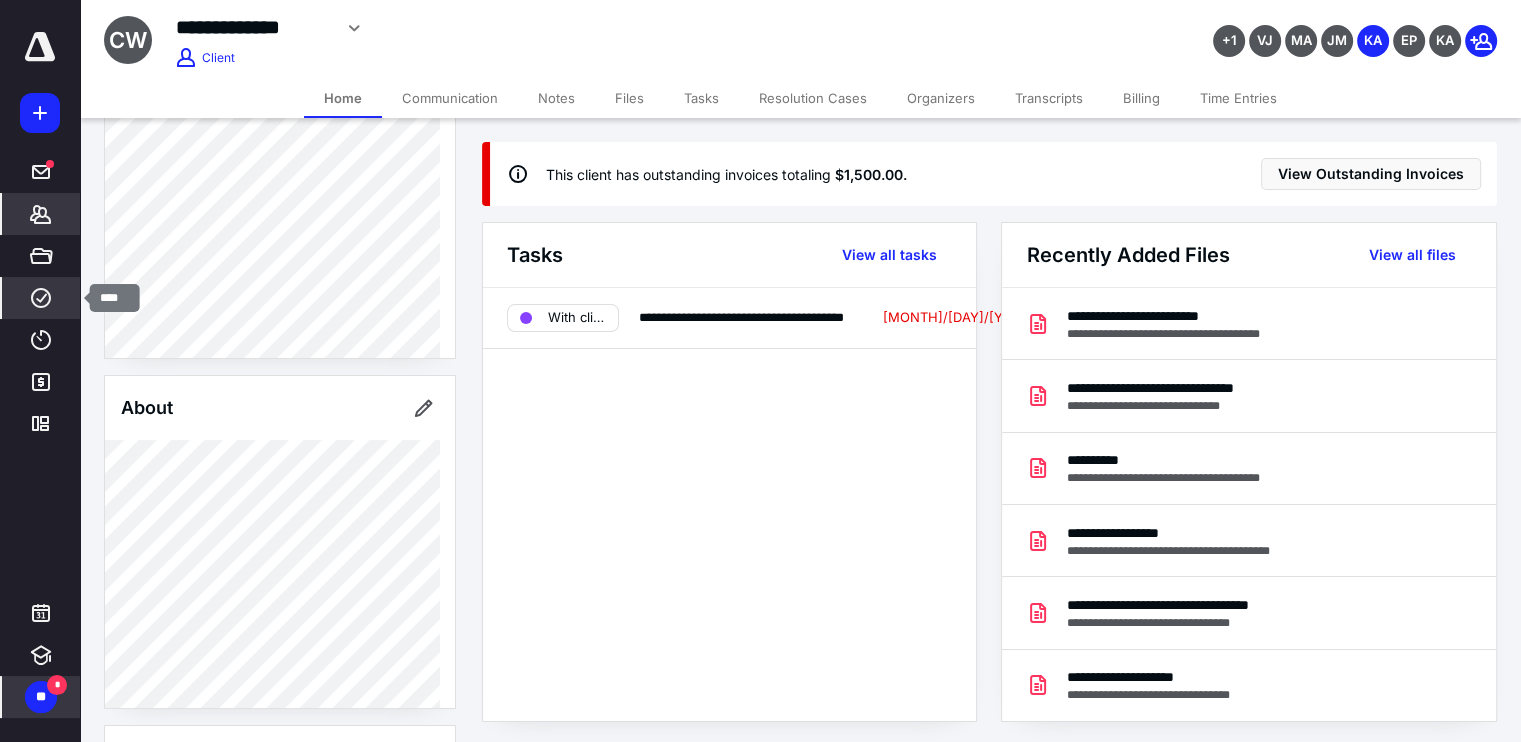 click 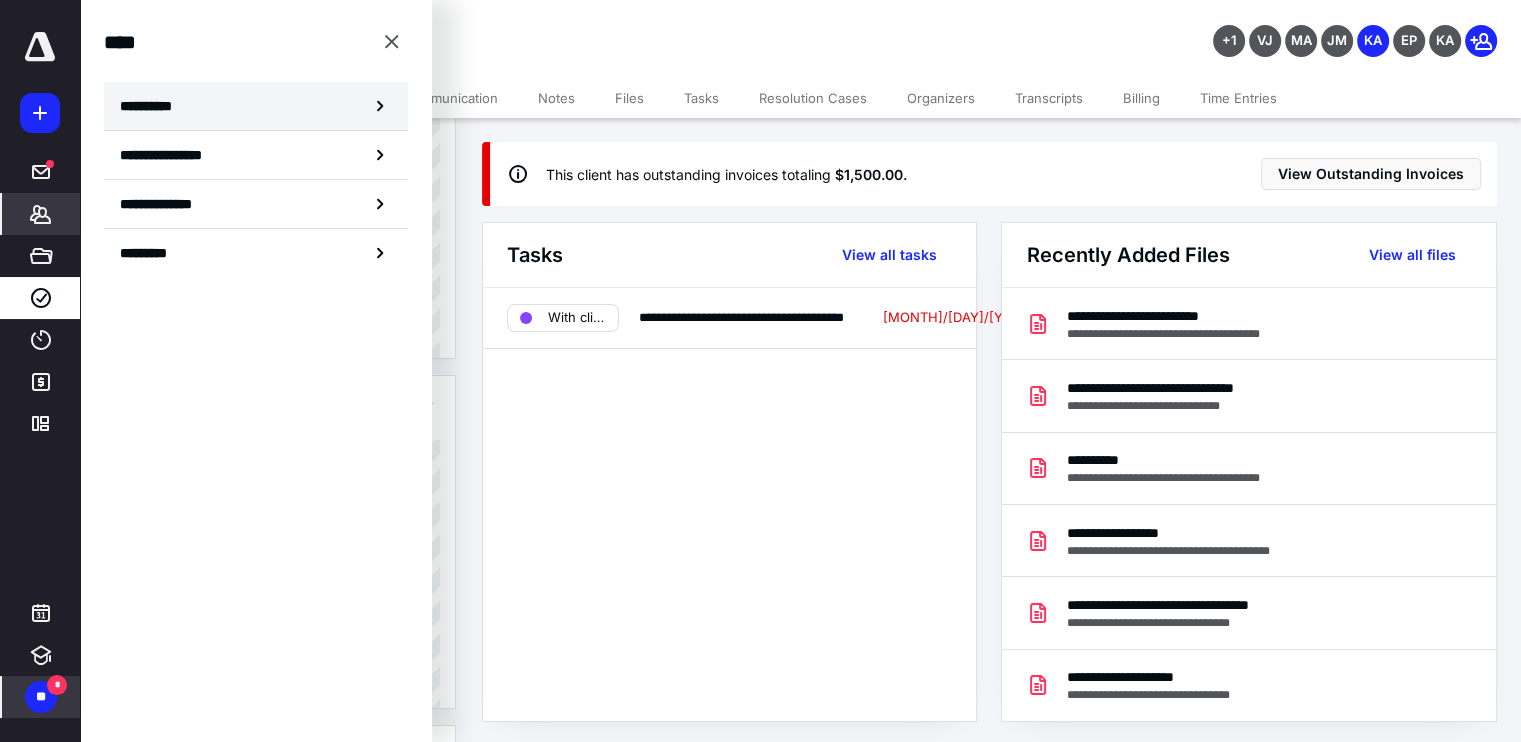 click on "**********" at bounding box center [256, 106] 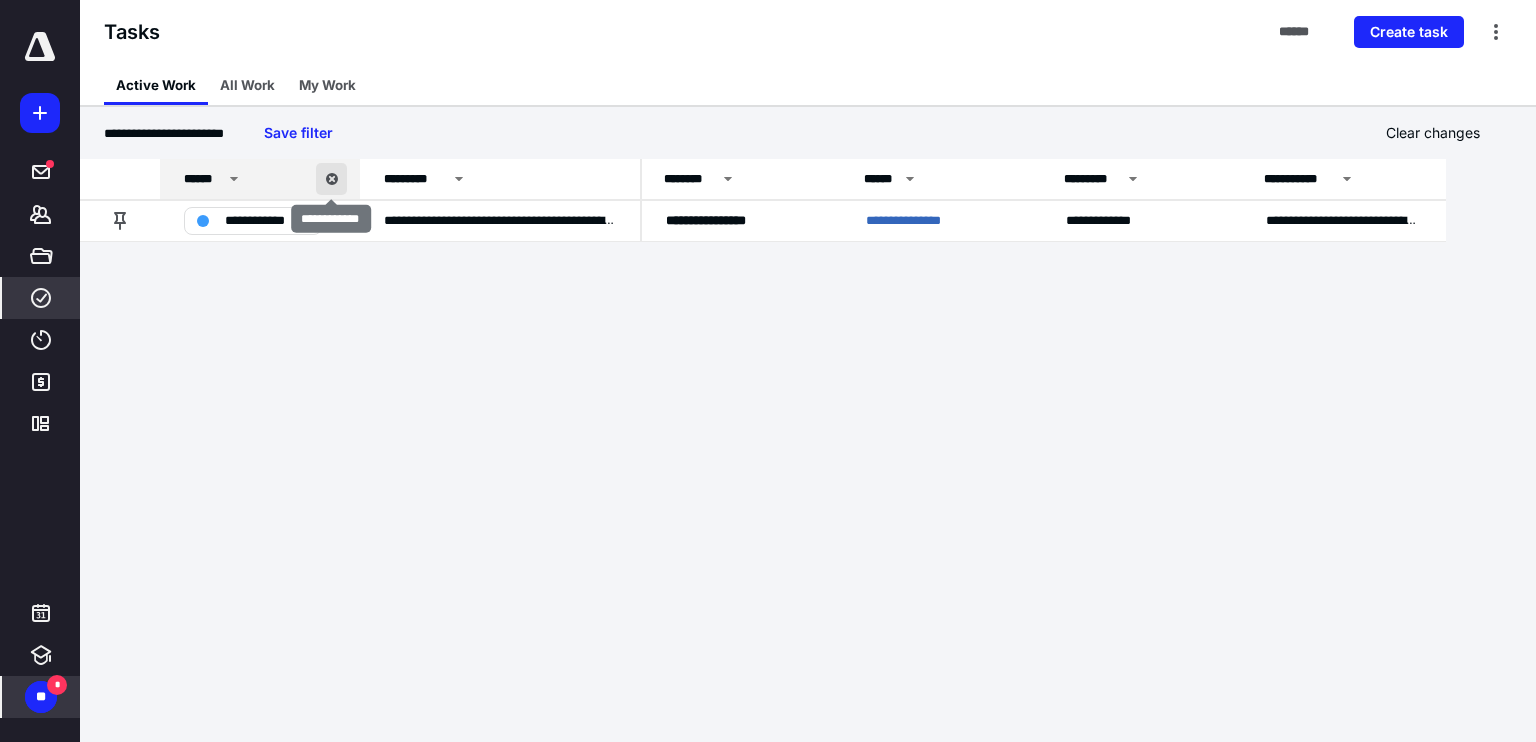 click at bounding box center (331, 179) 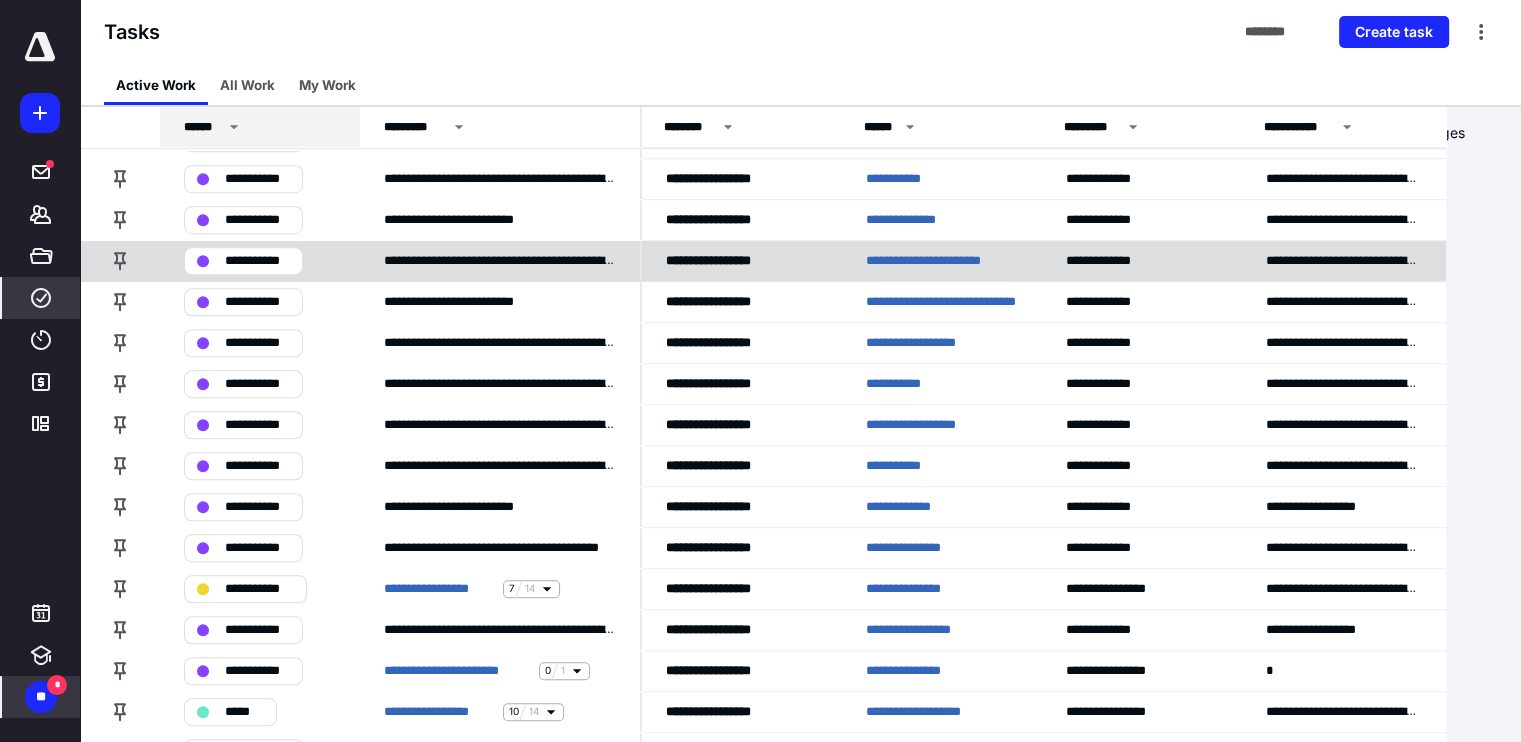 scroll, scrollTop: 1400, scrollLeft: 0, axis: vertical 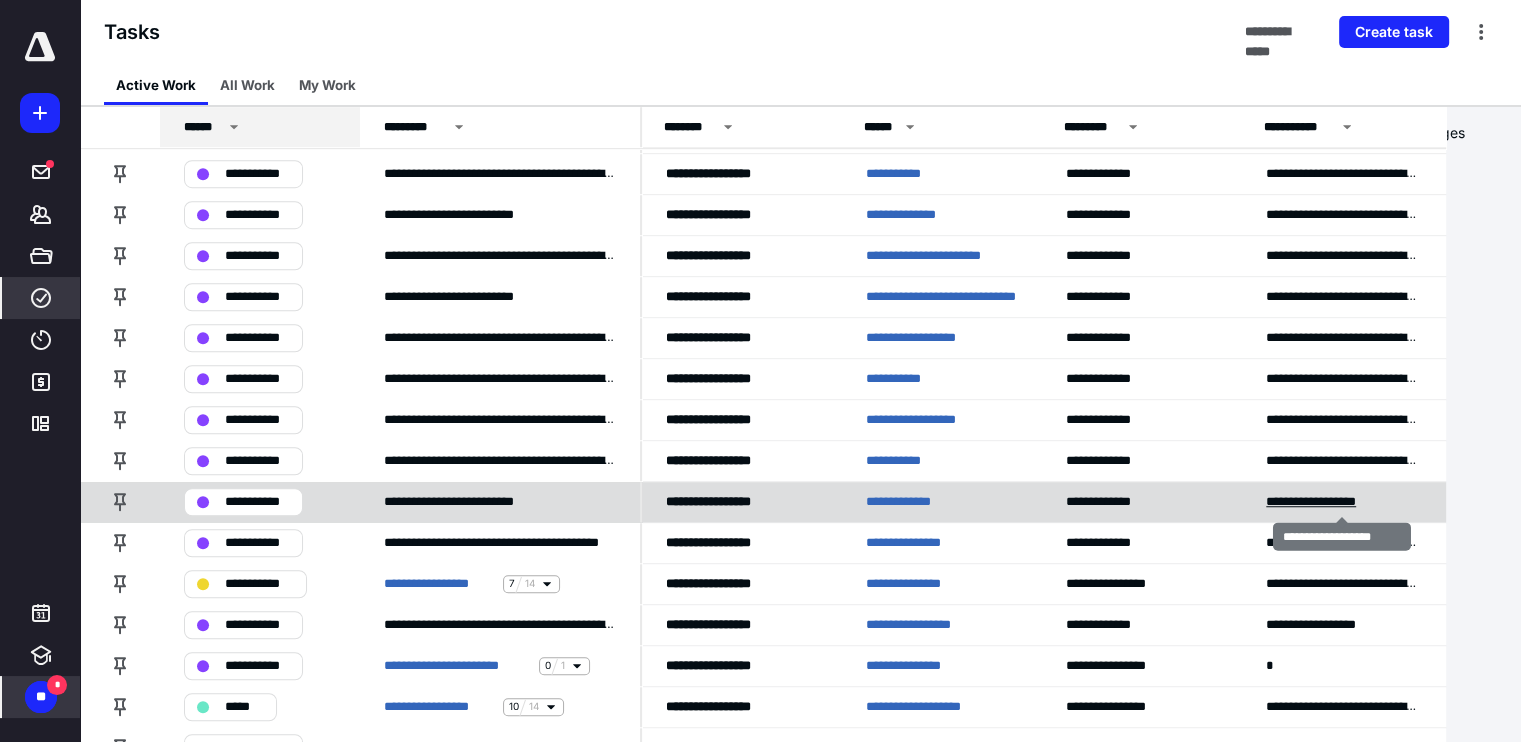 click on "**********" at bounding box center [1329, 502] 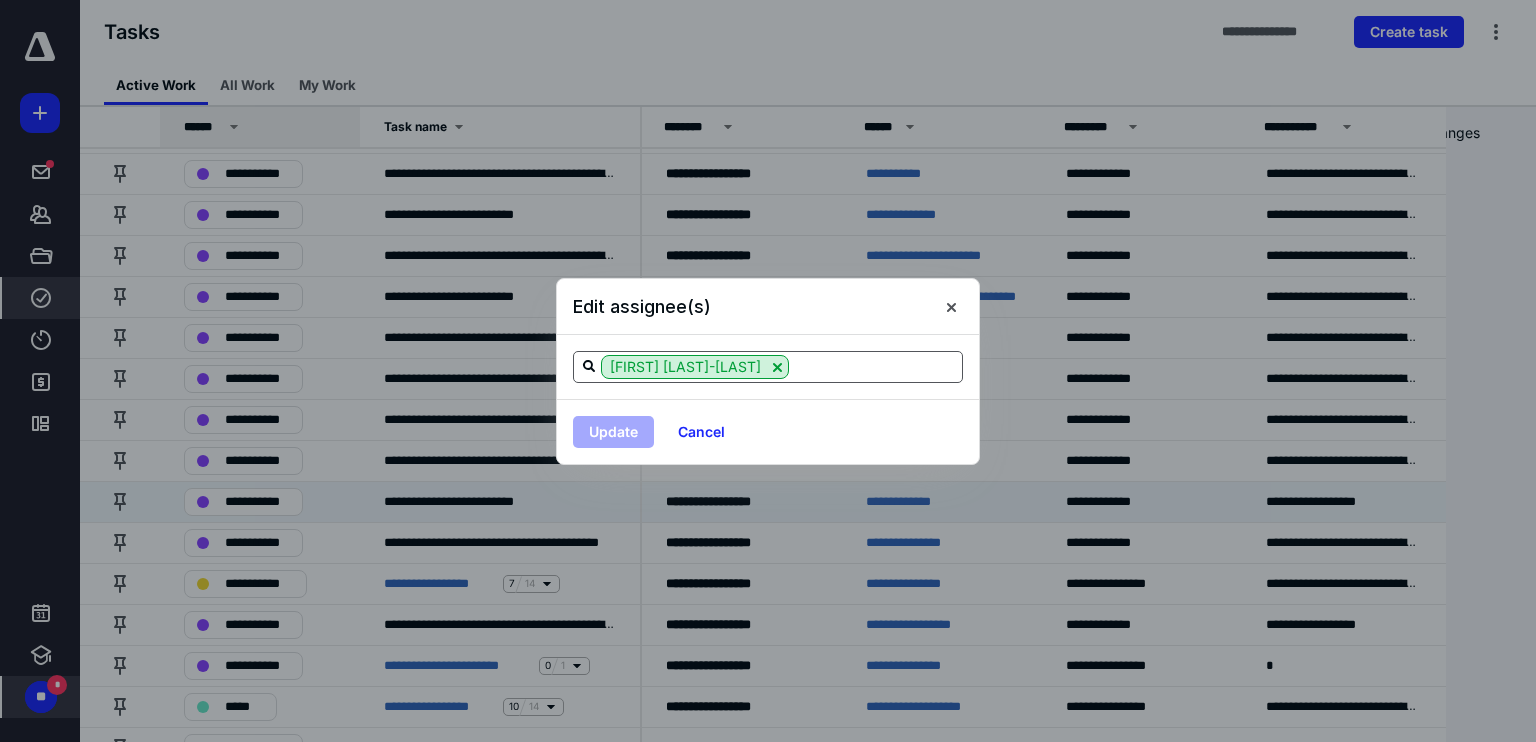 click at bounding box center (875, 366) 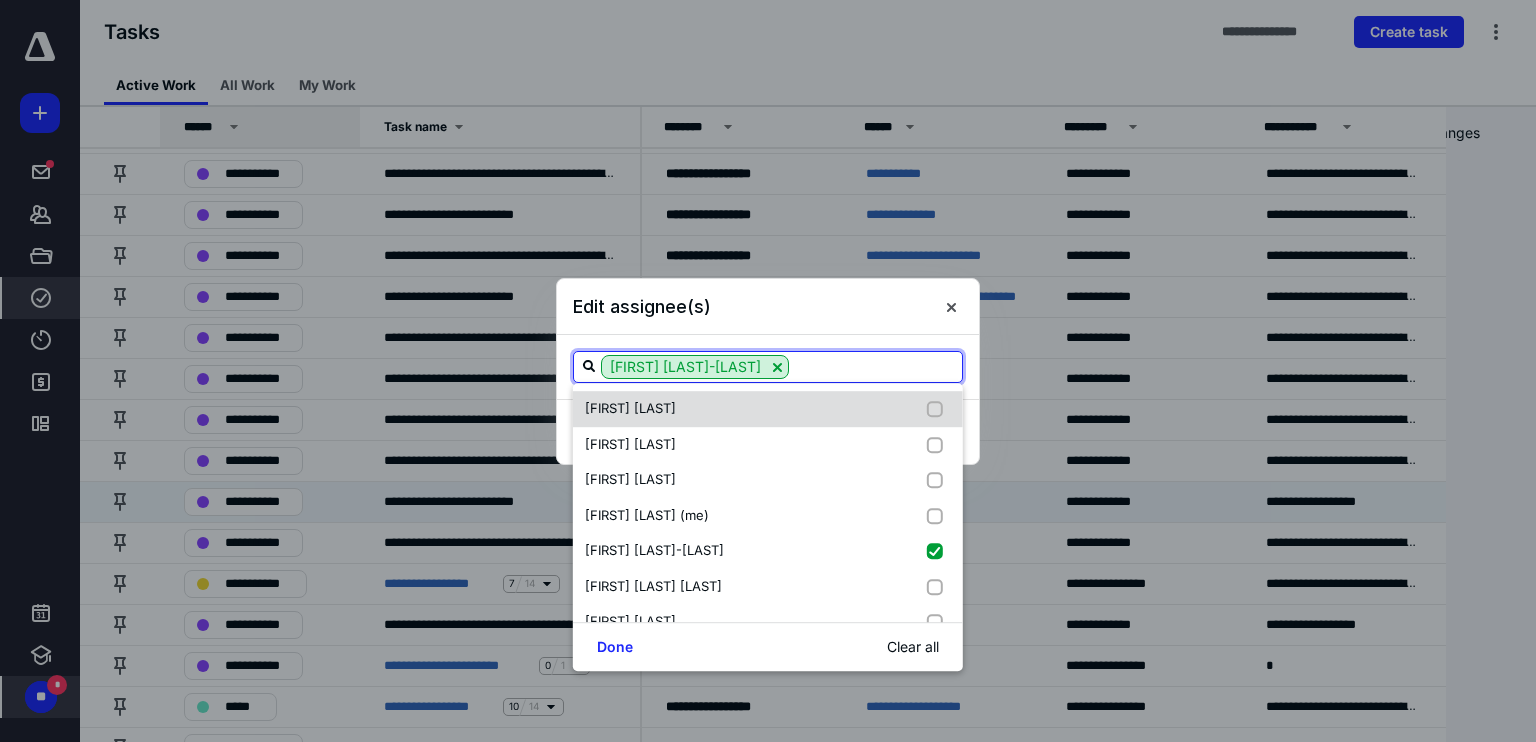 click on "Emma Pasko" at bounding box center (768, 409) 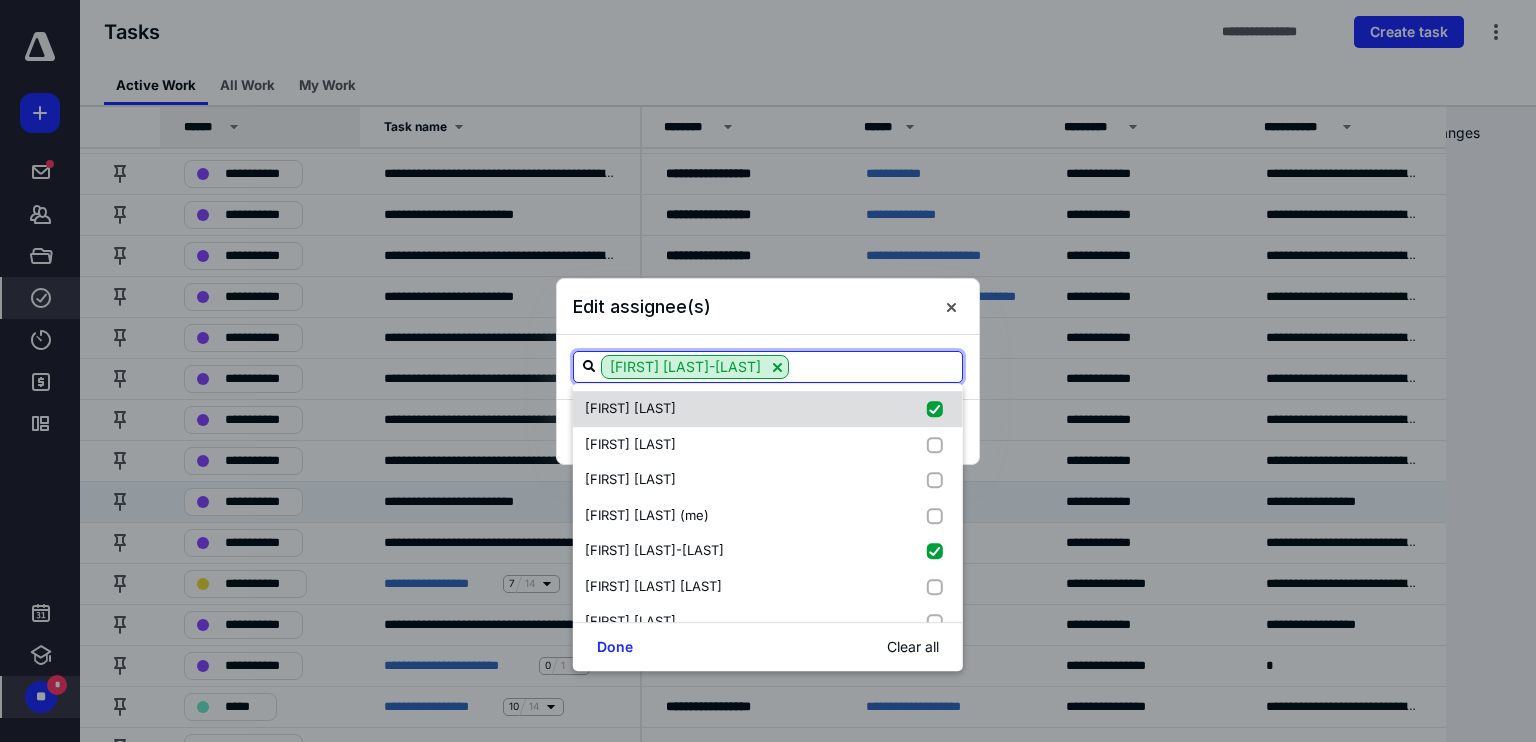 checkbox on "true" 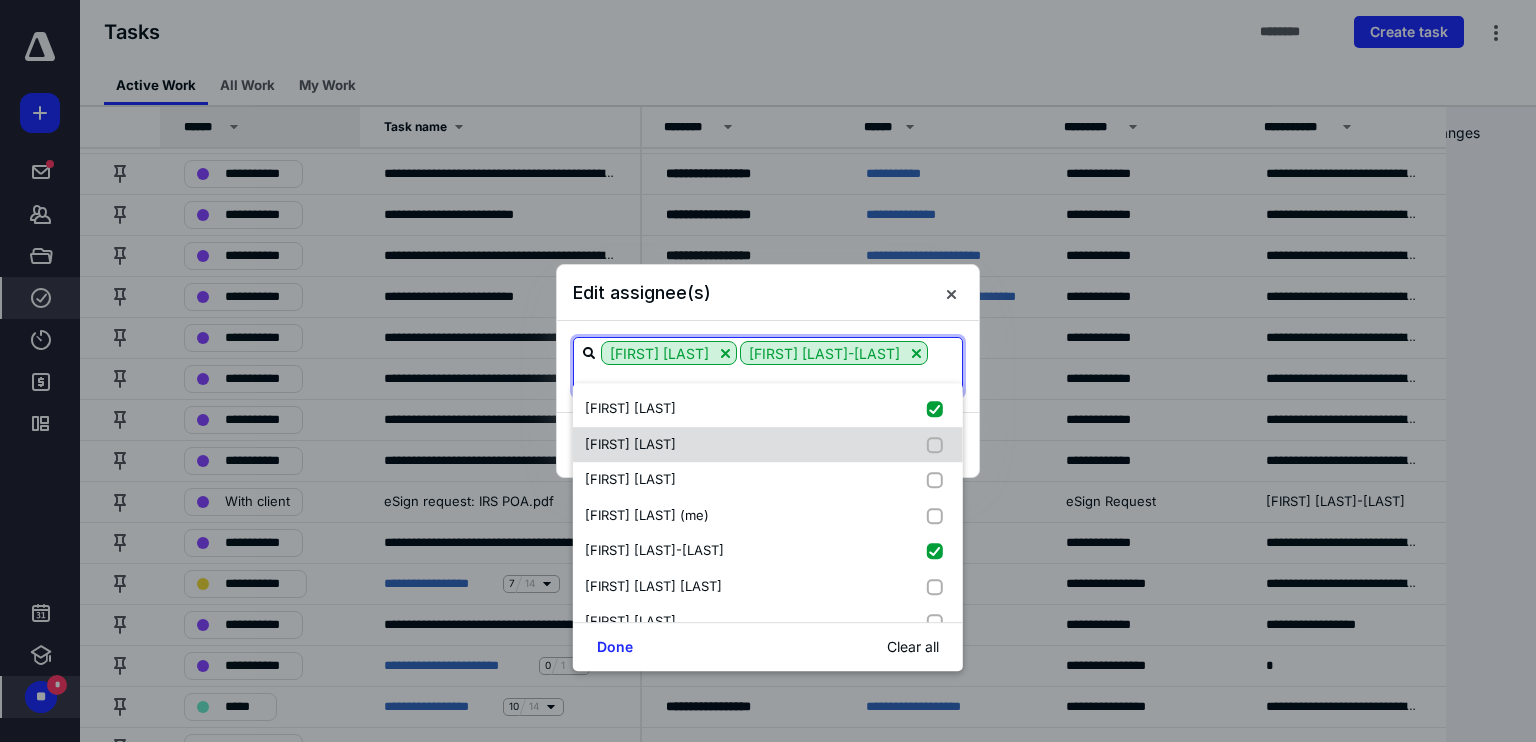 click on "Juda Gabaie" at bounding box center (768, 445) 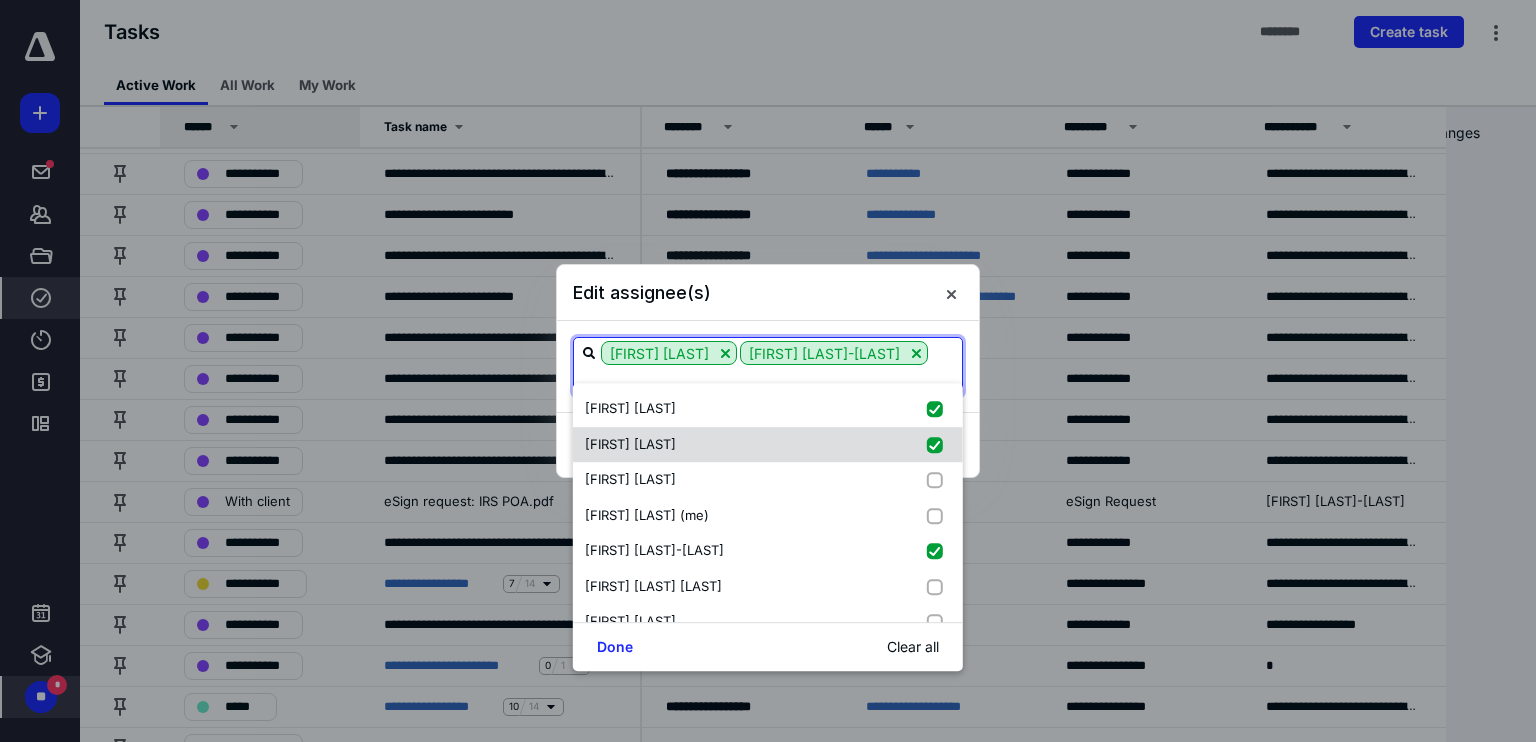checkbox on "true" 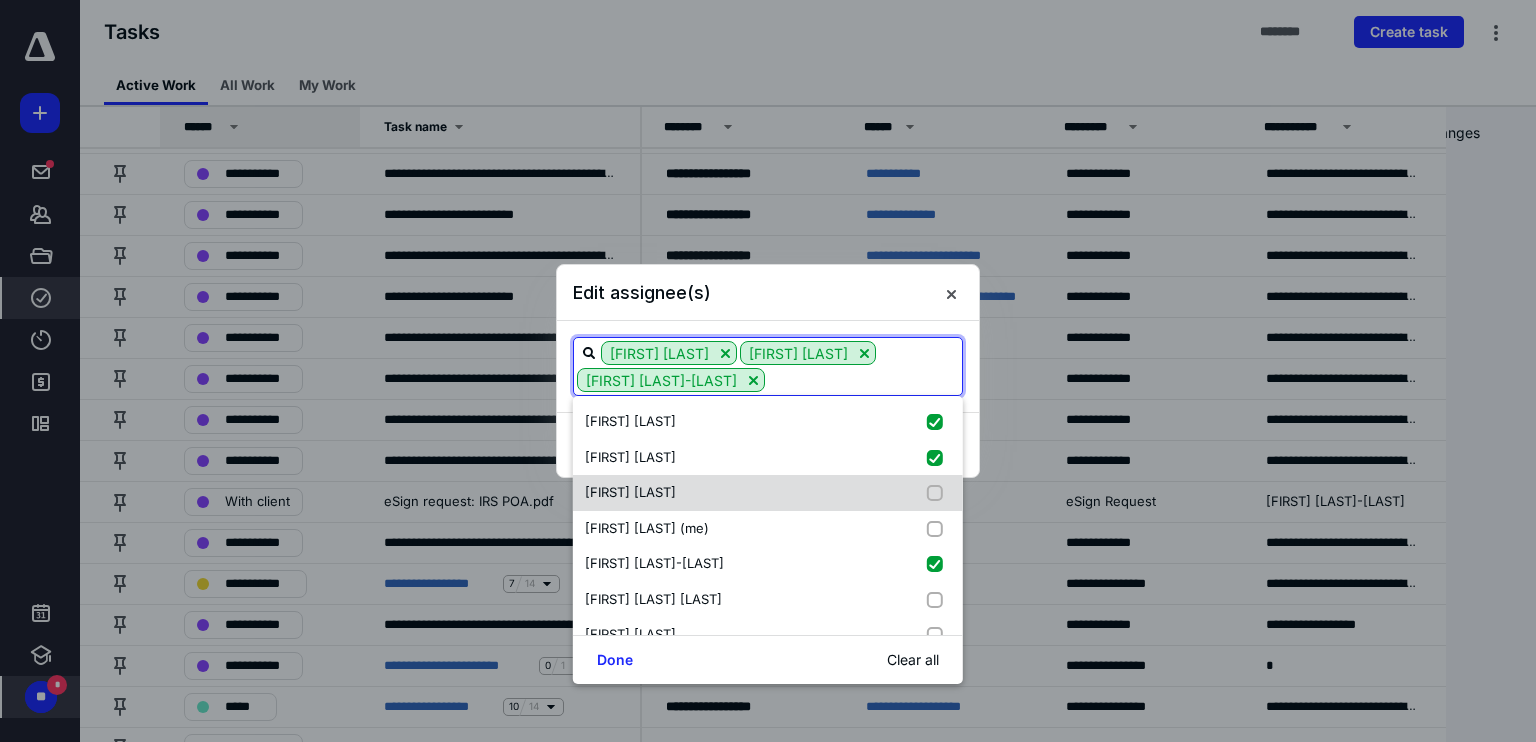 click on "Kim Anthony" at bounding box center [768, 493] 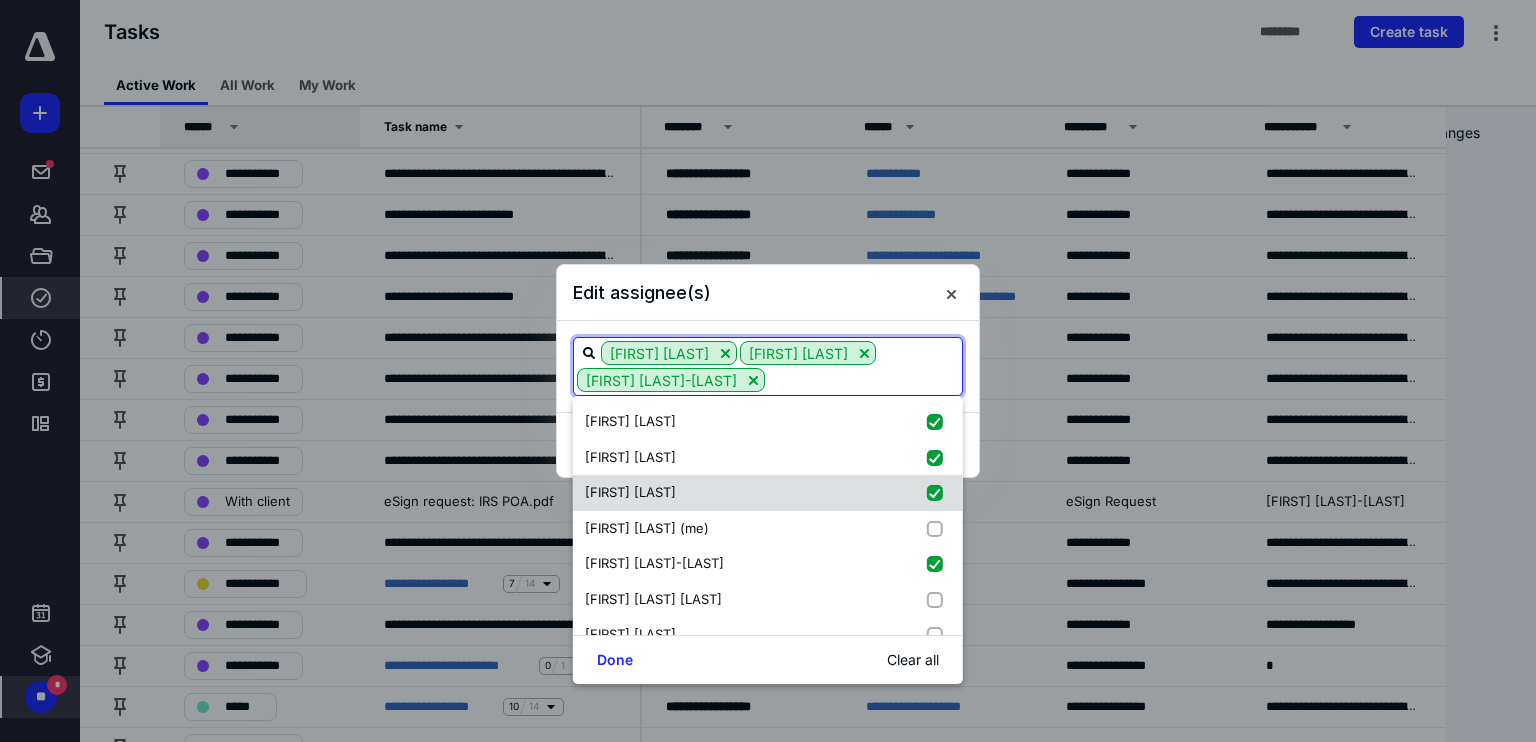 checkbox on "true" 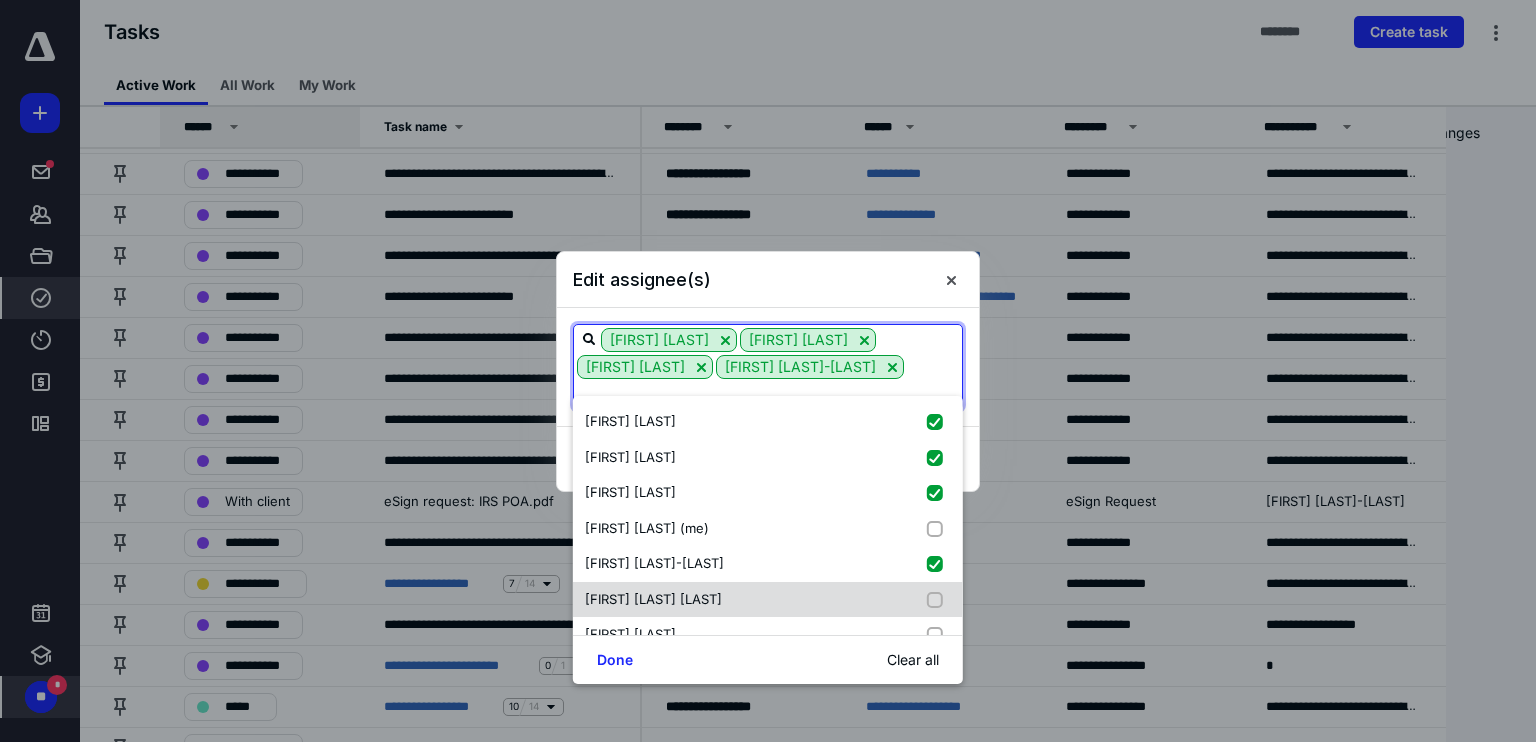 click on "Vivian Altiery De Jesus" at bounding box center [768, 600] 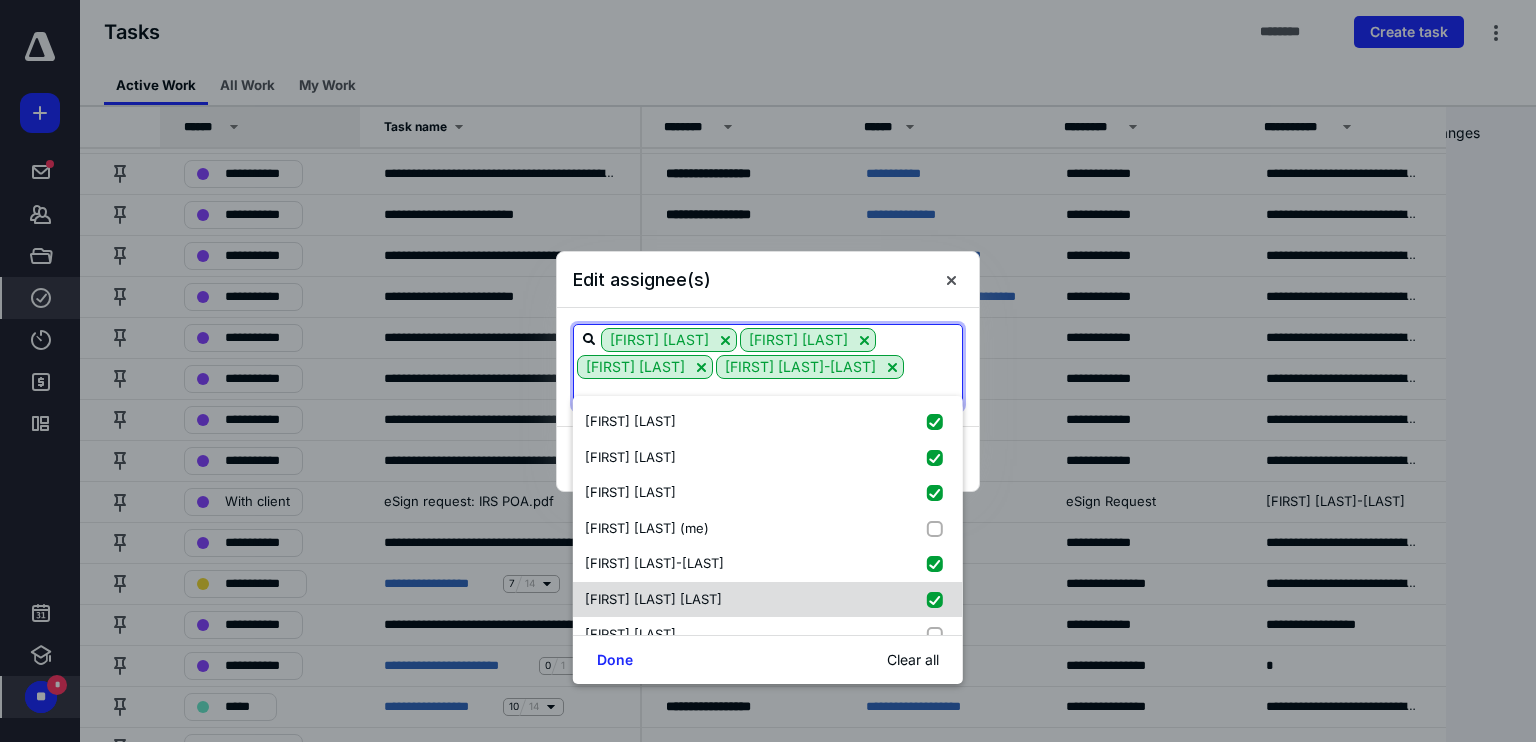 checkbox on "true" 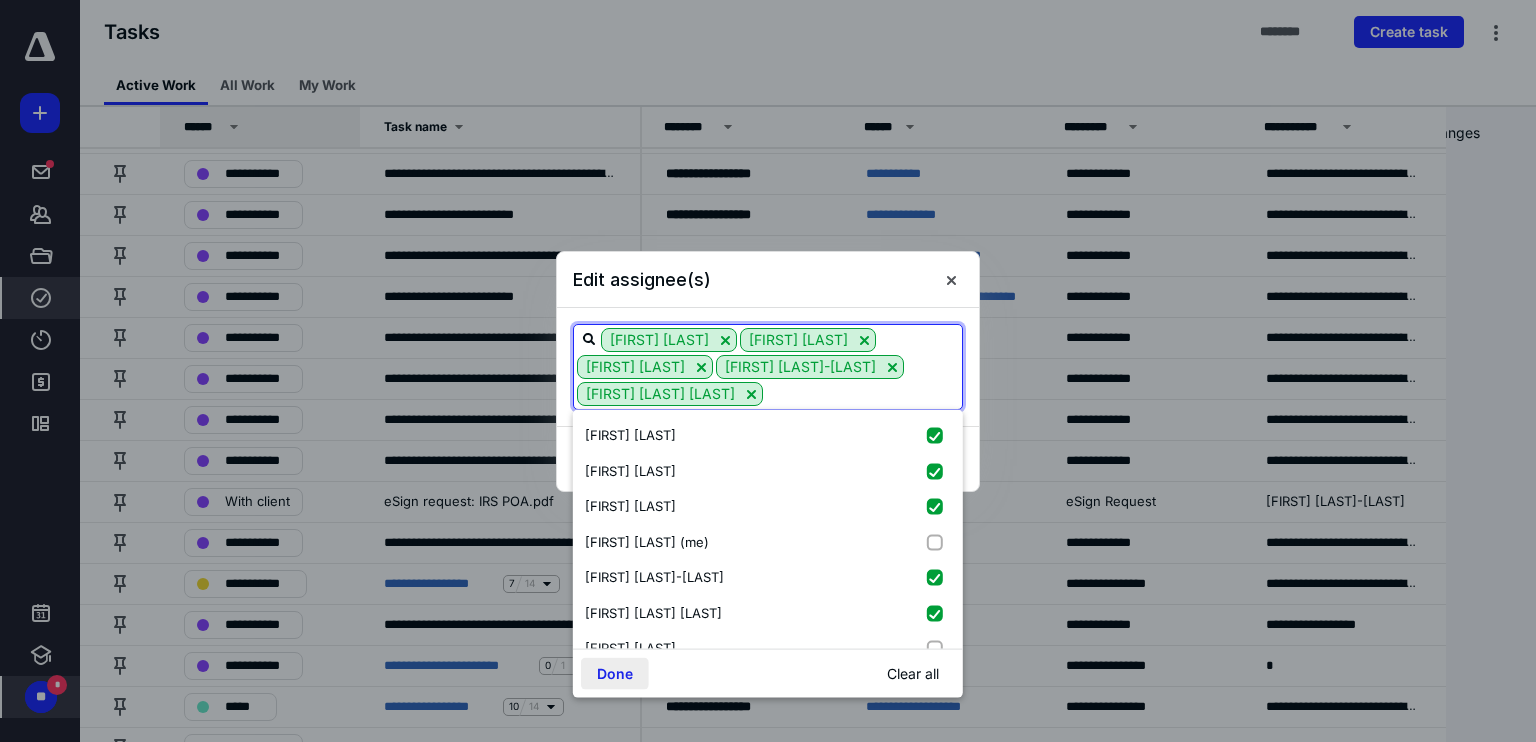 click on "Done" at bounding box center (615, 674) 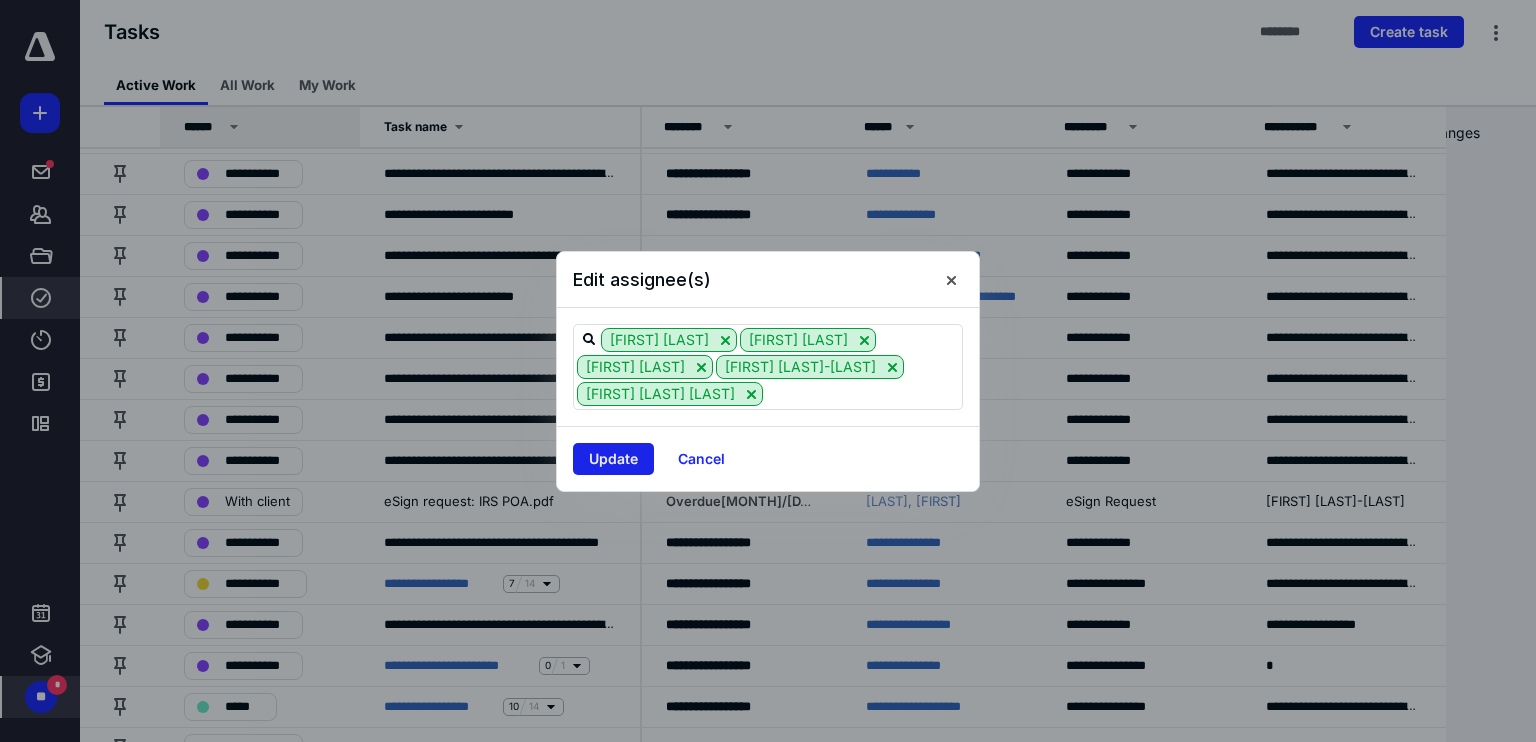 click on "Update" at bounding box center [613, 459] 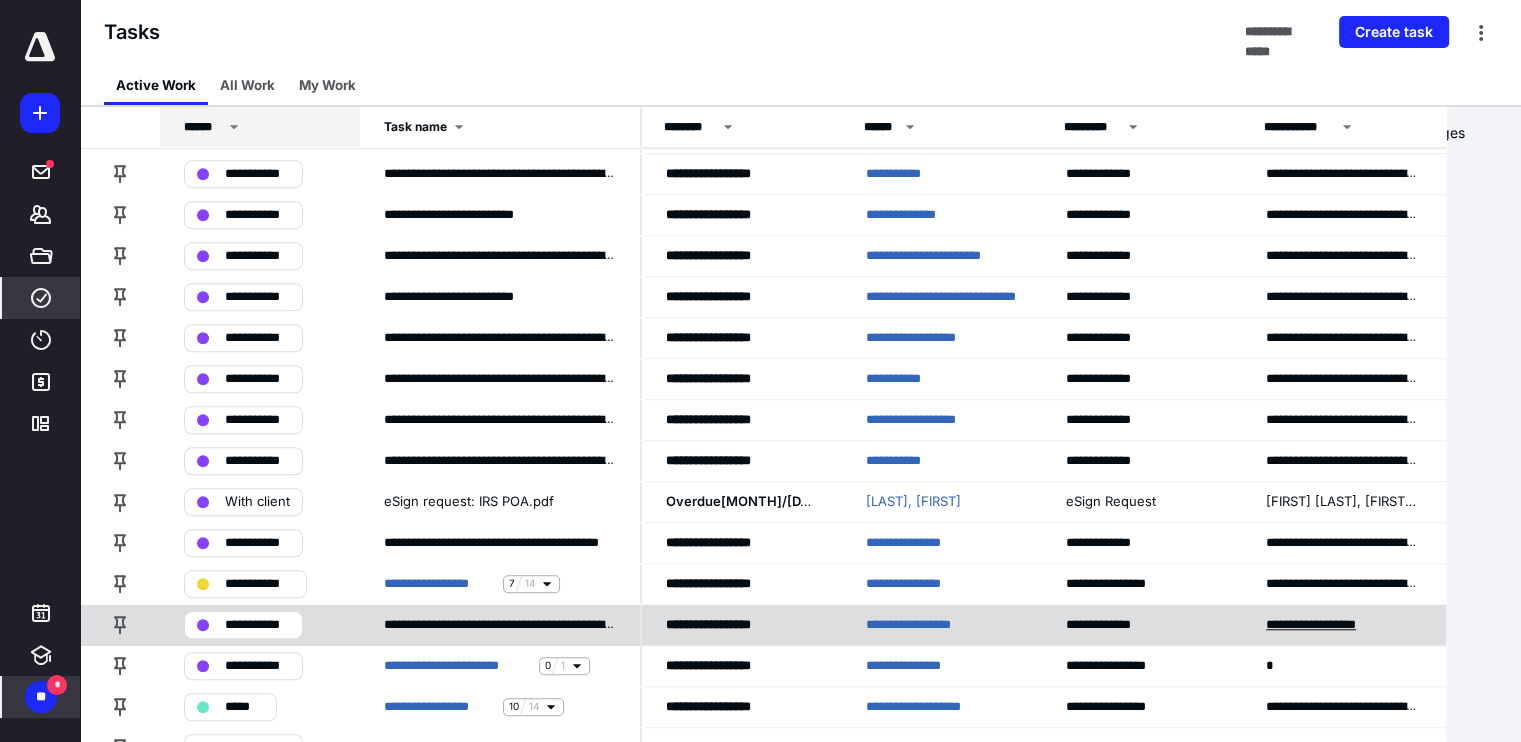 click on "**********" at bounding box center [1329, 625] 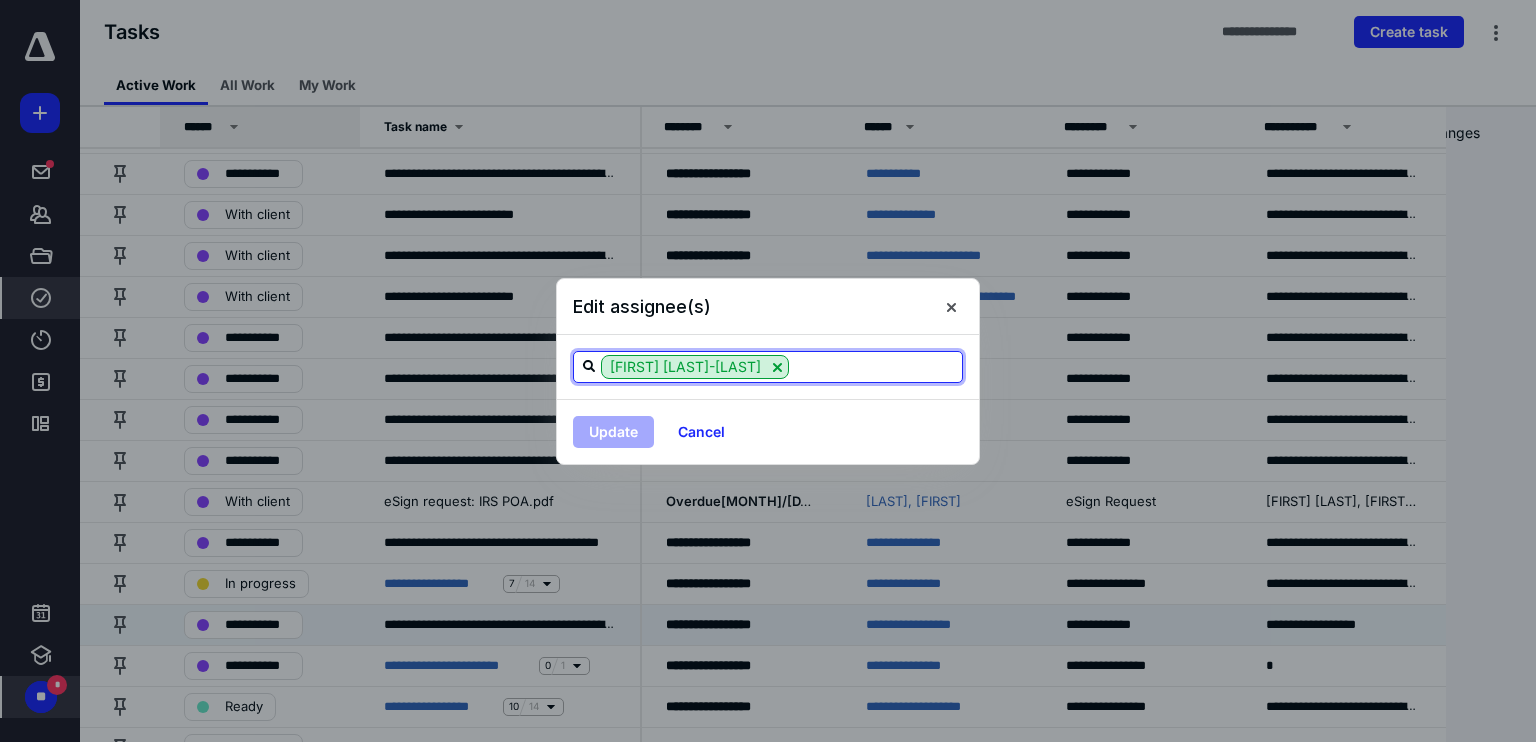 click at bounding box center (875, 366) 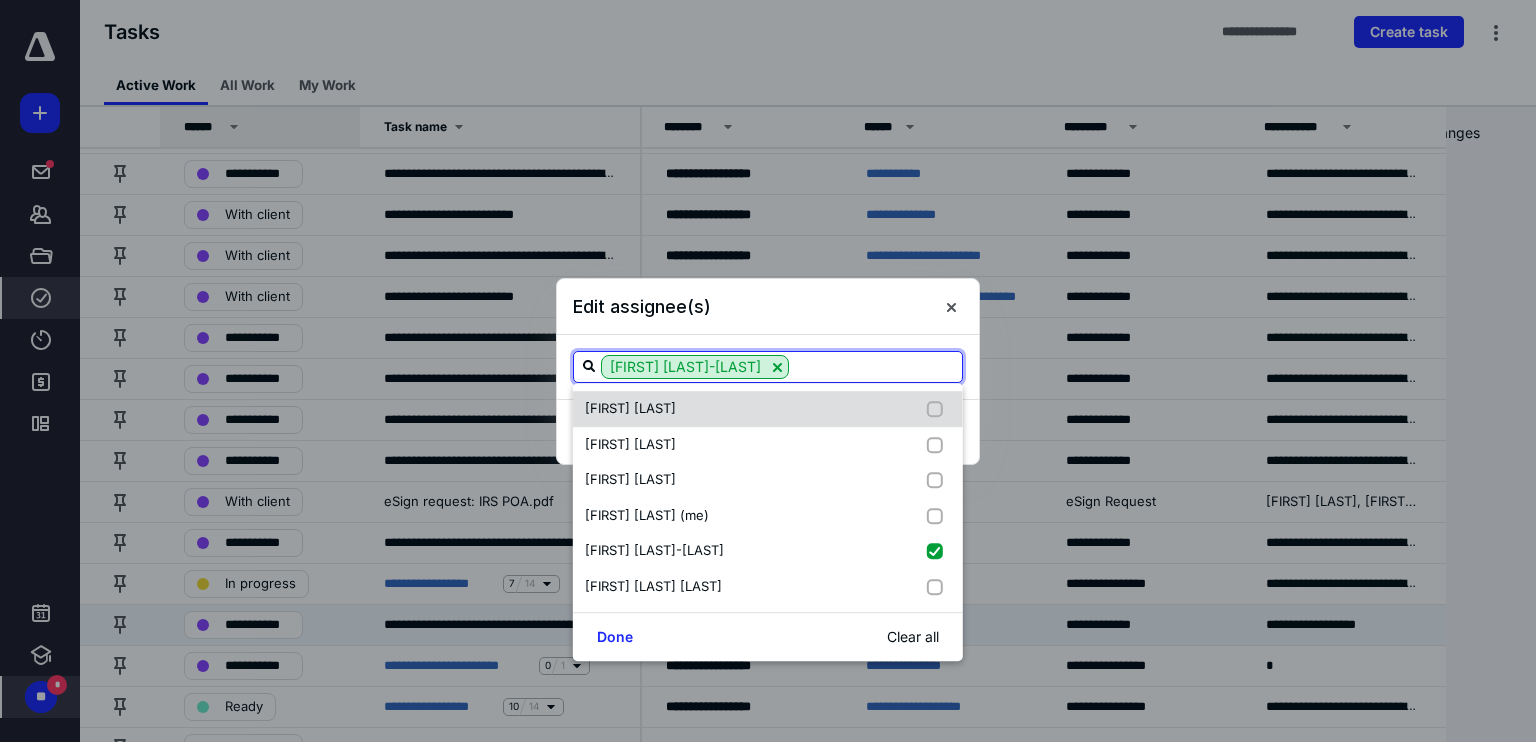 click on "Emma Pasko" at bounding box center (768, 409) 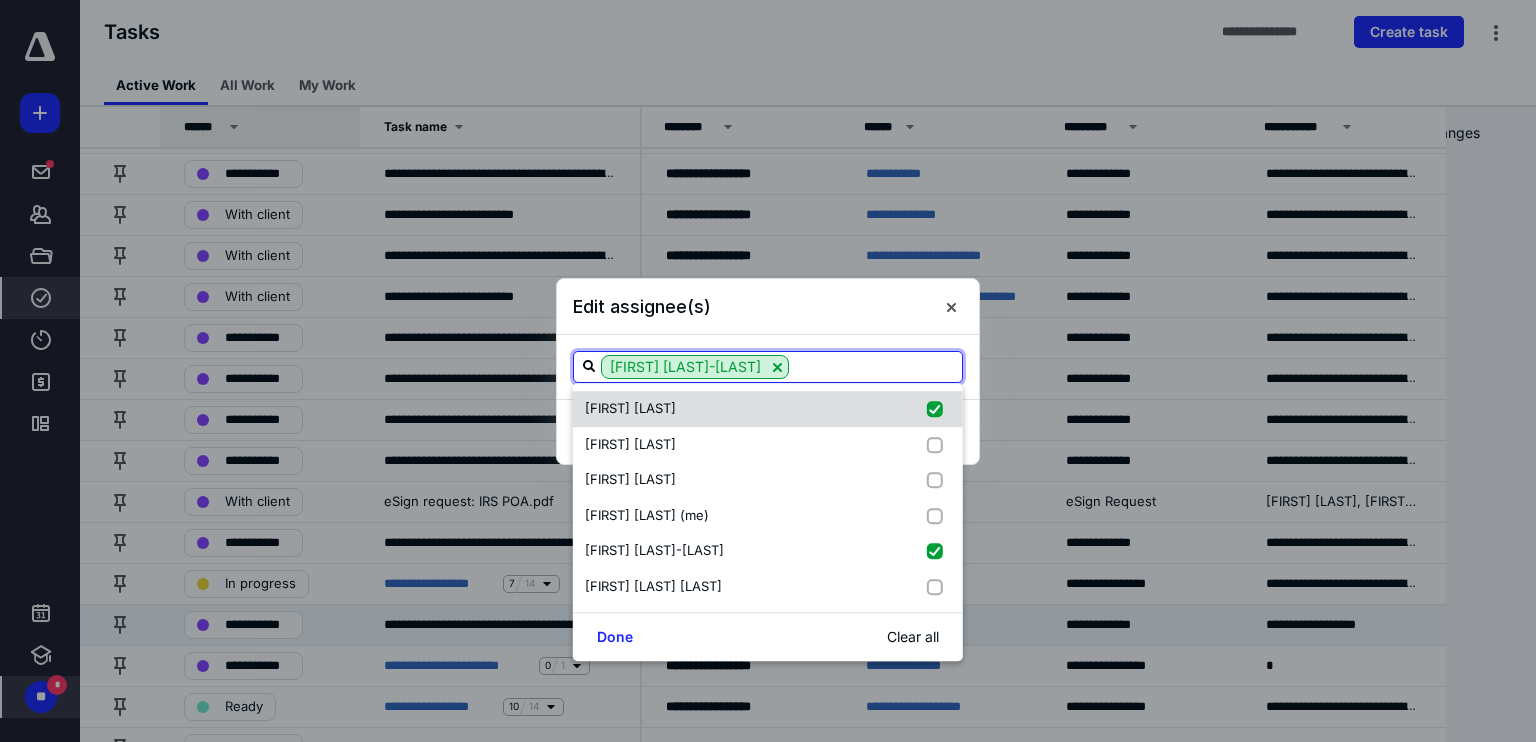 checkbox on "true" 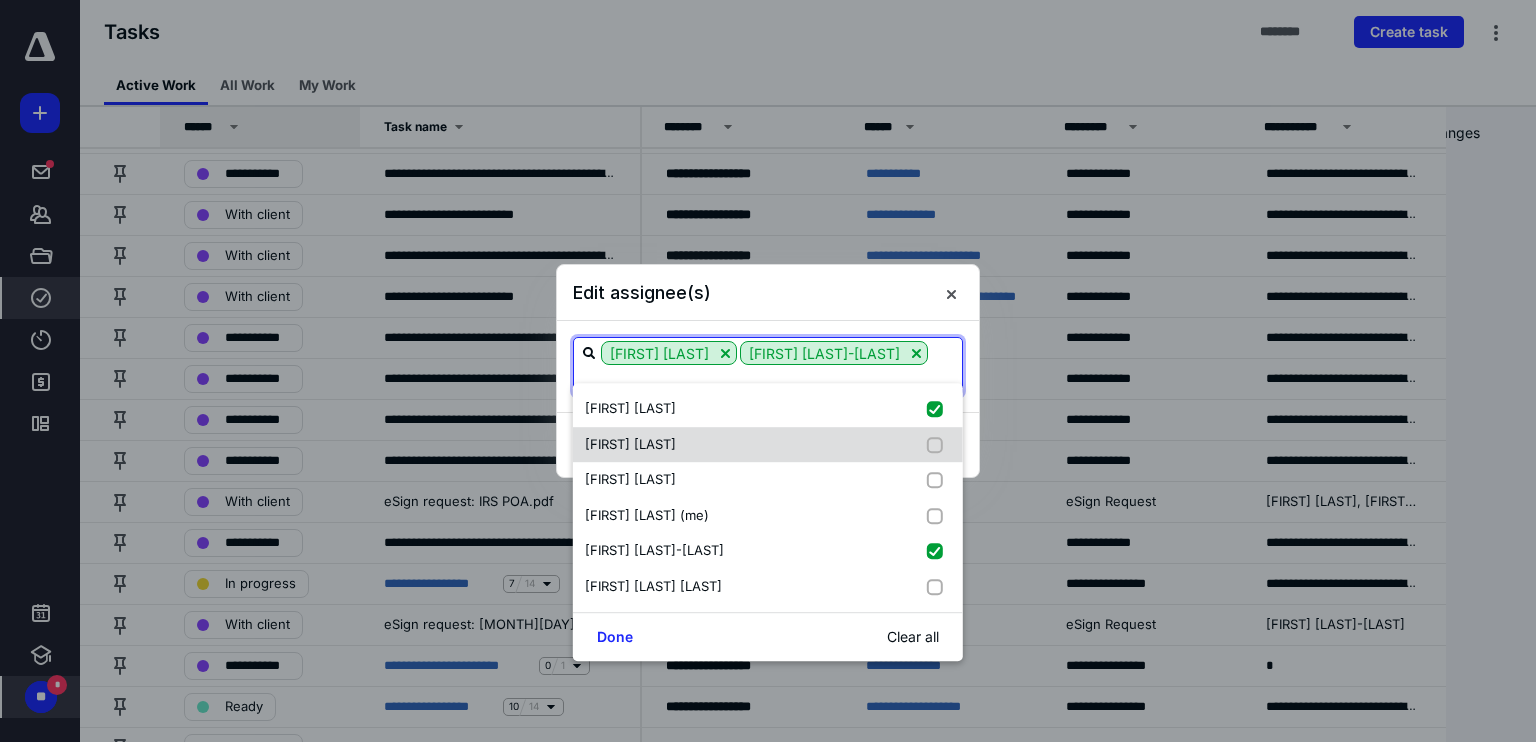 click on "Juda Gabaie" at bounding box center [768, 445] 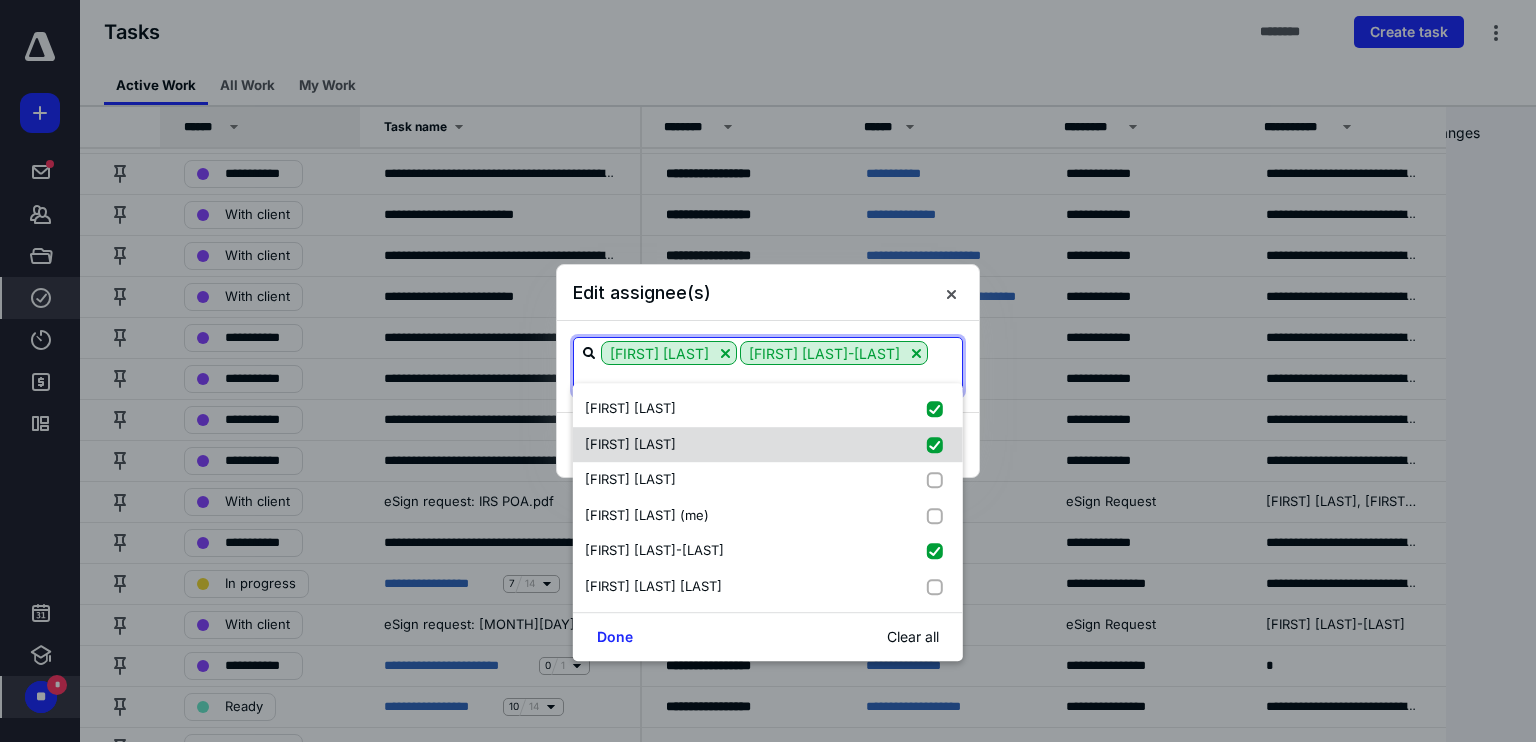 checkbox on "true" 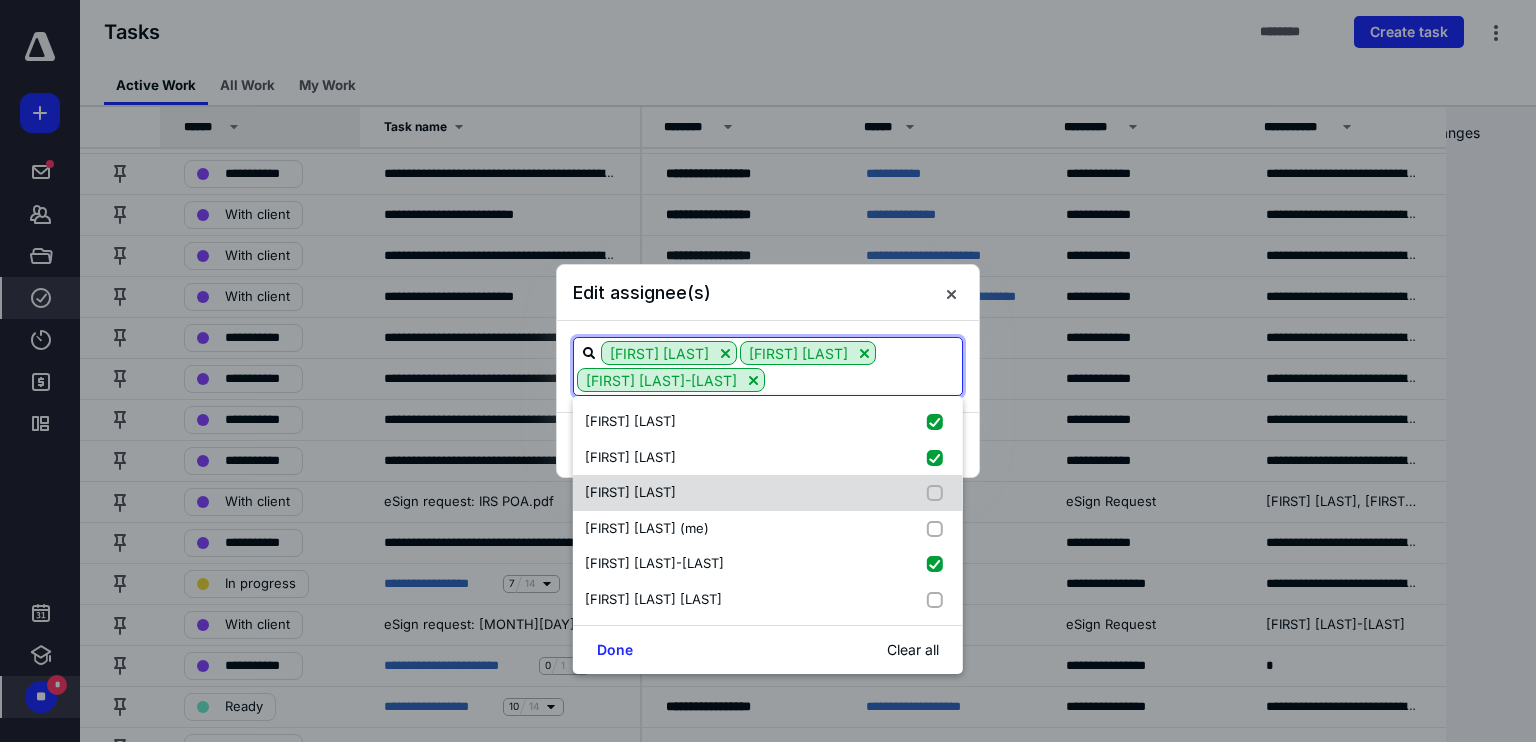 click on "Kim Anthony" at bounding box center [768, 493] 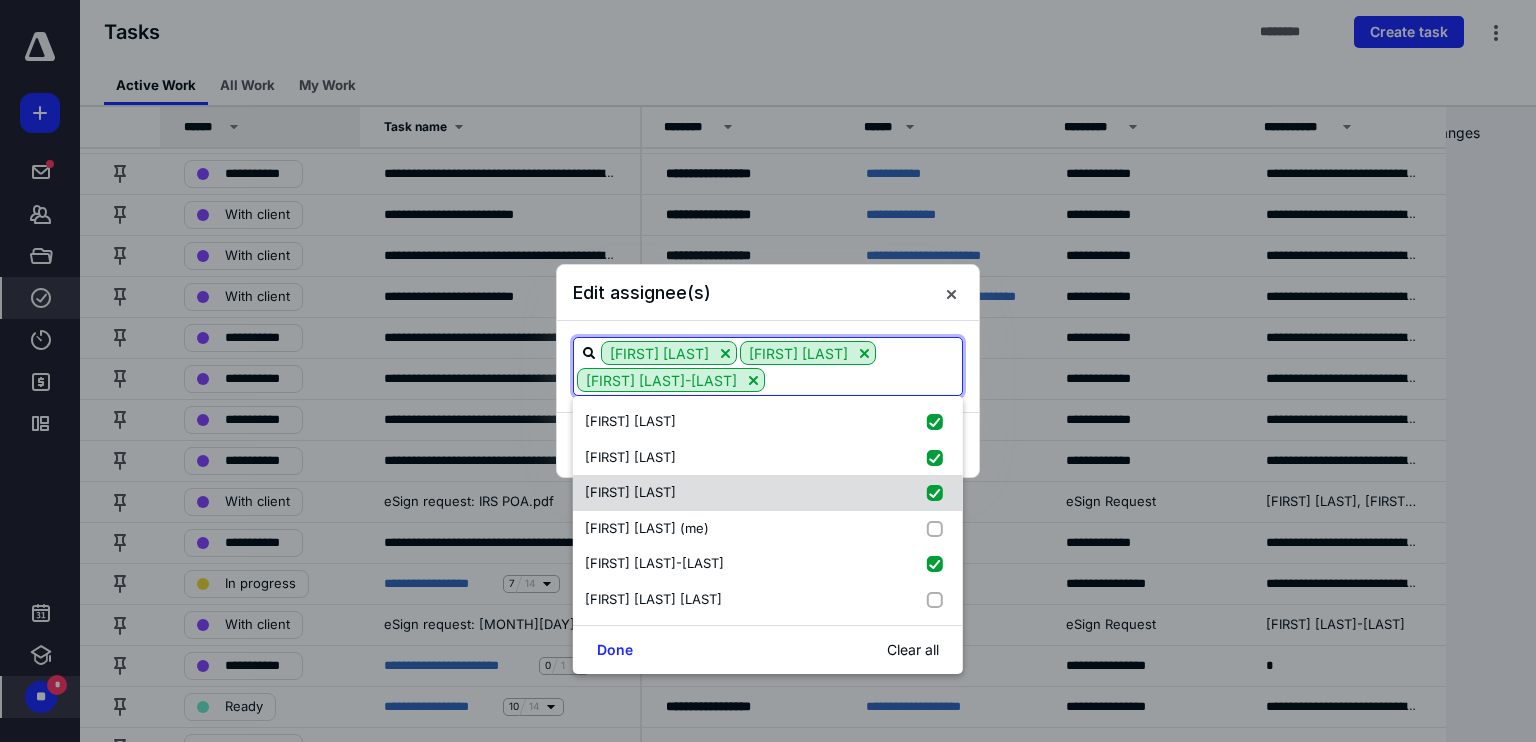 checkbox on "true" 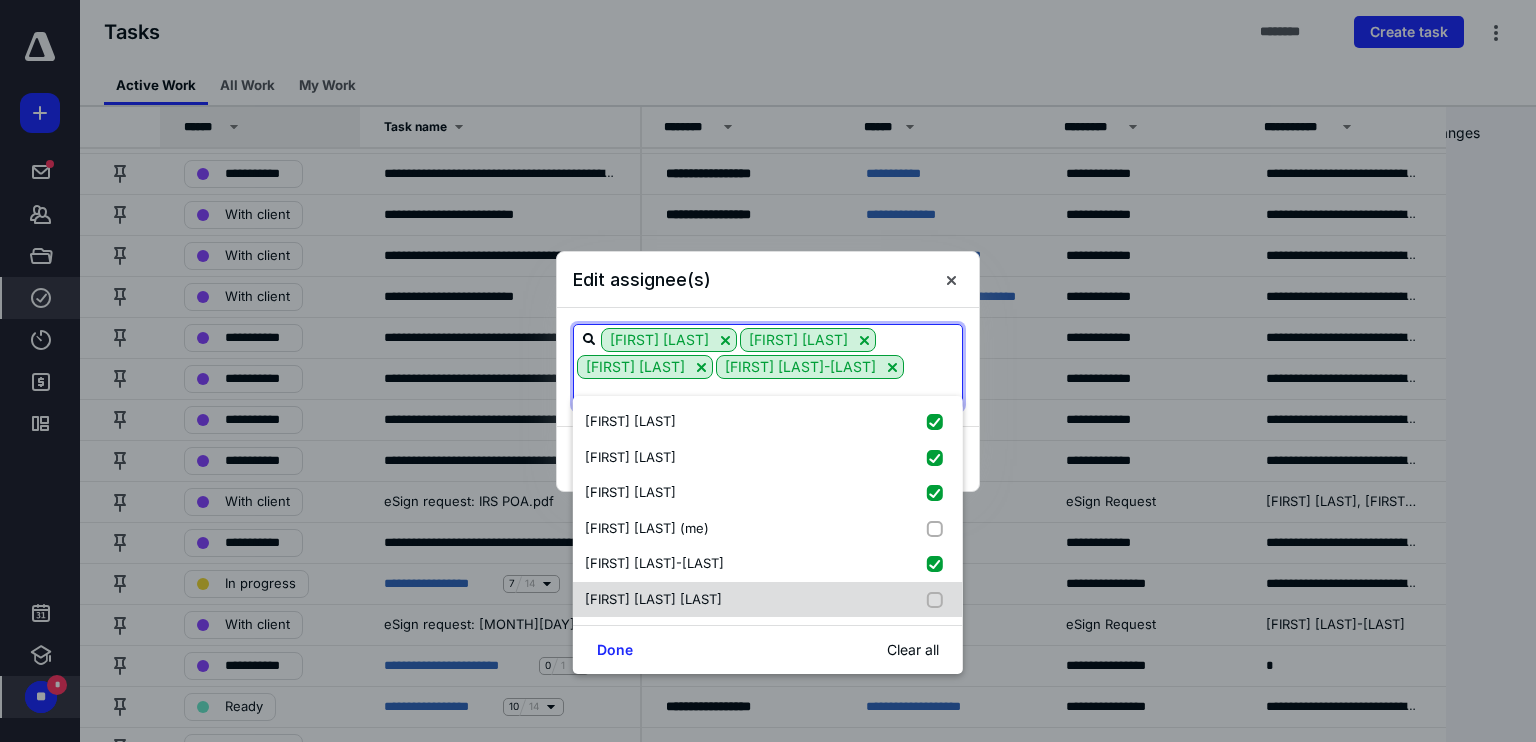 click on "Vivian Altiery De Jesus" at bounding box center (768, 600) 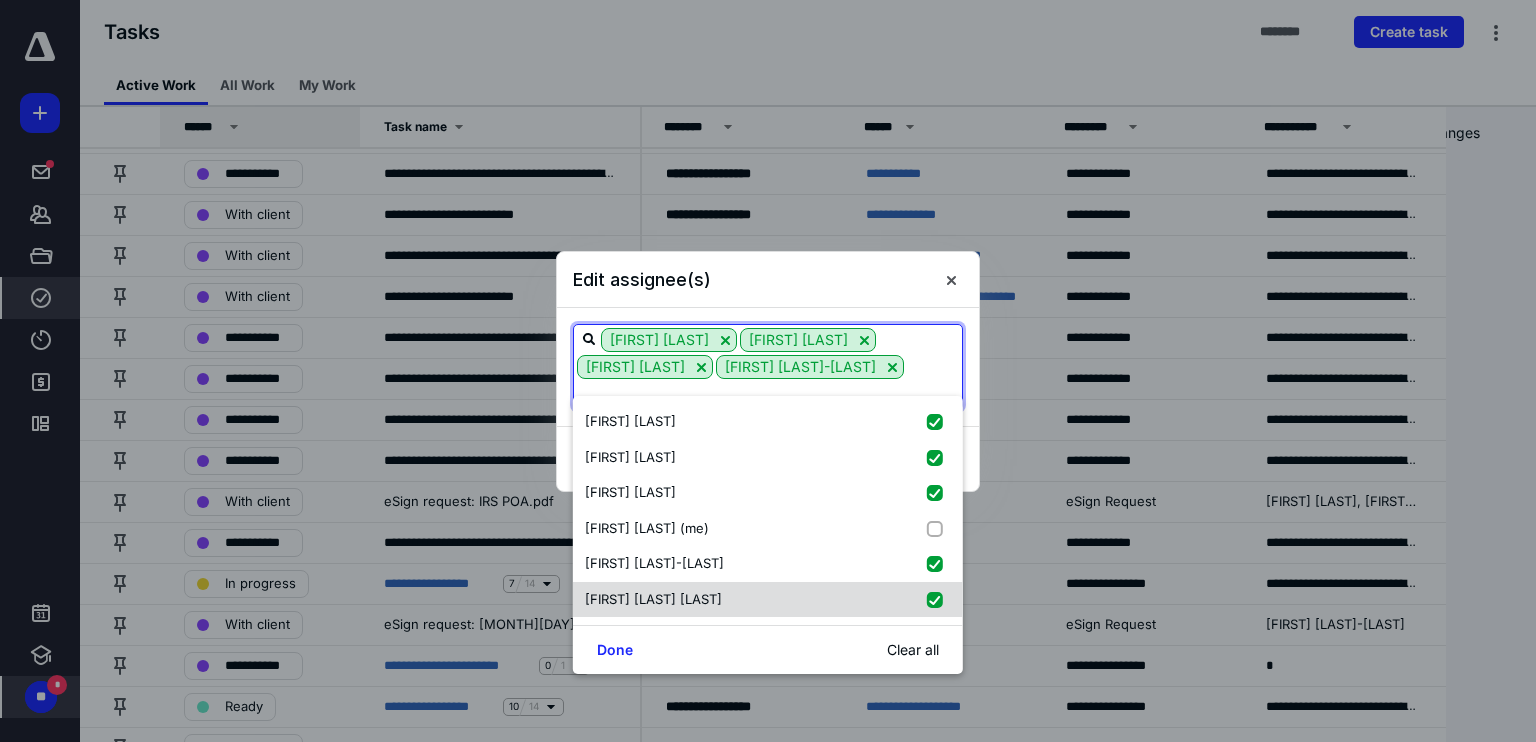 checkbox on "true" 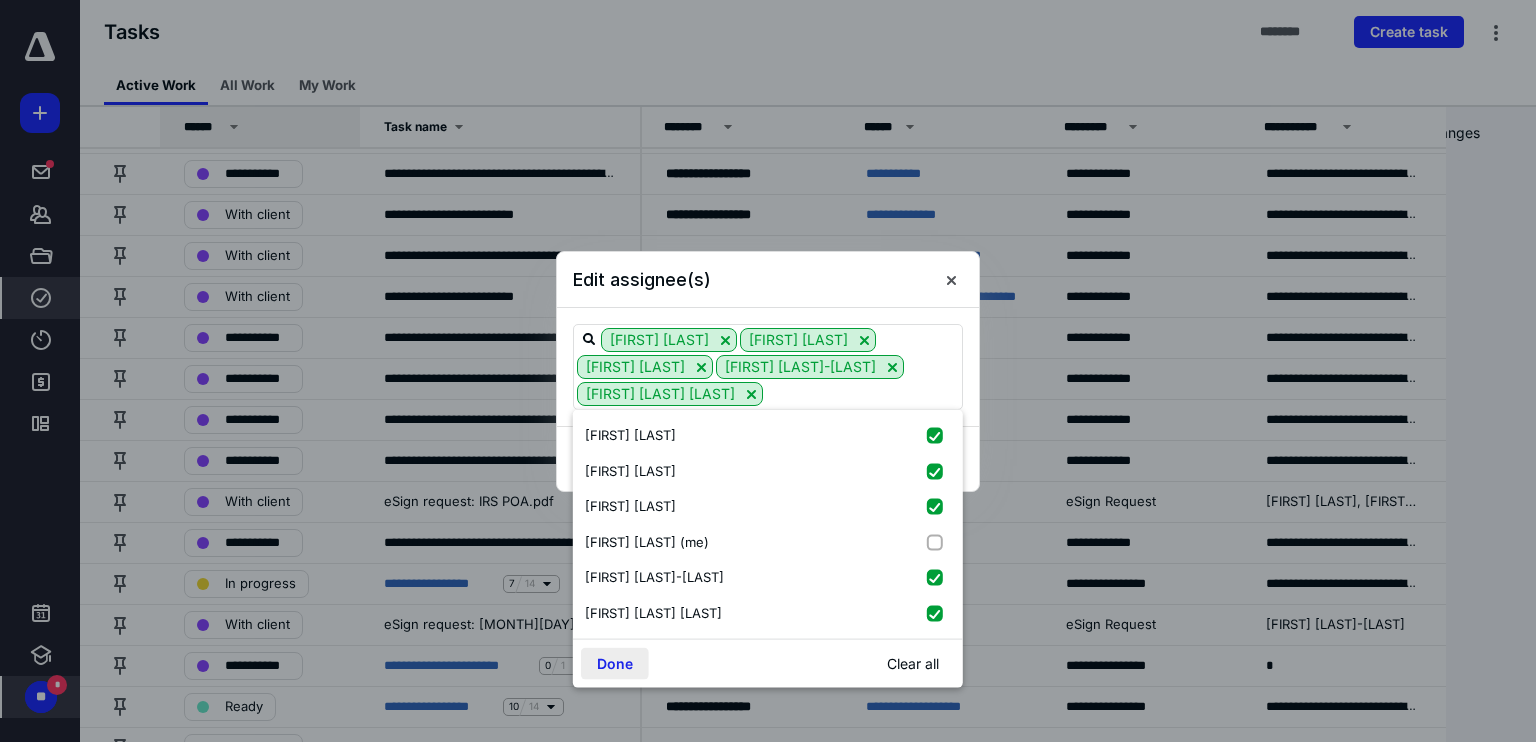 click on "Done" at bounding box center [615, 664] 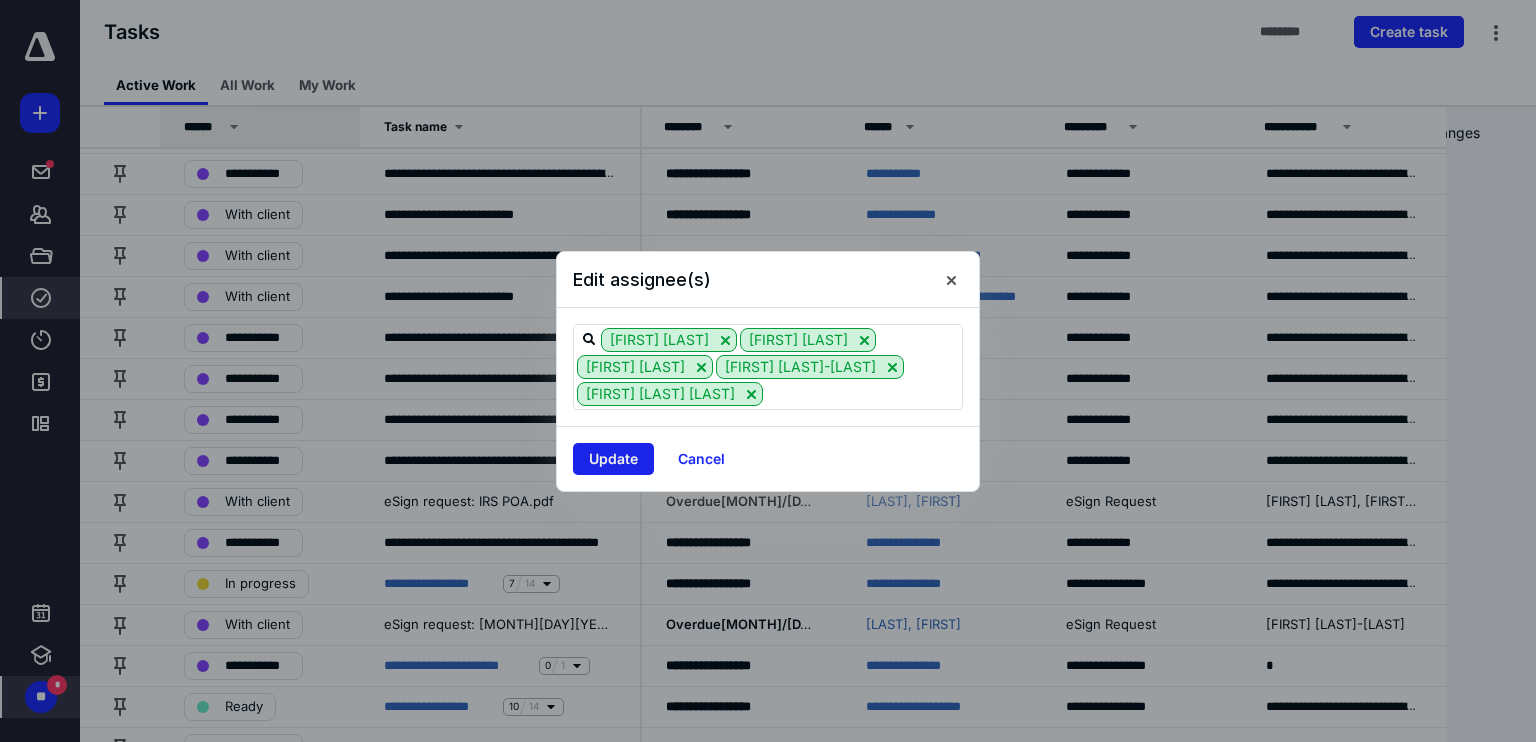 click on "Update" at bounding box center [613, 459] 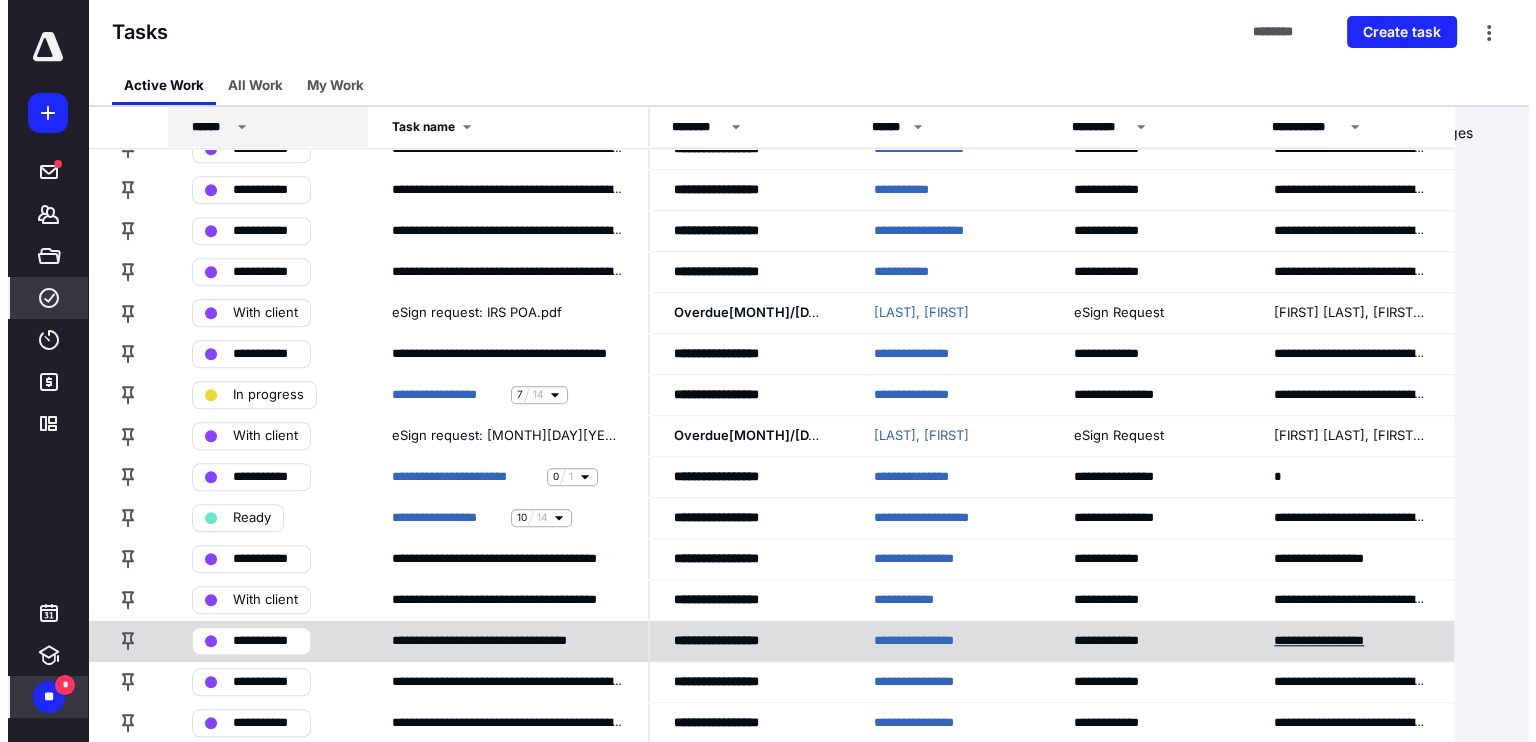 scroll, scrollTop: 1600, scrollLeft: 0, axis: vertical 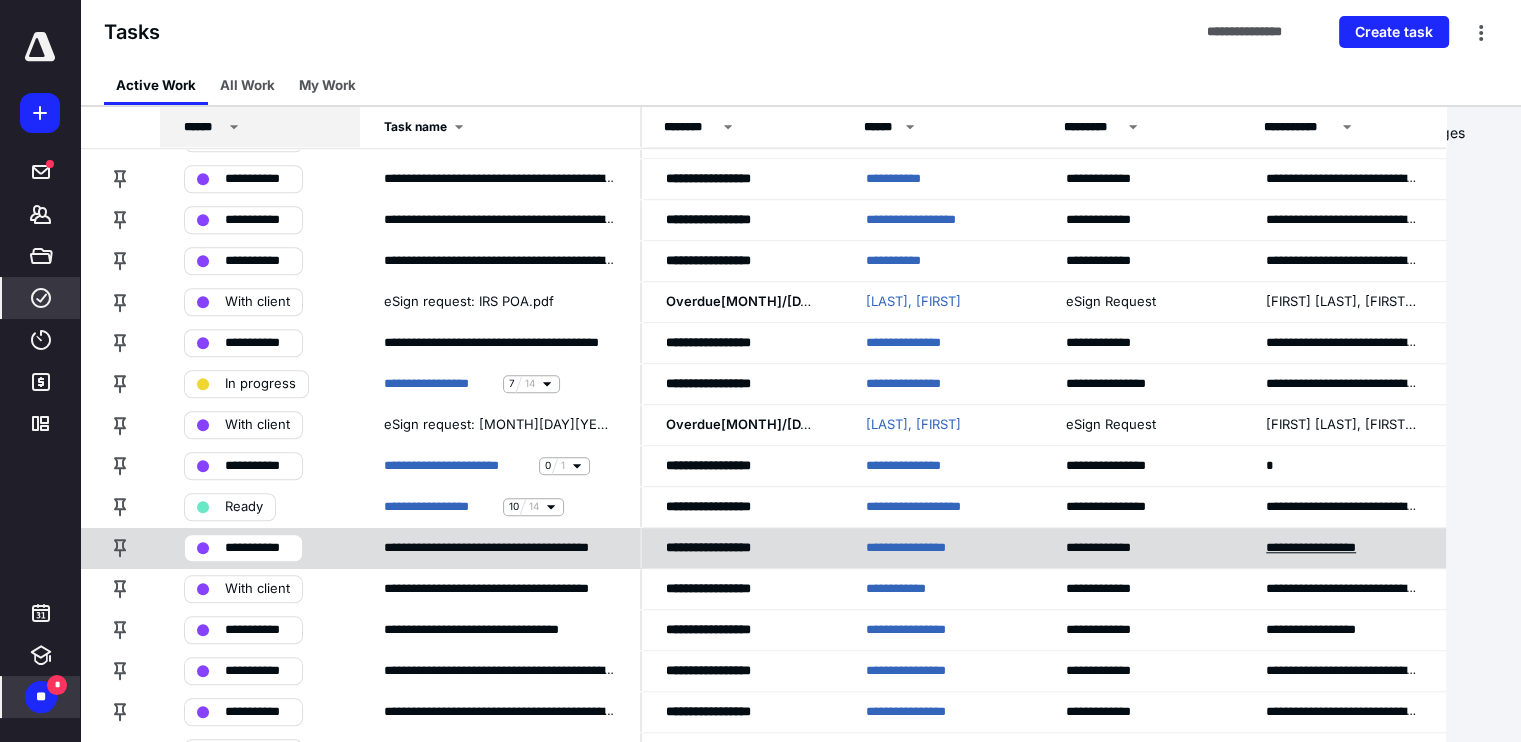 click on "**********" at bounding box center (1329, 548) 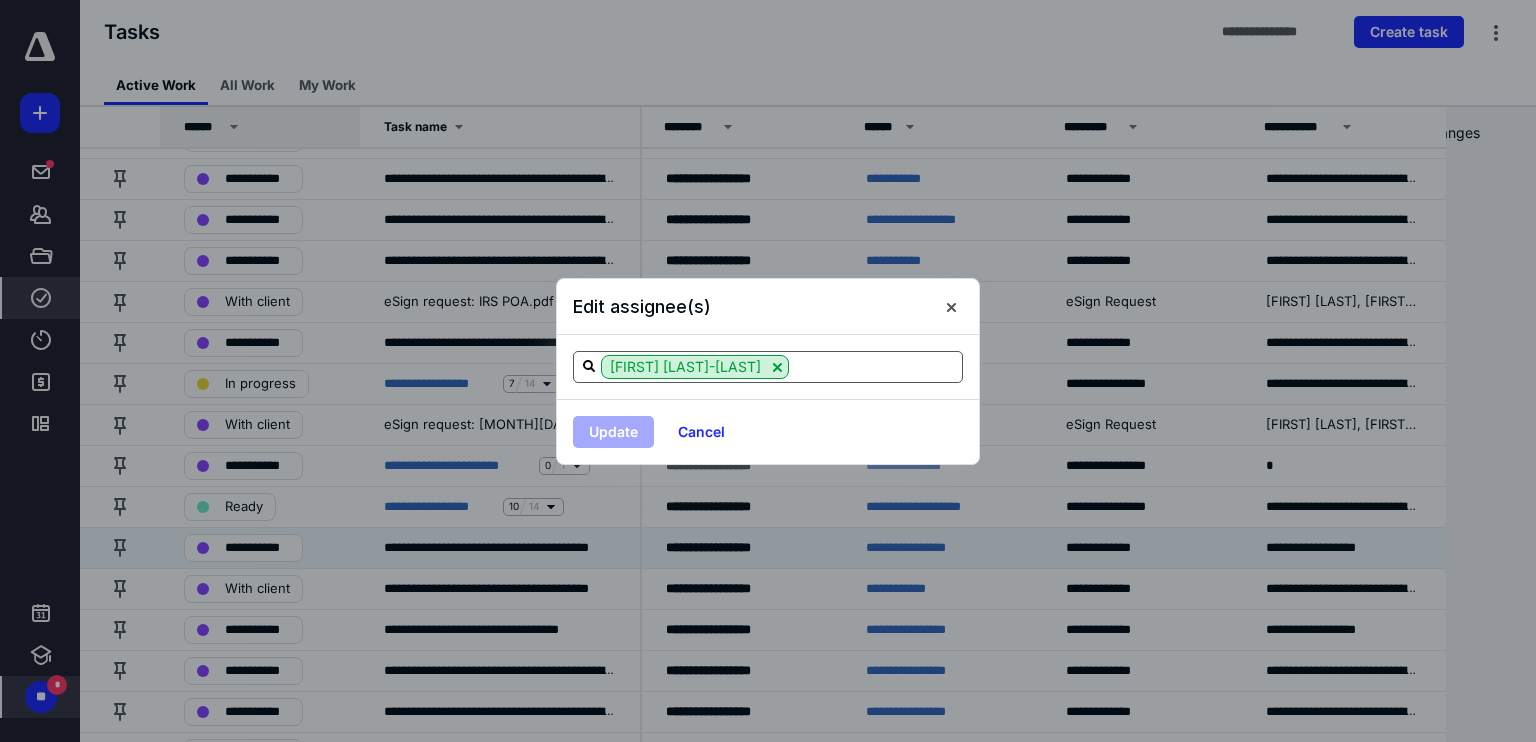 click at bounding box center (875, 366) 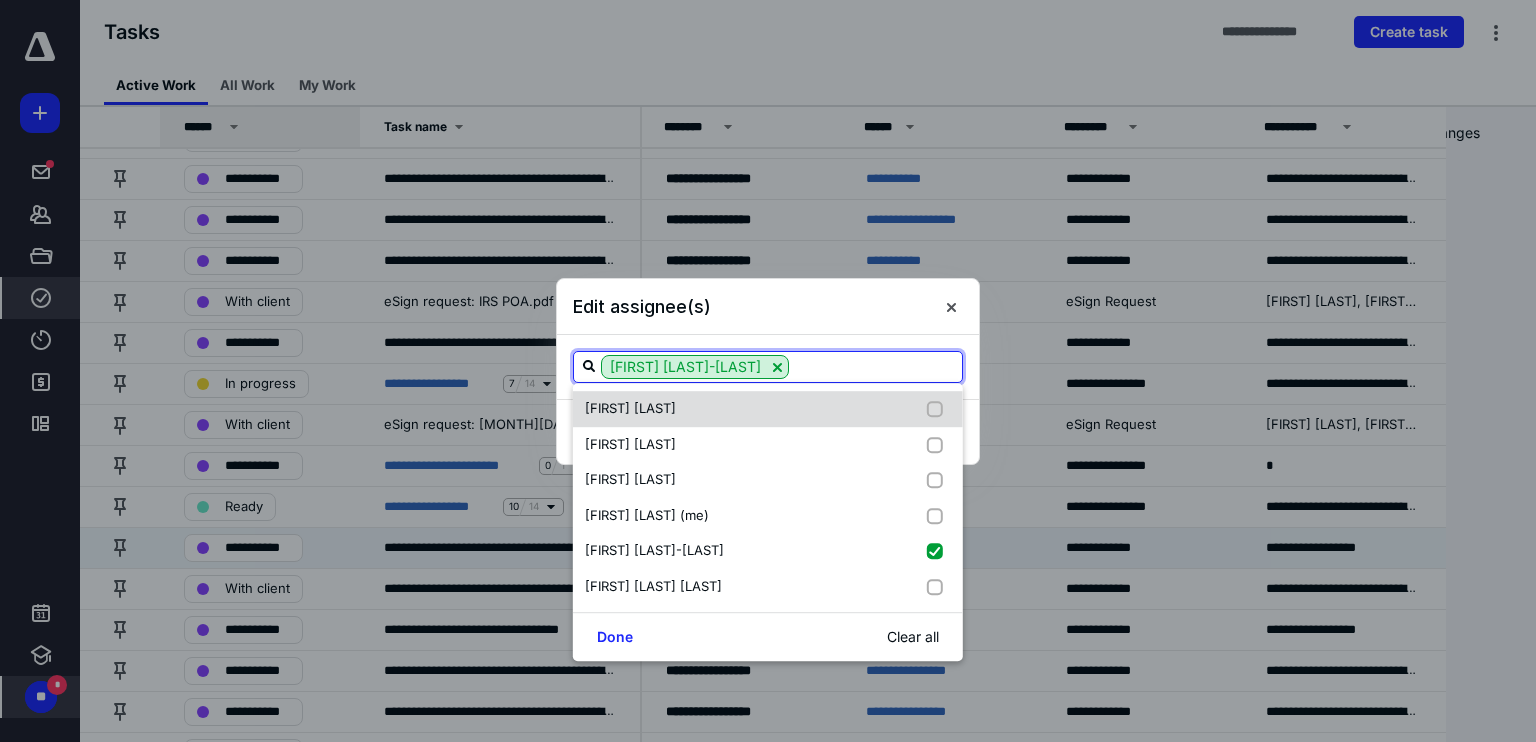 click on "Emma Pasko" at bounding box center (768, 409) 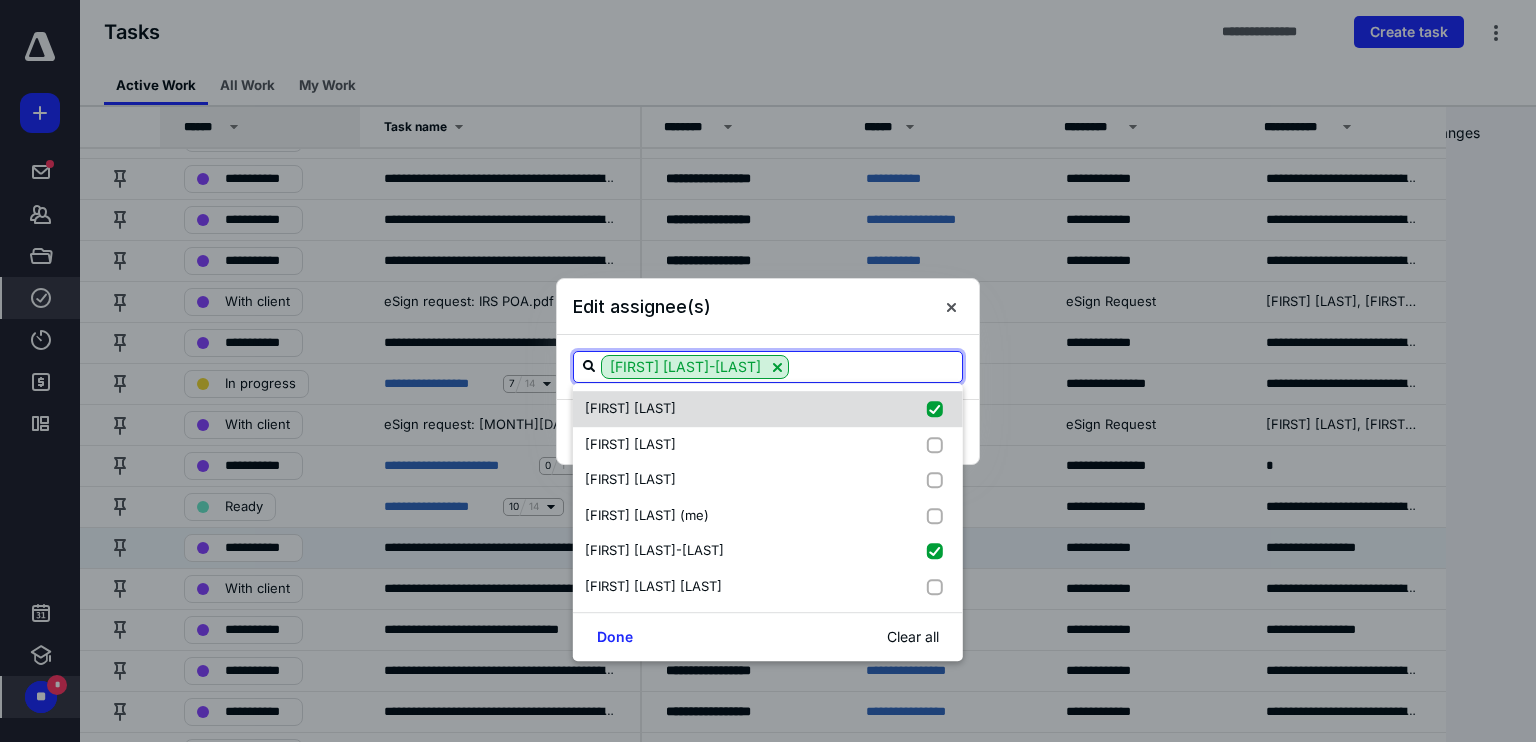 checkbox on "true" 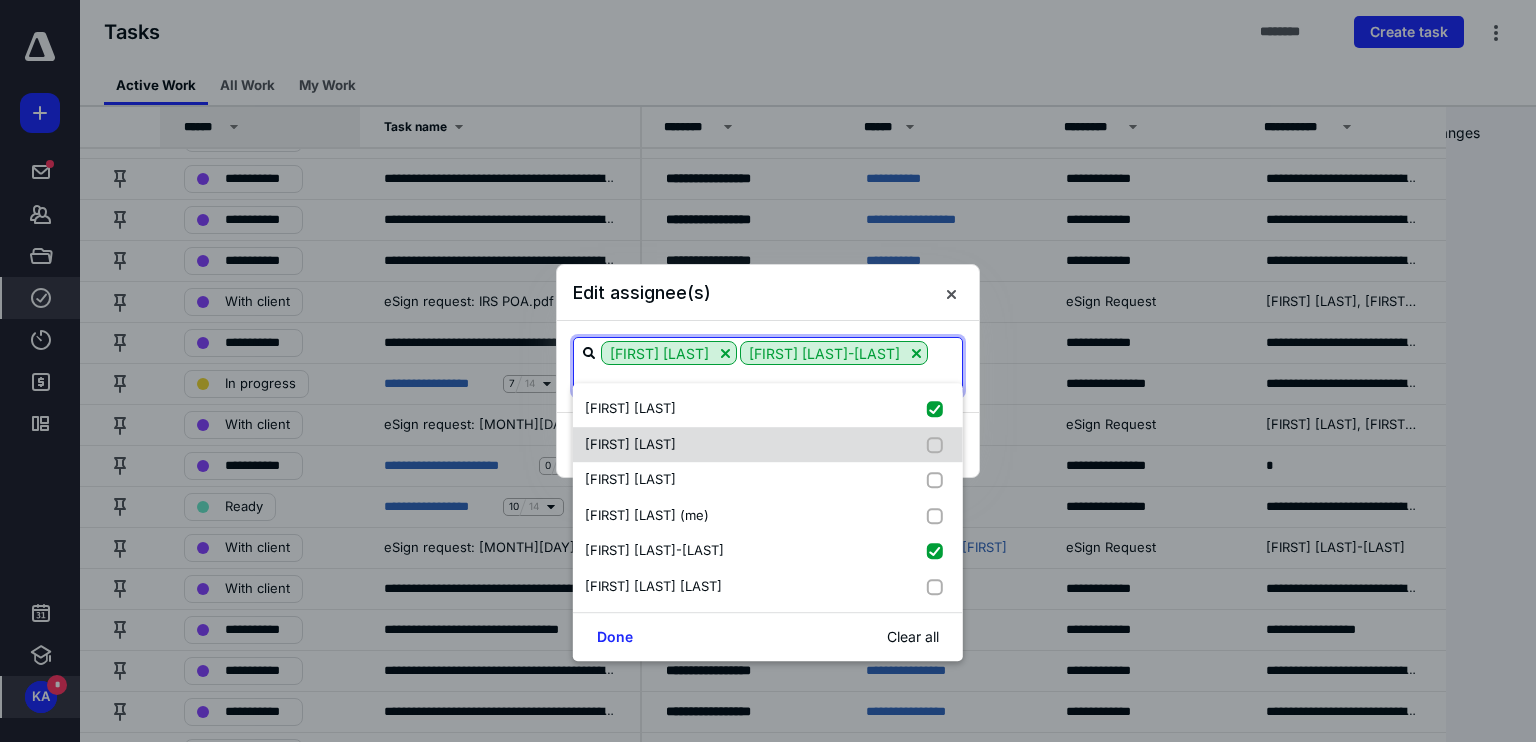 click on "Juda Gabaie" at bounding box center (768, 445) 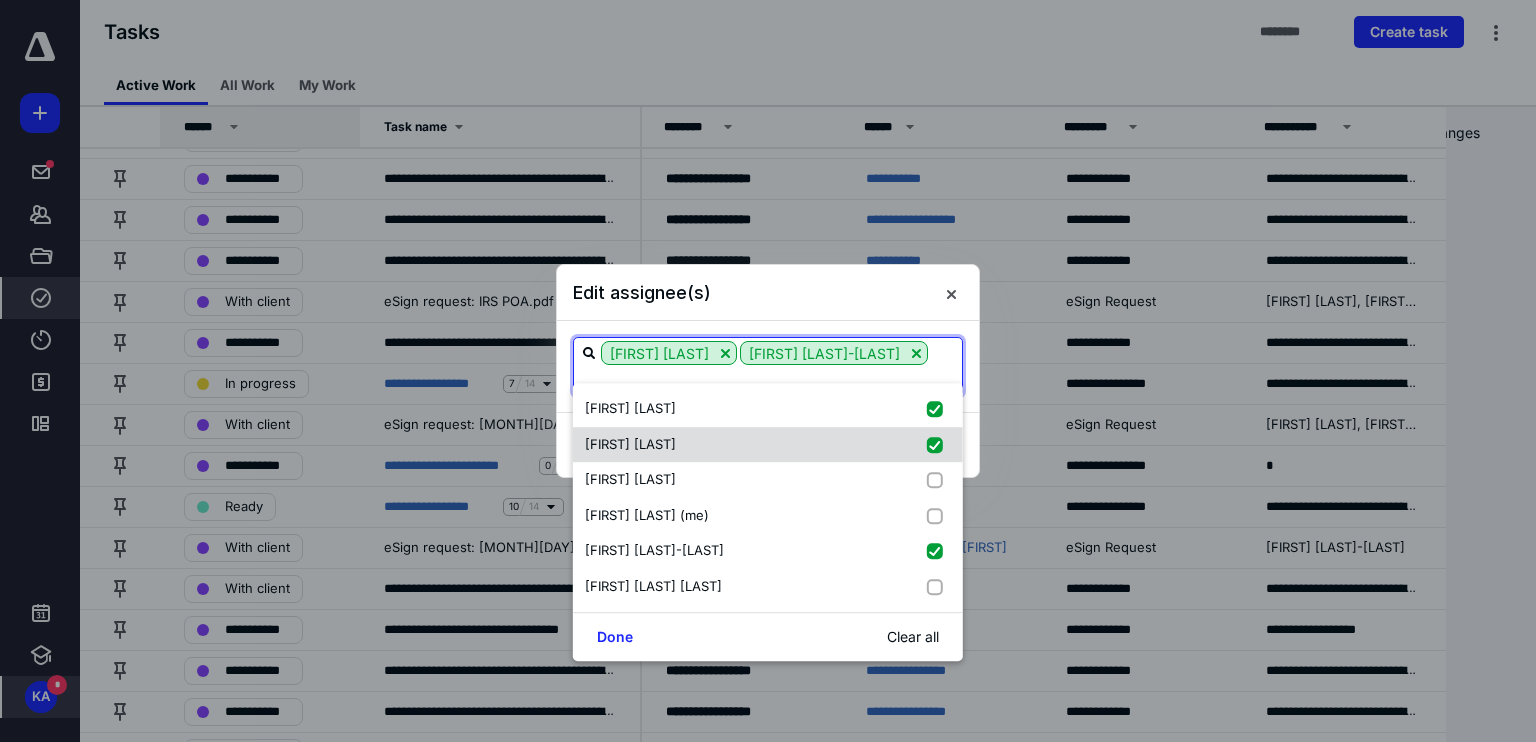 checkbox on "true" 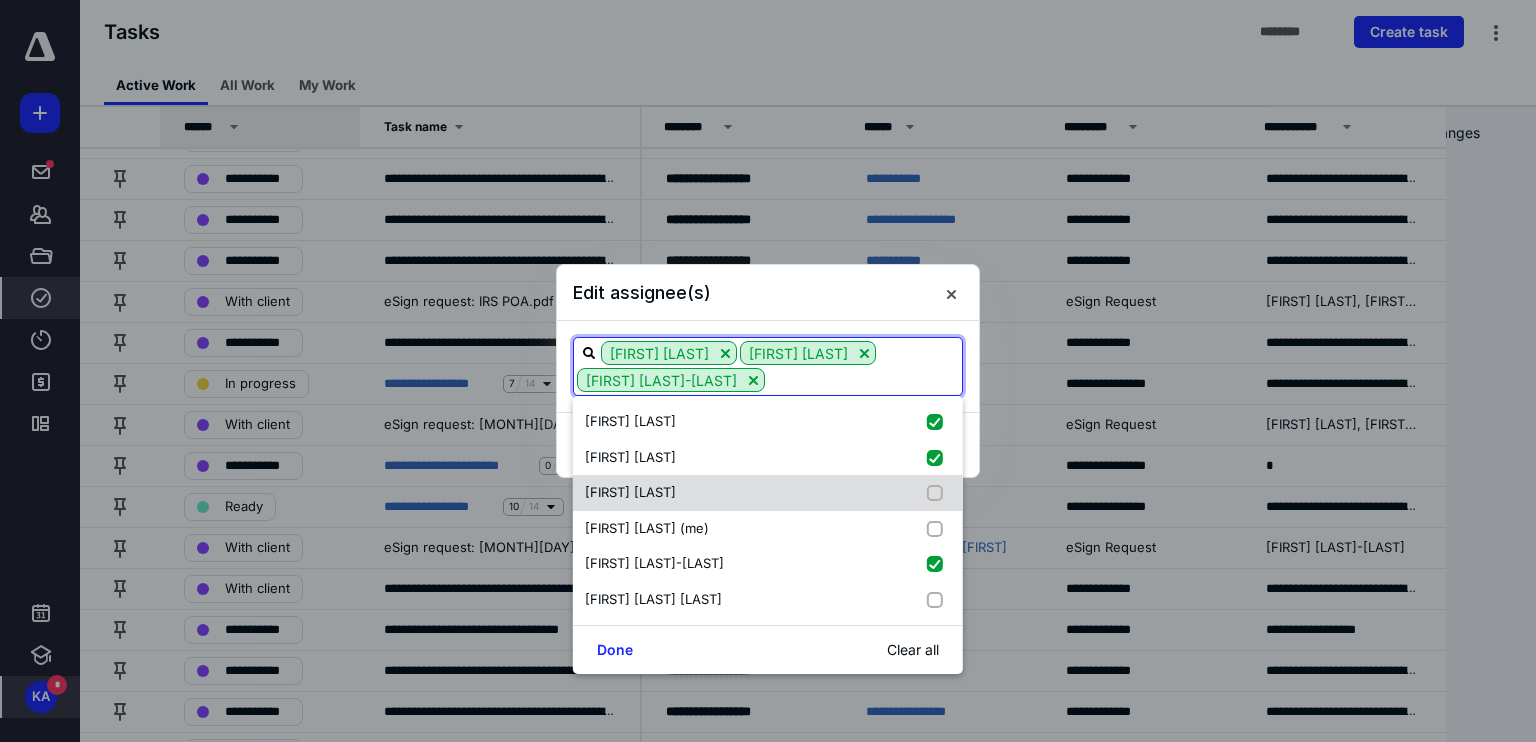 click on "Kim Anthony" at bounding box center (768, 493) 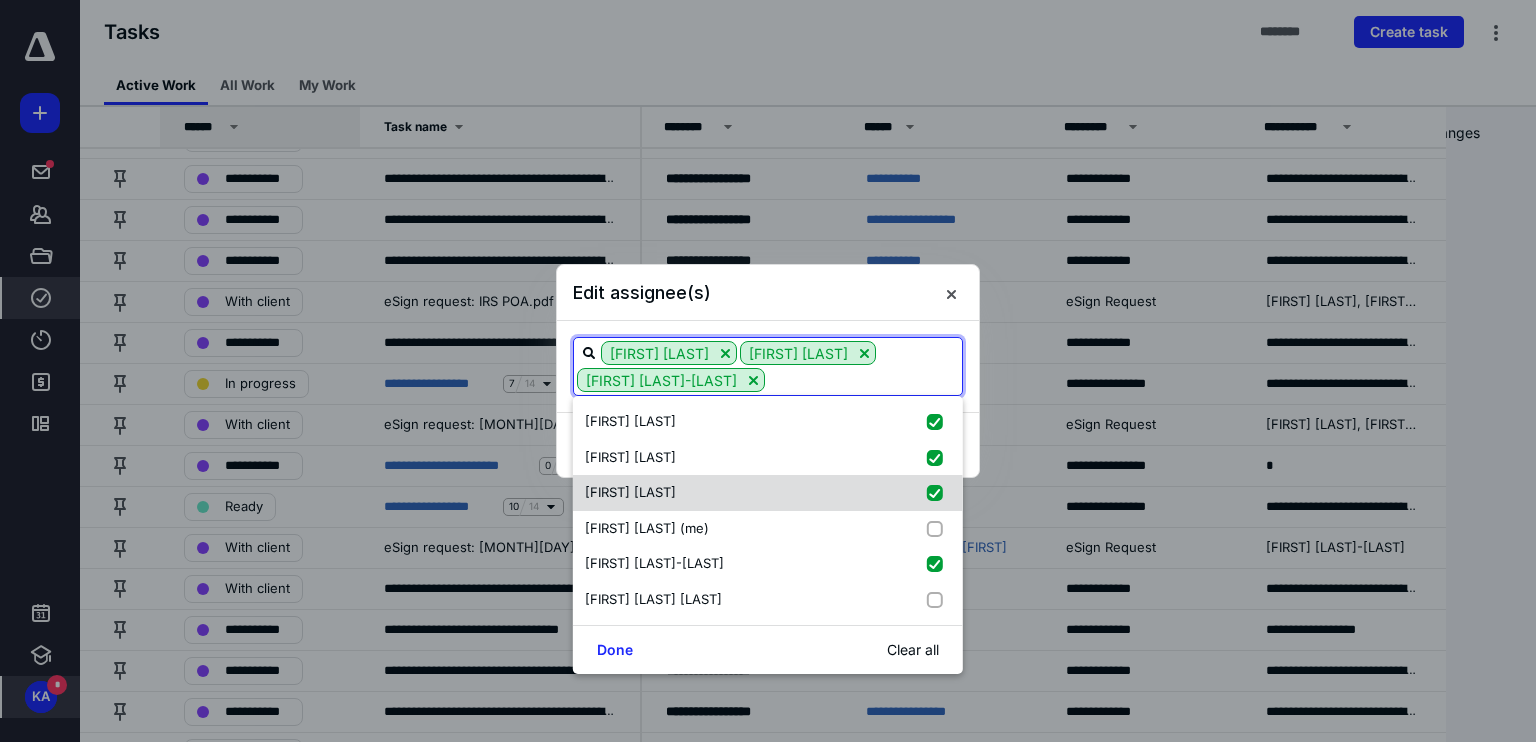 checkbox on "true" 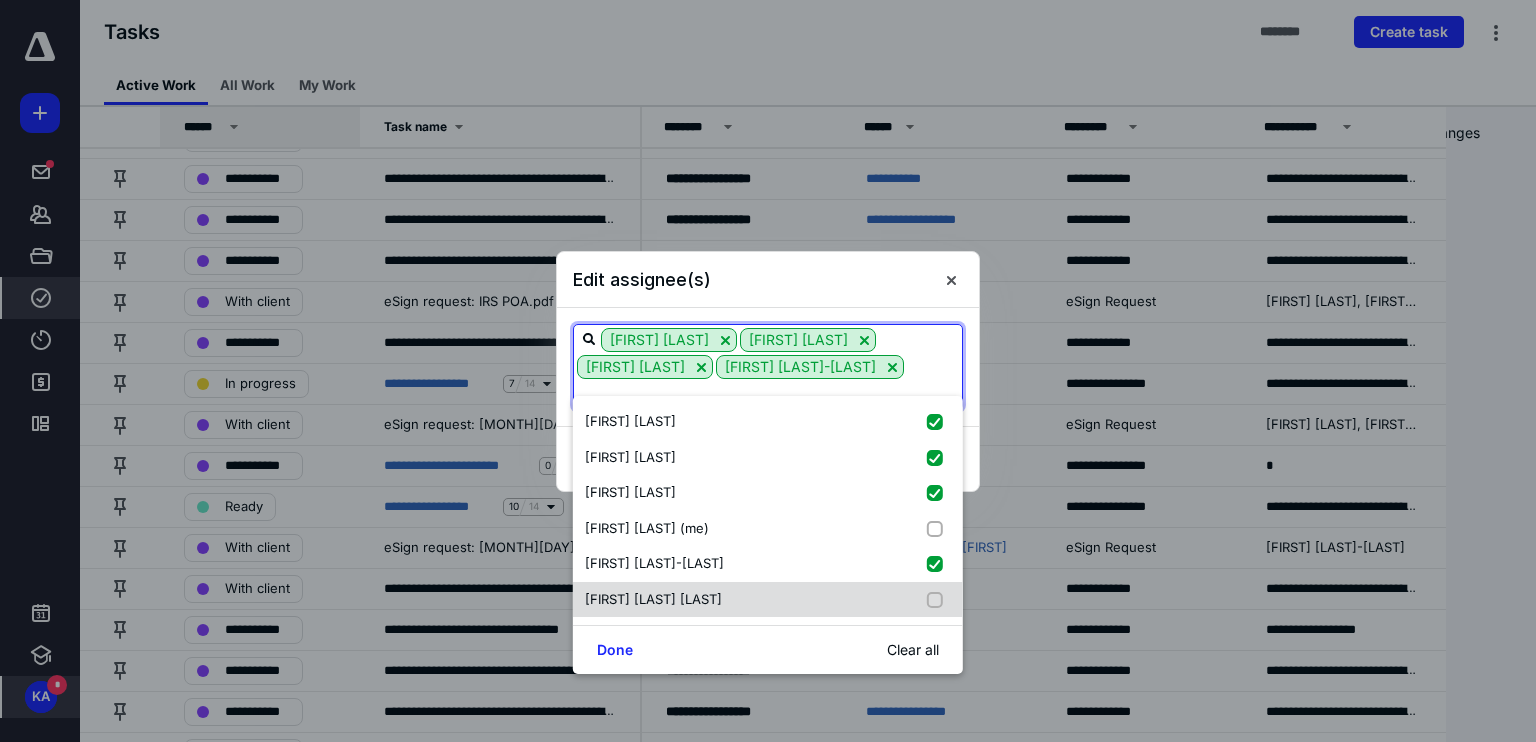click on "Vivian Altiery De Jesus" at bounding box center (768, 600) 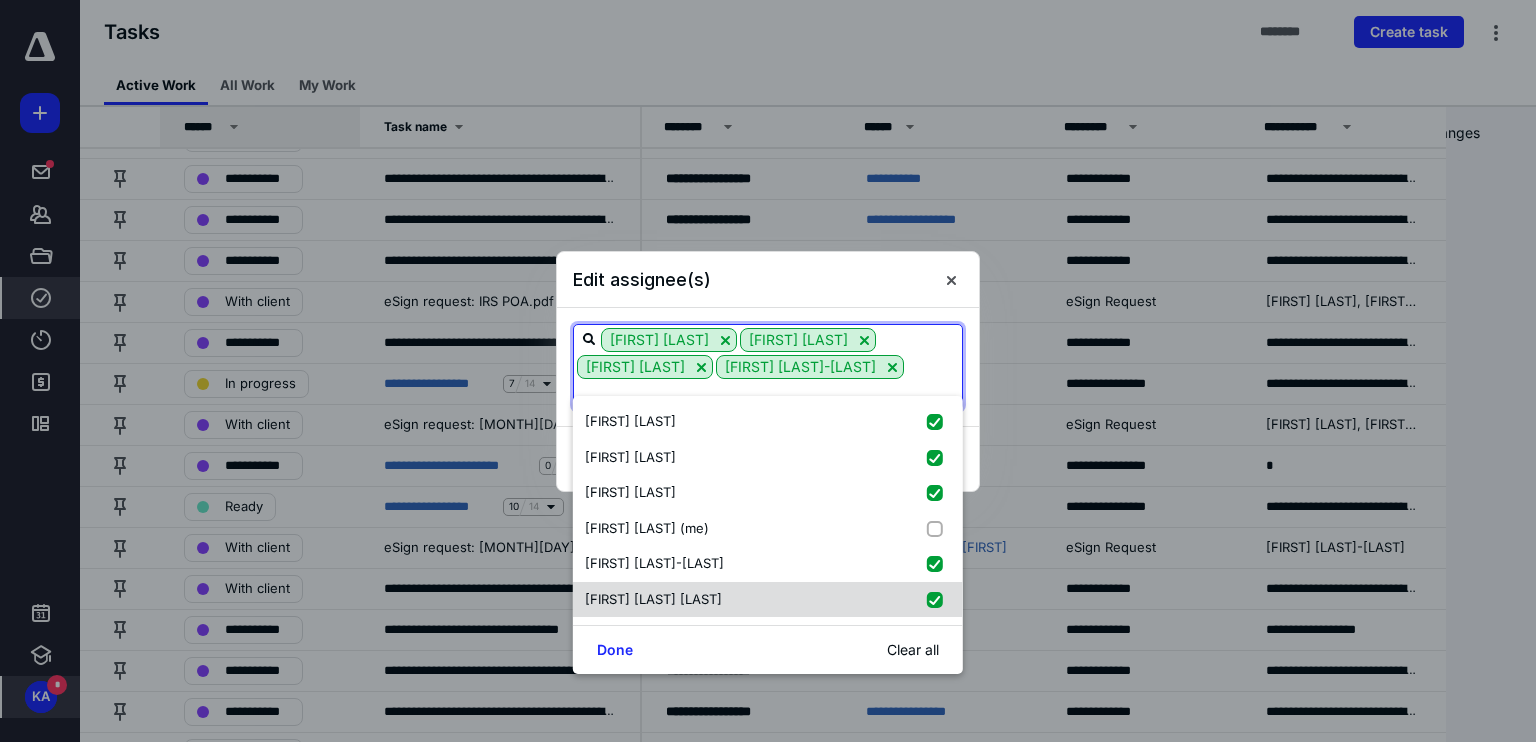 checkbox on "true" 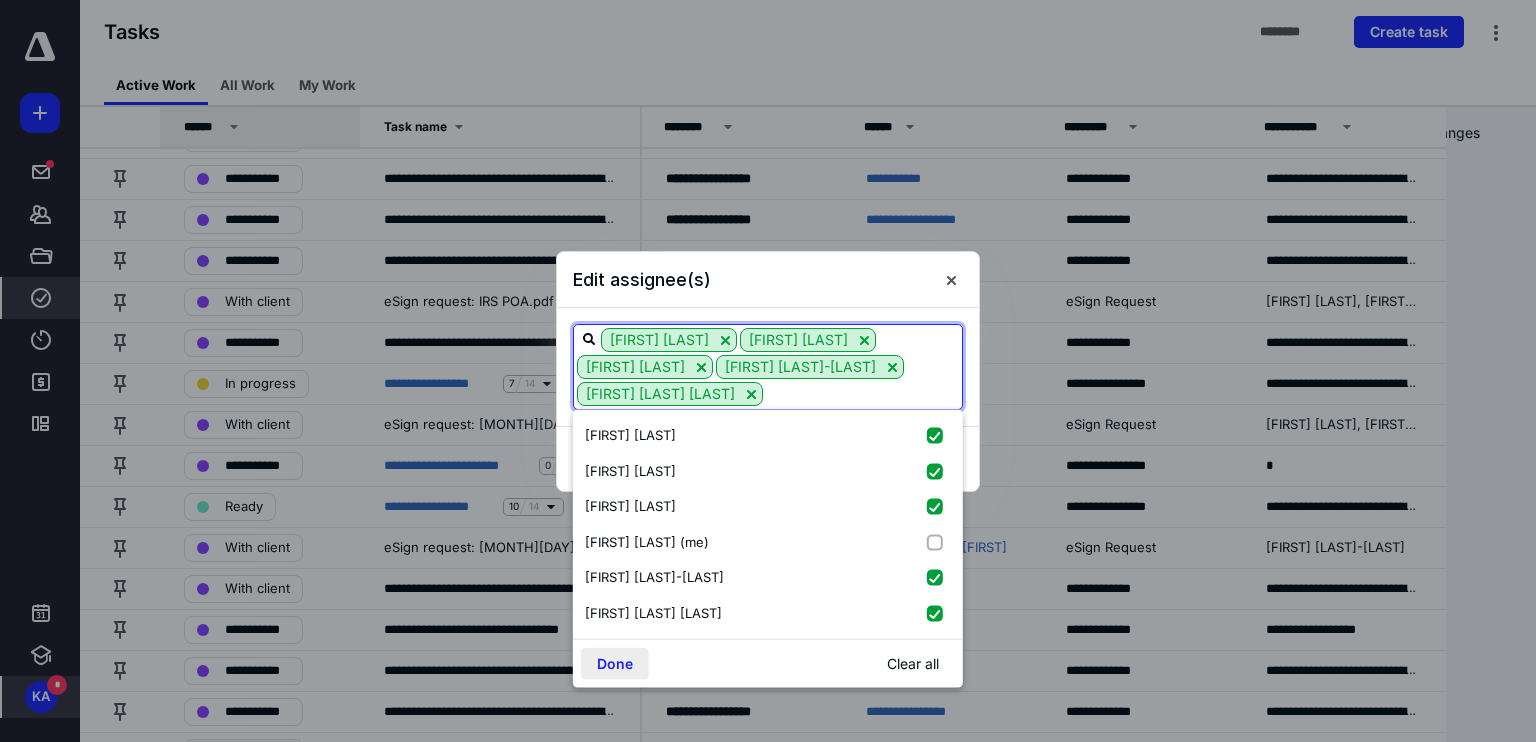 click on "Done" at bounding box center (615, 664) 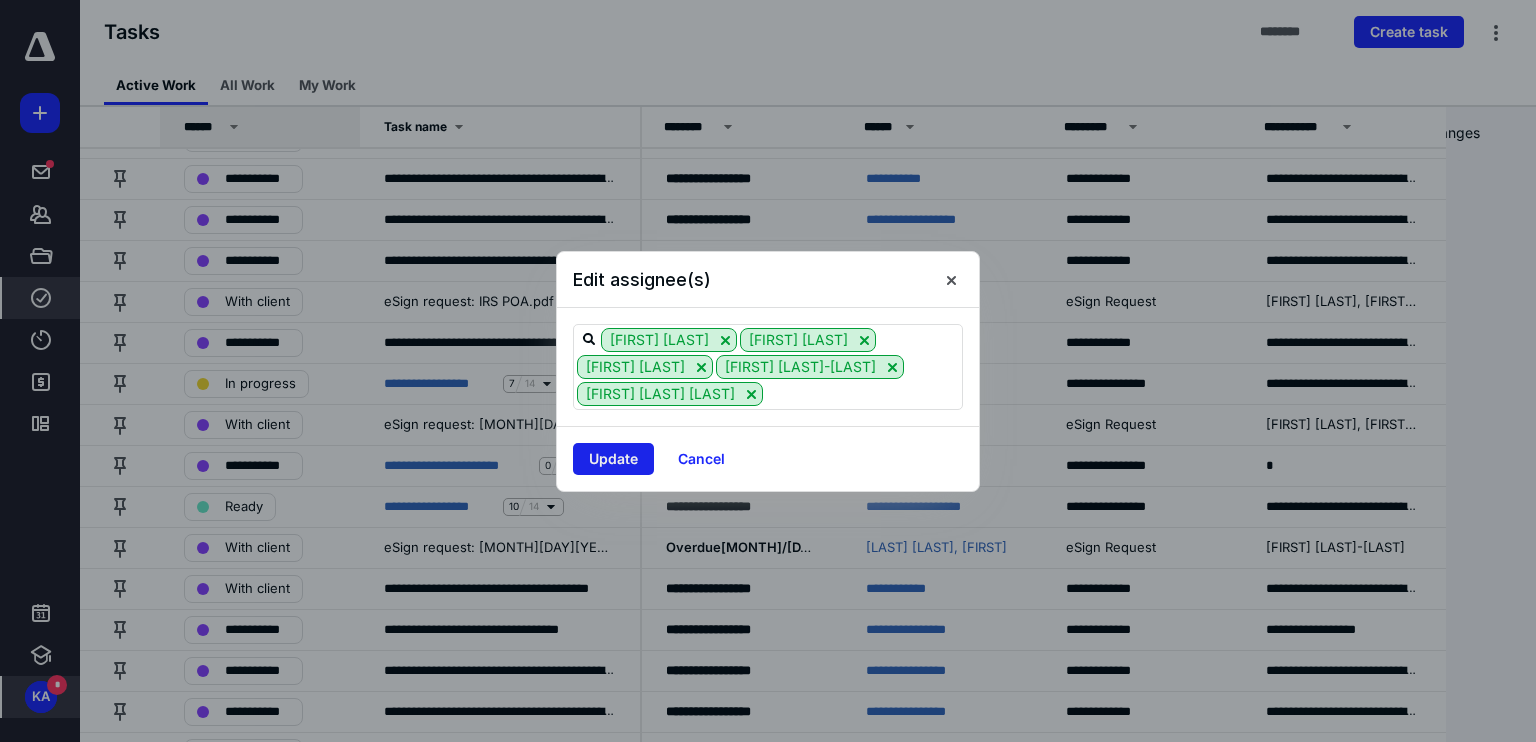 click on "Update" at bounding box center (613, 459) 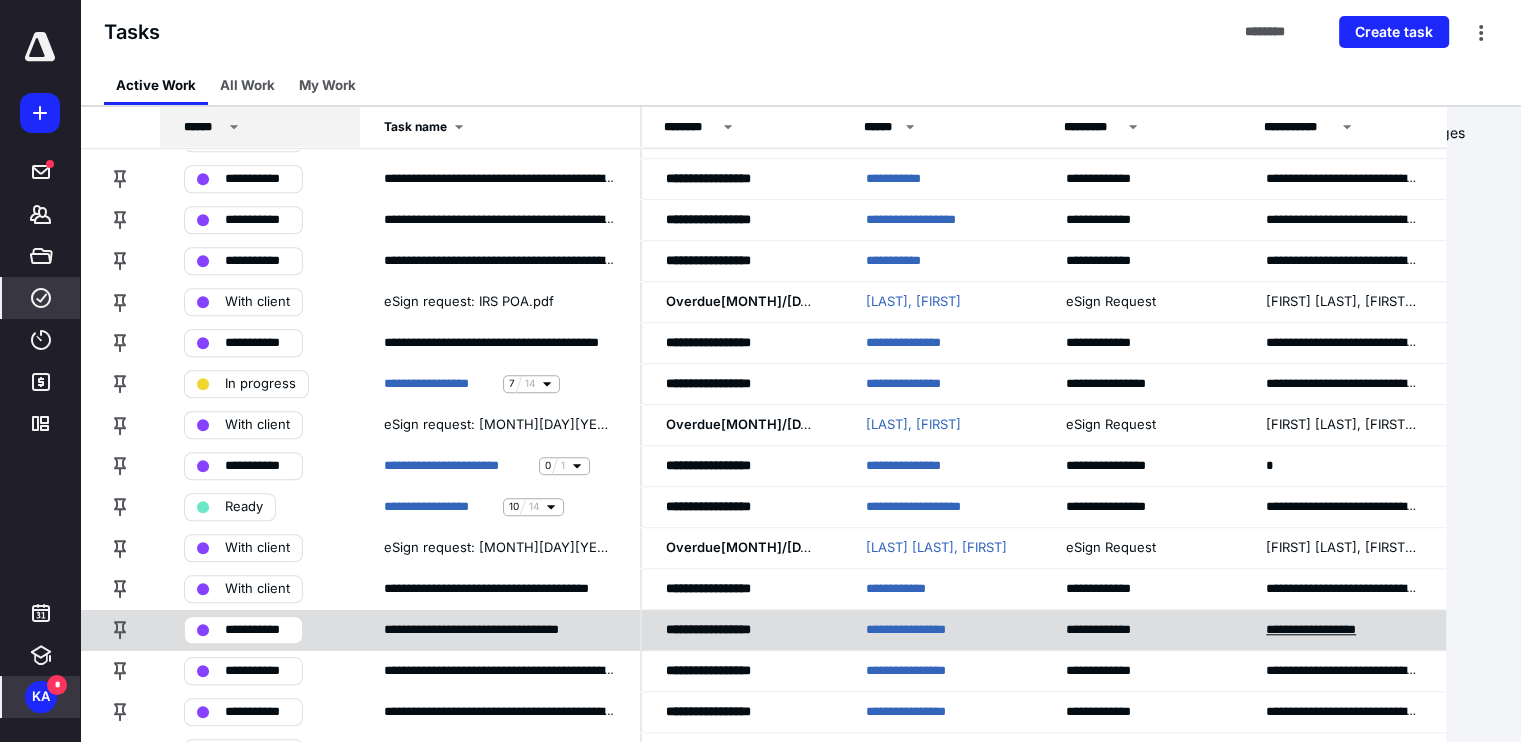 click on "**********" at bounding box center (1329, 630) 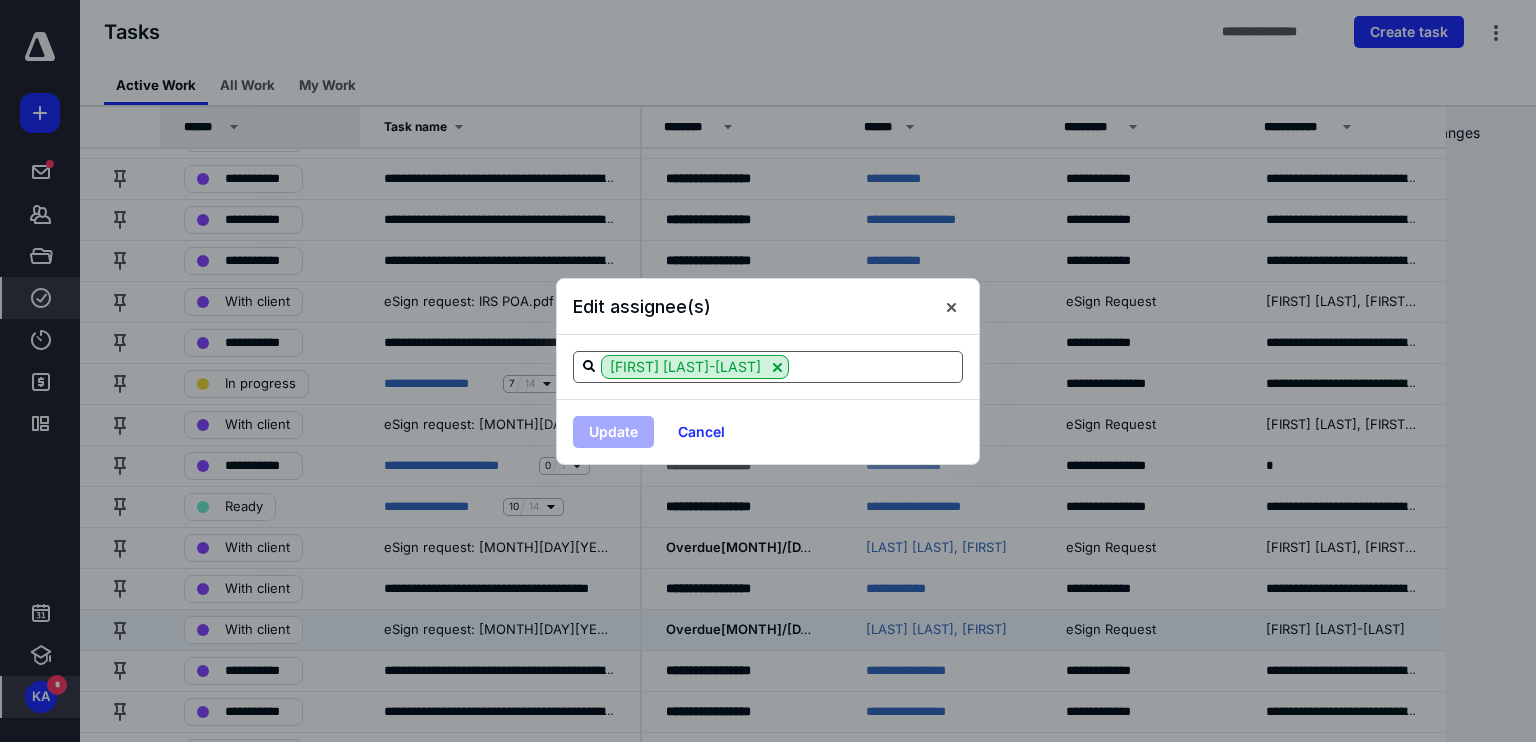 click at bounding box center (875, 366) 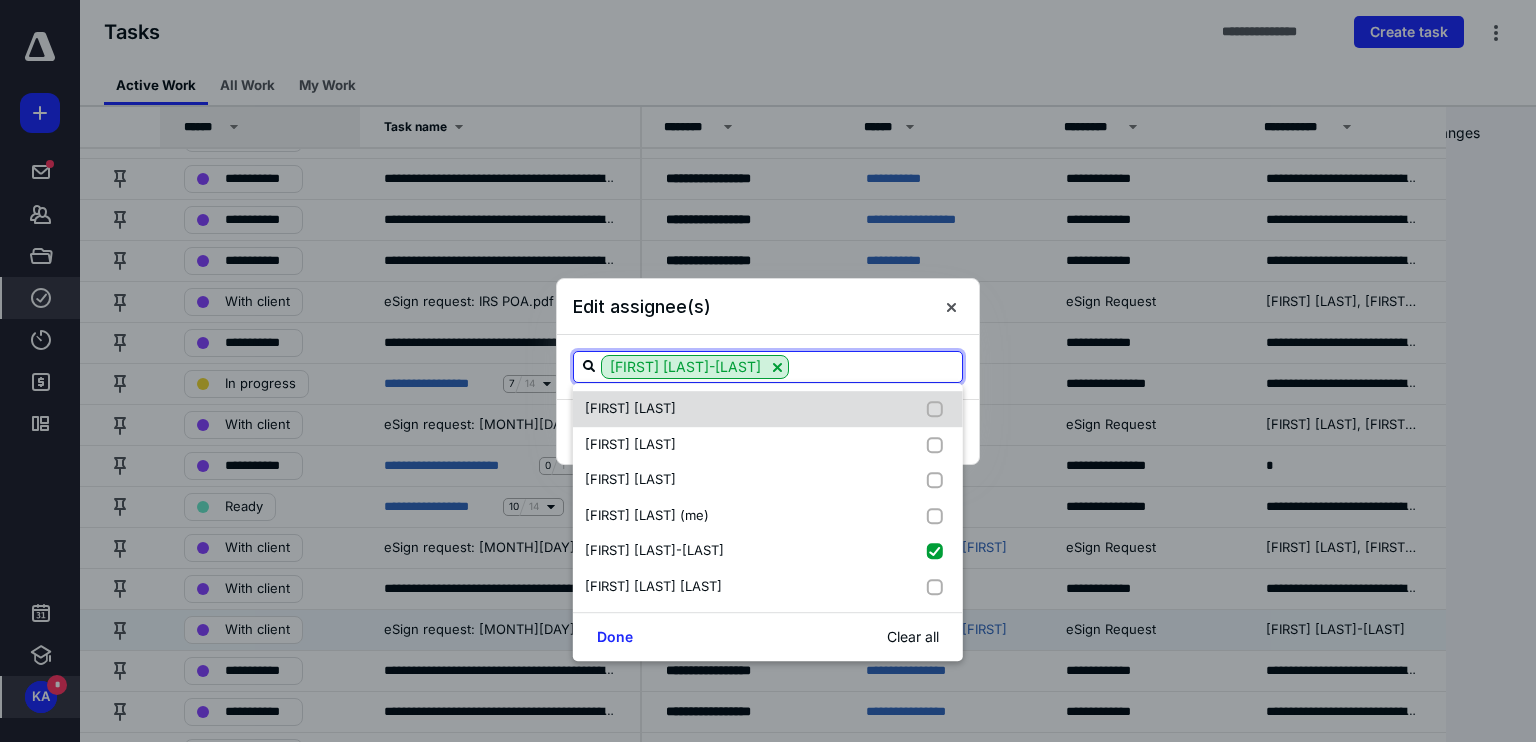 click on "Emma Pasko" at bounding box center [768, 409] 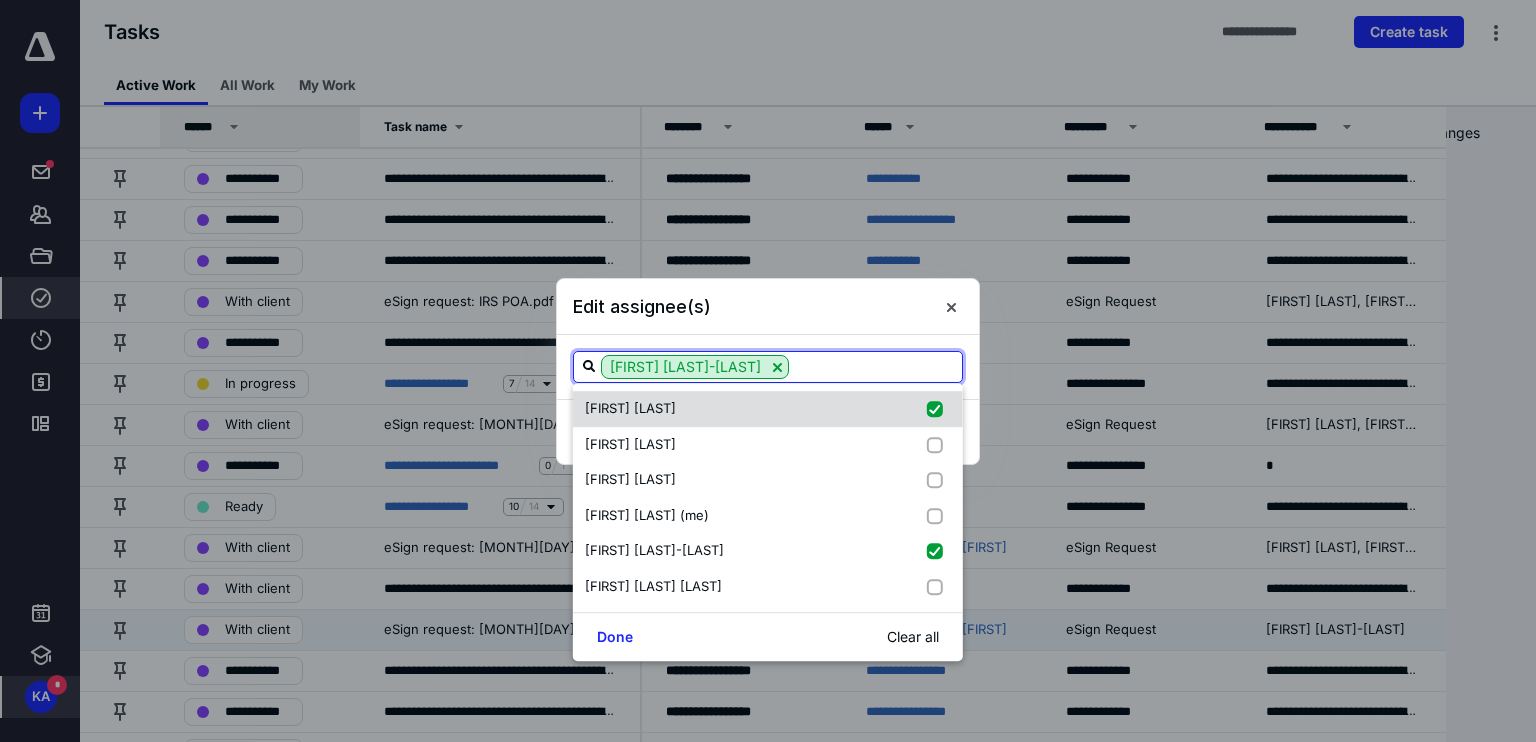 checkbox on "true" 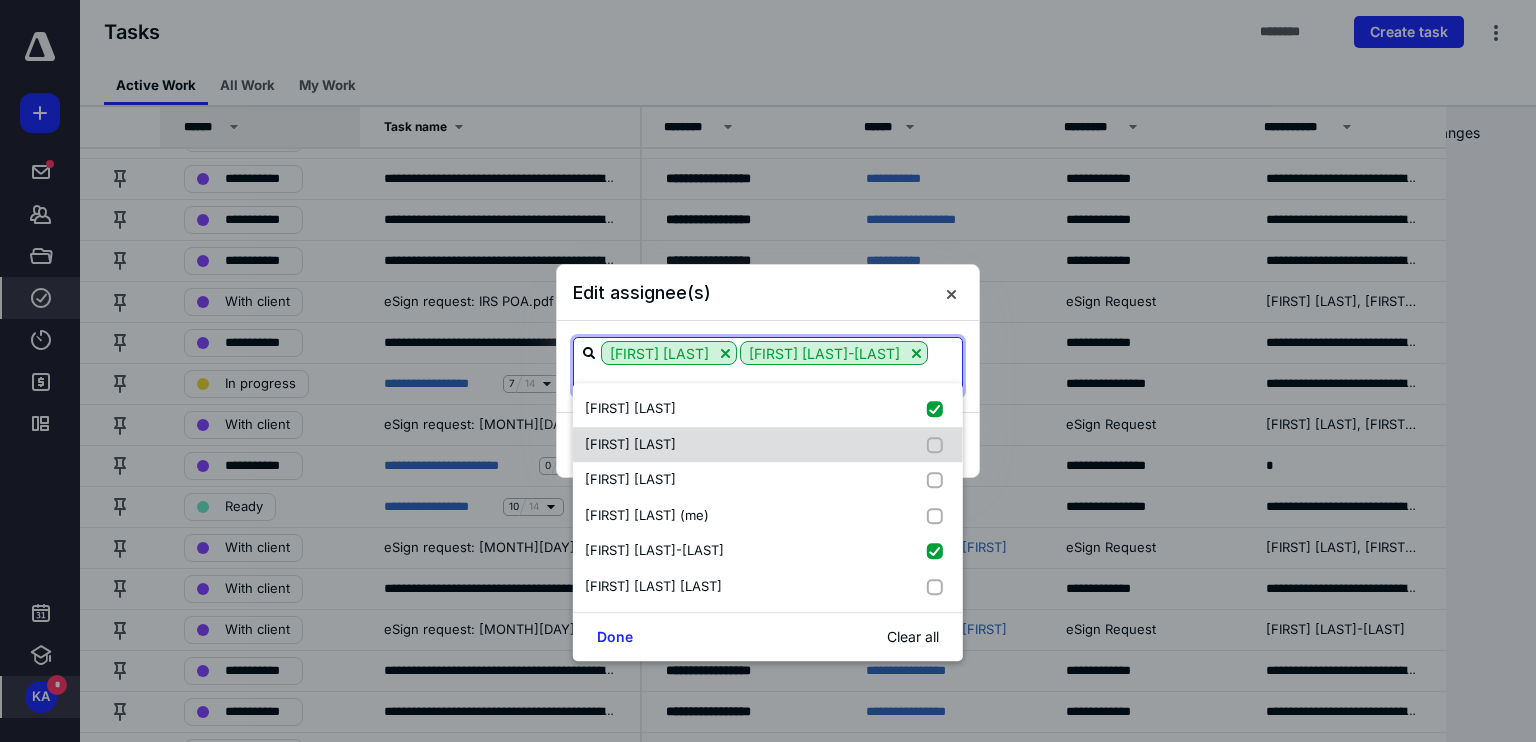 click on "Juda Gabaie" at bounding box center [768, 445] 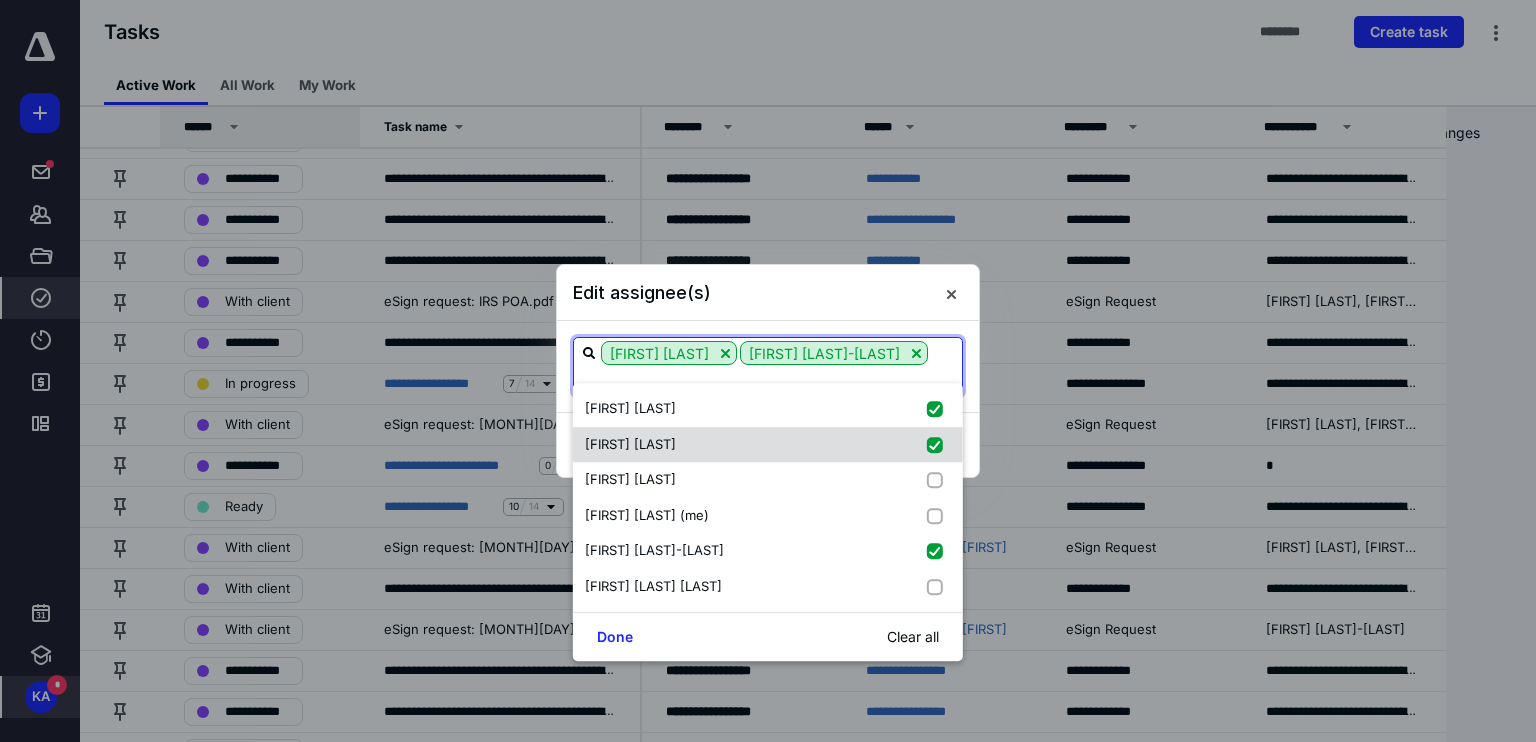 checkbox on "true" 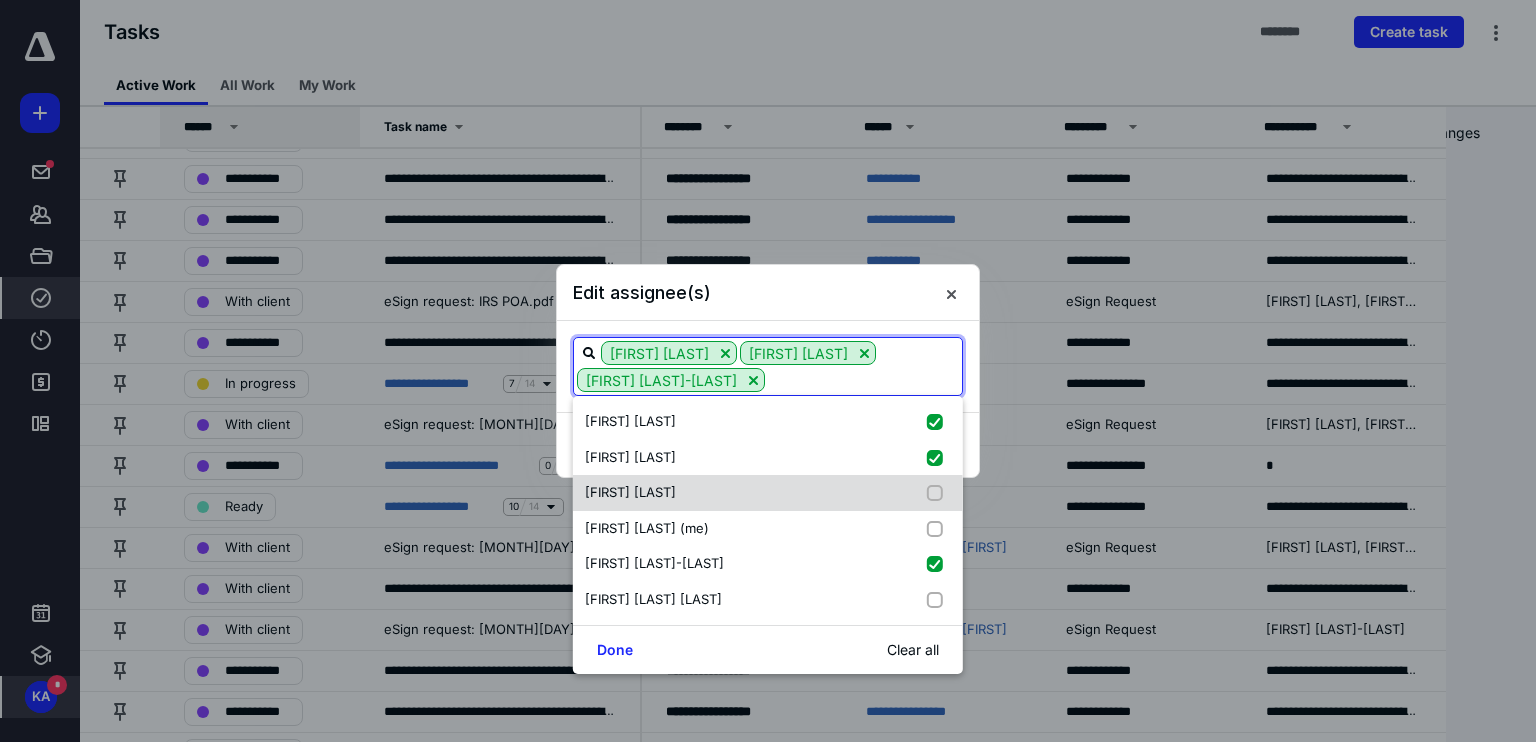 click on "Kim Anthony" at bounding box center (768, 493) 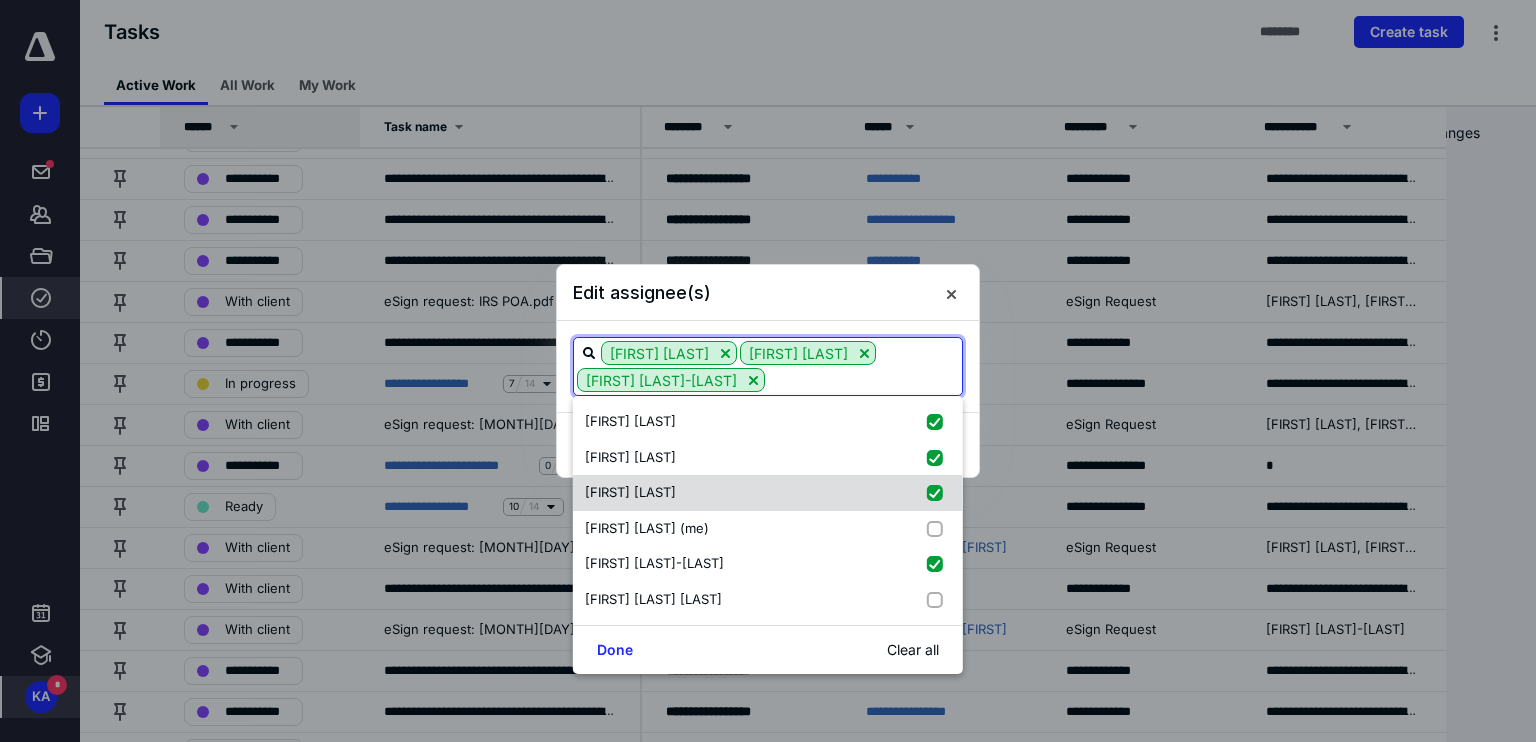 checkbox on "true" 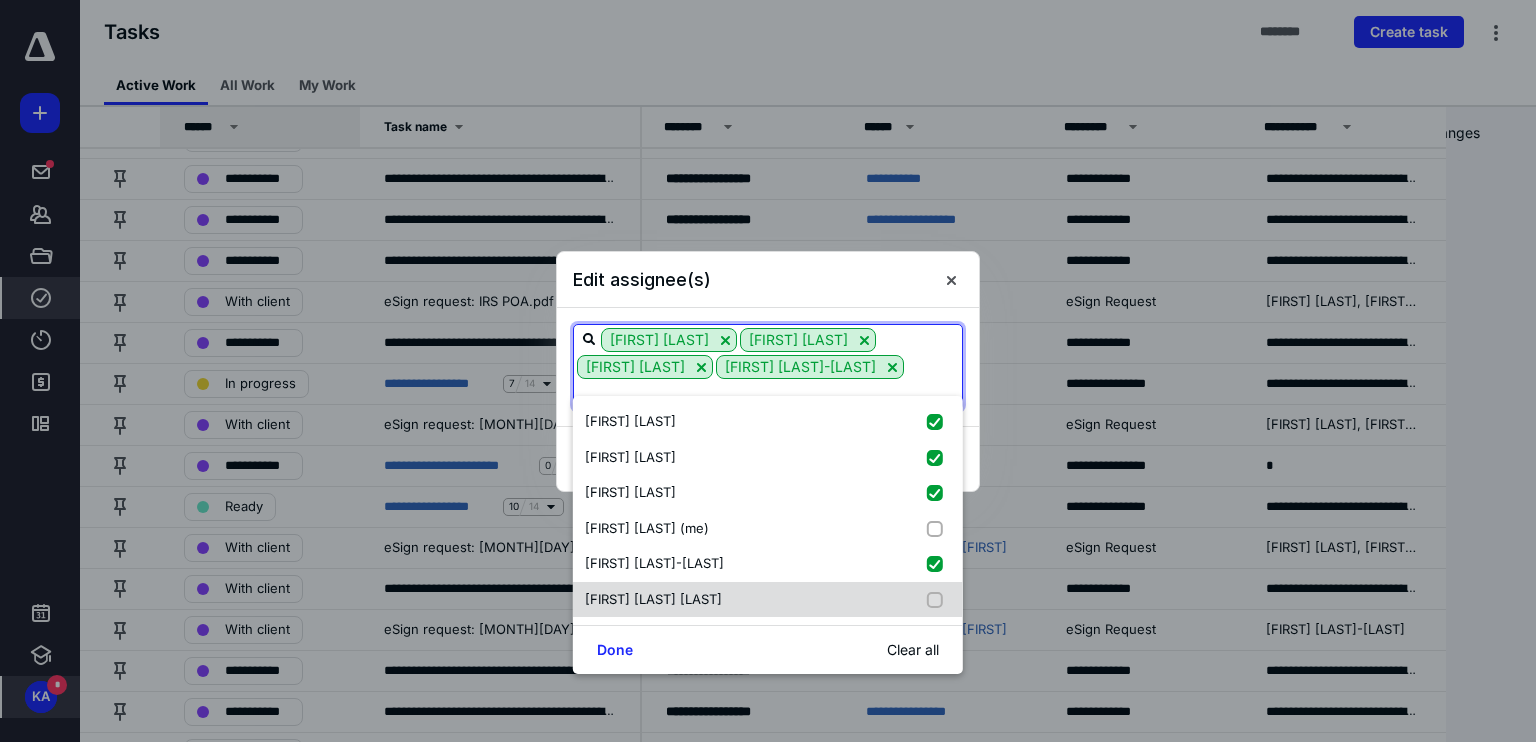 click on "Vivian Altiery De Jesus" at bounding box center [768, 600] 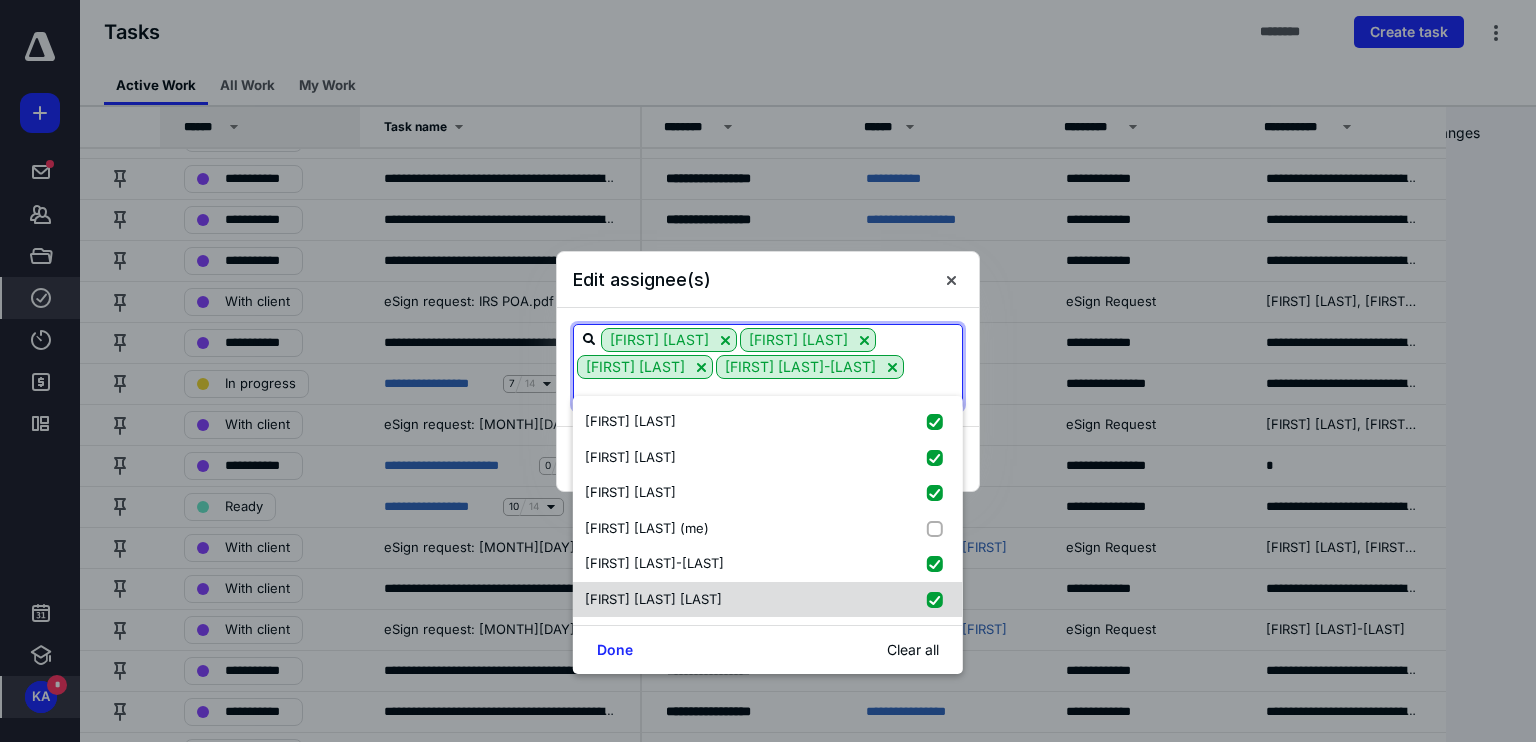 checkbox on "true" 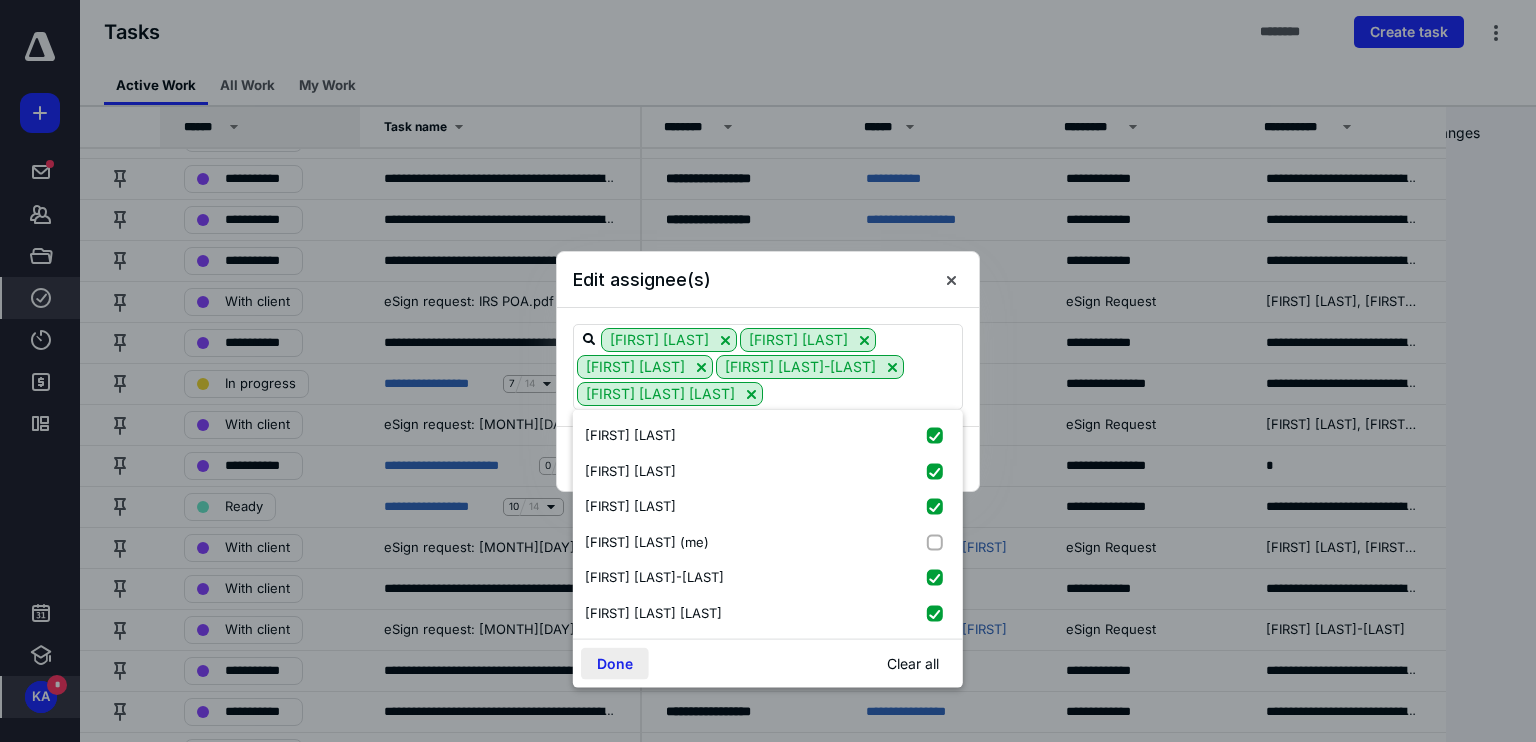 click on "Done" at bounding box center [615, 664] 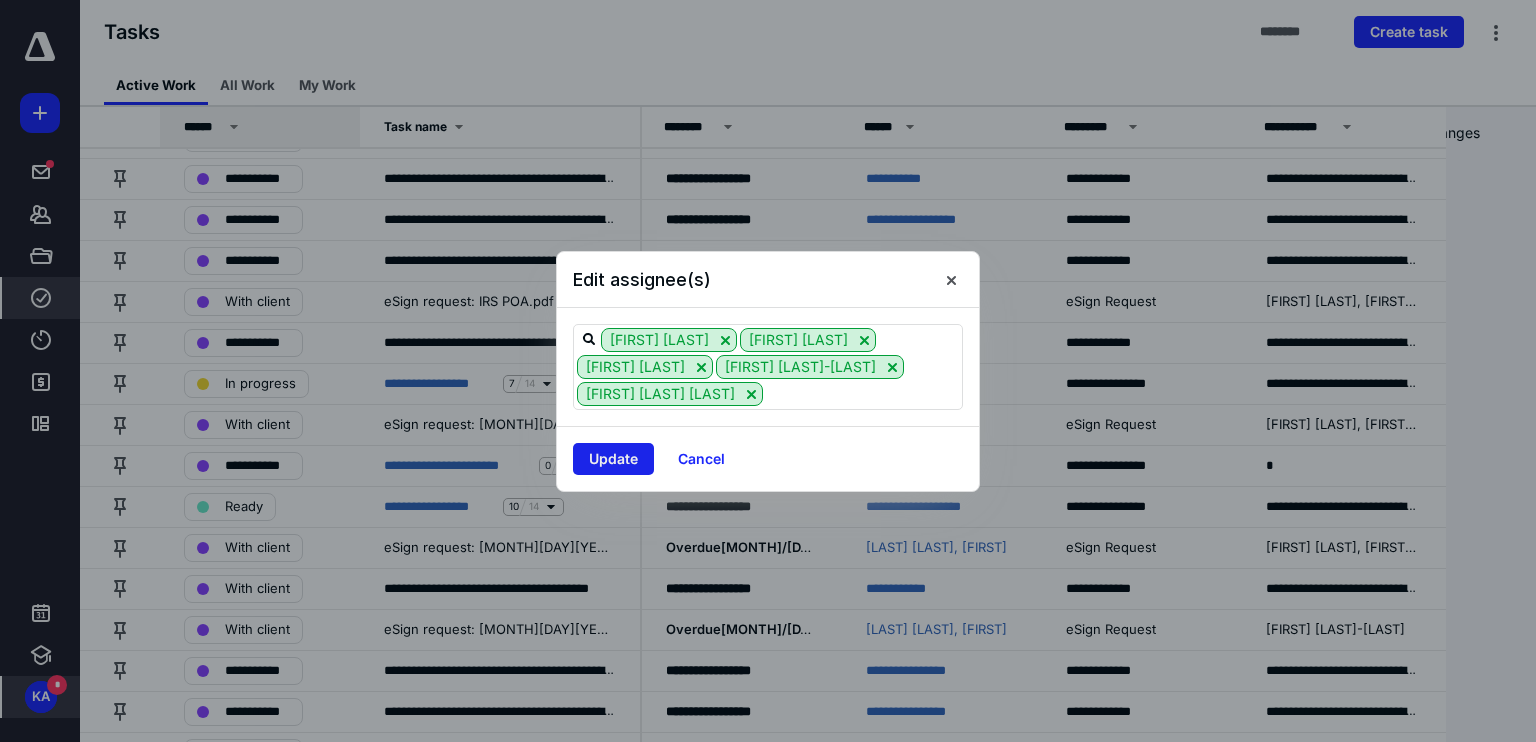 click on "Update" at bounding box center (613, 459) 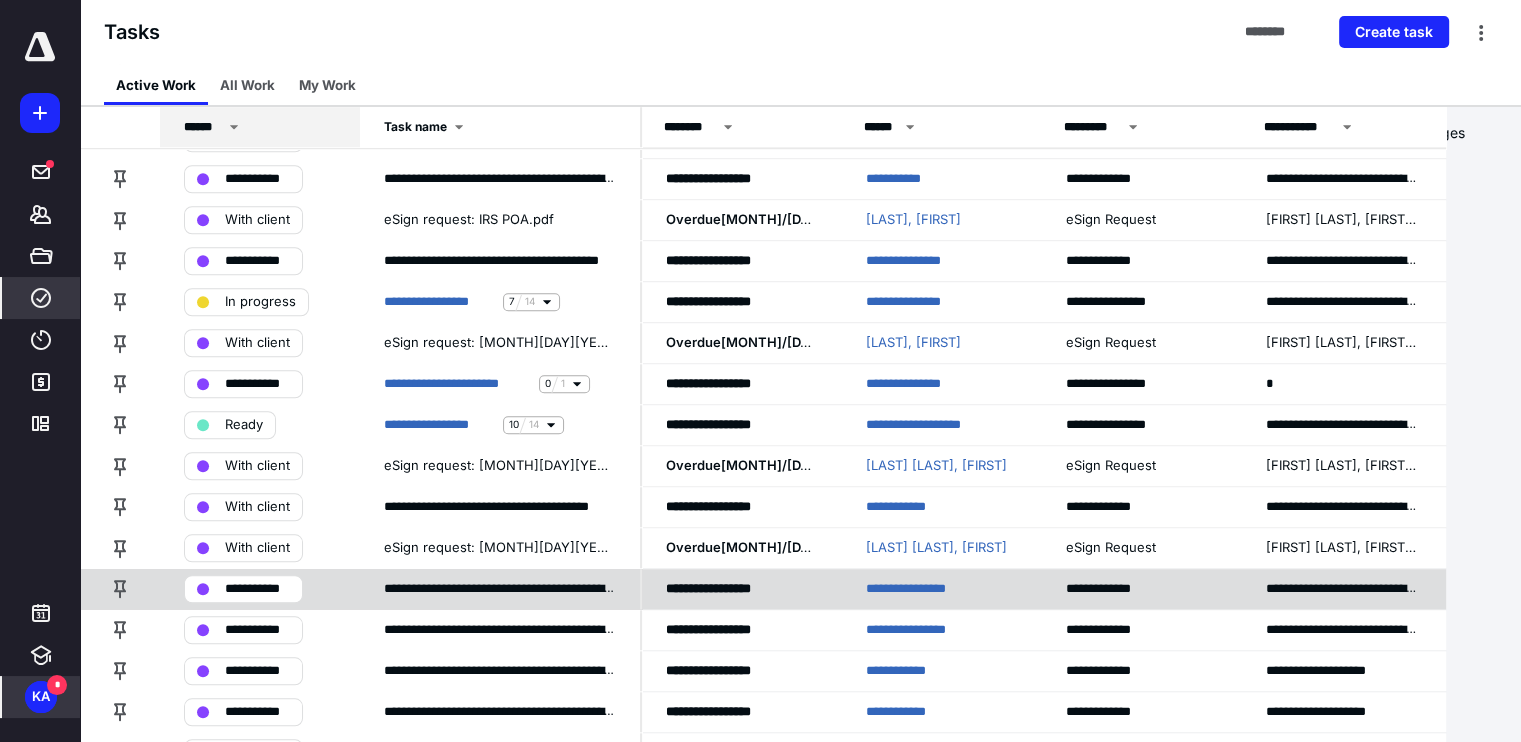 scroll, scrollTop: 1700, scrollLeft: 0, axis: vertical 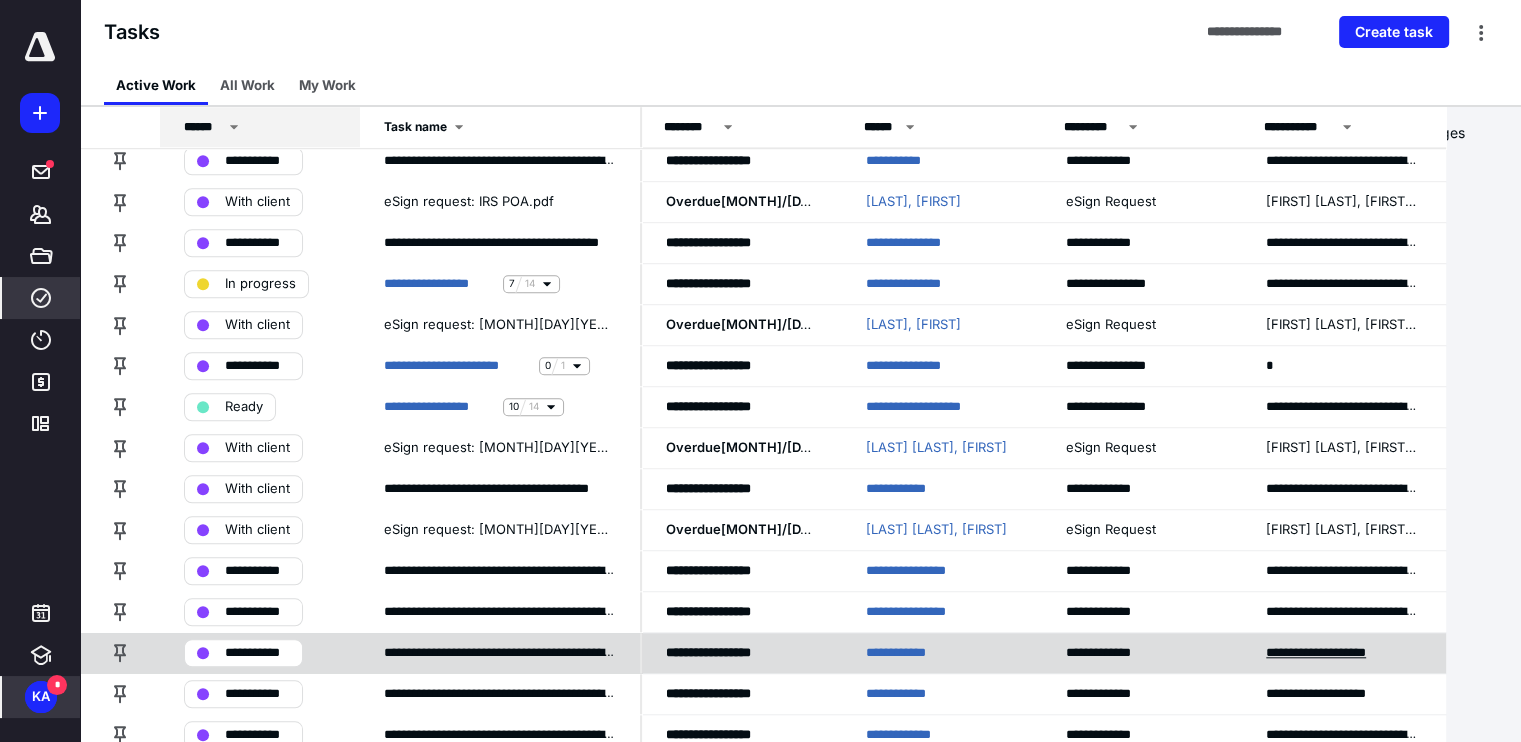 click on "**********" at bounding box center [1336, 653] 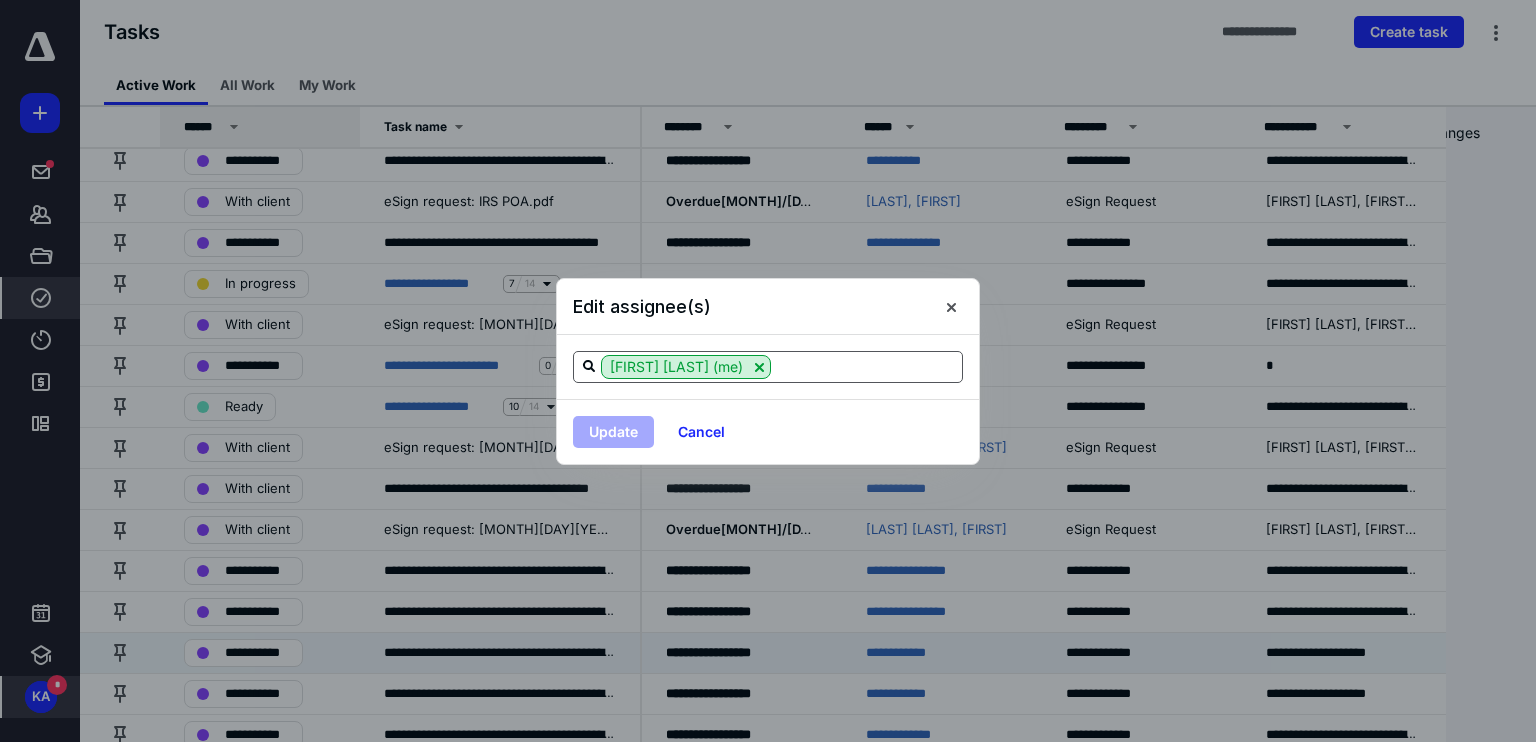 click at bounding box center [866, 366] 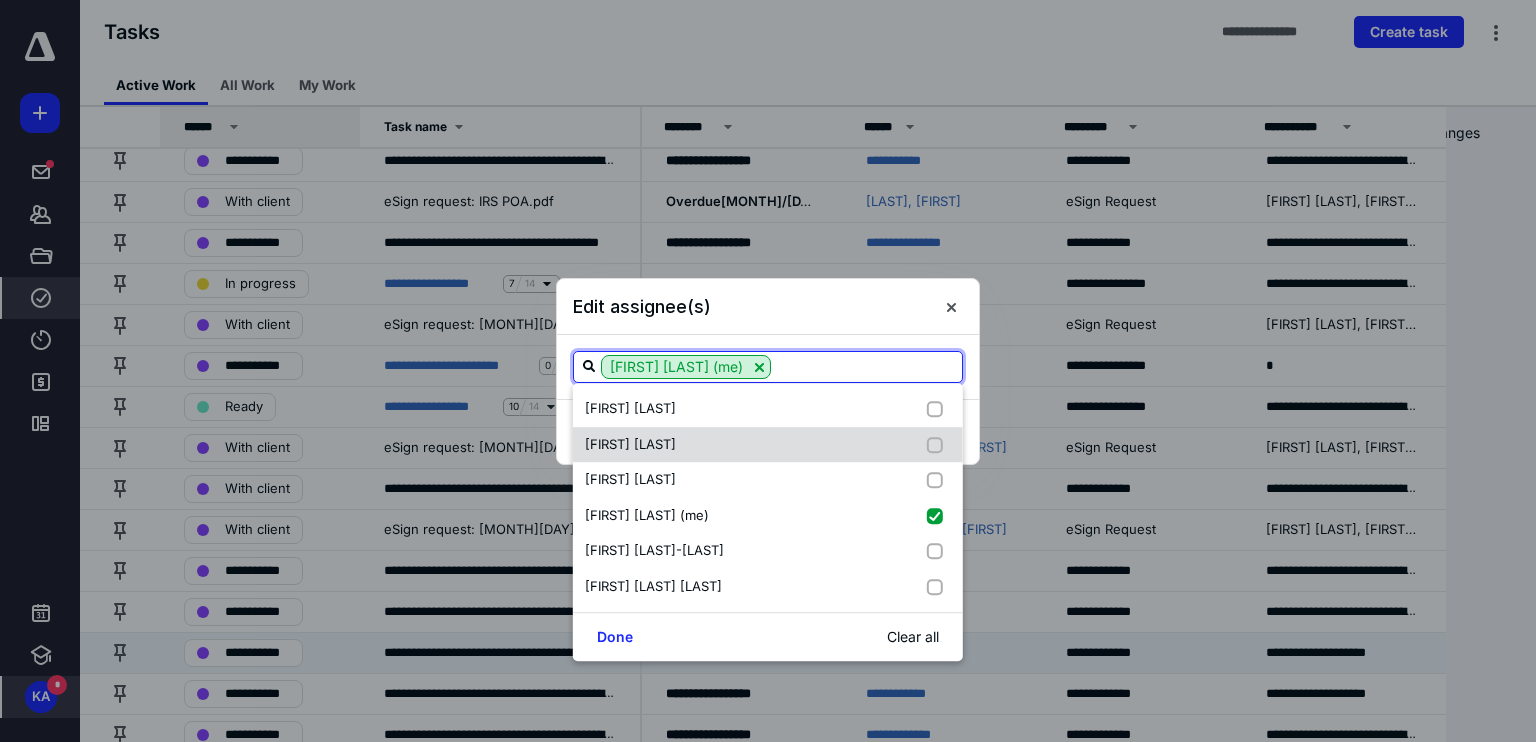 click on "Juda Gabaie" at bounding box center (768, 445) 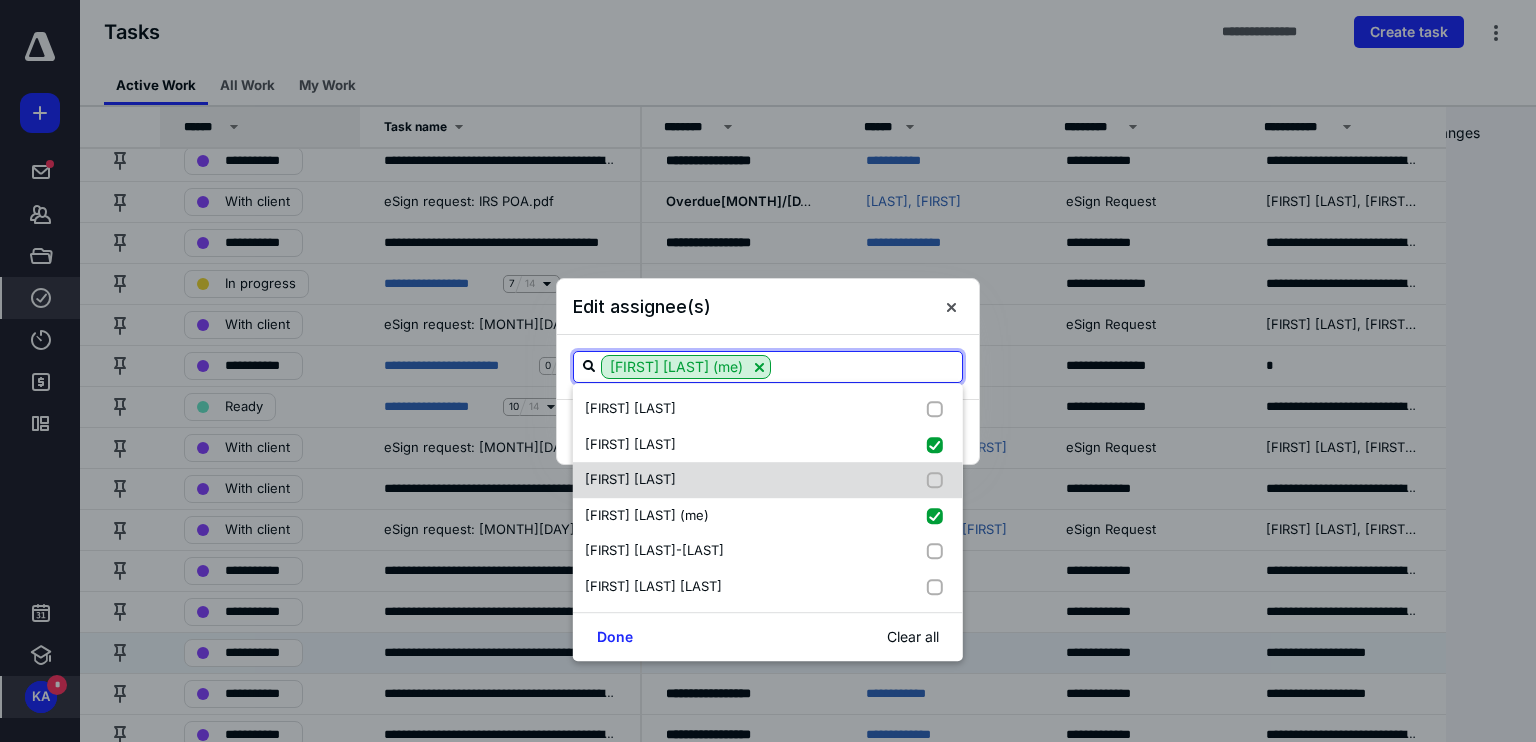 checkbox on "true" 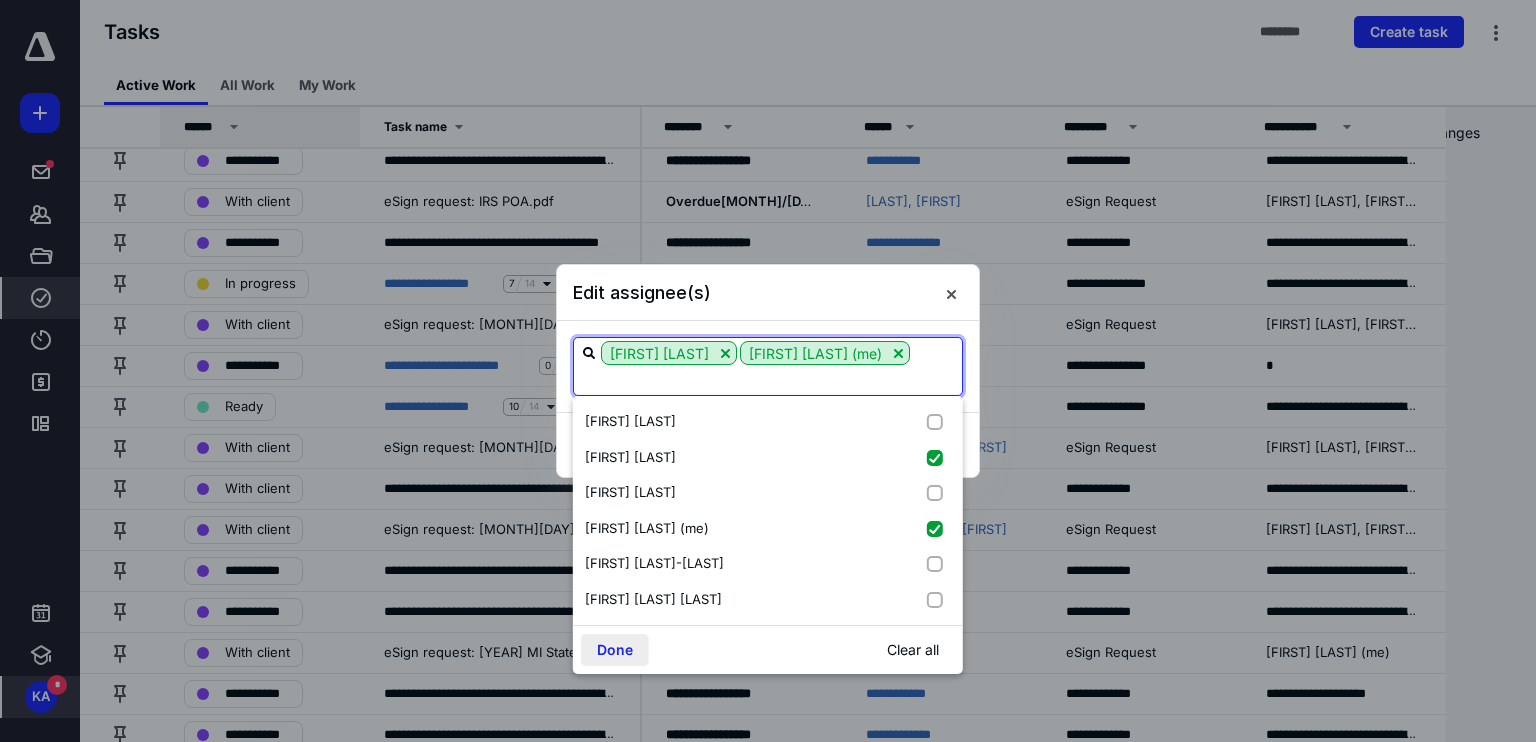 click on "Done" at bounding box center (615, 650) 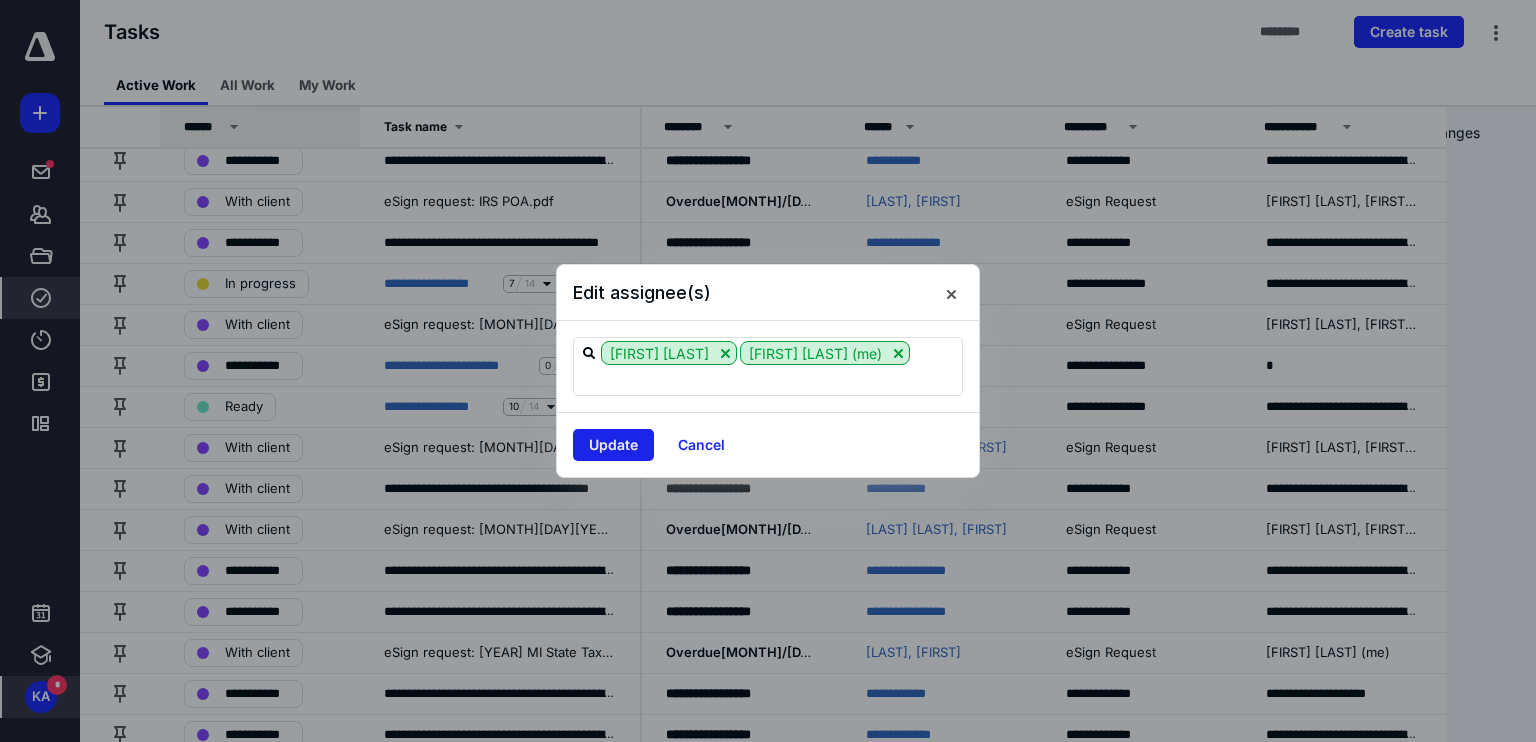 click on "Update" at bounding box center (613, 445) 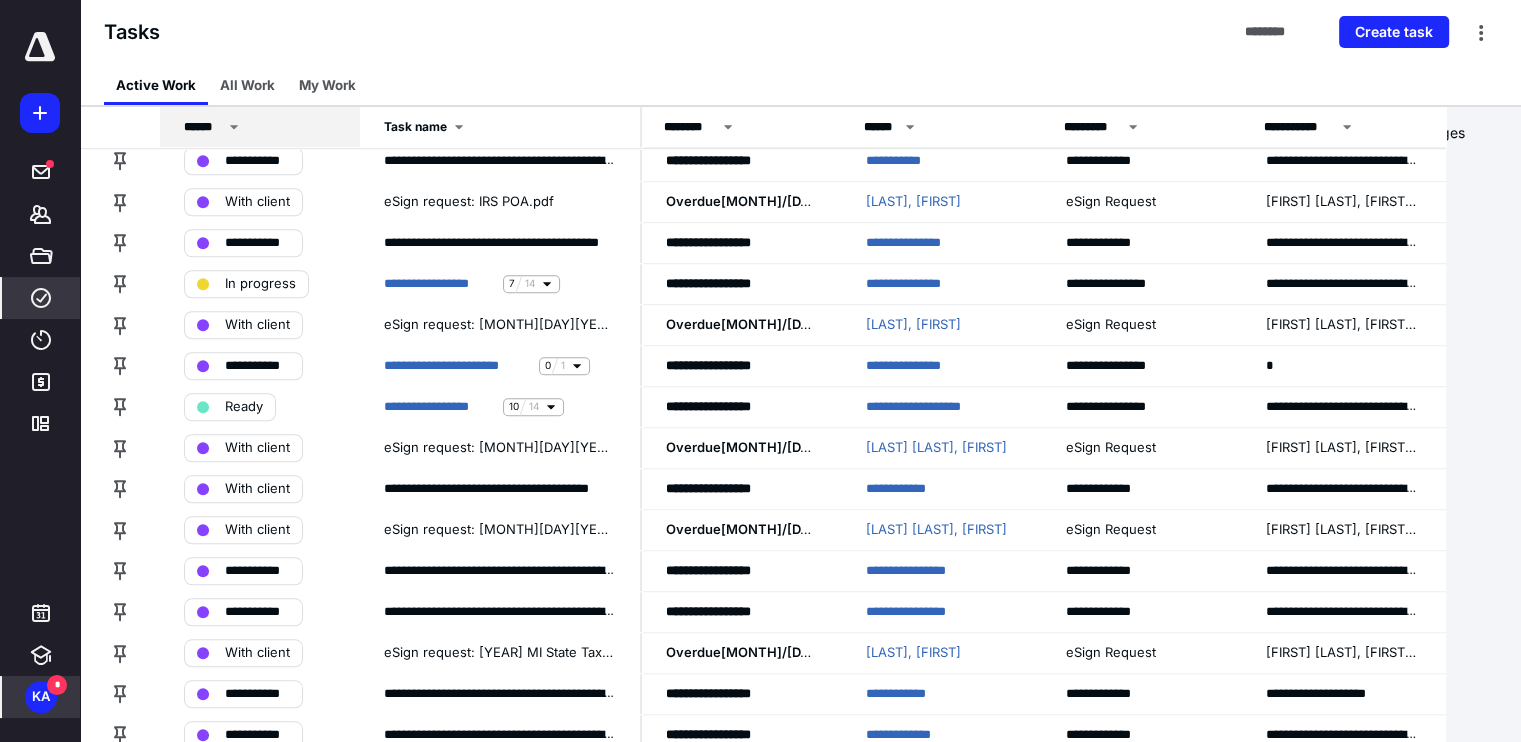 click on "**********" at bounding box center [1336, 694] 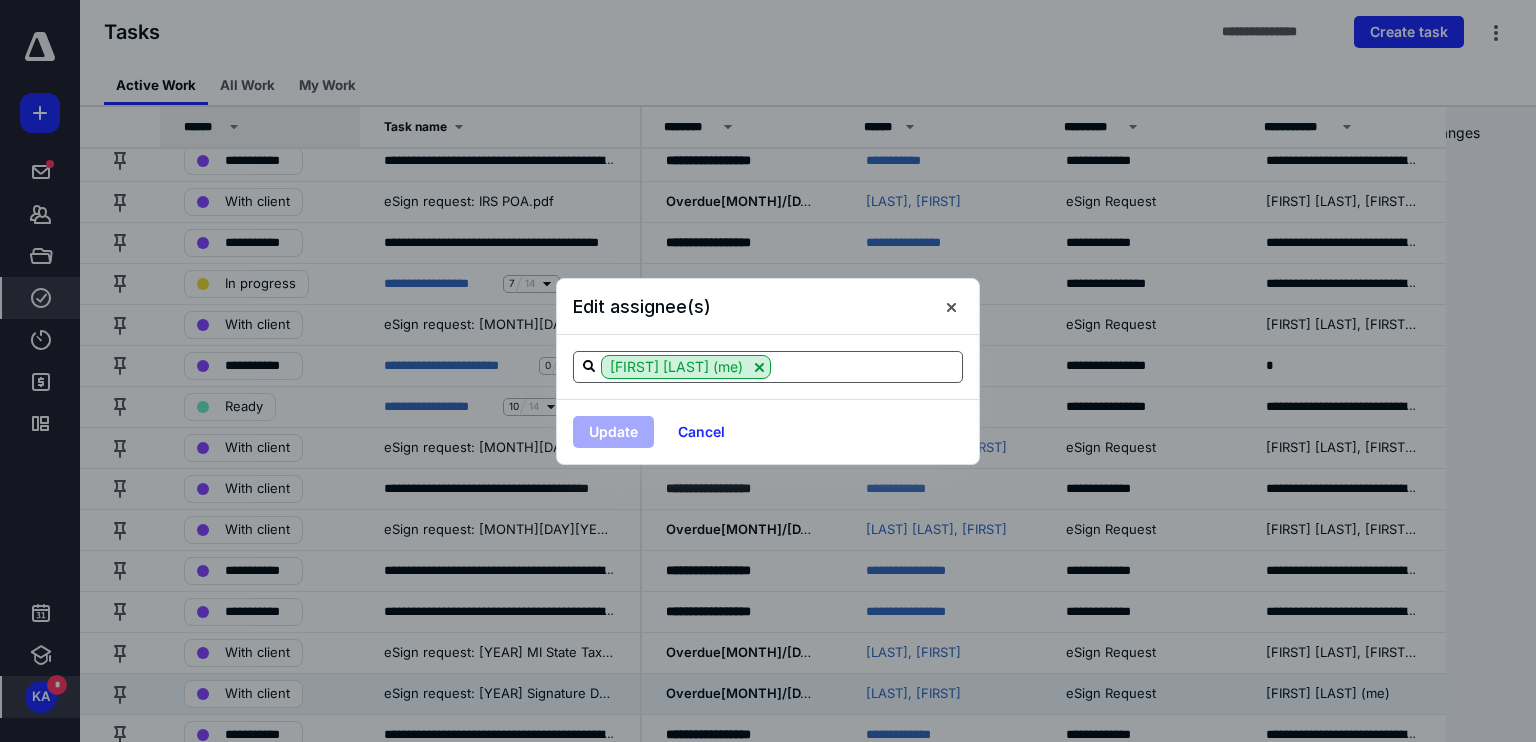 click at bounding box center [866, 366] 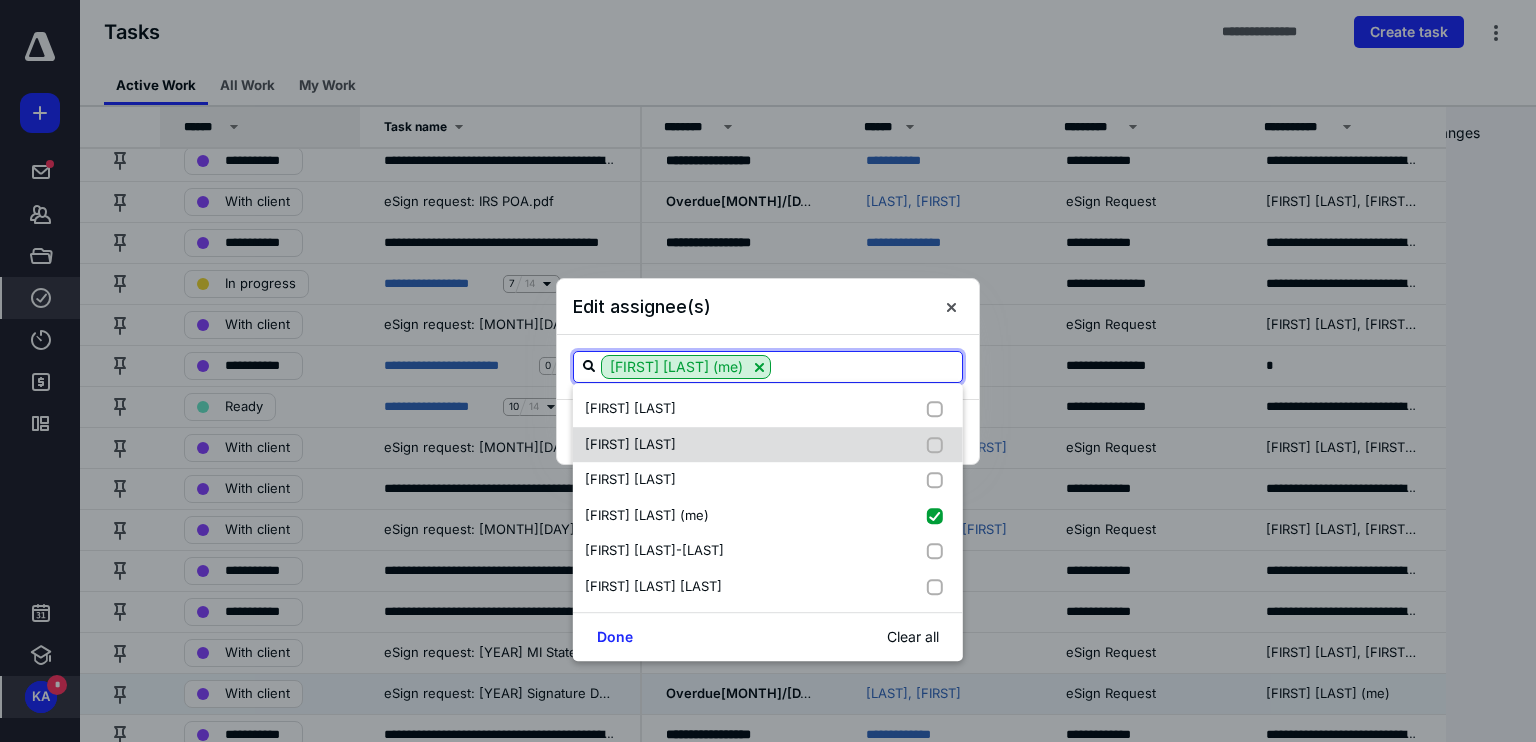click on "Juda Gabaie" at bounding box center (768, 445) 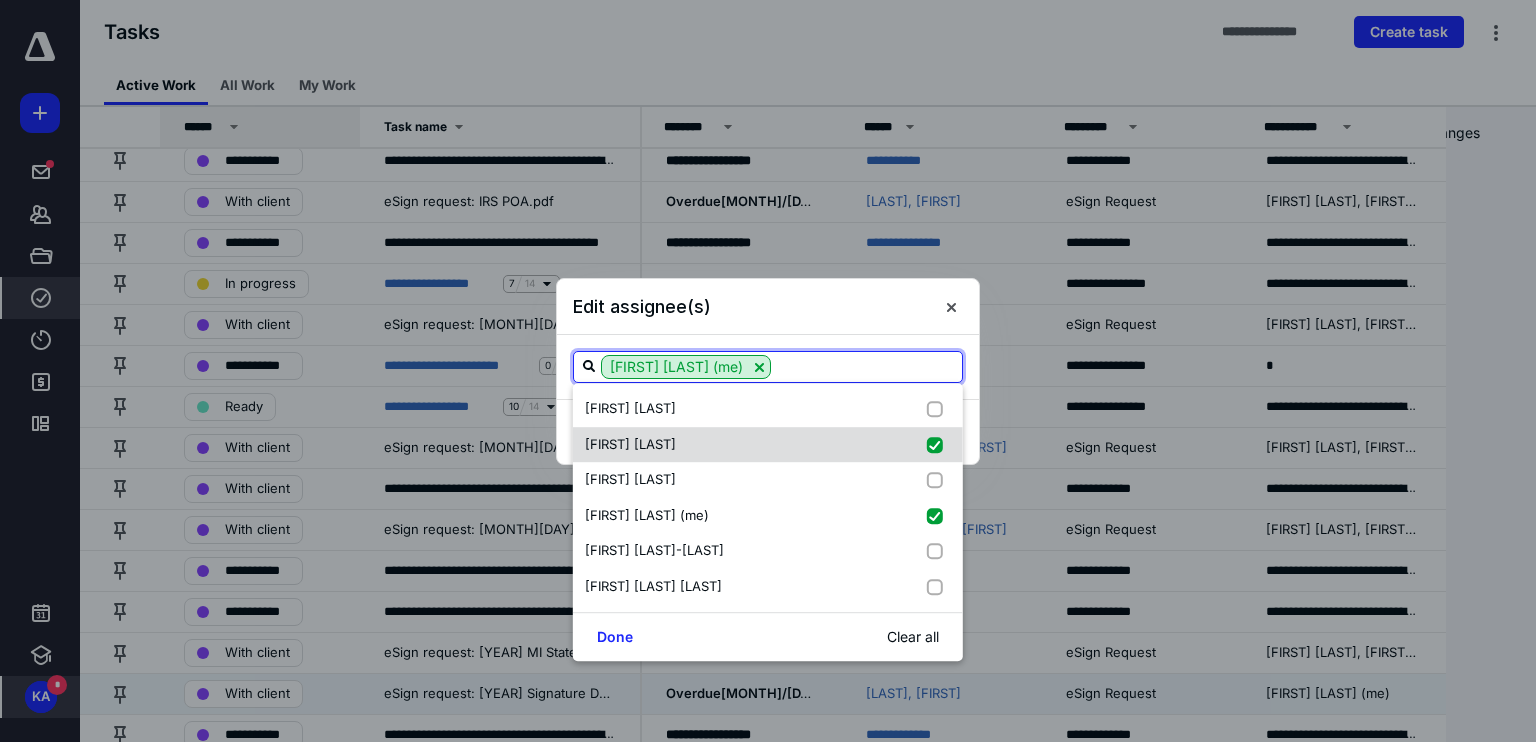 checkbox on "true" 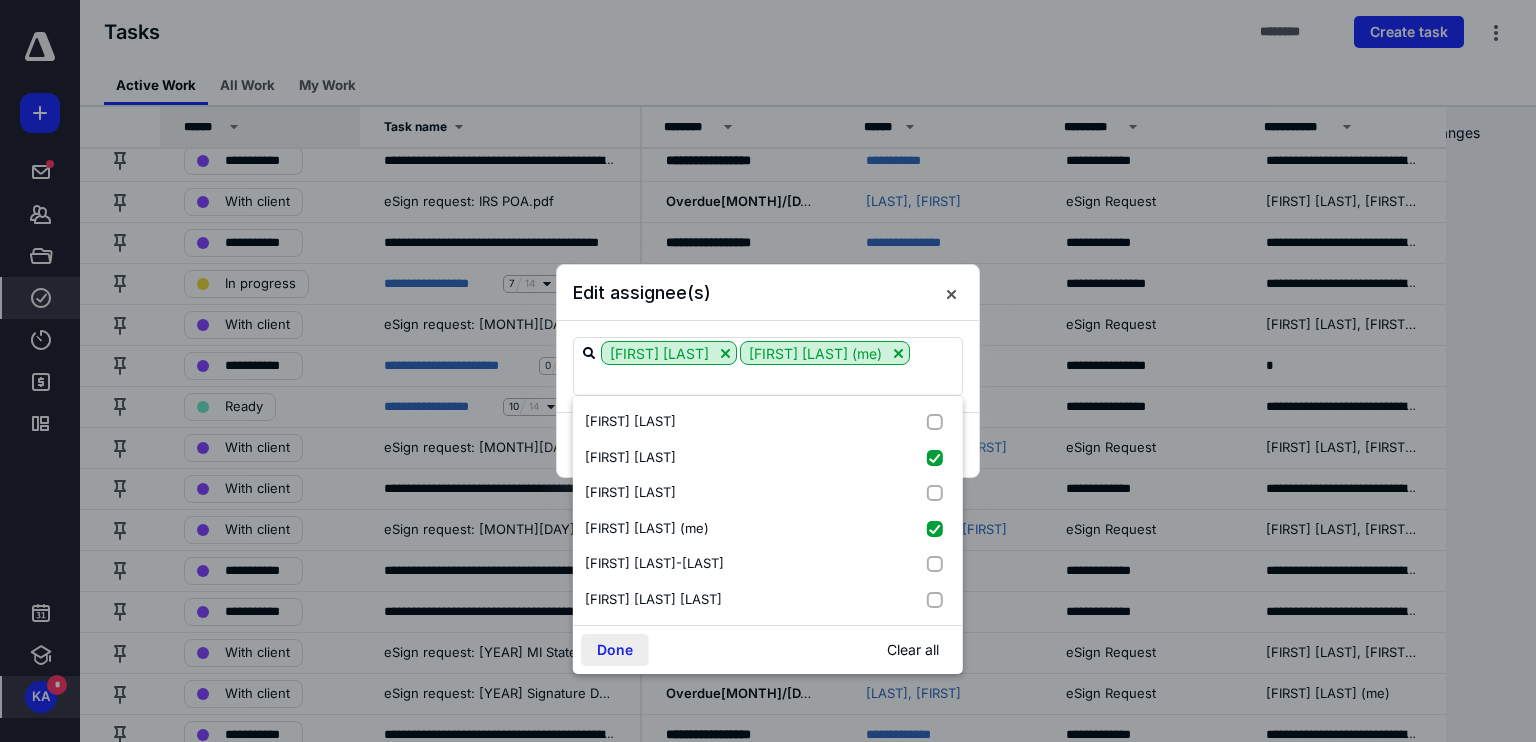 click on "Done" at bounding box center [615, 650] 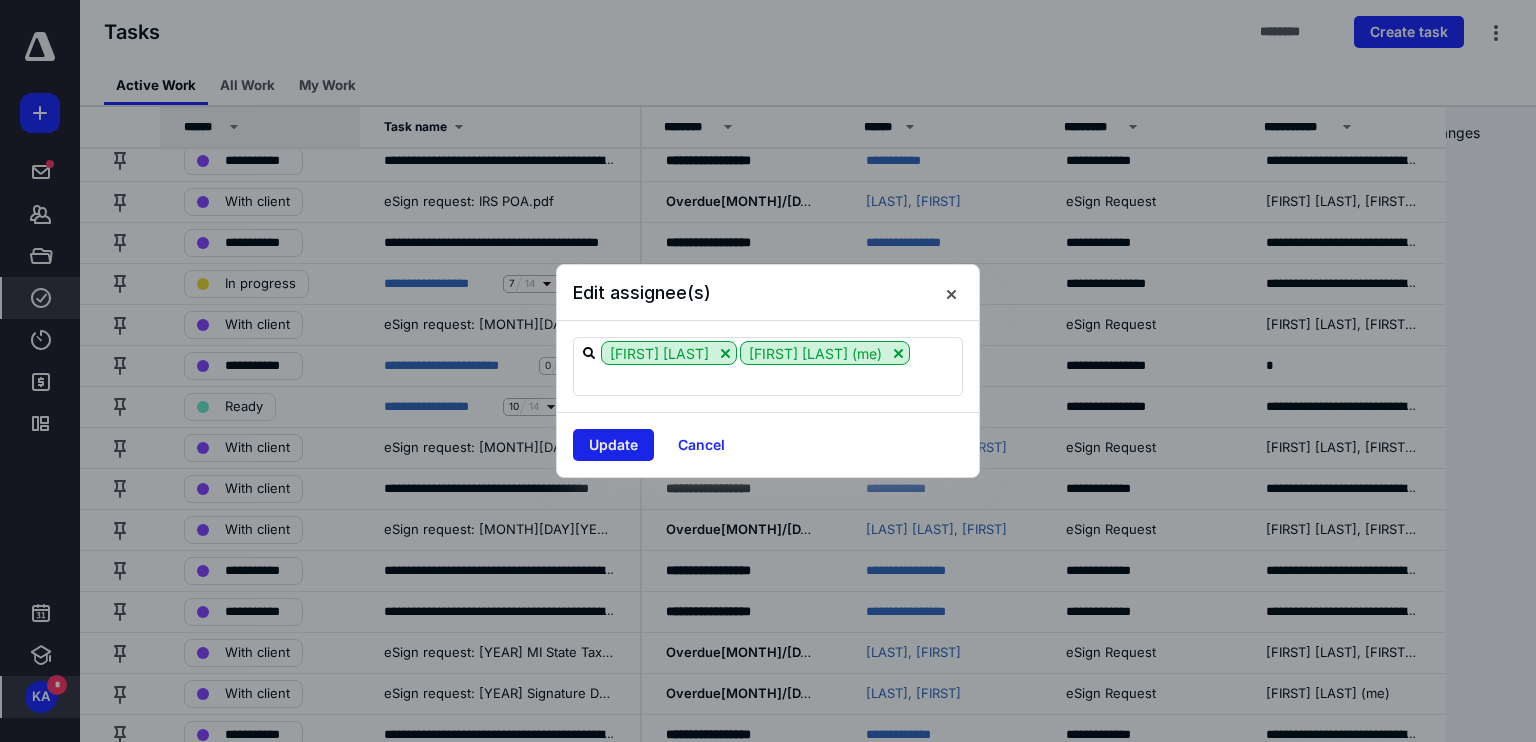 click on "Update" at bounding box center (613, 445) 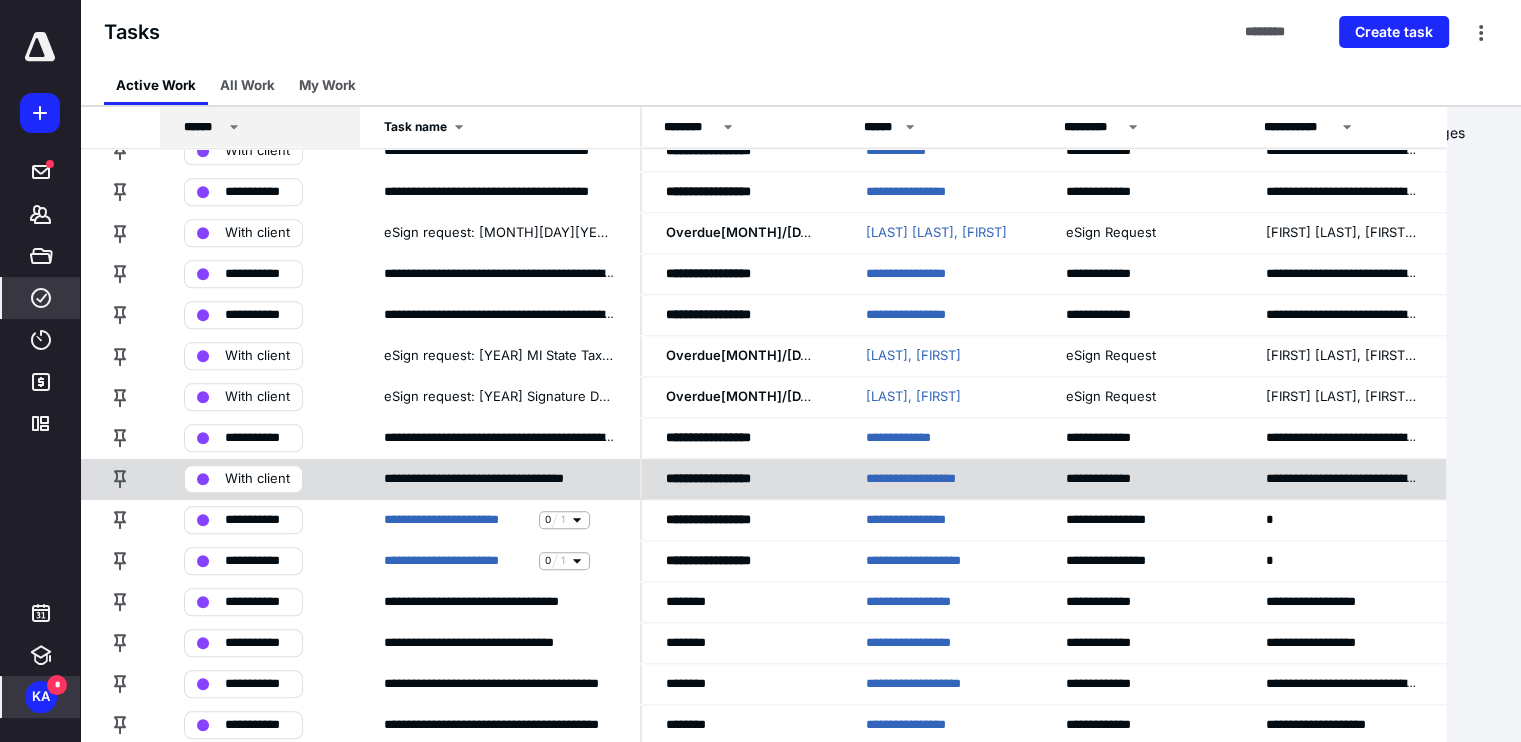 scroll, scrollTop: 2000, scrollLeft: 0, axis: vertical 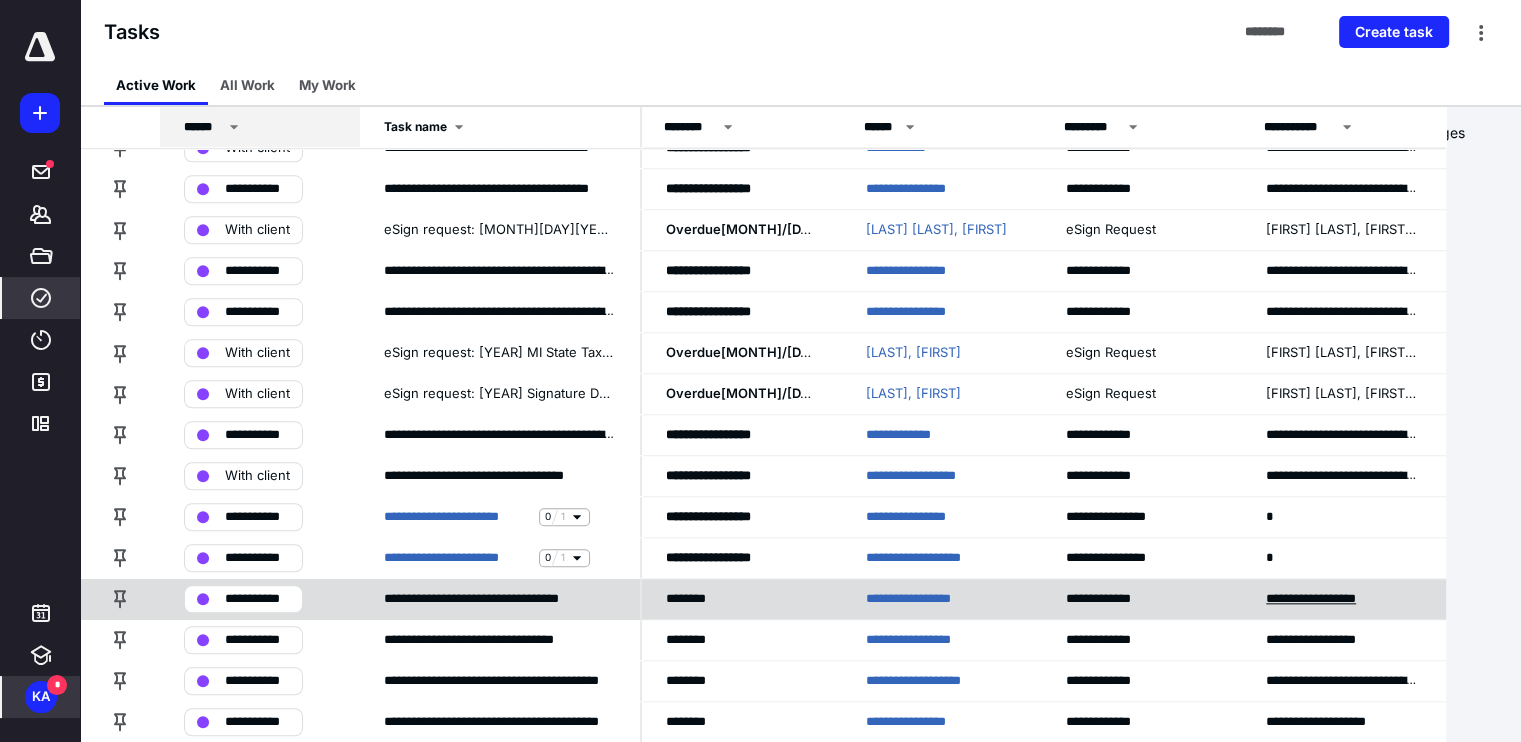 click on "**********" at bounding box center [1329, 599] 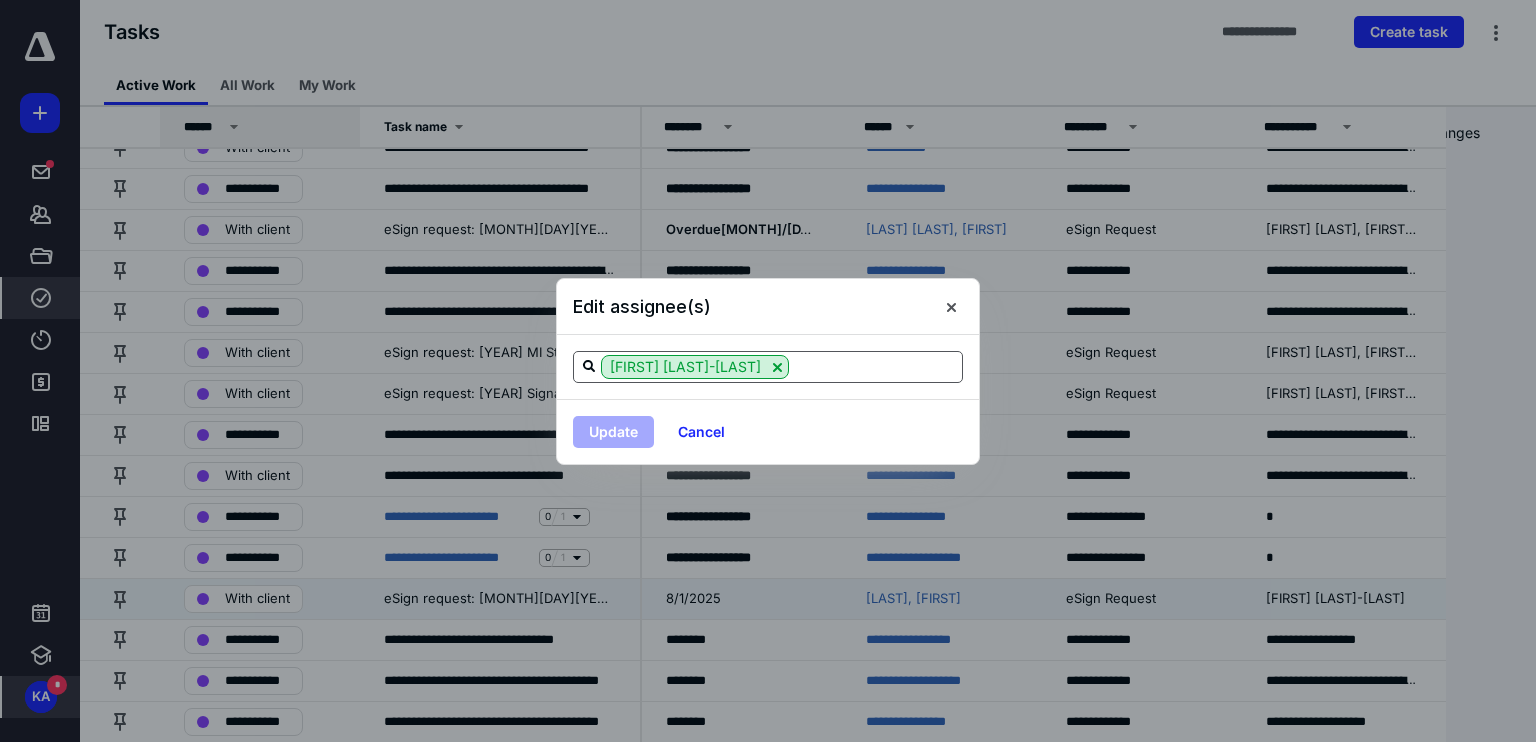 click at bounding box center (875, 366) 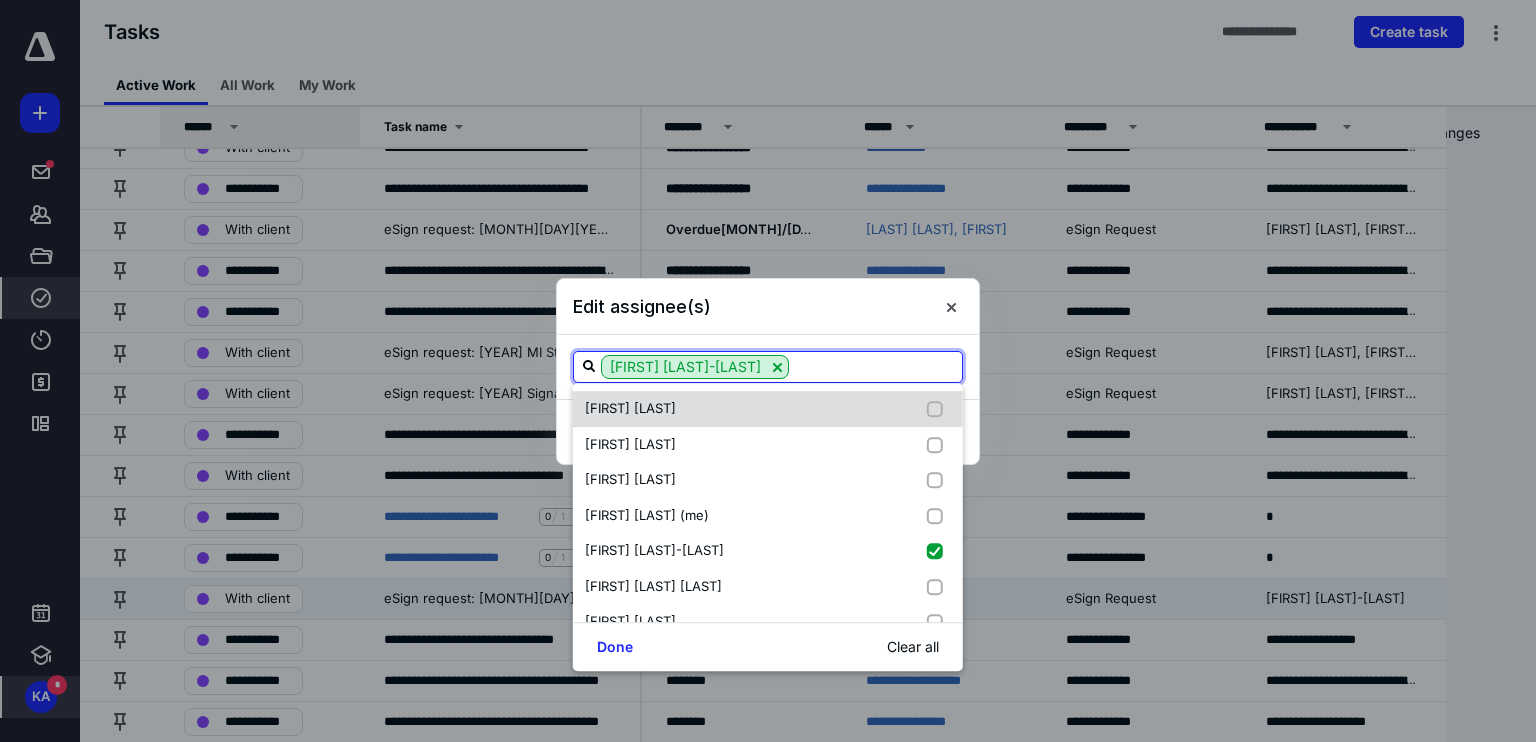 click on "Emma Pasko" at bounding box center (768, 409) 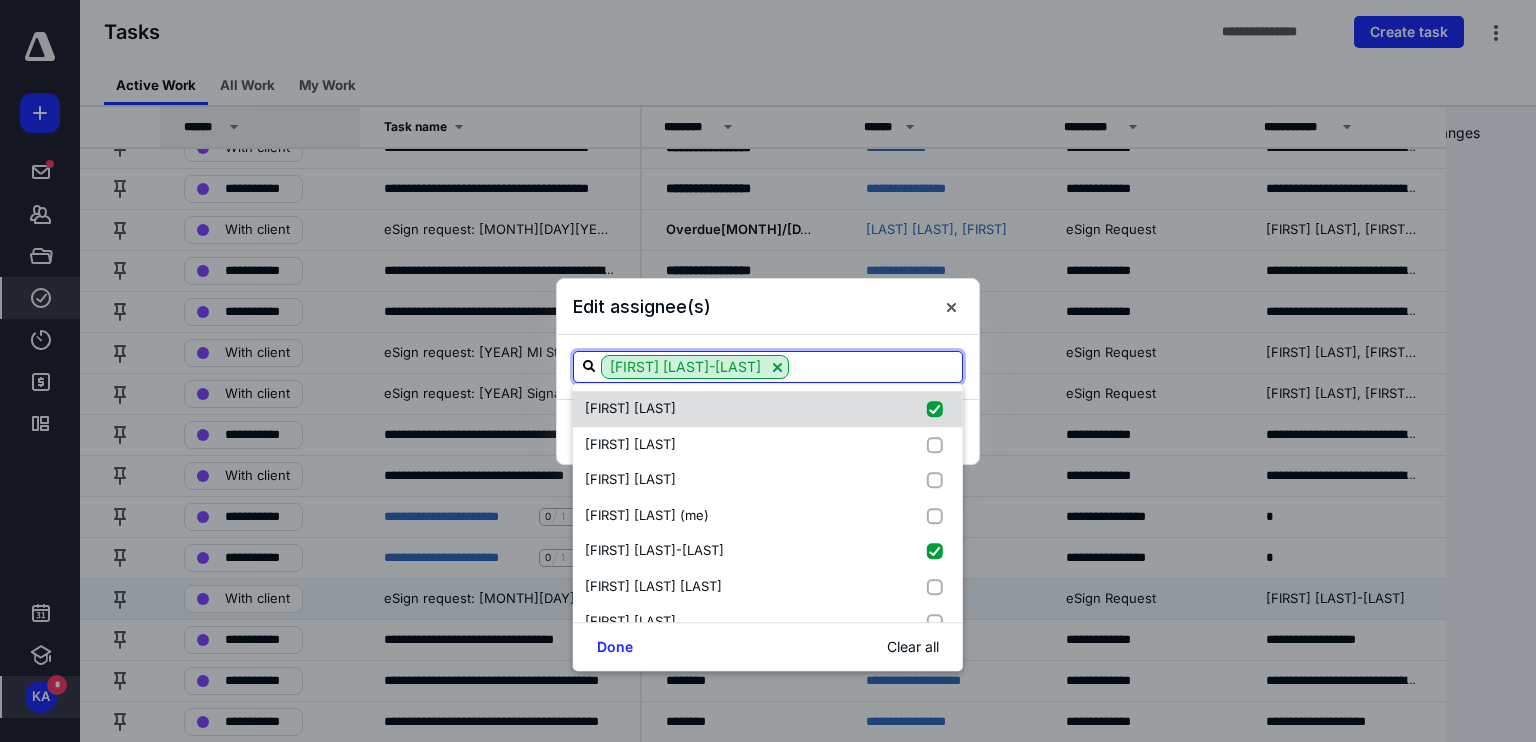 checkbox on "true" 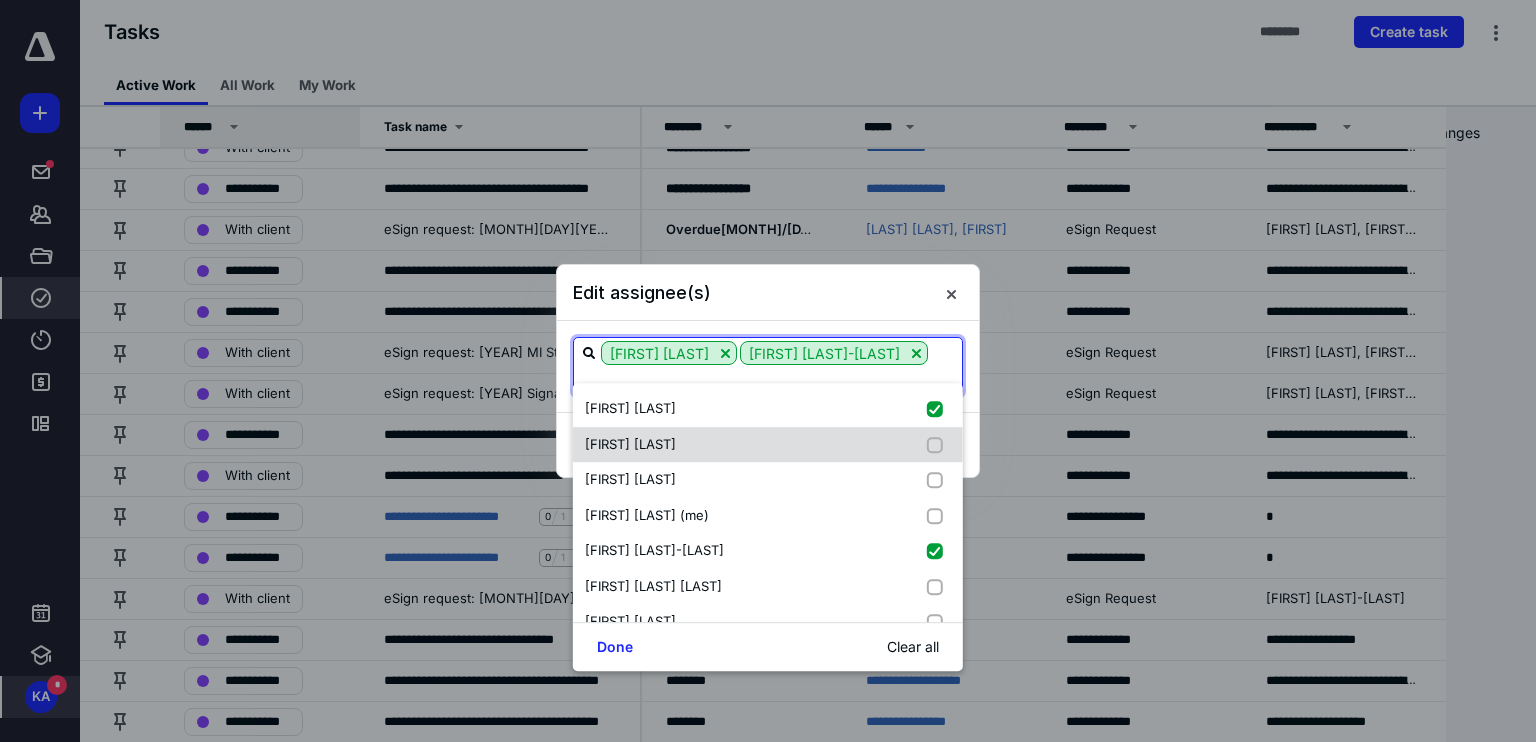 click on "Juda Gabaie" at bounding box center (768, 445) 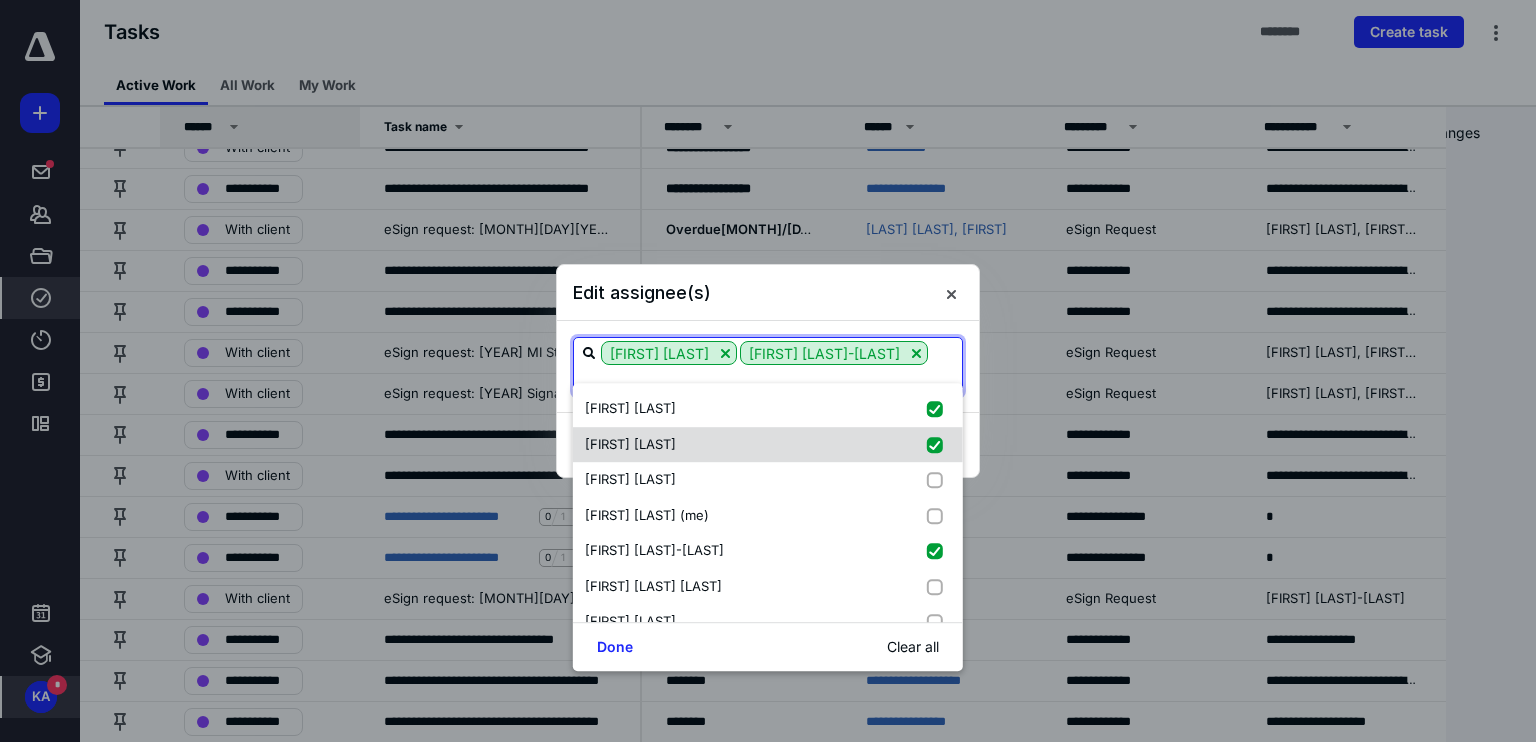 checkbox on "true" 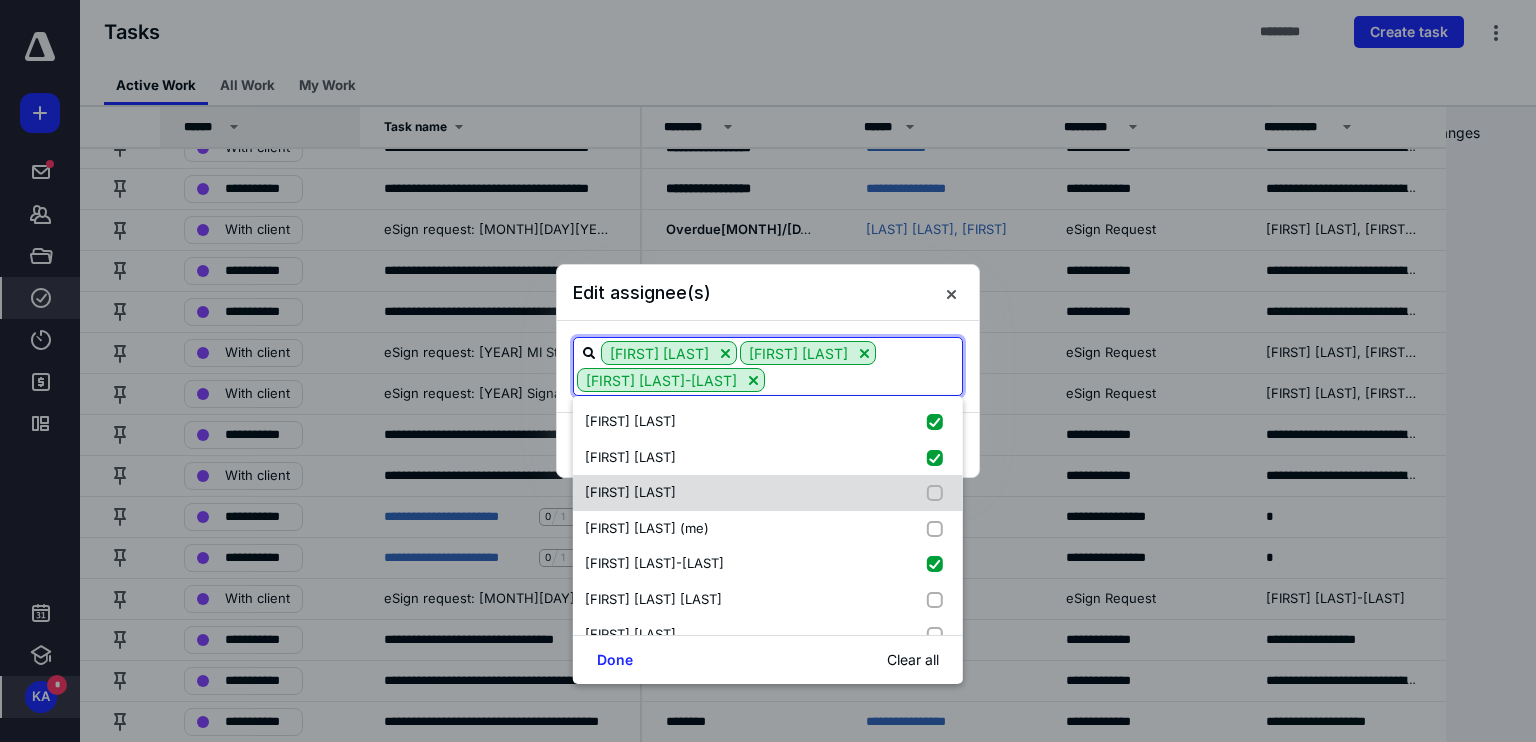 click on "Kim Anthony" at bounding box center (768, 493) 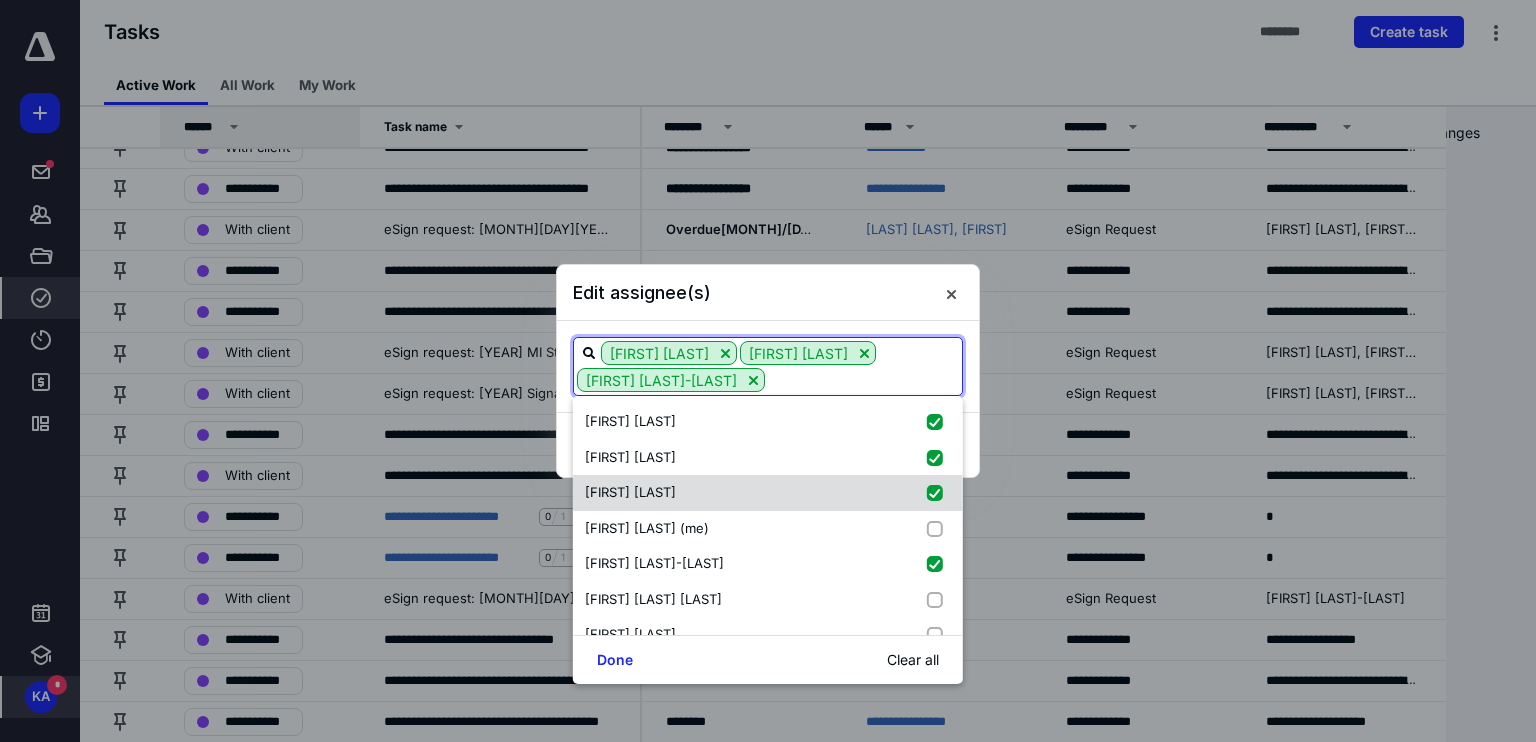checkbox on "true" 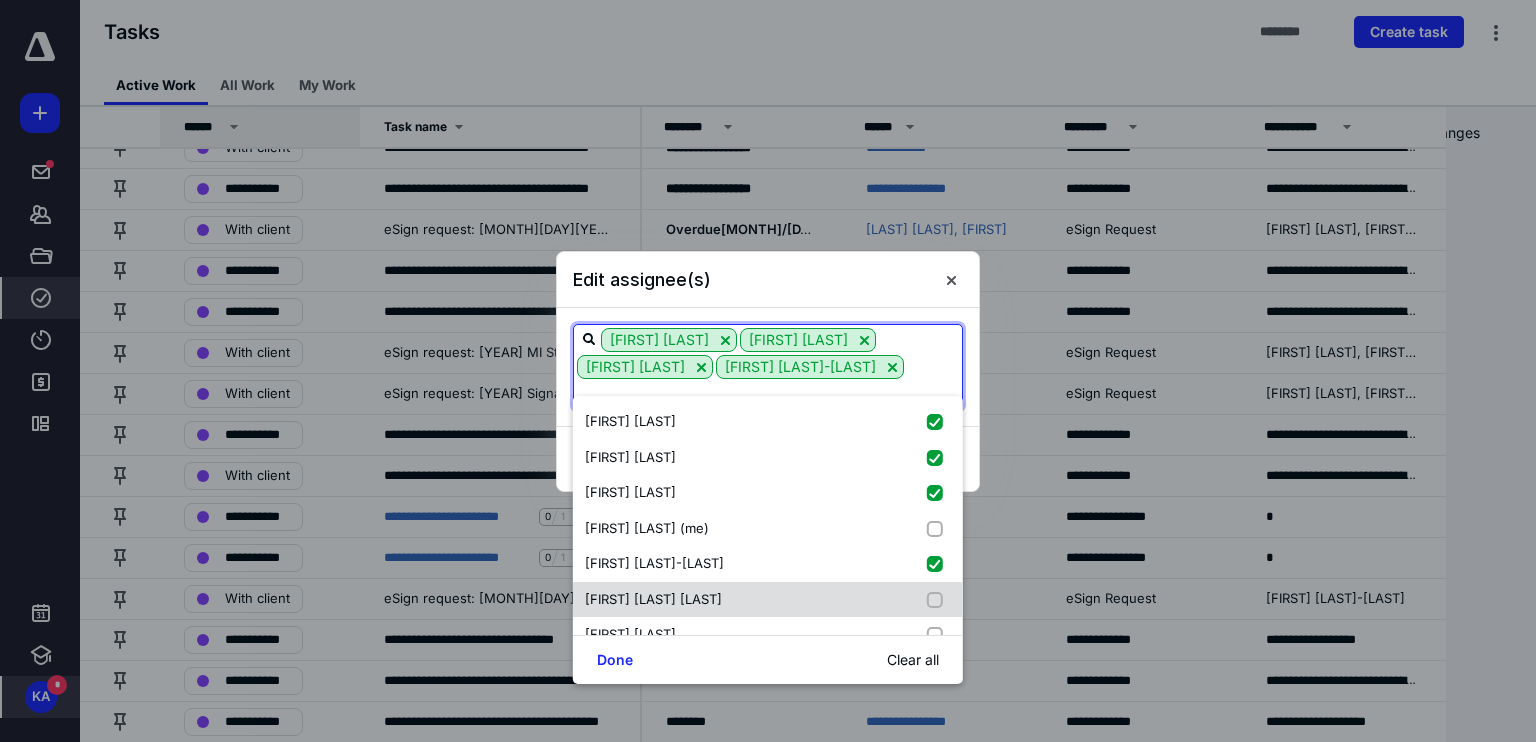 click on "Vivian Altiery De Jesus" at bounding box center [768, 600] 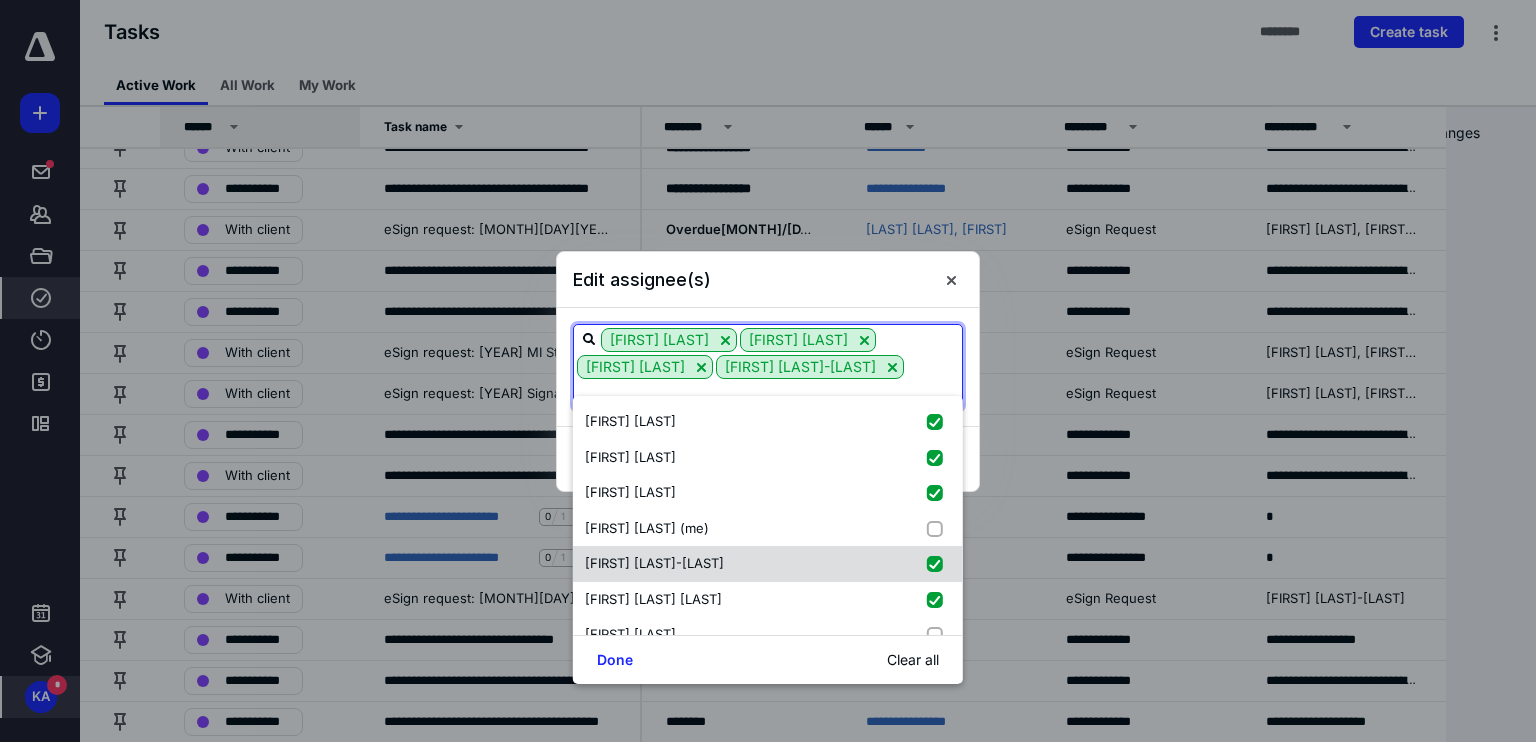 checkbox on "true" 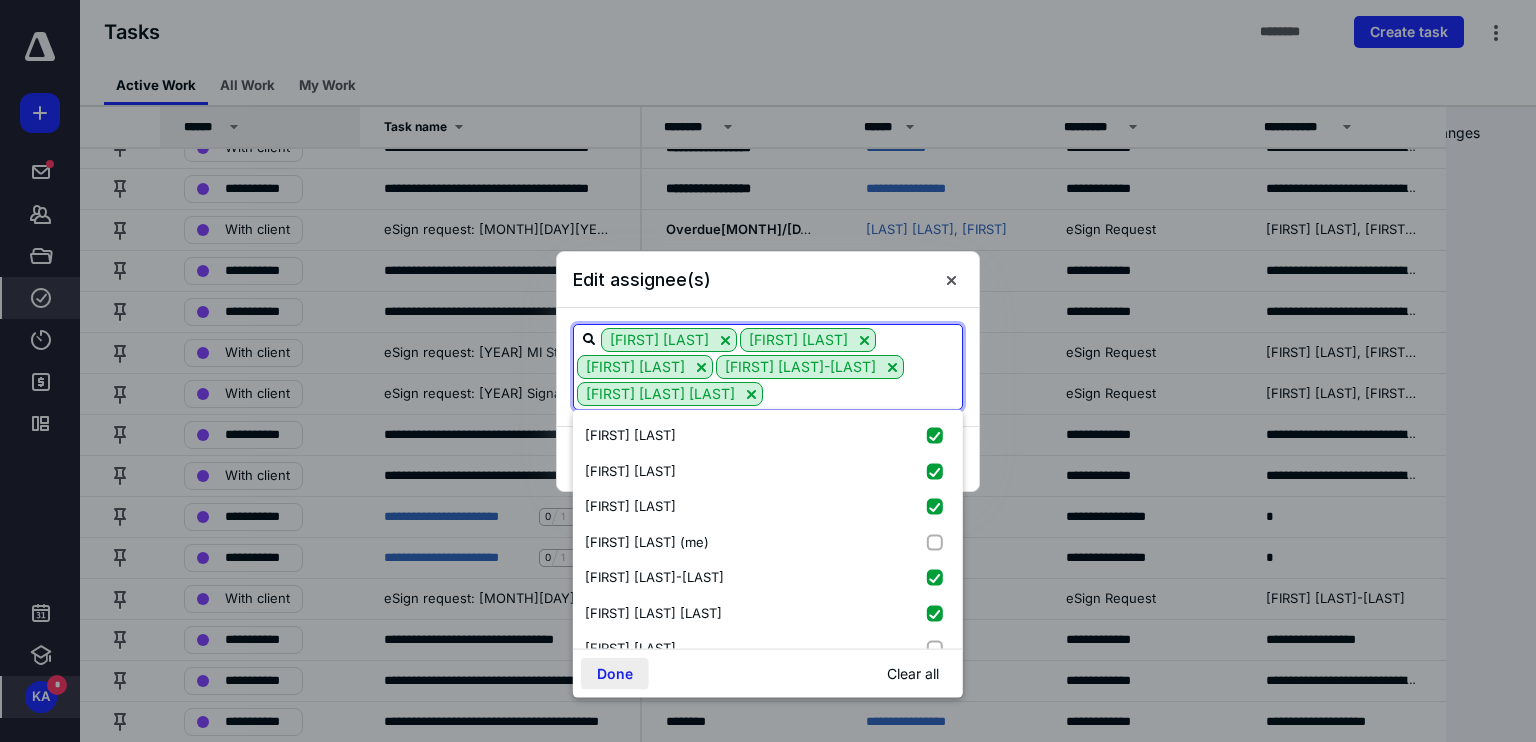 click on "Done" at bounding box center [615, 674] 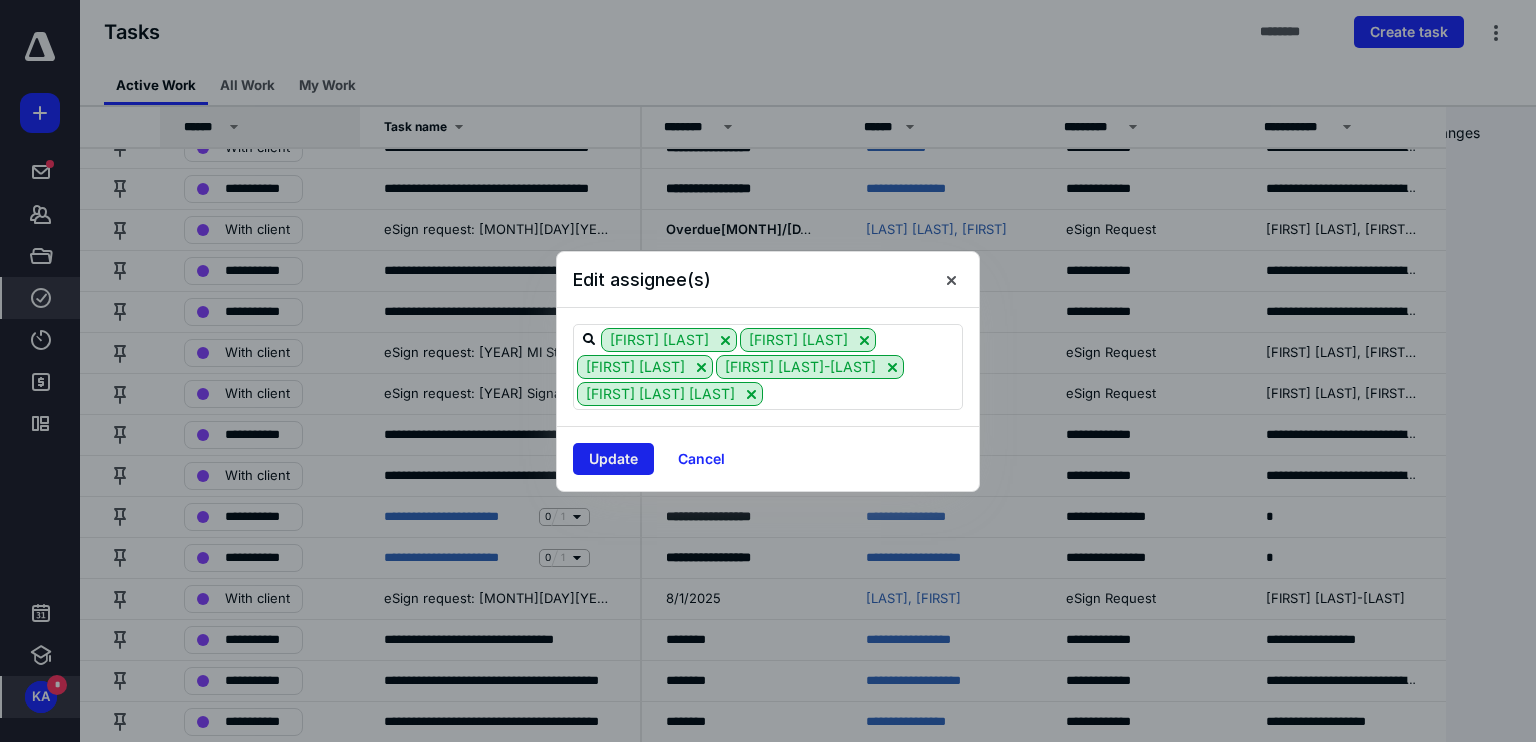 click on "Update" at bounding box center (613, 459) 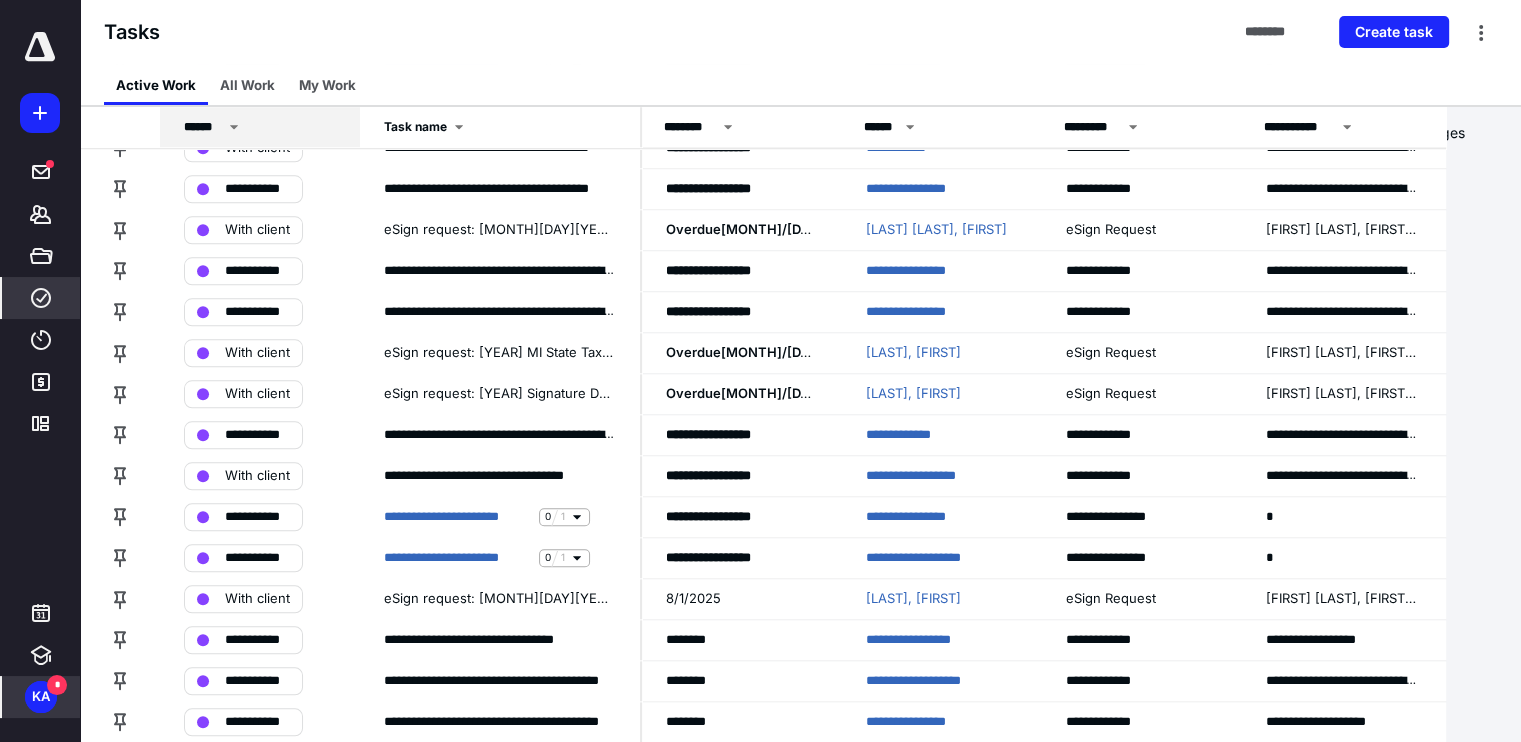 click on "**********" at bounding box center [1329, 640] 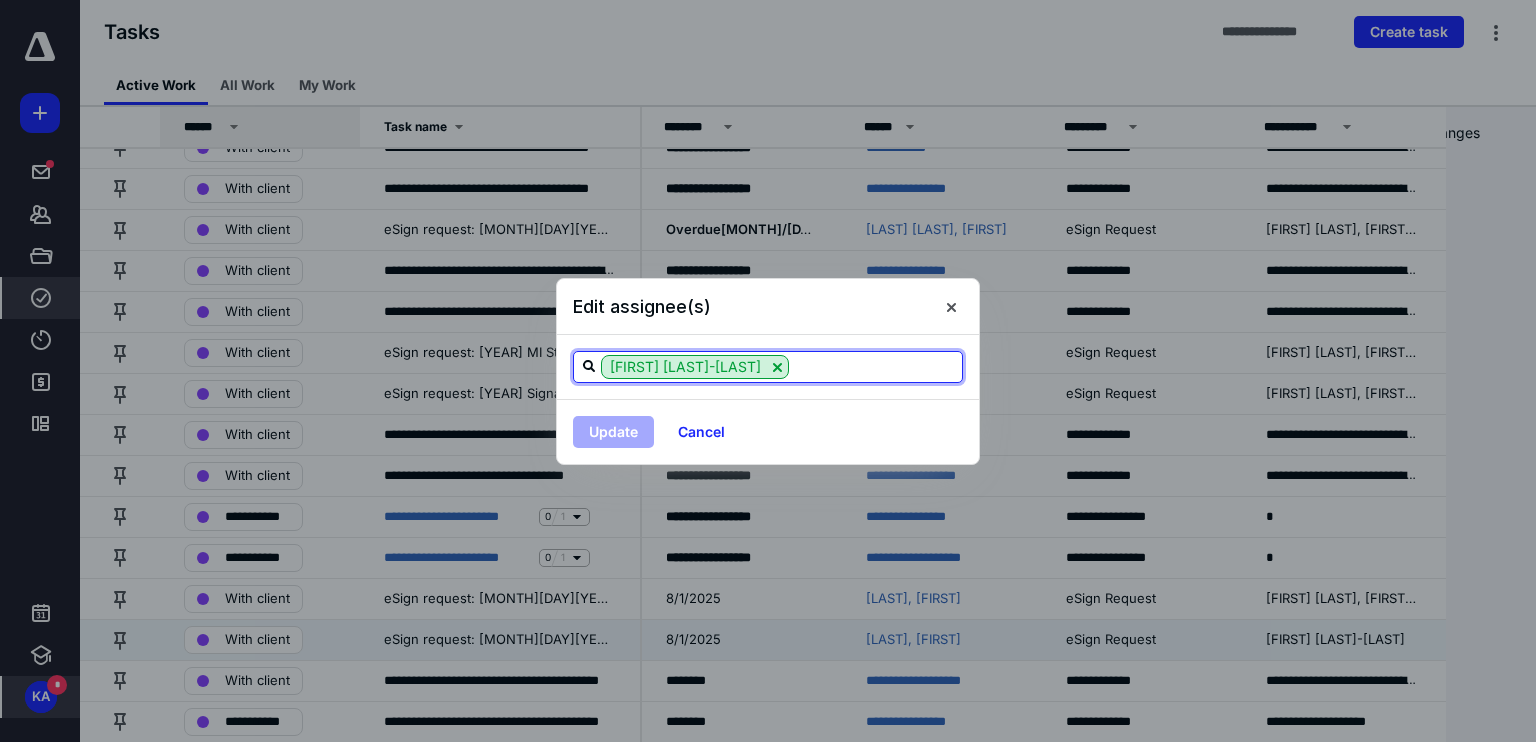 click at bounding box center [875, 366] 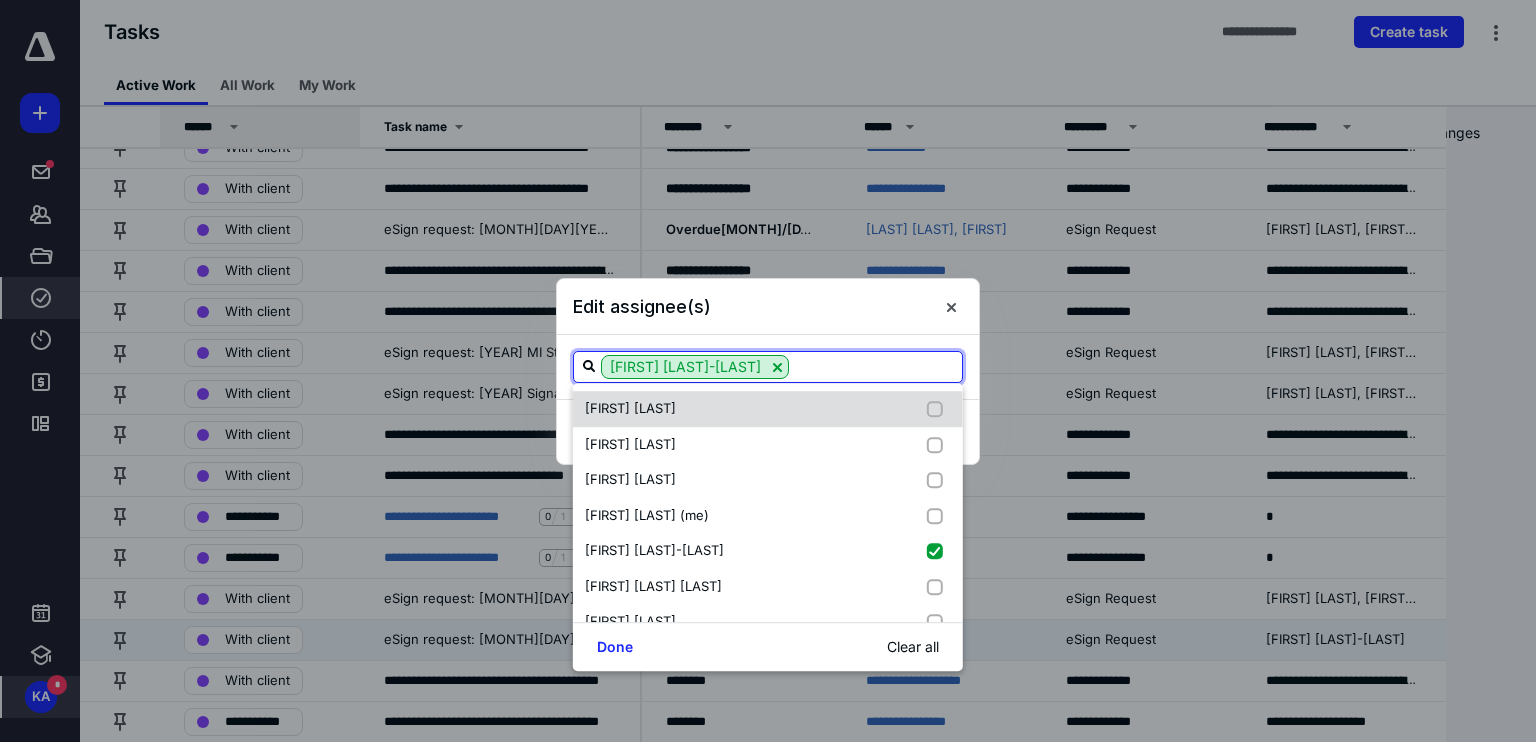 click on "Emma Pasko" at bounding box center [768, 409] 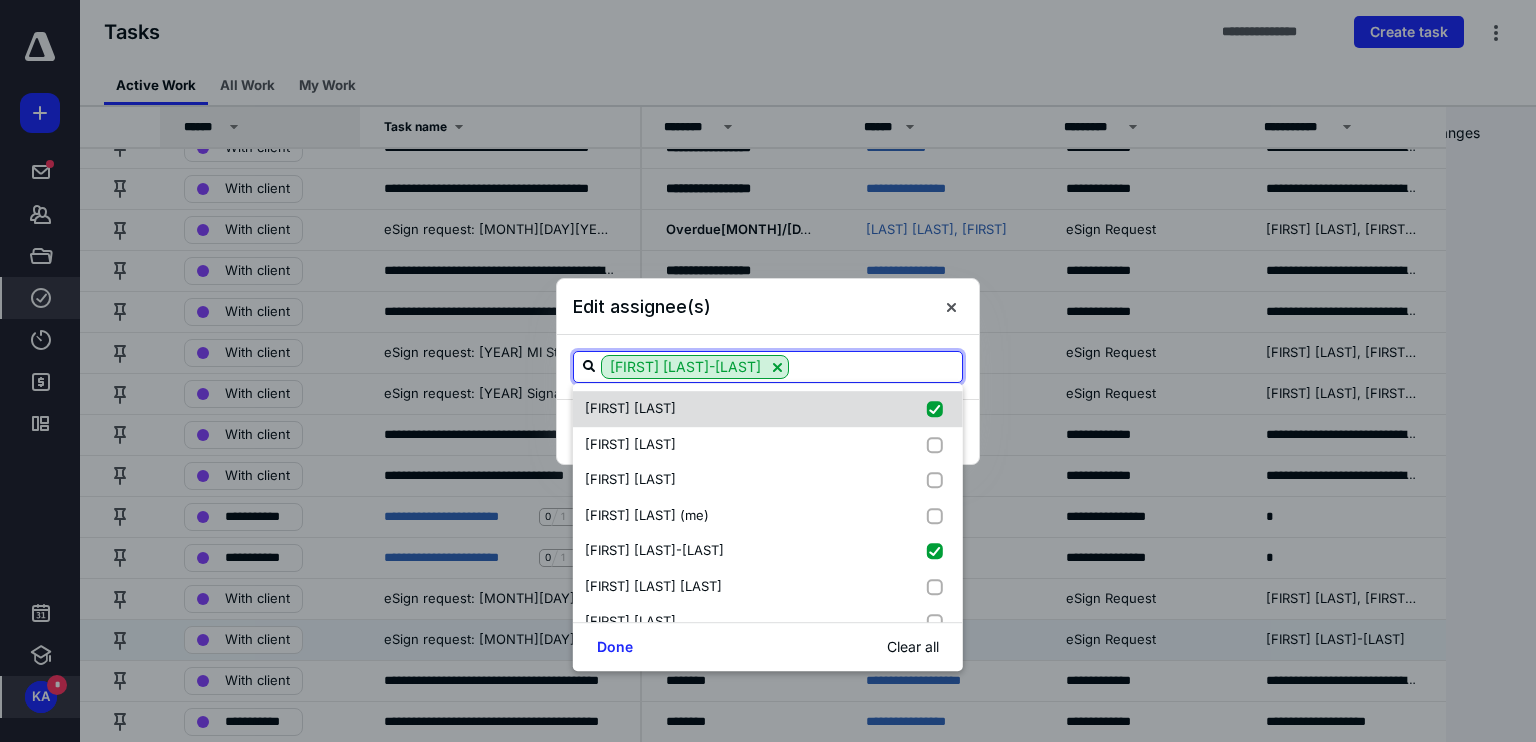 checkbox on "true" 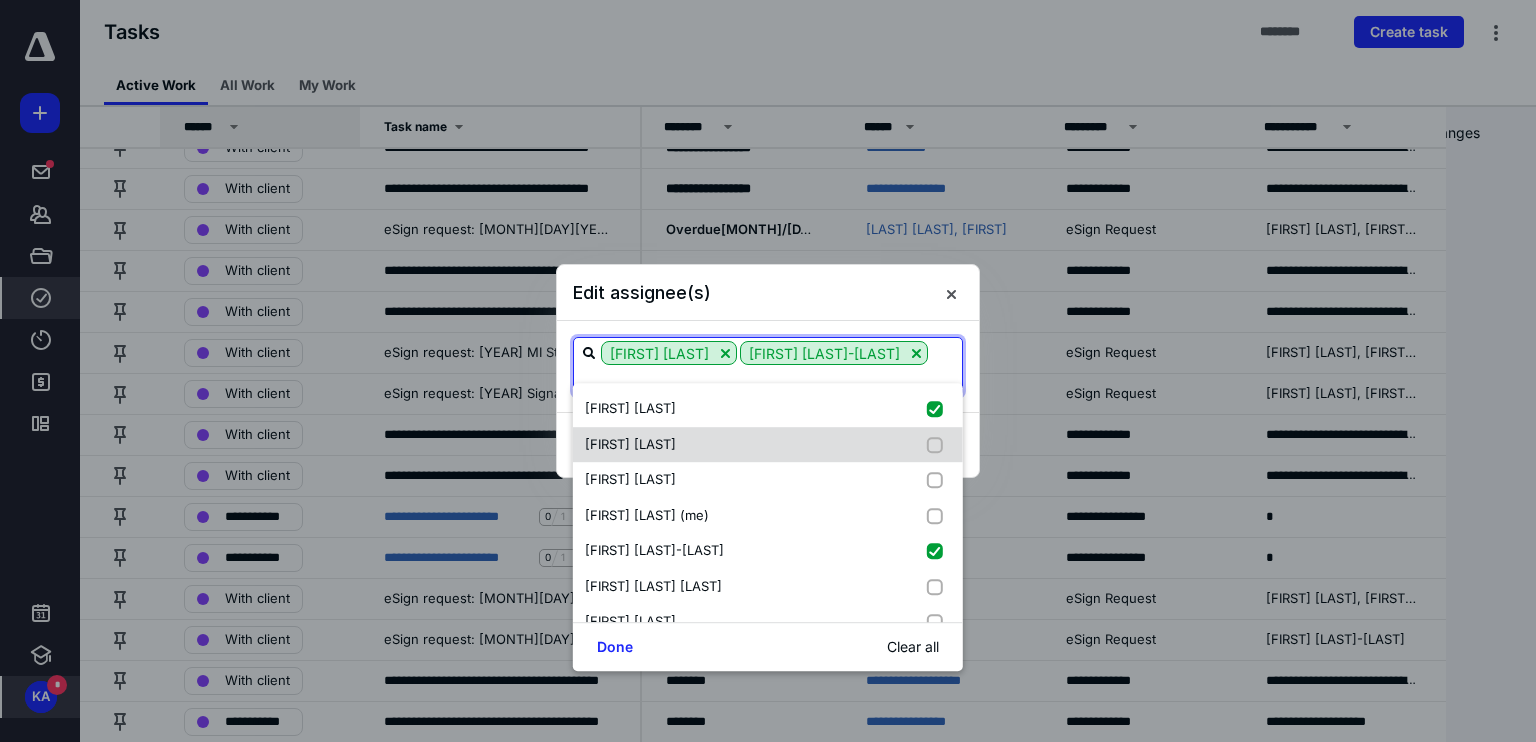 click on "Juda Gabaie" at bounding box center (768, 445) 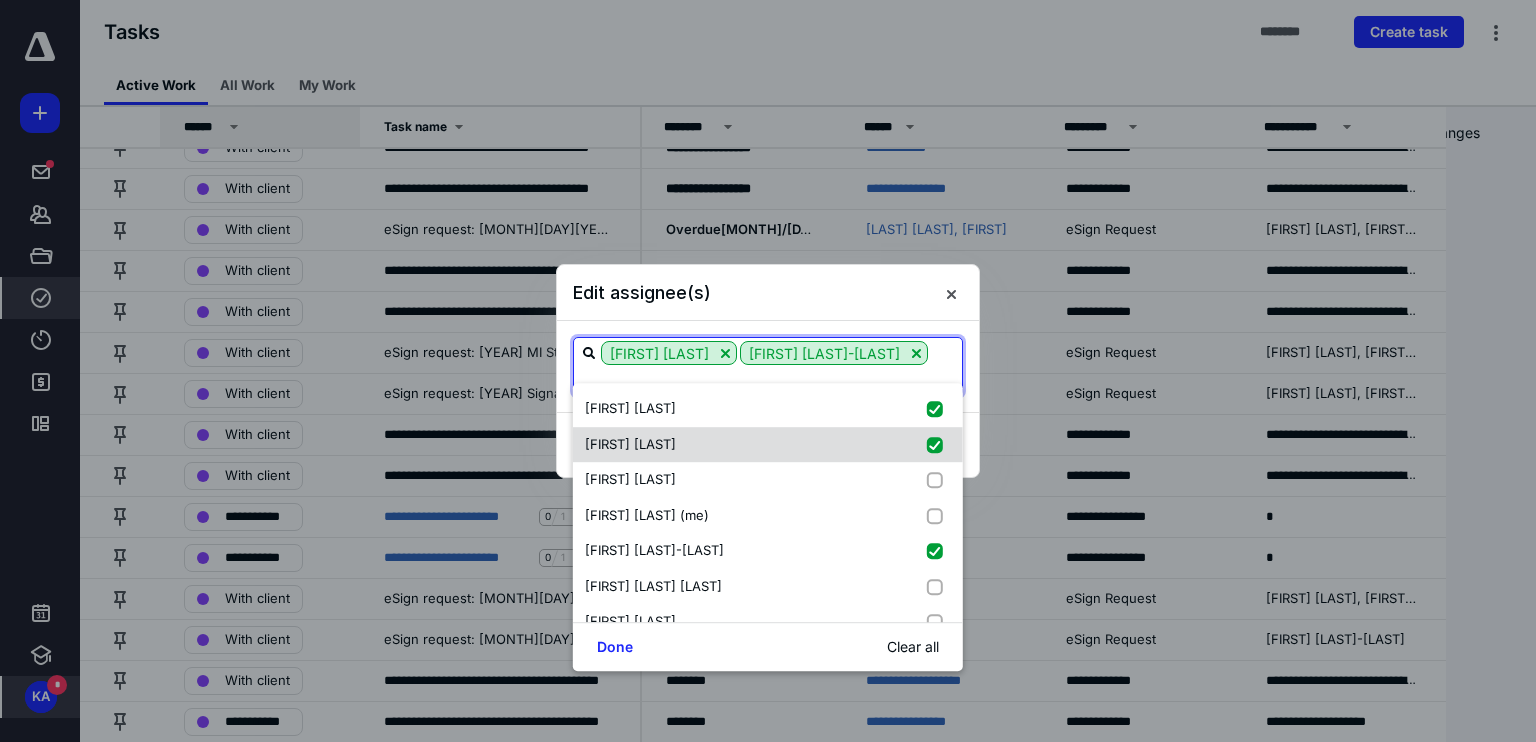 checkbox on "true" 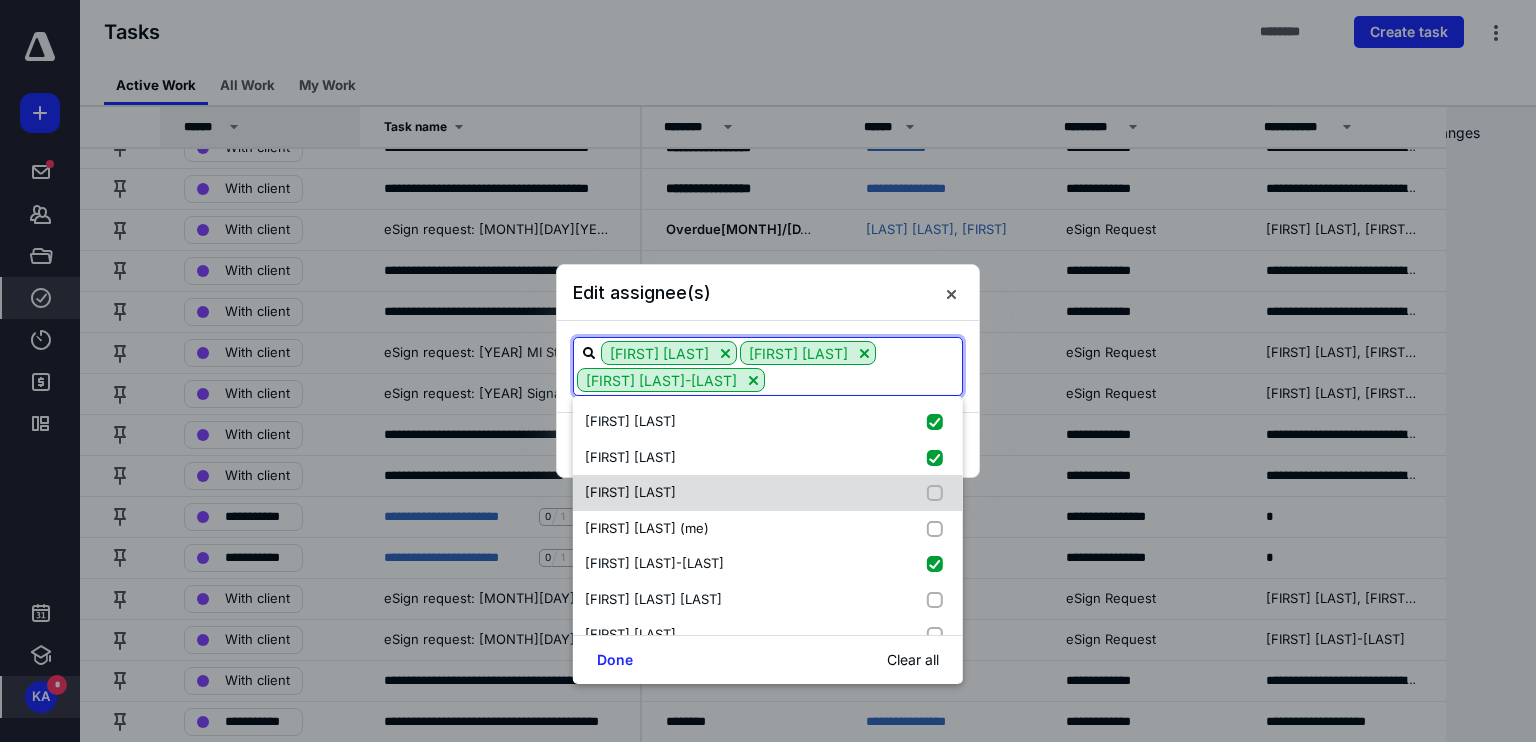 click on "Kim Anthony" at bounding box center [768, 493] 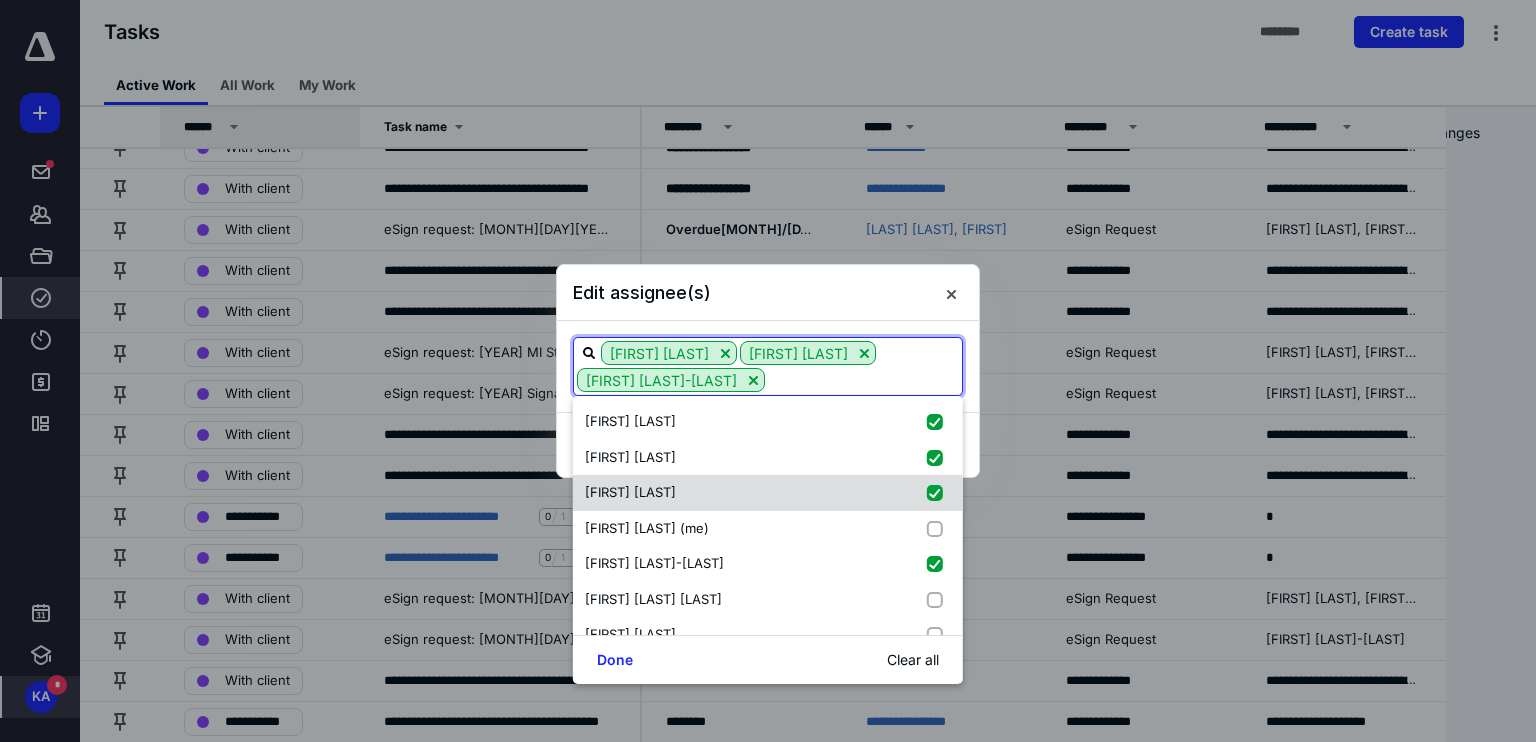 checkbox on "true" 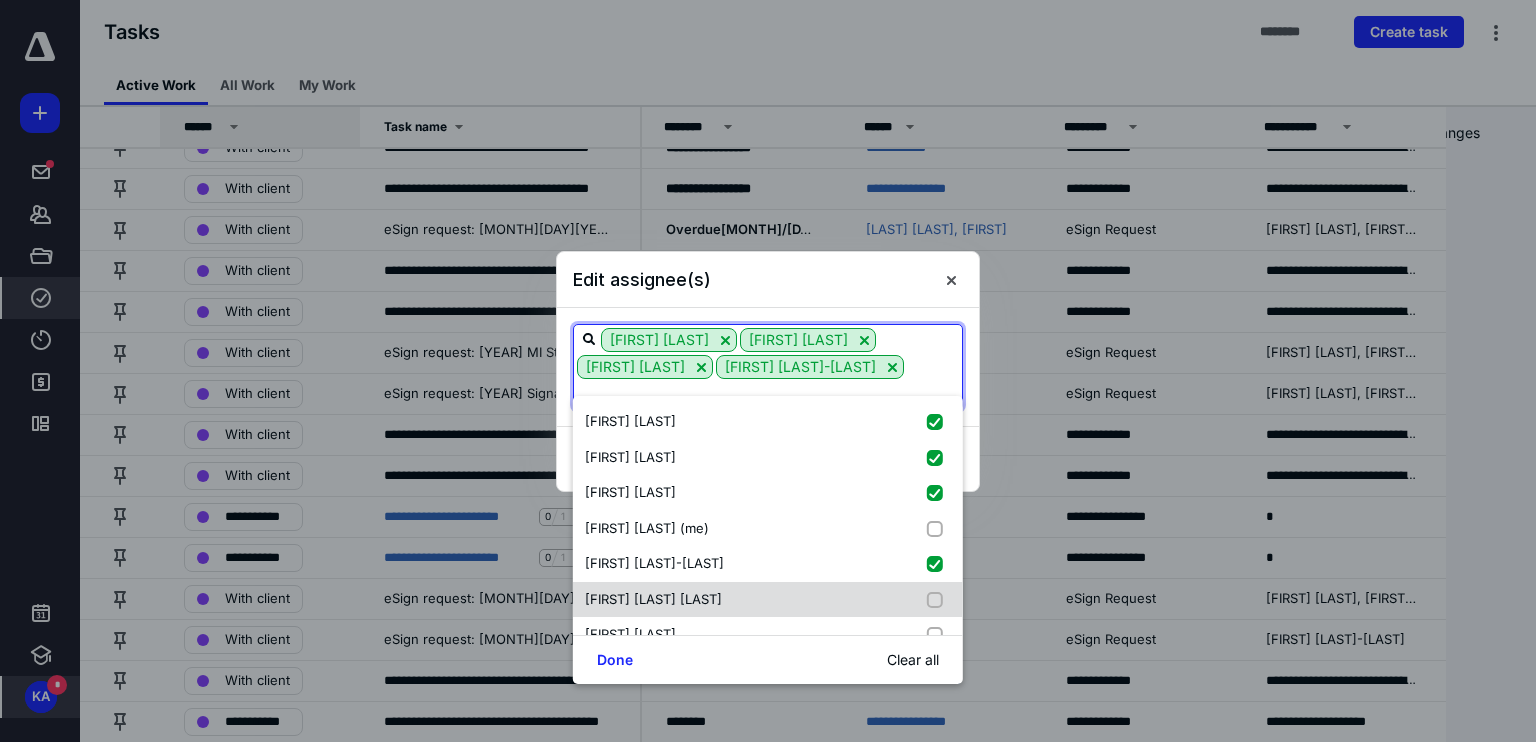 click on "Vivian Altiery De Jesus" at bounding box center [768, 600] 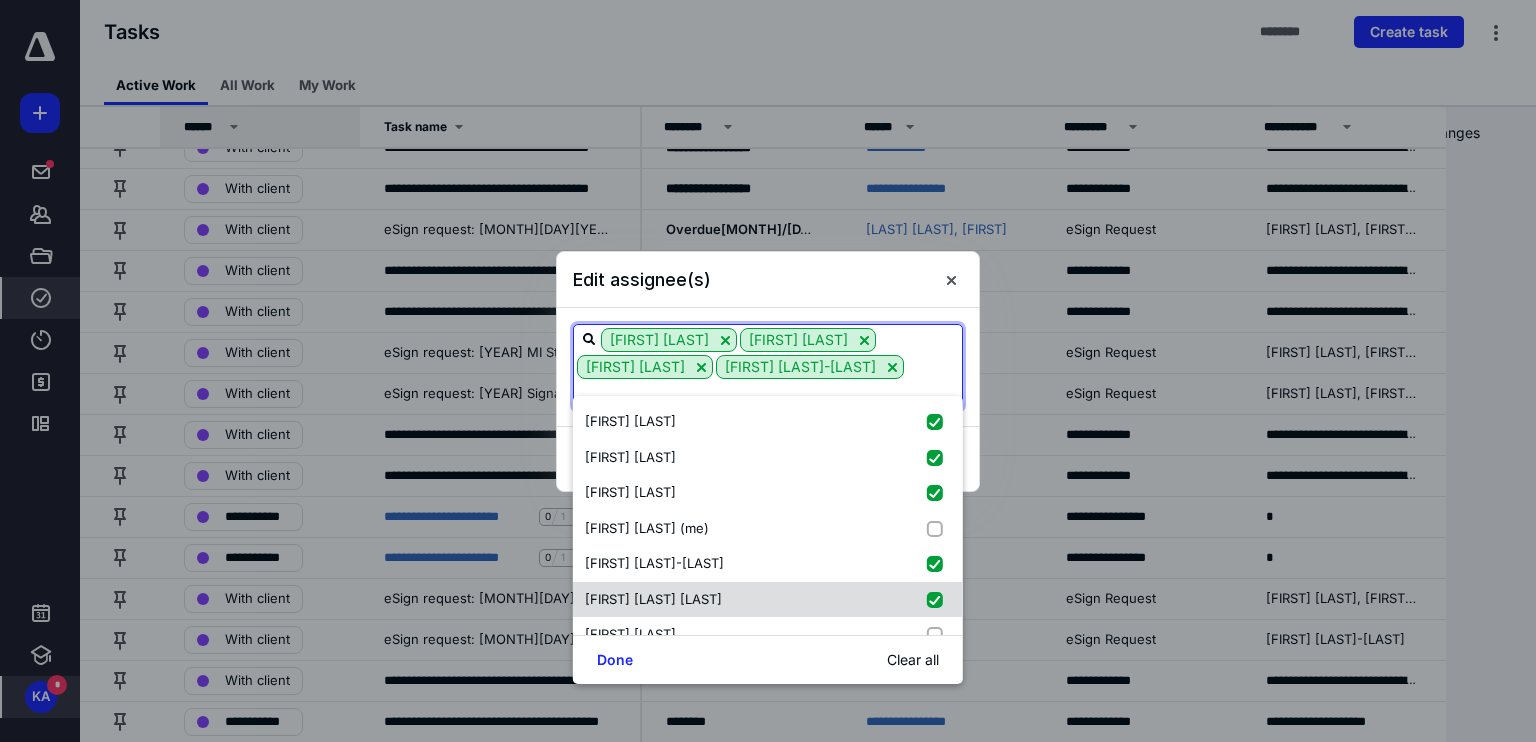checkbox on "true" 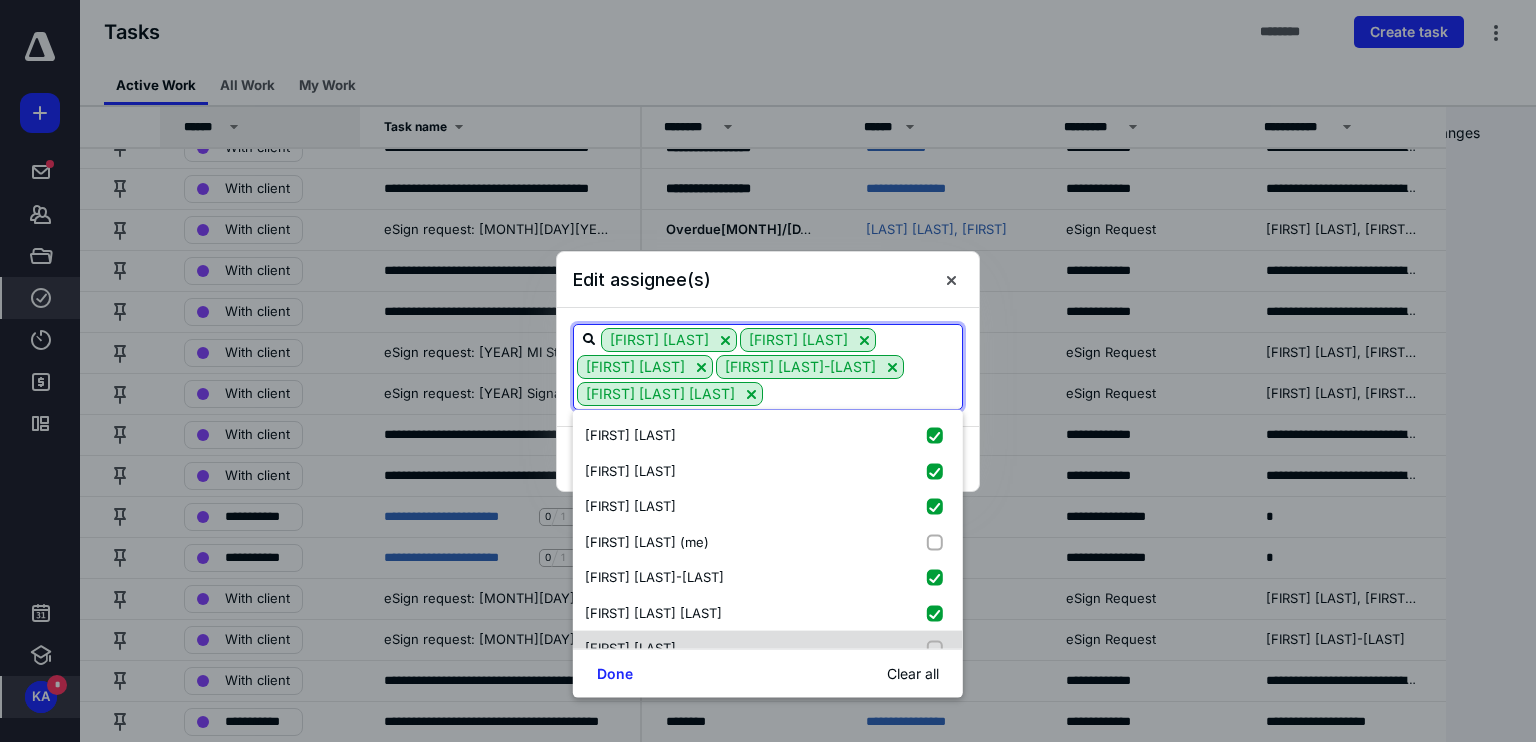 click on "Done" at bounding box center (615, 674) 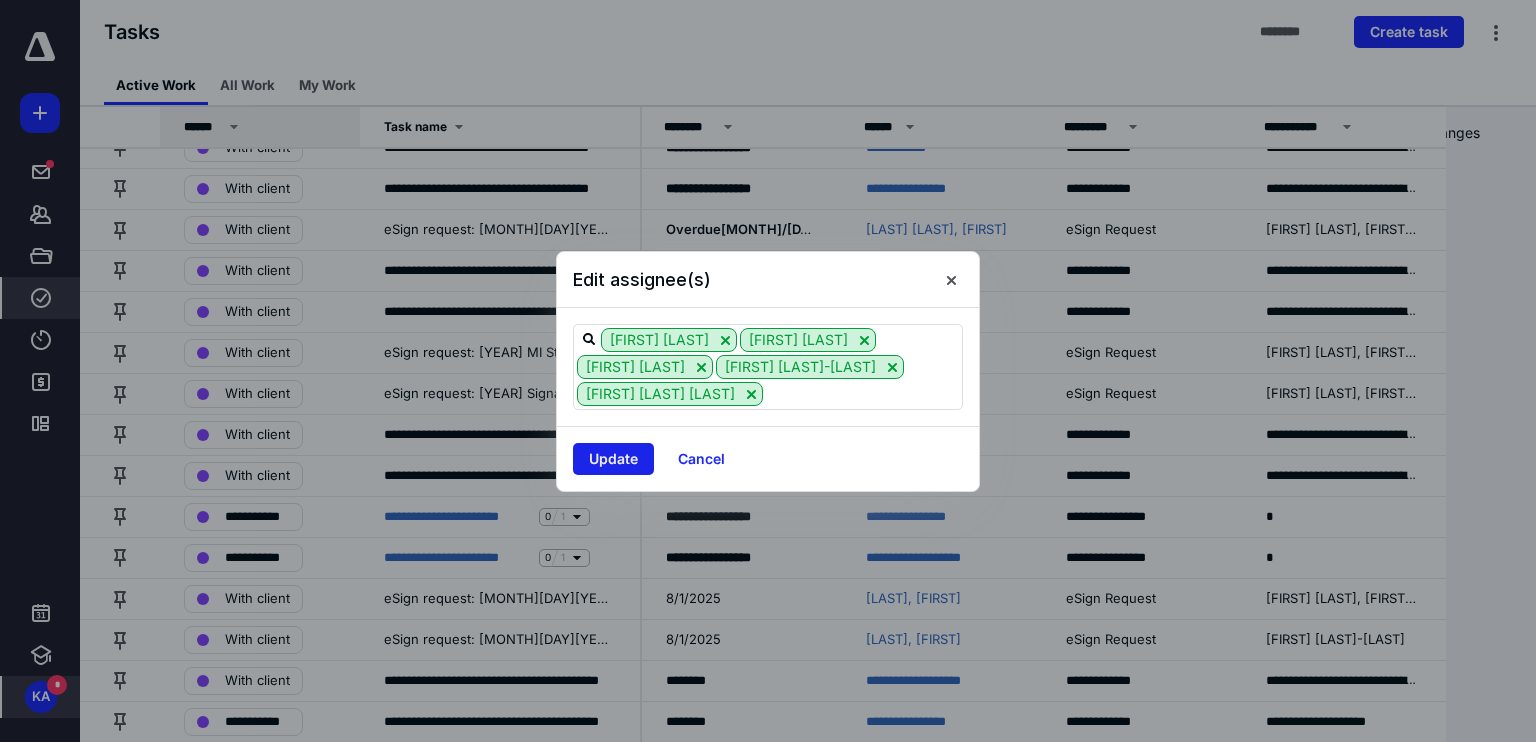 click on "Update" at bounding box center [613, 459] 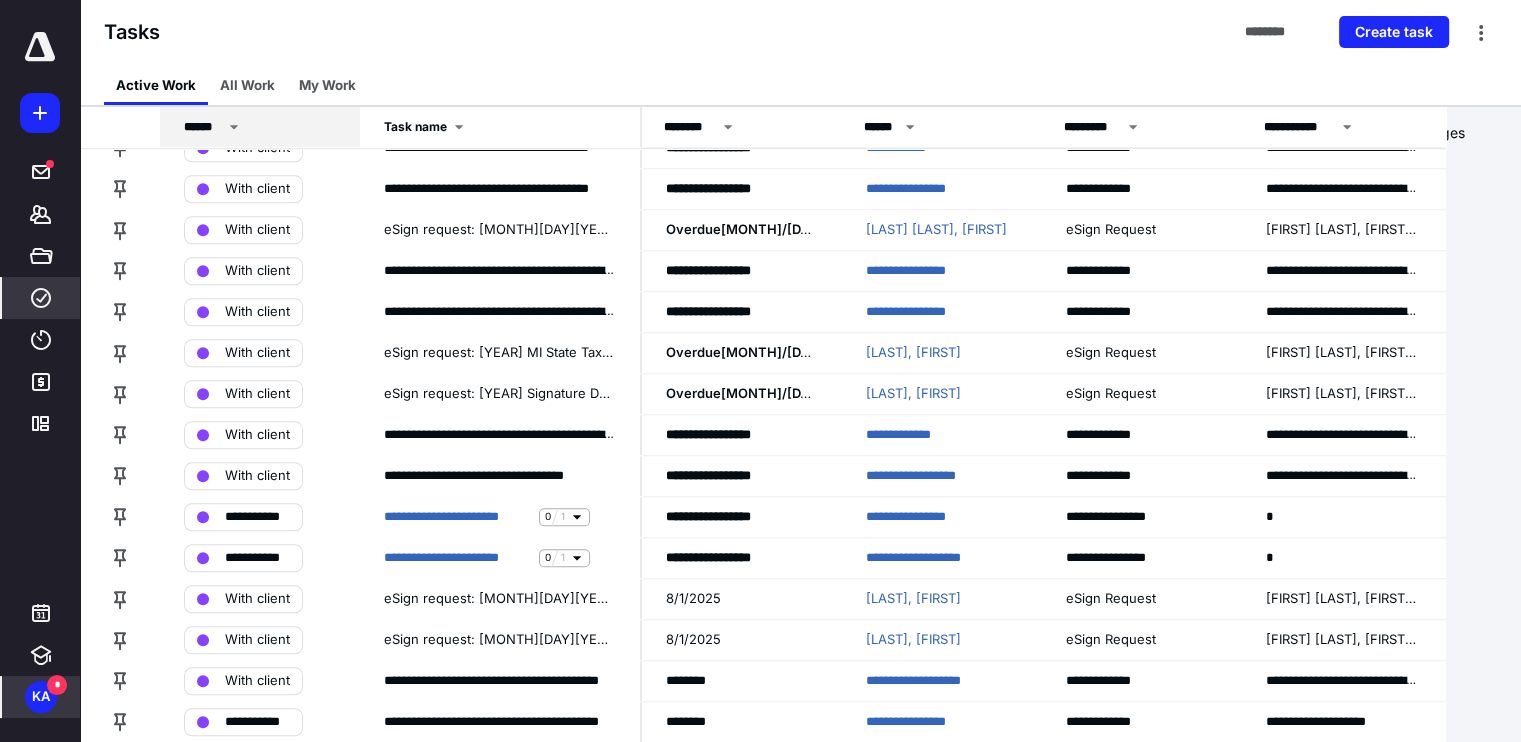 click on "**********" at bounding box center (1336, 722) 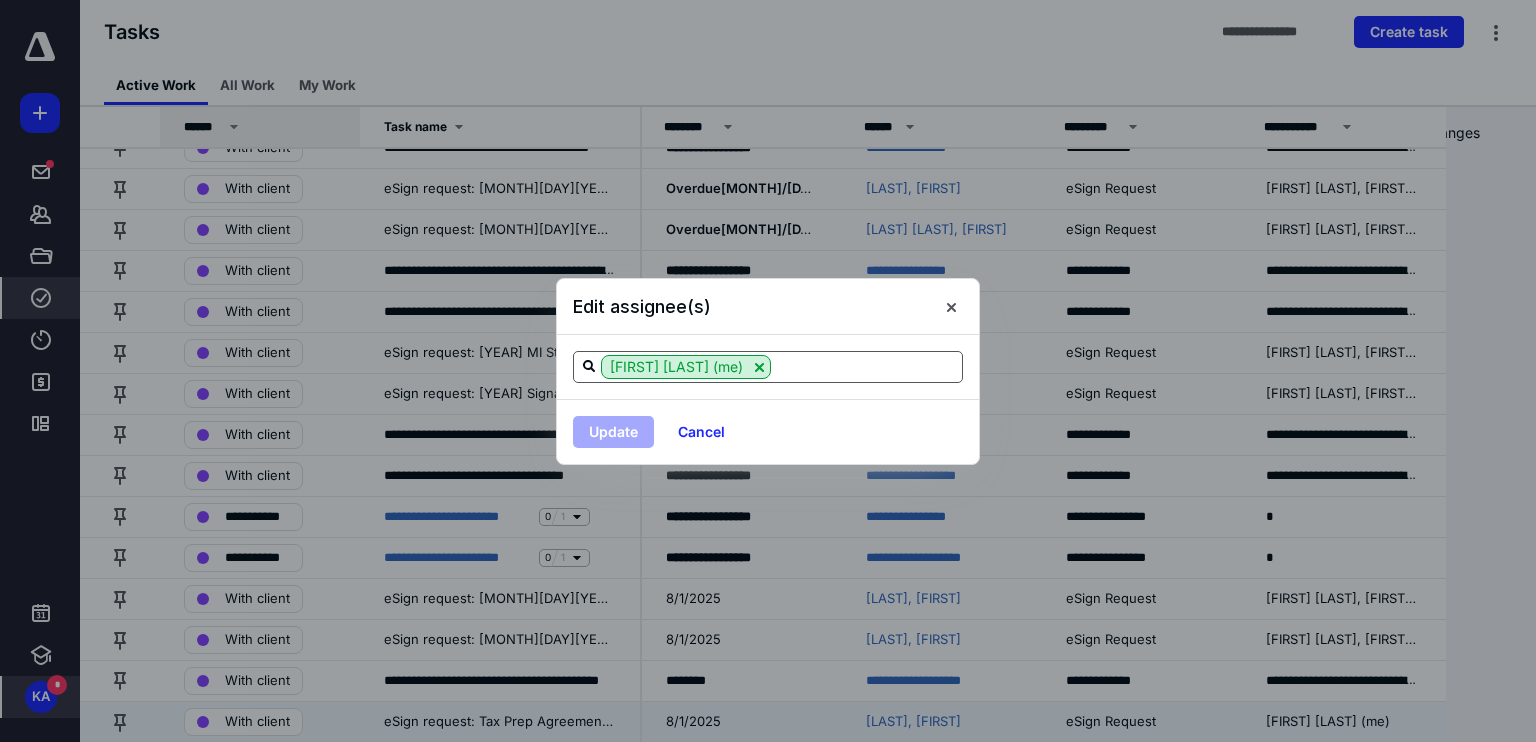 click at bounding box center (866, 366) 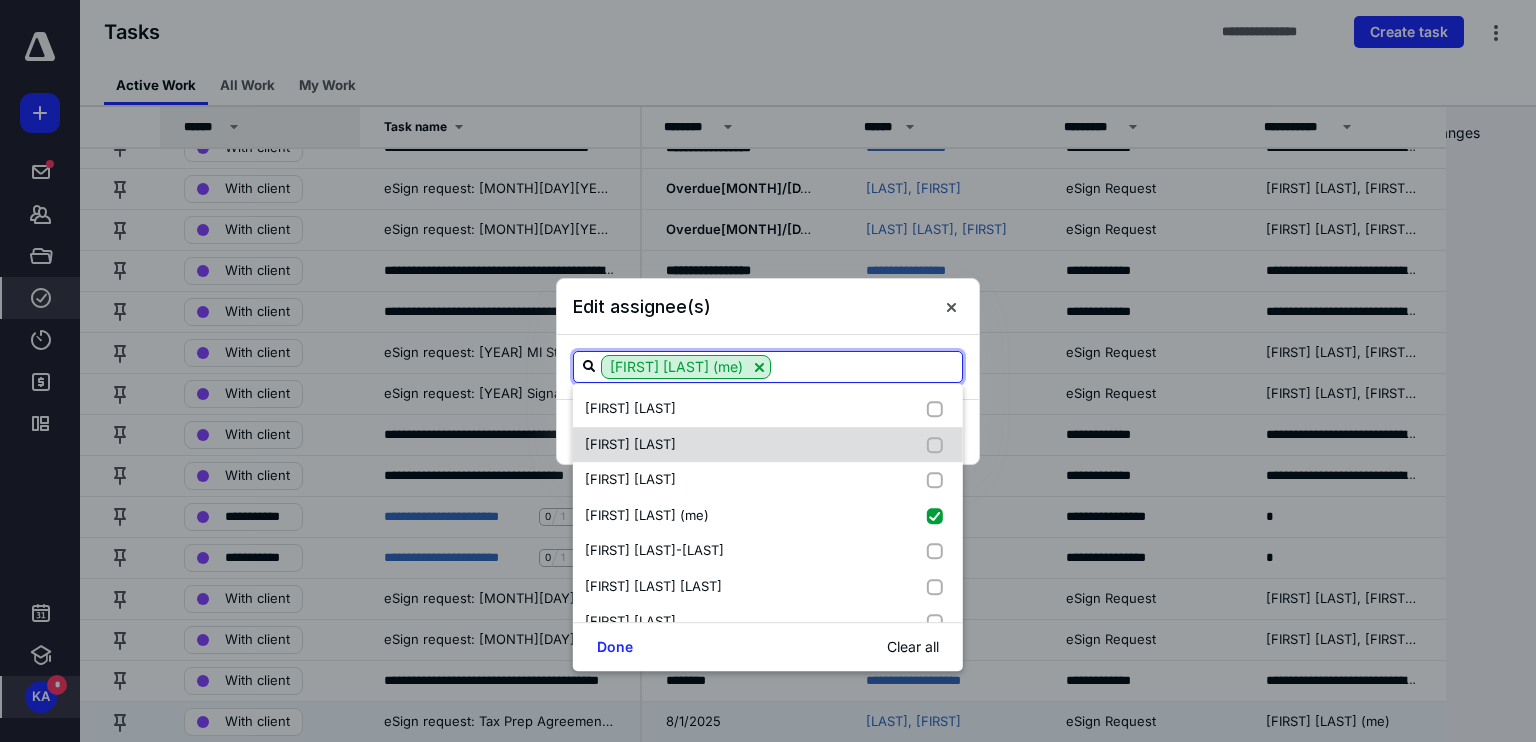 click on "Juda Gabaie" at bounding box center [768, 445] 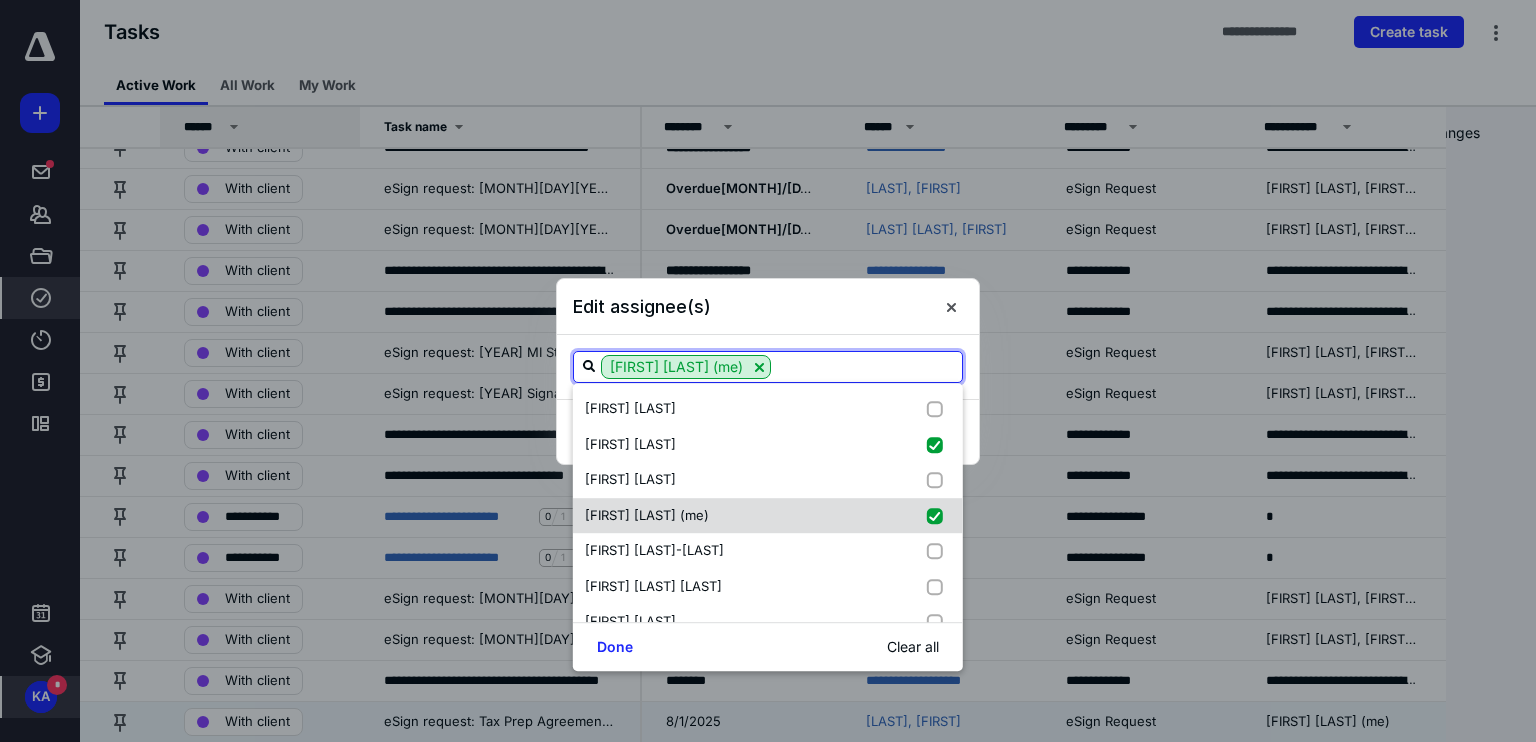 checkbox on "true" 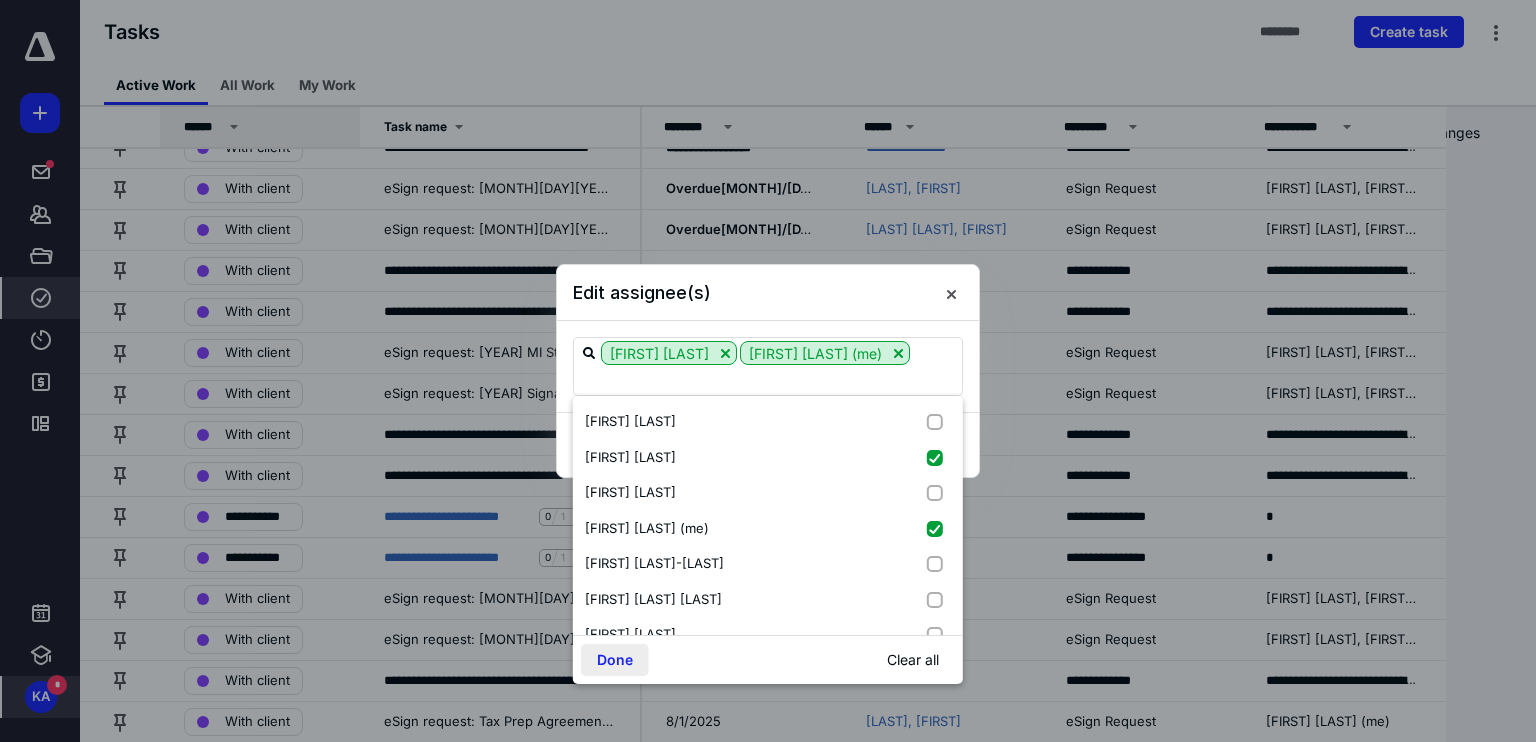 click on "Done" at bounding box center [615, 660] 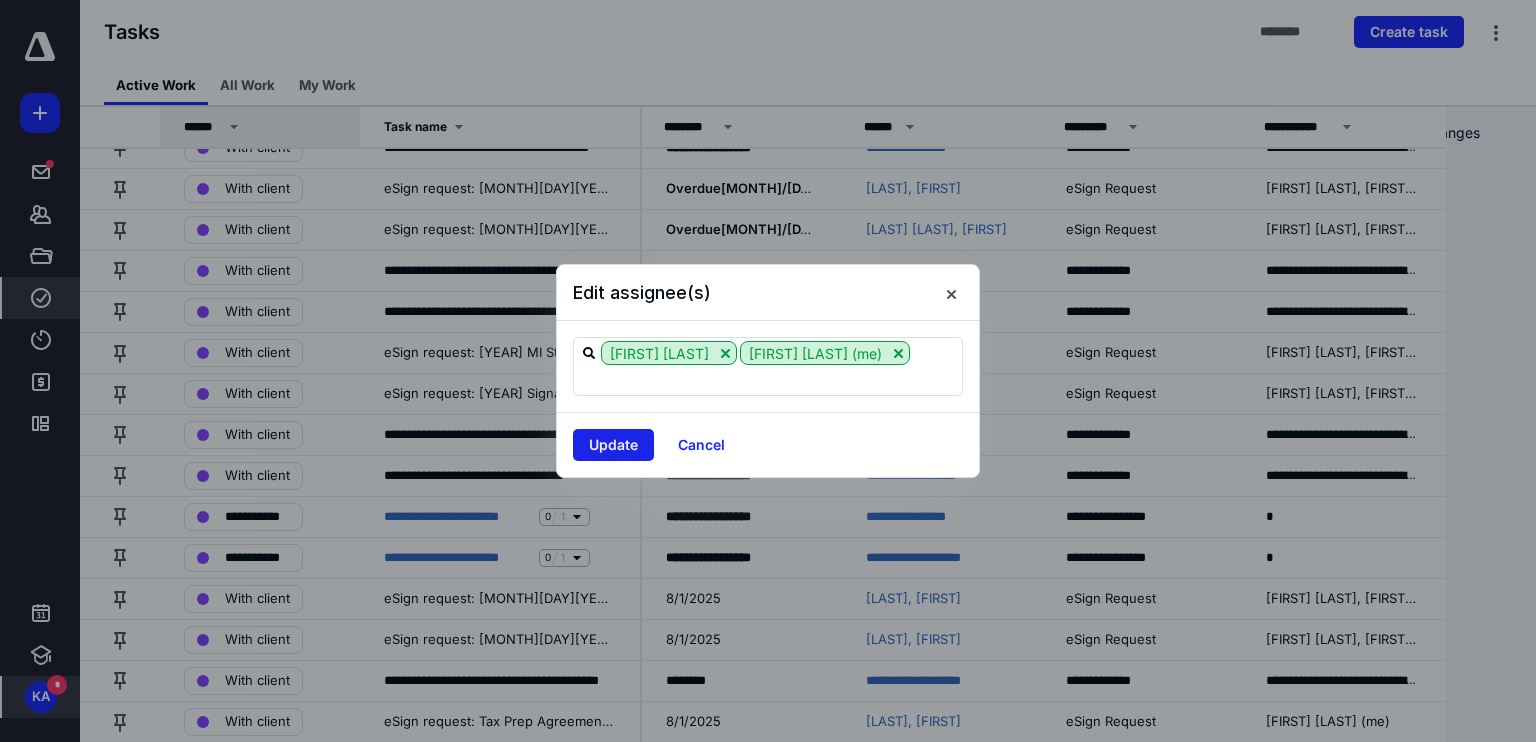 click on "Update Cancel" at bounding box center [768, 444] 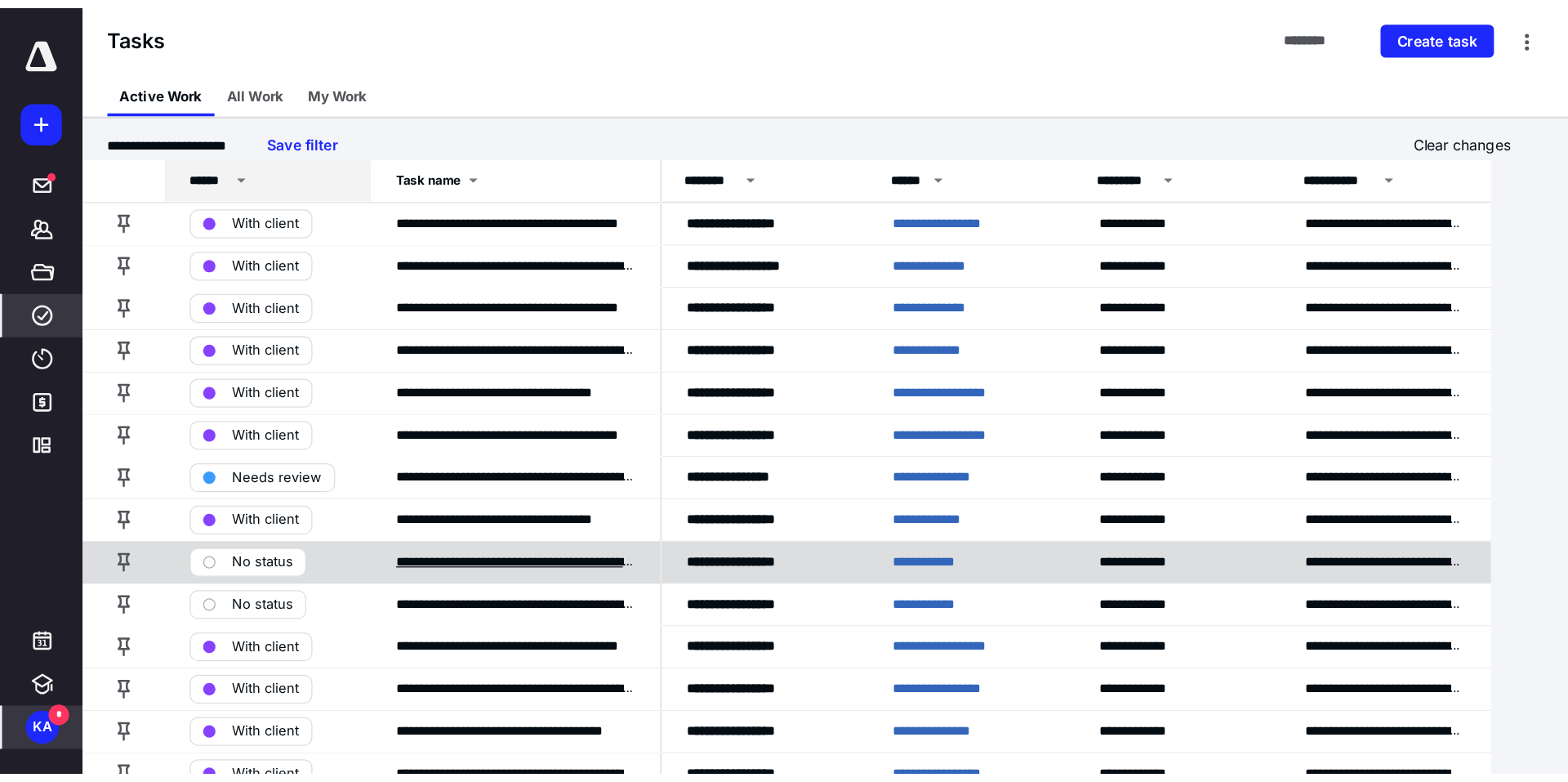 scroll, scrollTop: 0, scrollLeft: 0, axis: both 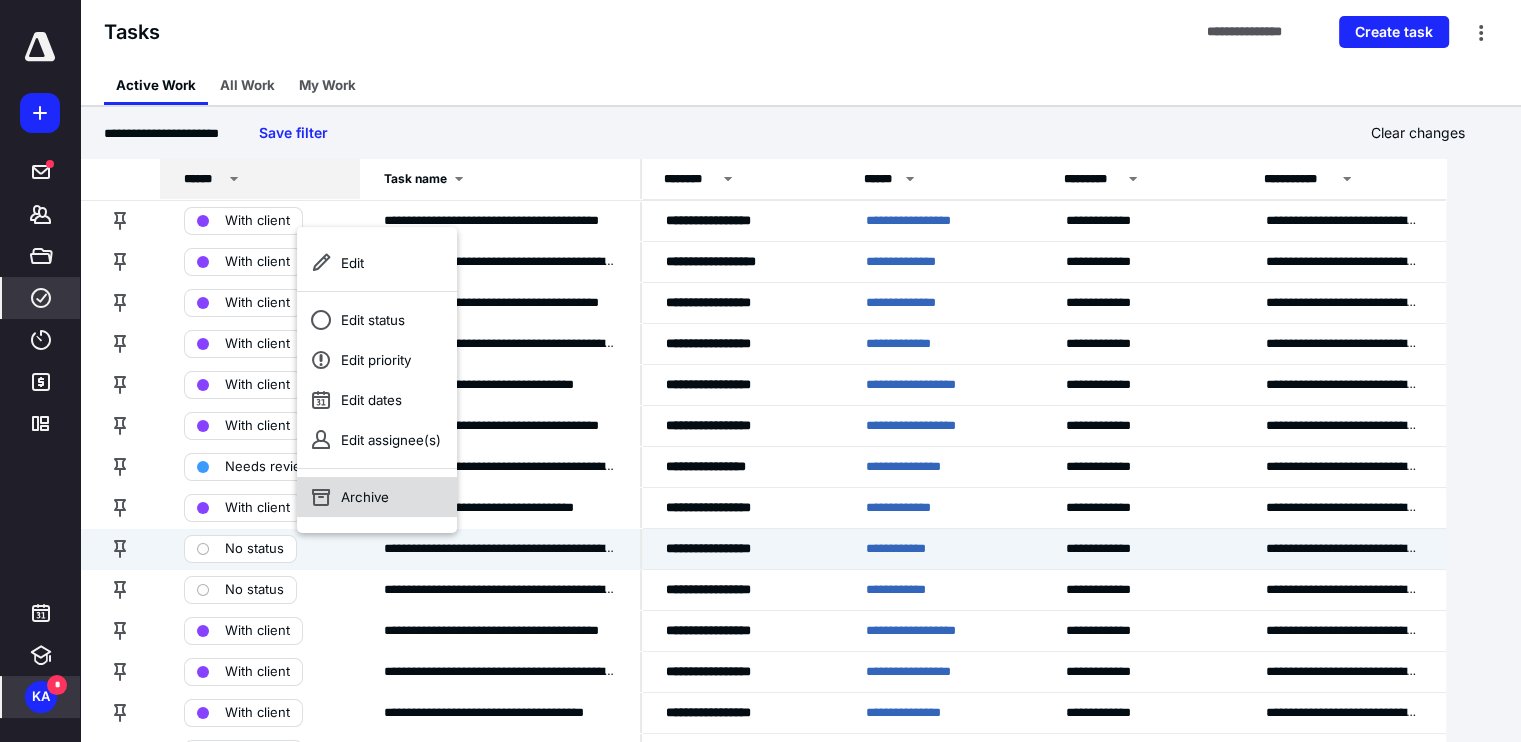 click 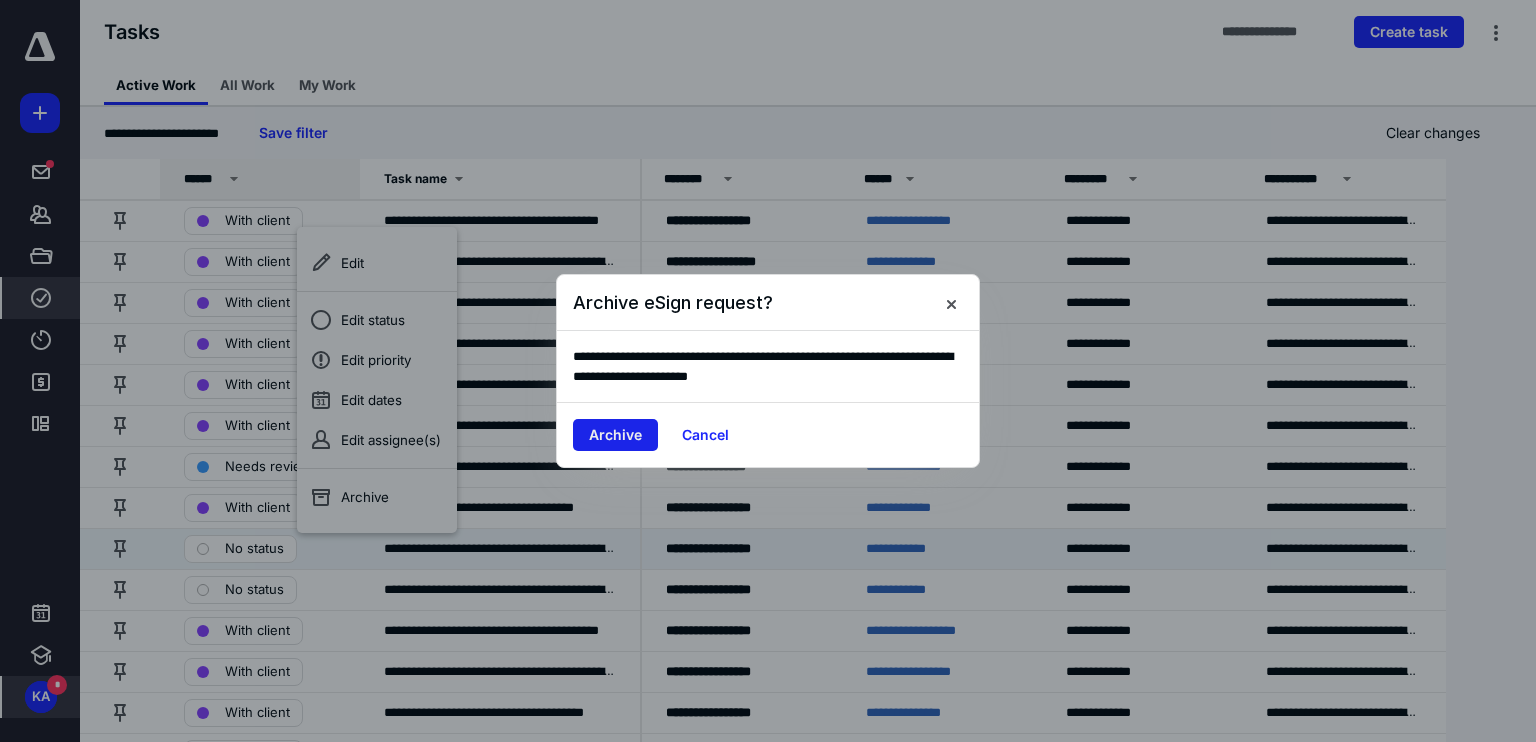 click on "Archive" at bounding box center (615, 435) 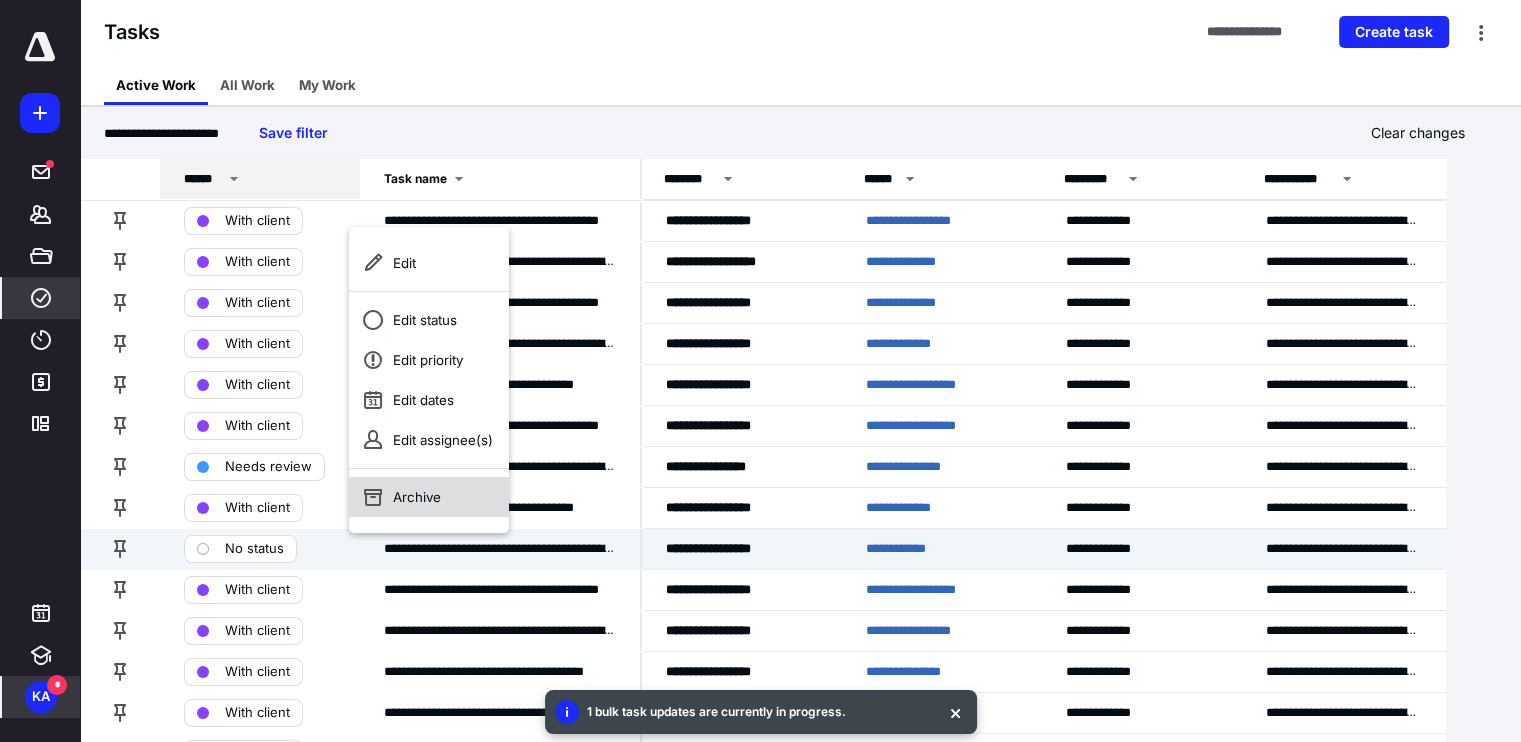 click on "Archive" at bounding box center (429, 497) 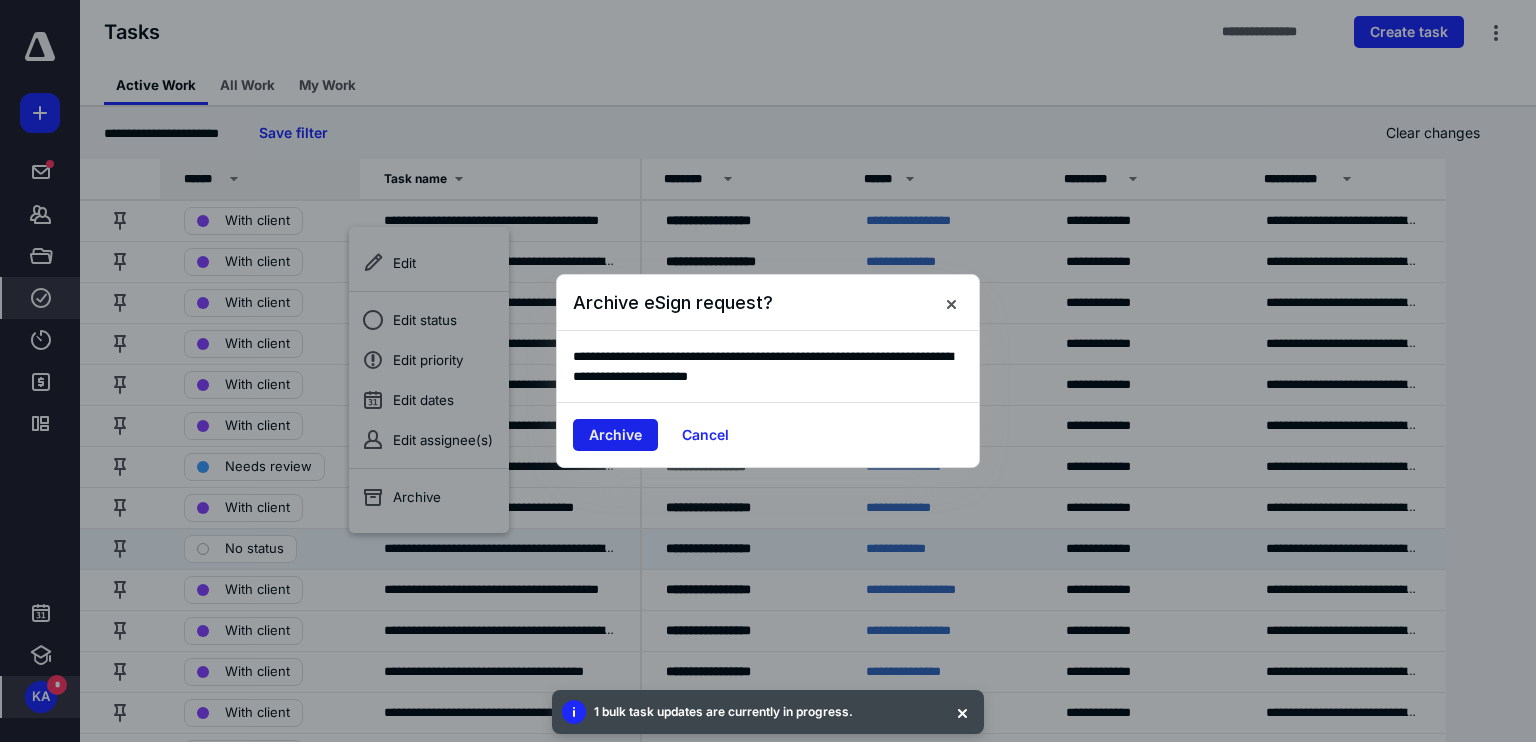 click on "Archive" at bounding box center [615, 435] 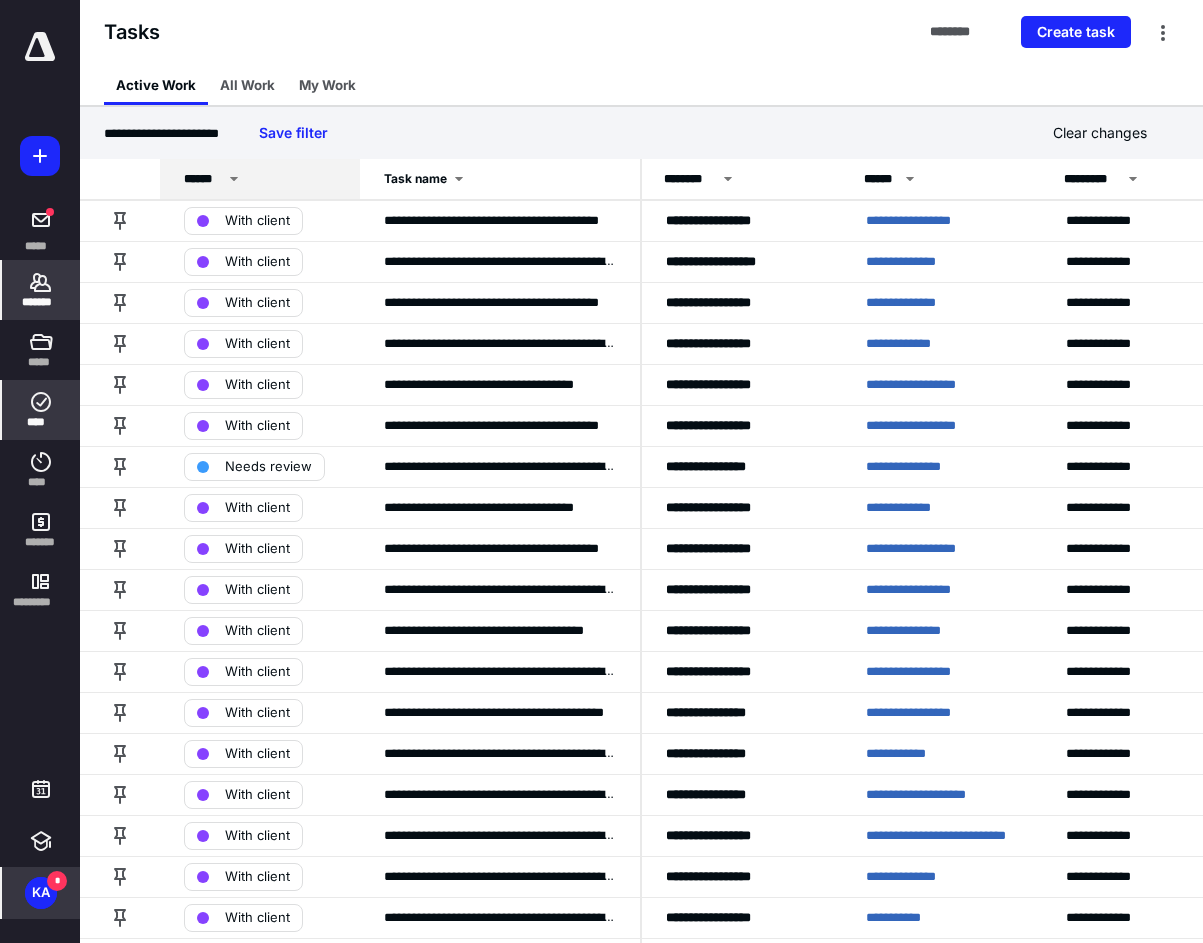 click on "*******" at bounding box center (41, 302) 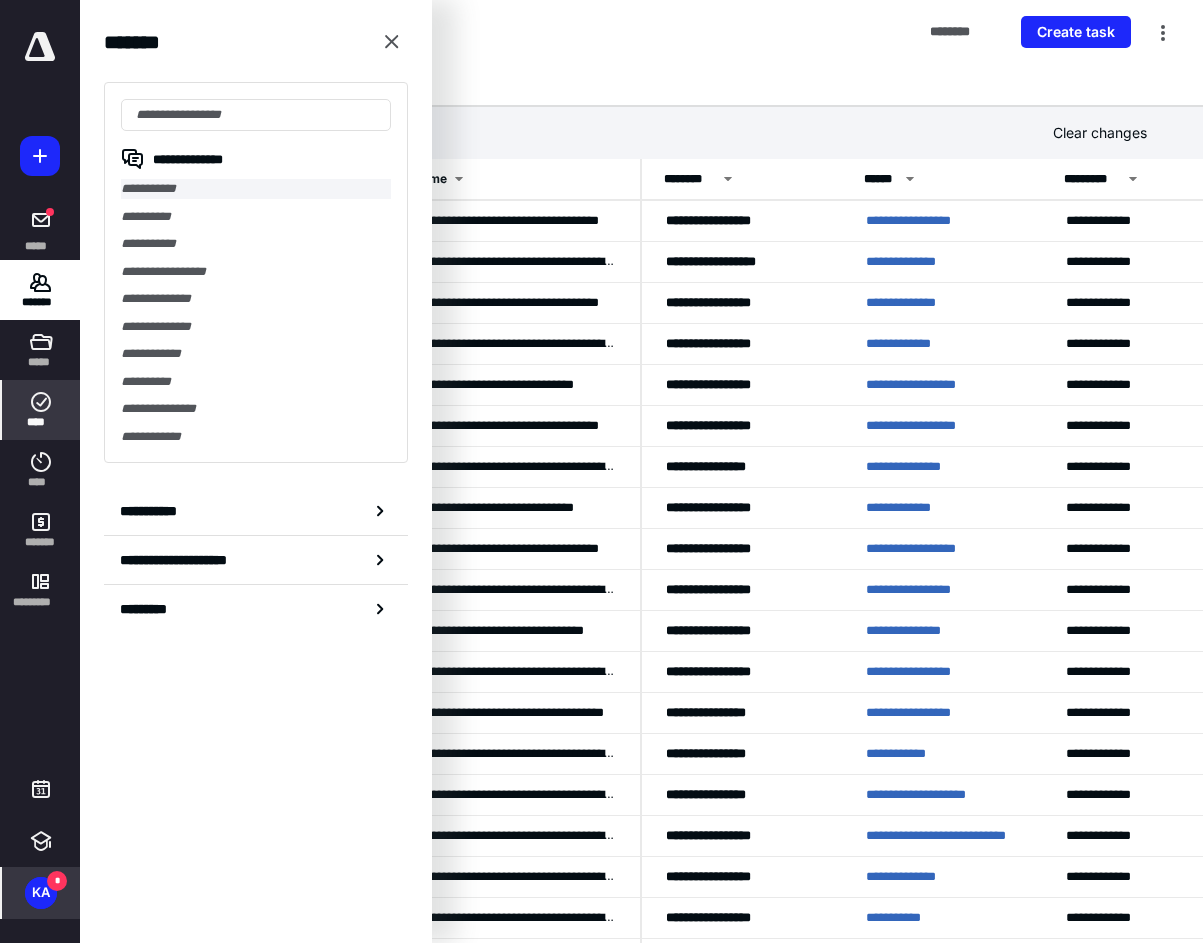 click on "**********" at bounding box center [256, 189] 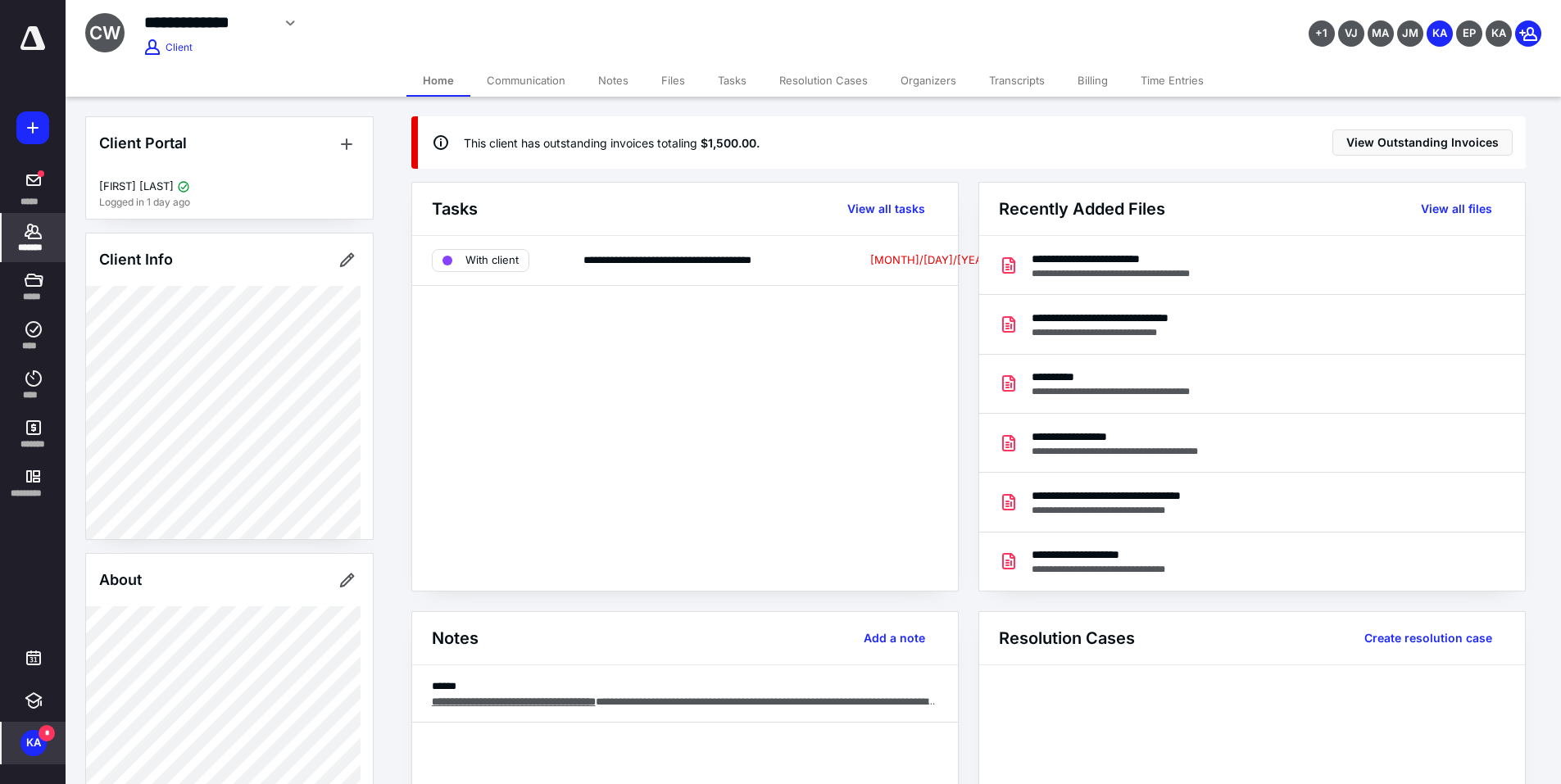 click on "Notes" at bounding box center [613, 80] 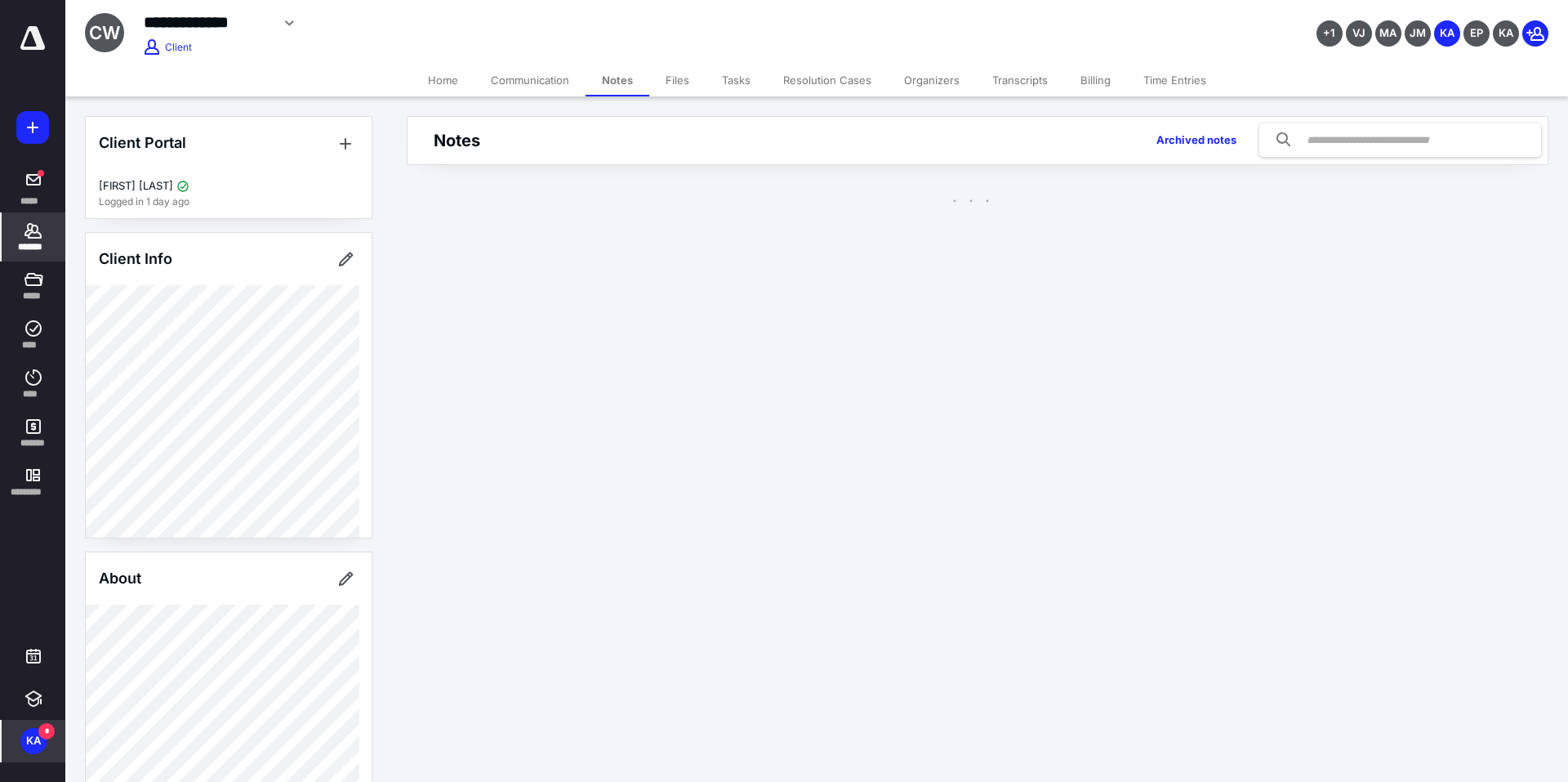 click on "Files" at bounding box center [677, 80] 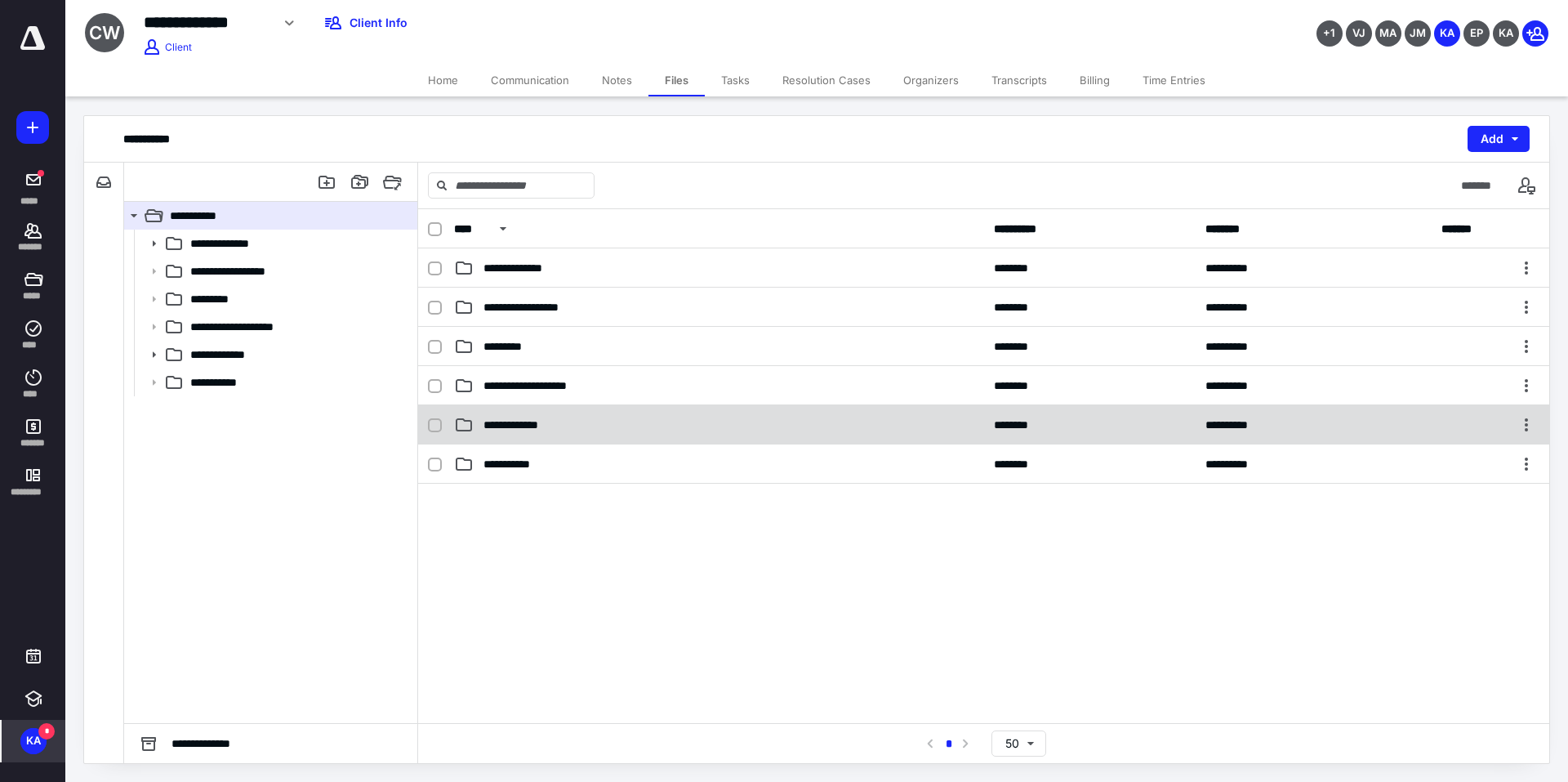 click on "**********" at bounding box center [525, 425] 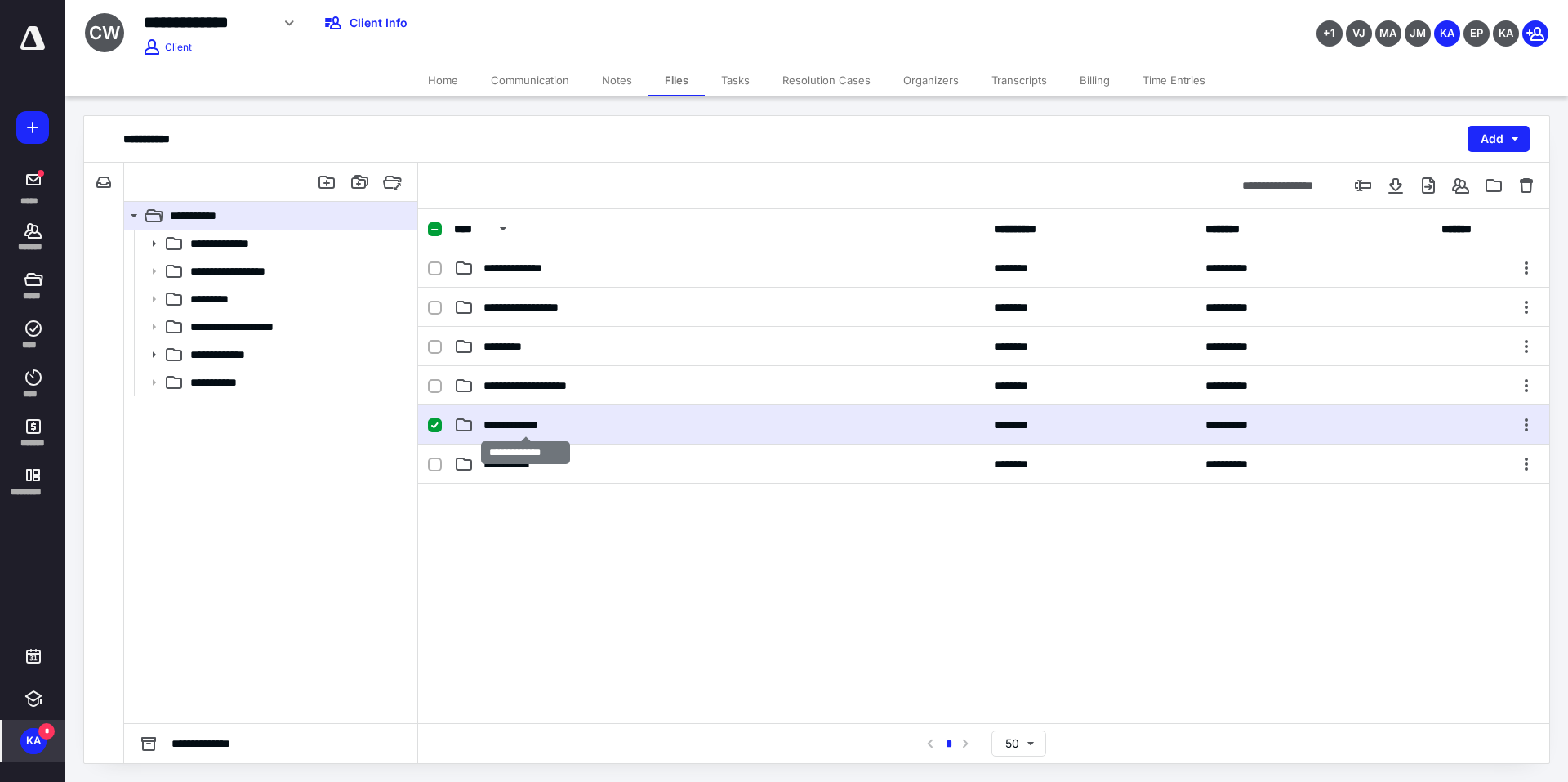 click on "**********" at bounding box center (525, 425) 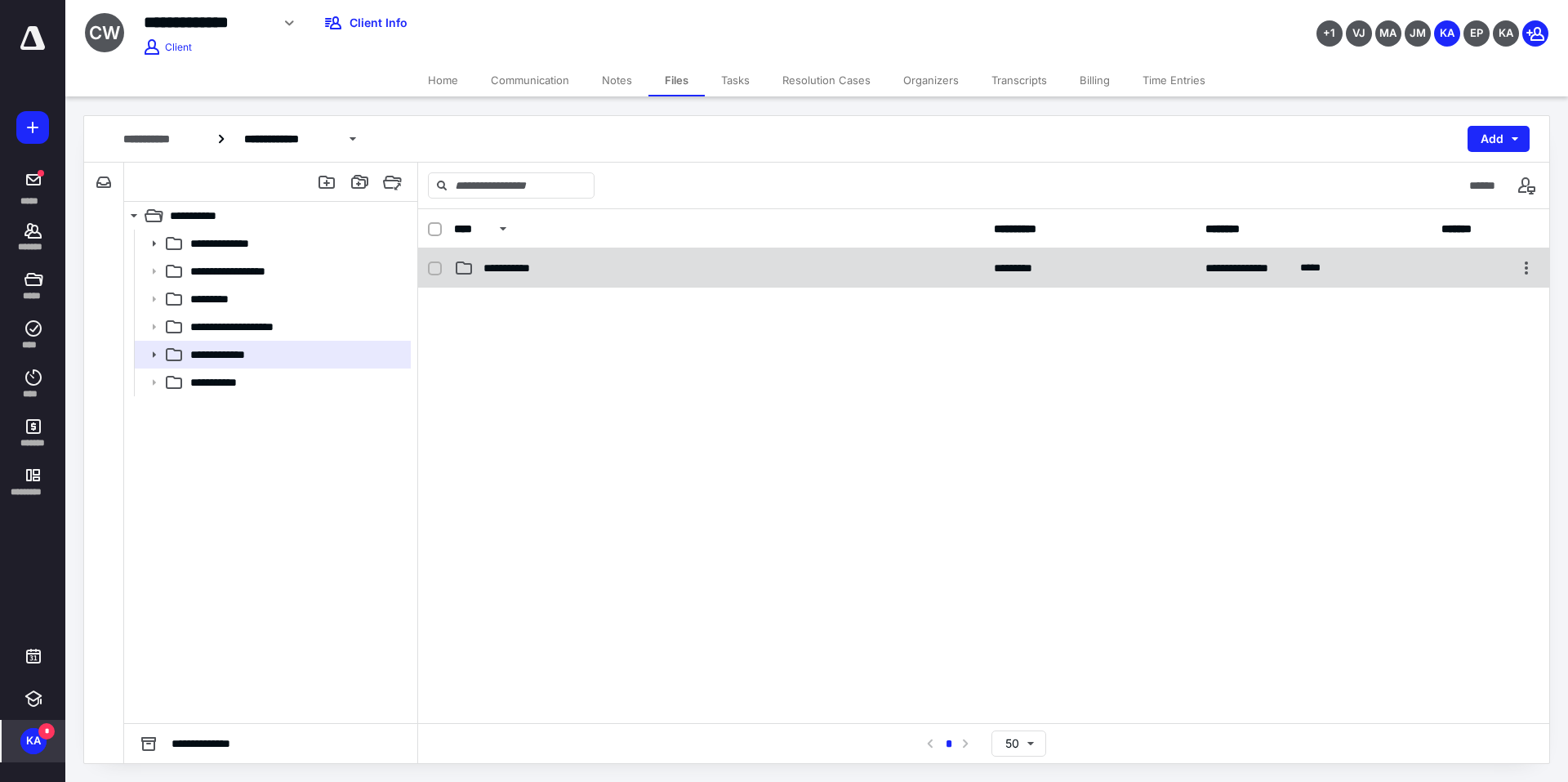 click on "**********" at bounding box center (719, 268) 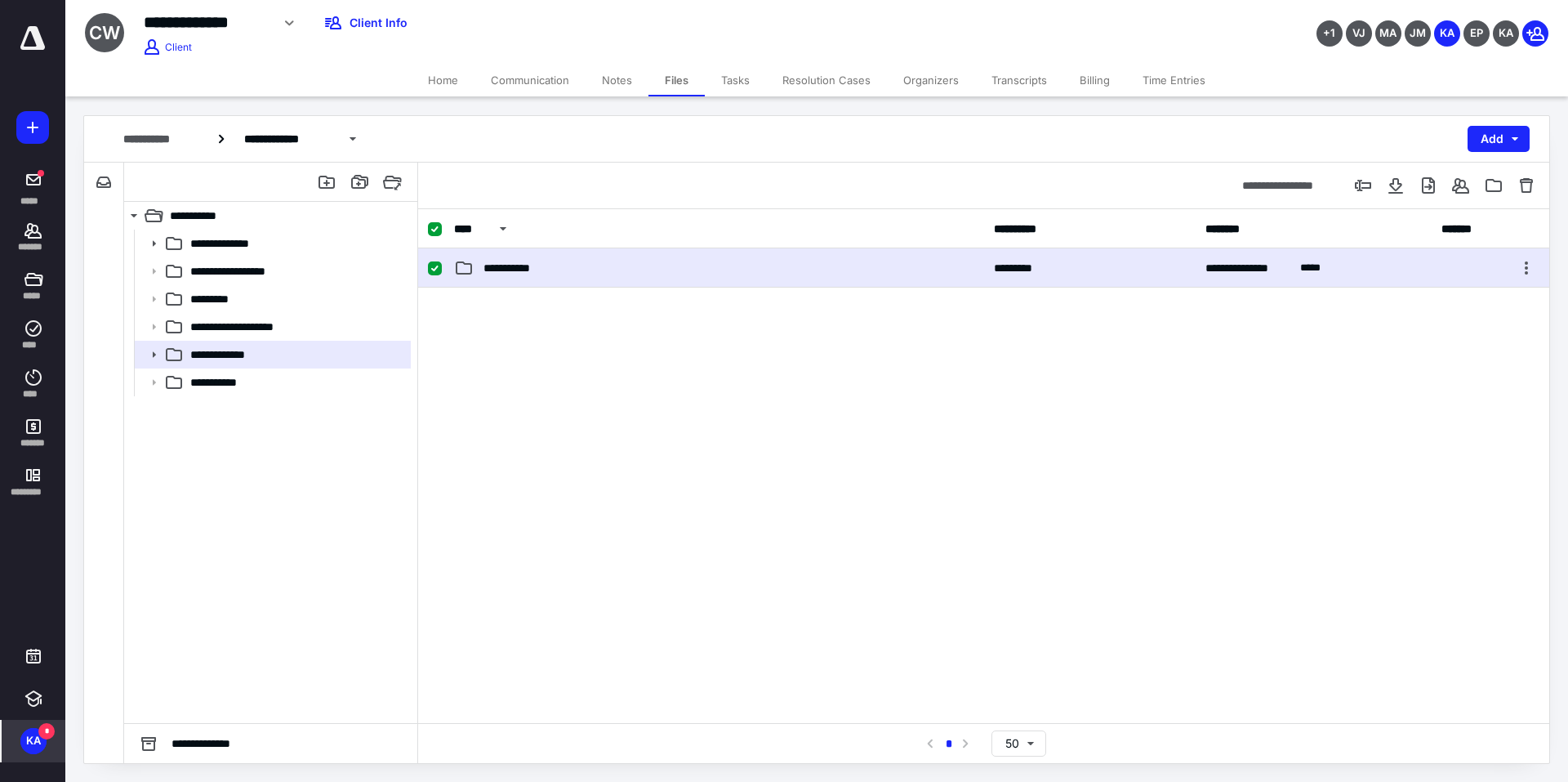 click on "**********" at bounding box center (719, 268) 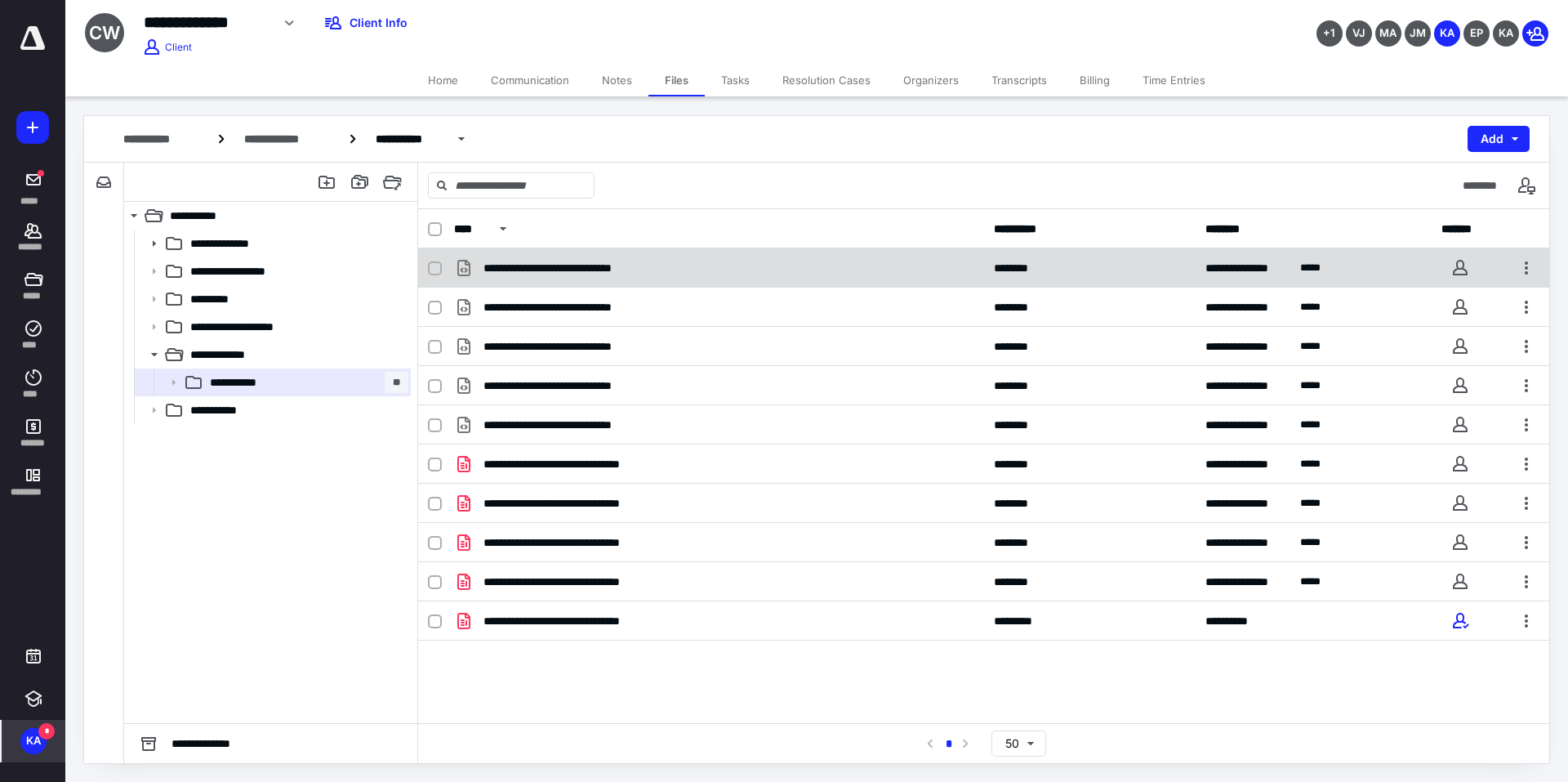 click at bounding box center (434, 269) 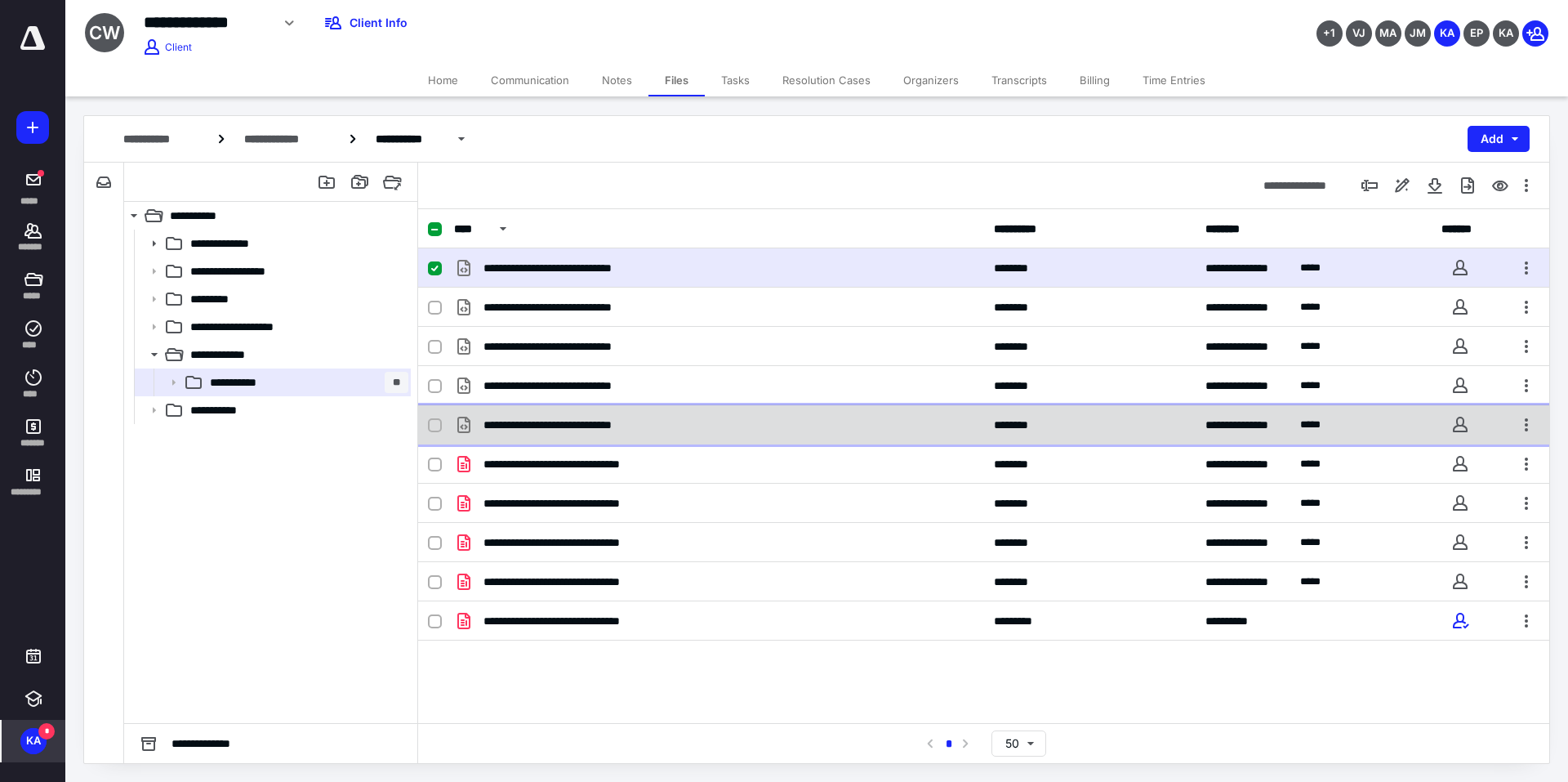 click at bounding box center (441, 425) 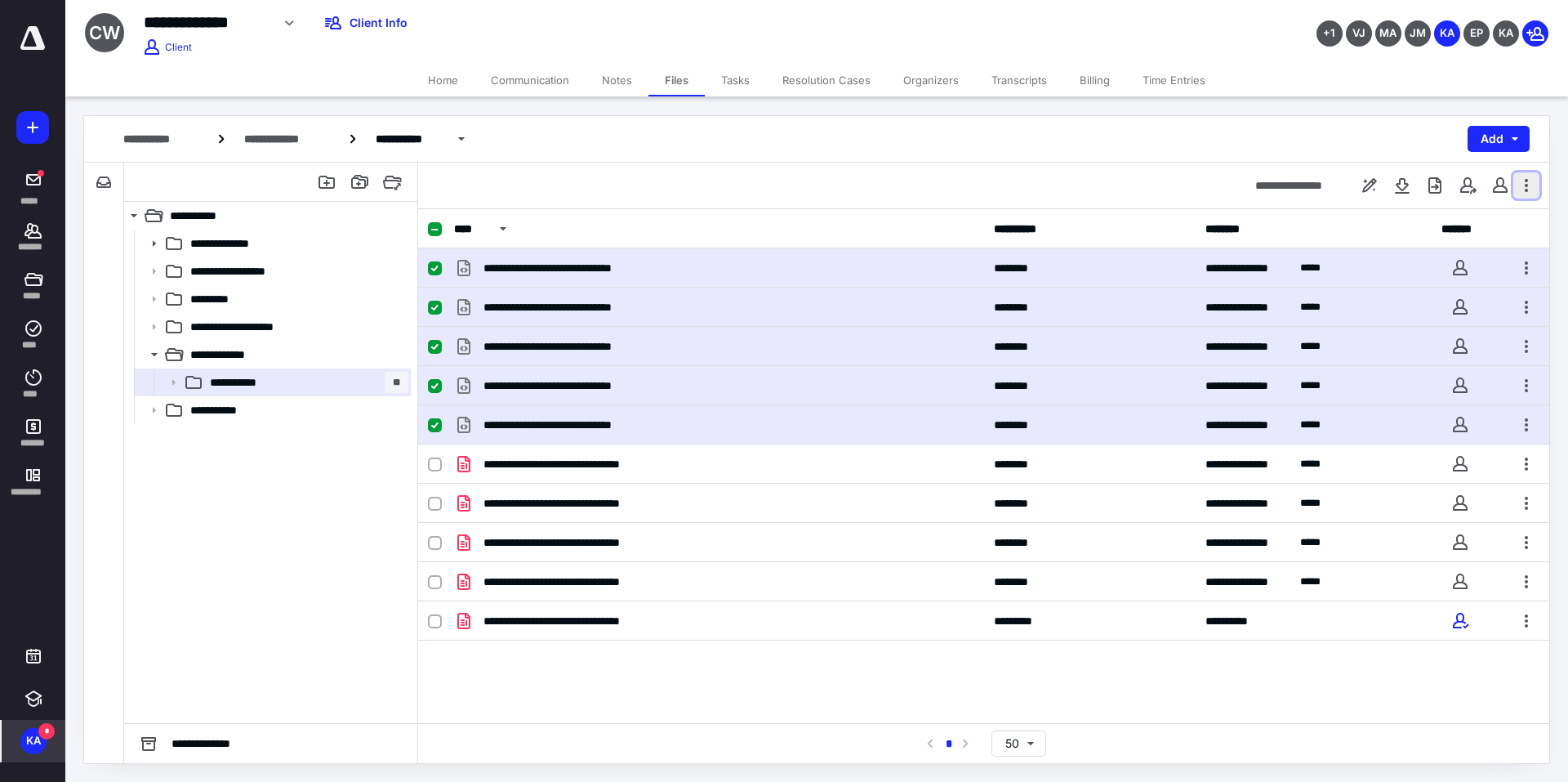 click at bounding box center [1526, 185] 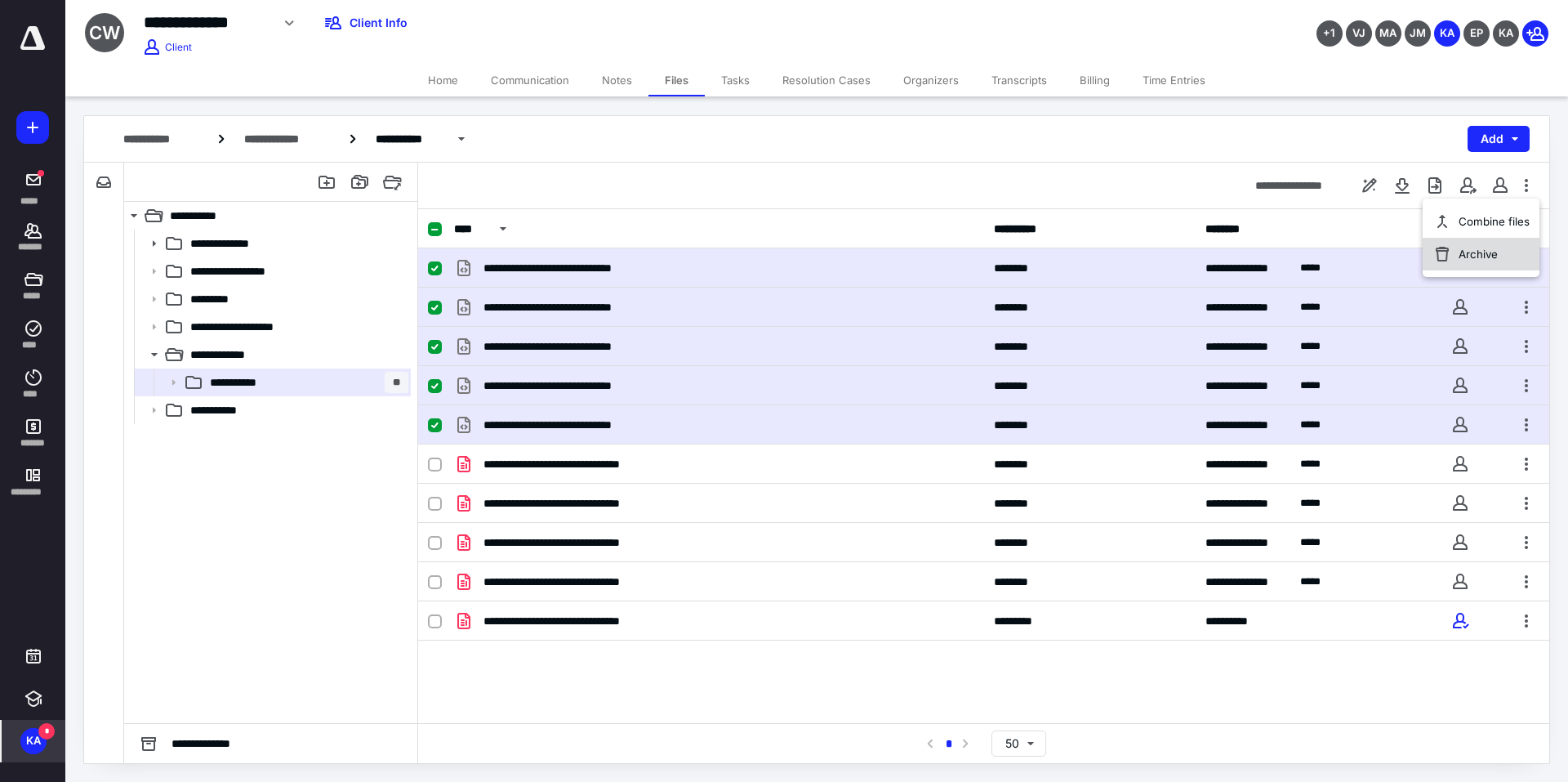 click on "Archive" at bounding box center [1481, 254] 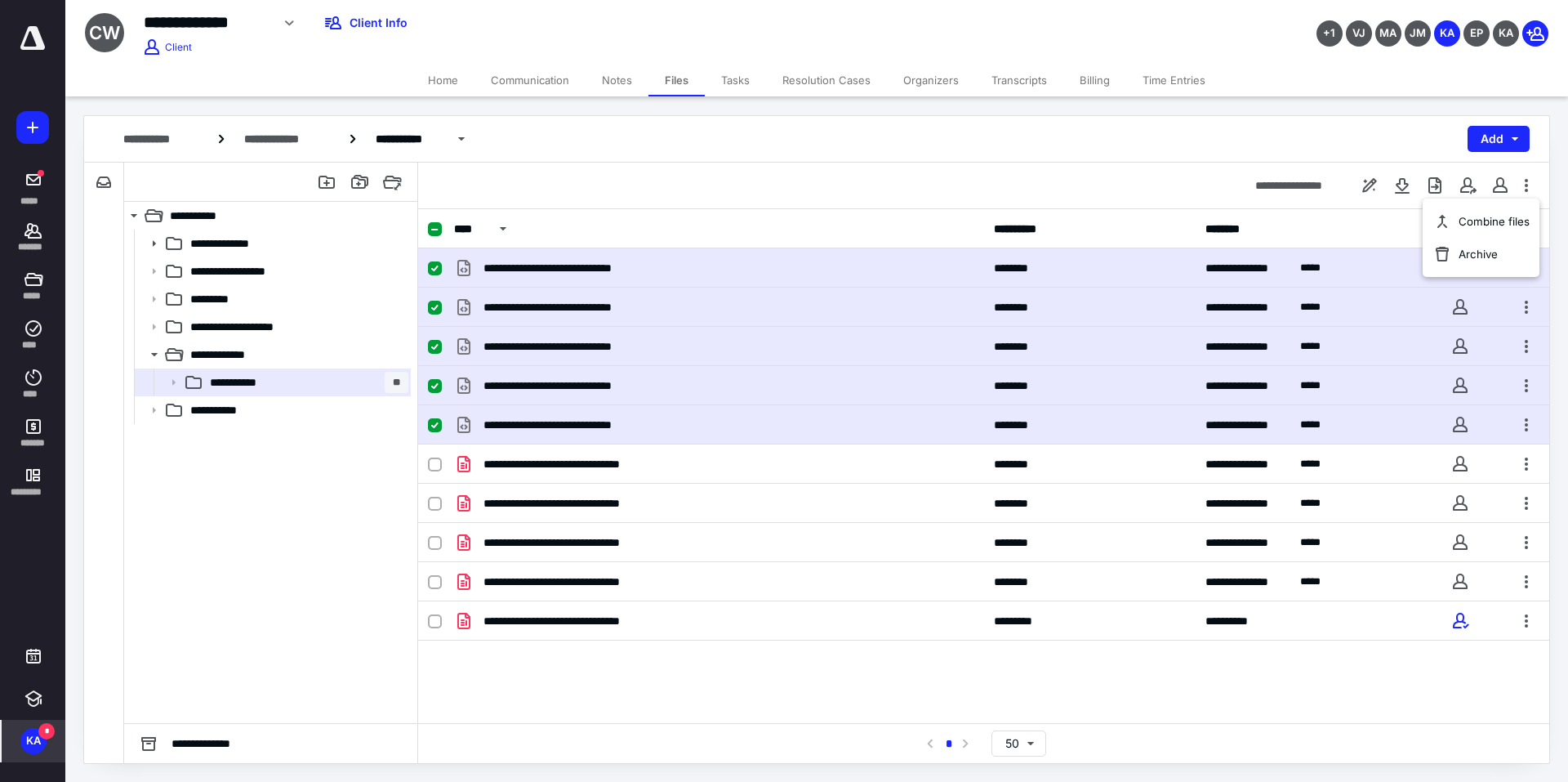 checkbox on "false" 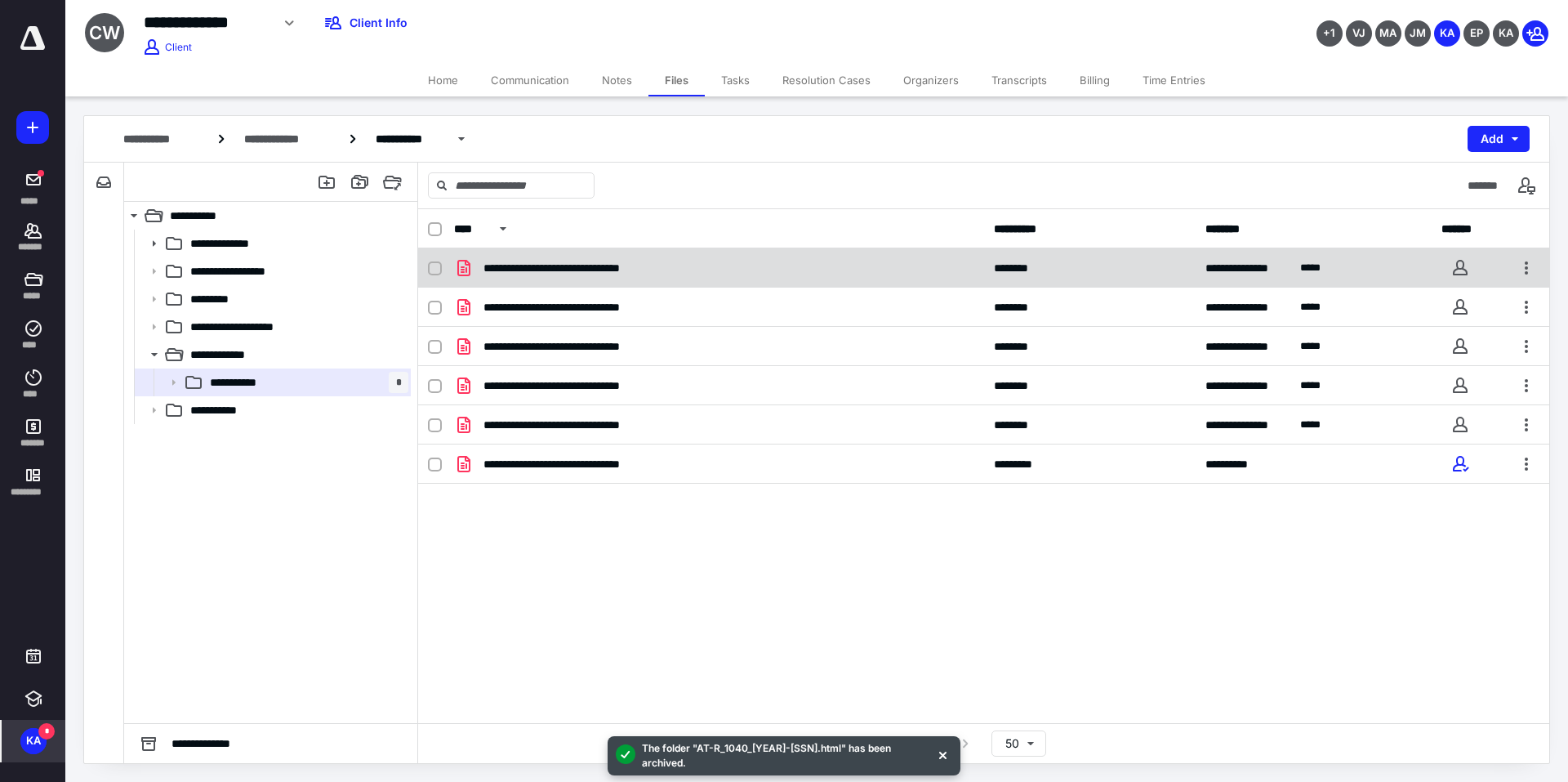 click at bounding box center (434, 269) 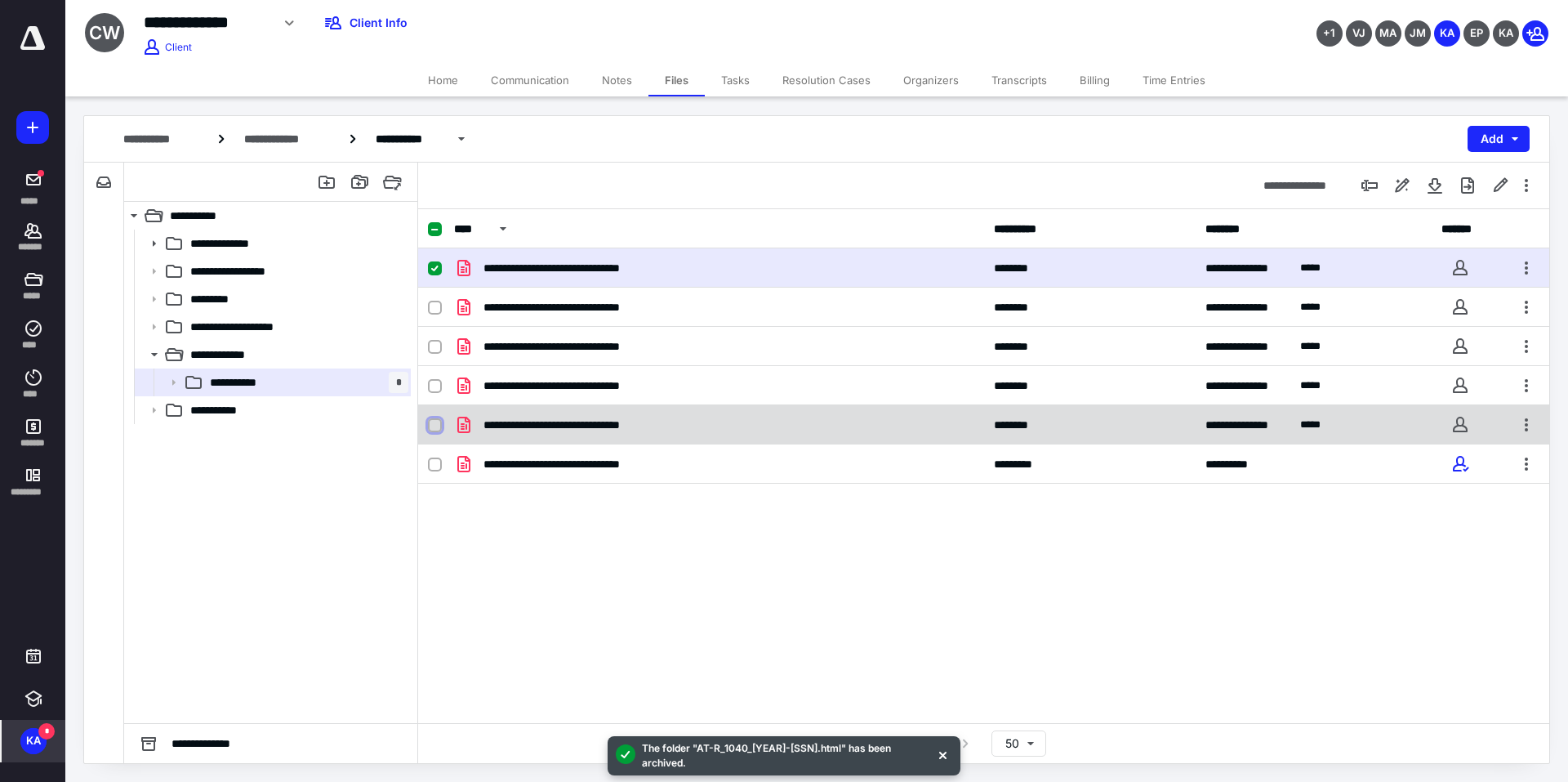 click at bounding box center (434, 426) 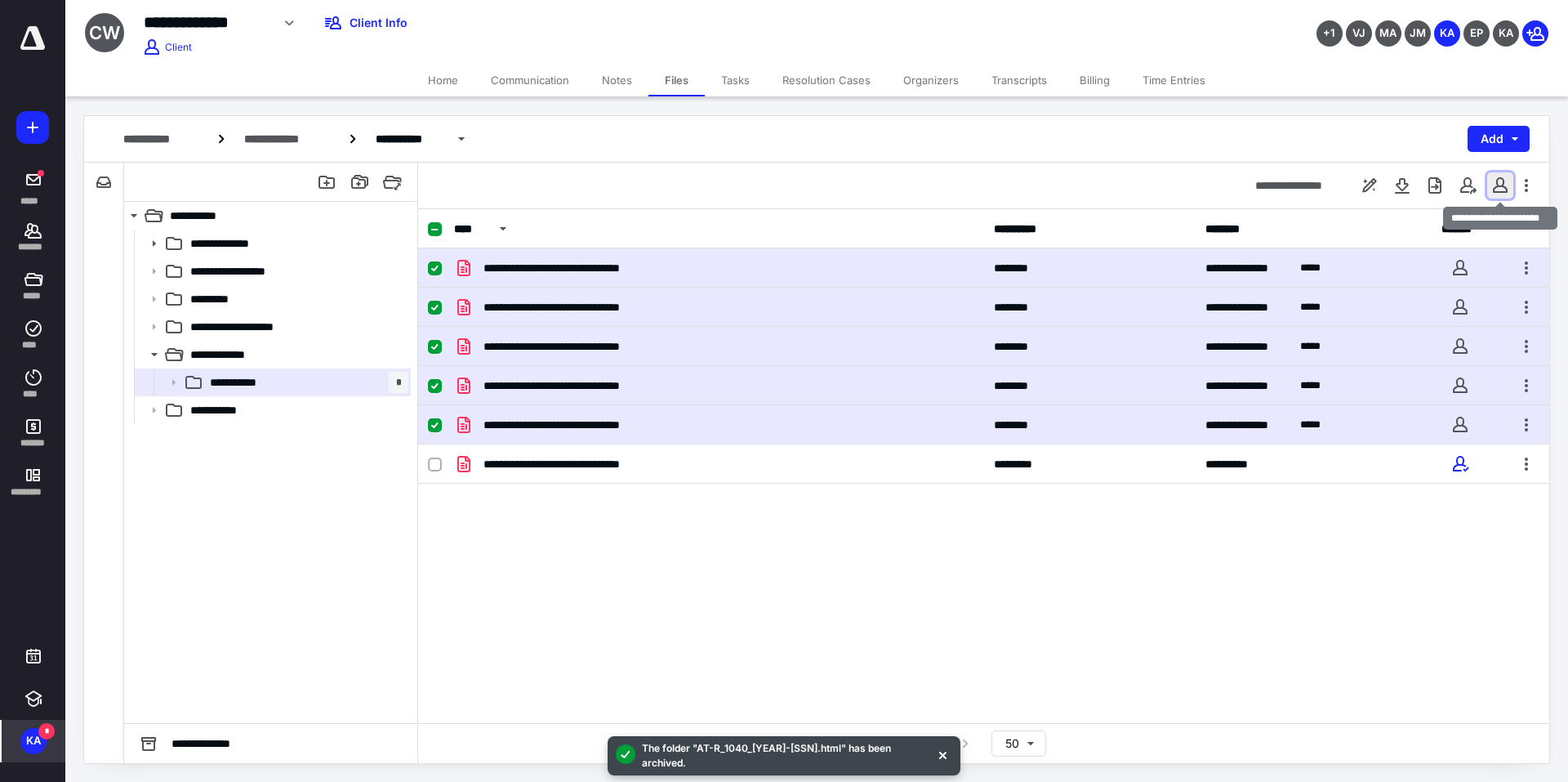 click at bounding box center (1500, 185) 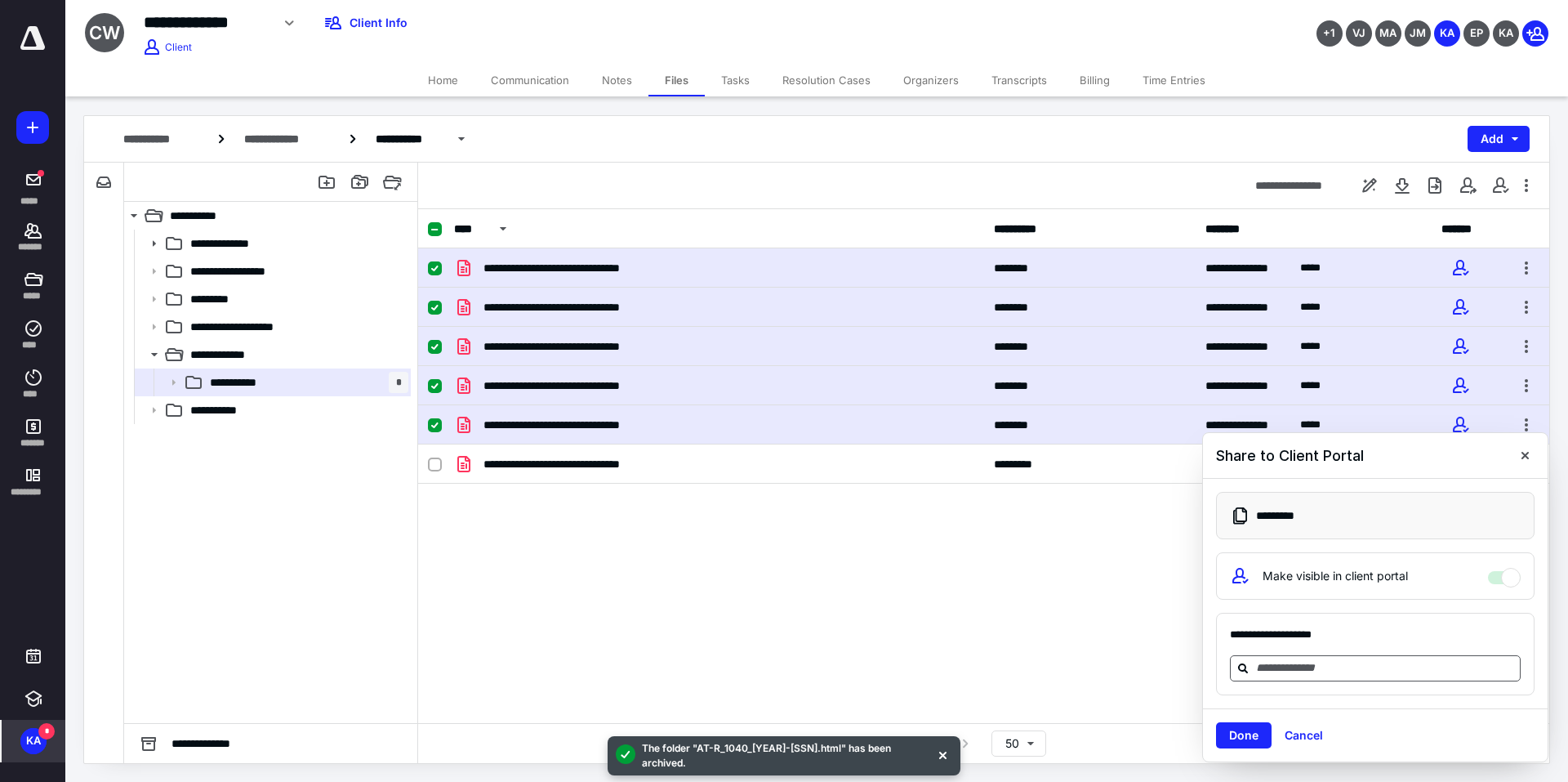 click at bounding box center [1385, 668] 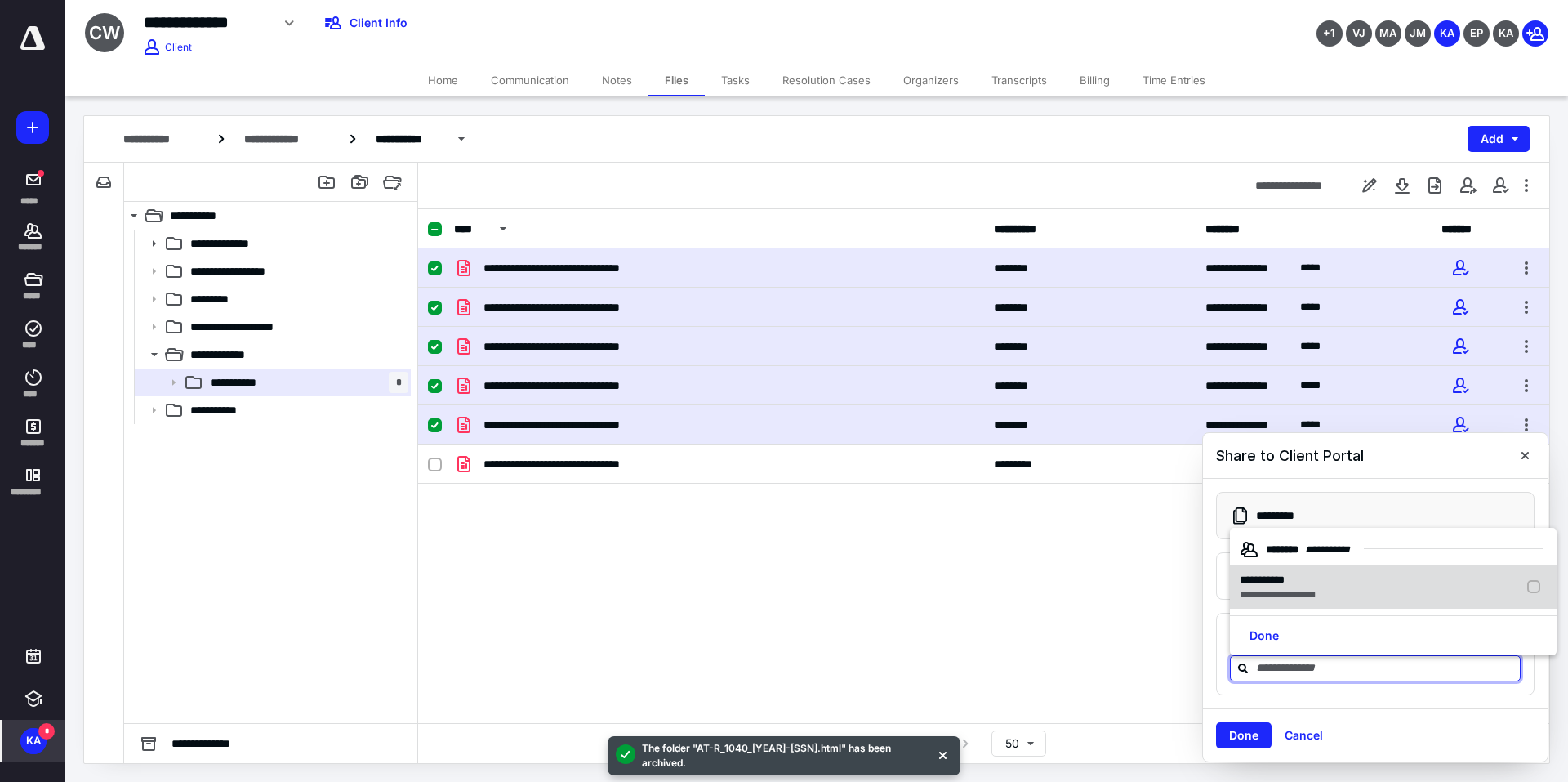 click on "**********" at bounding box center (1393, 588) 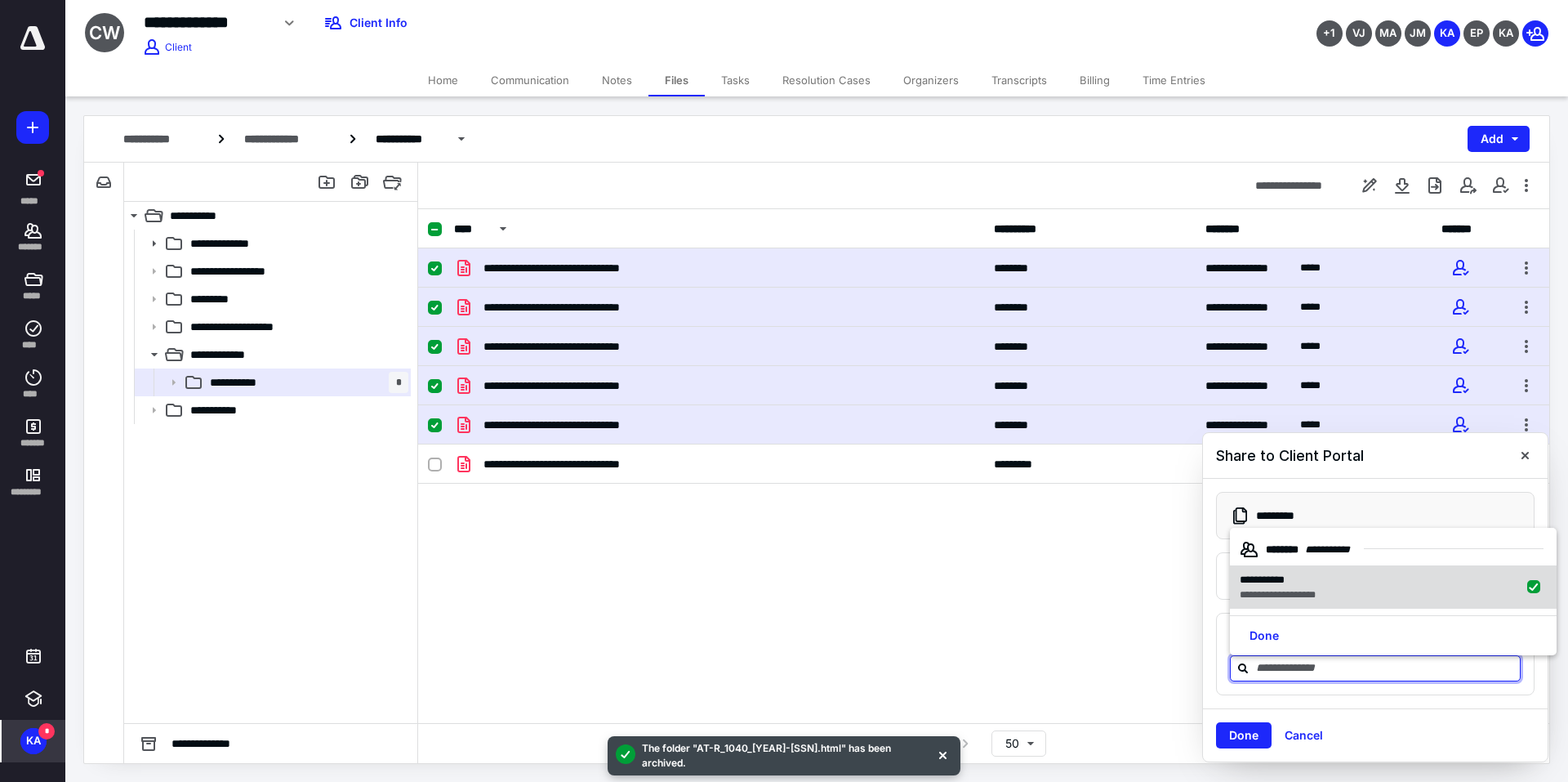 checkbox on "true" 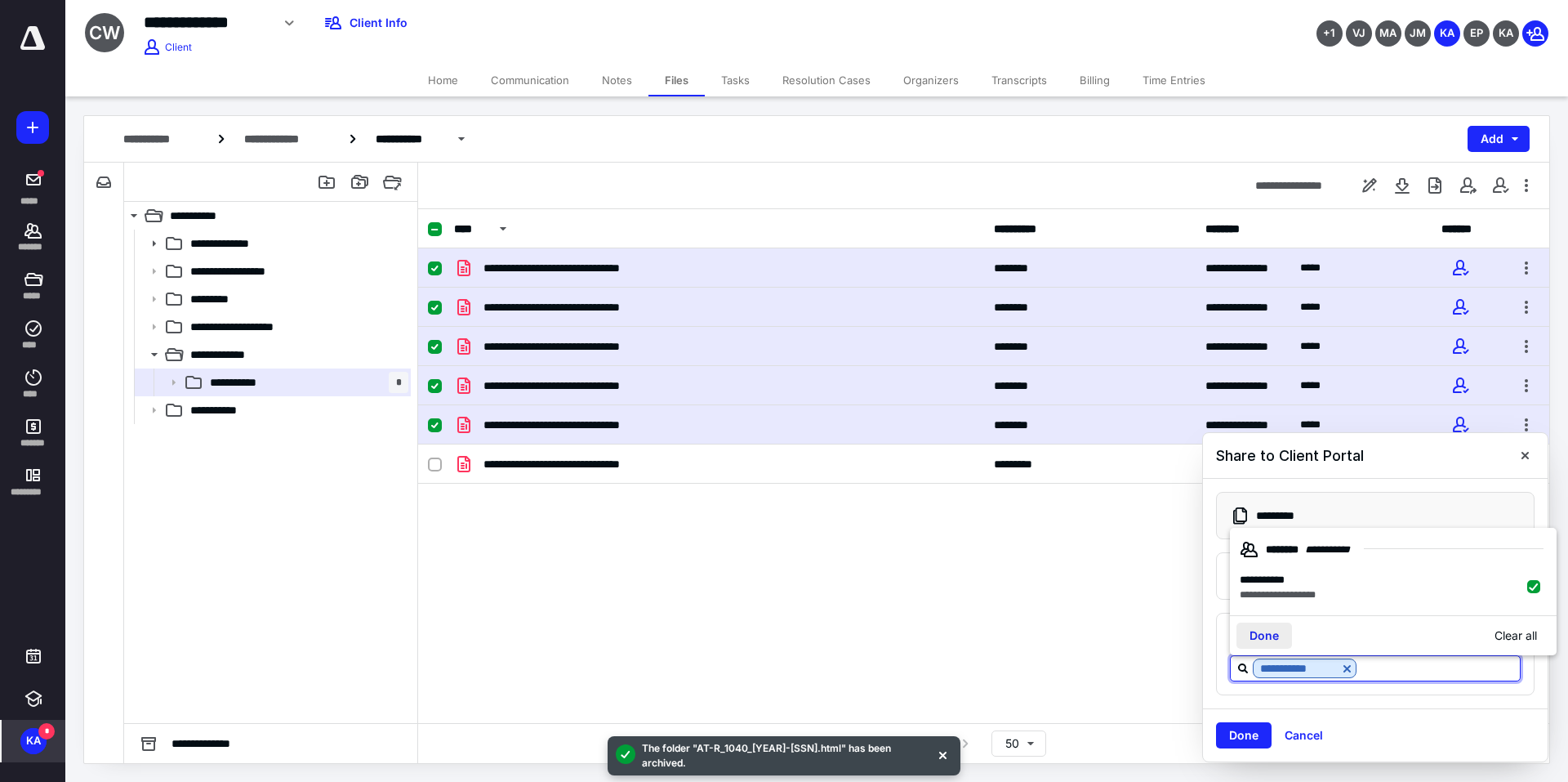 click on "Done" at bounding box center (1264, 636) 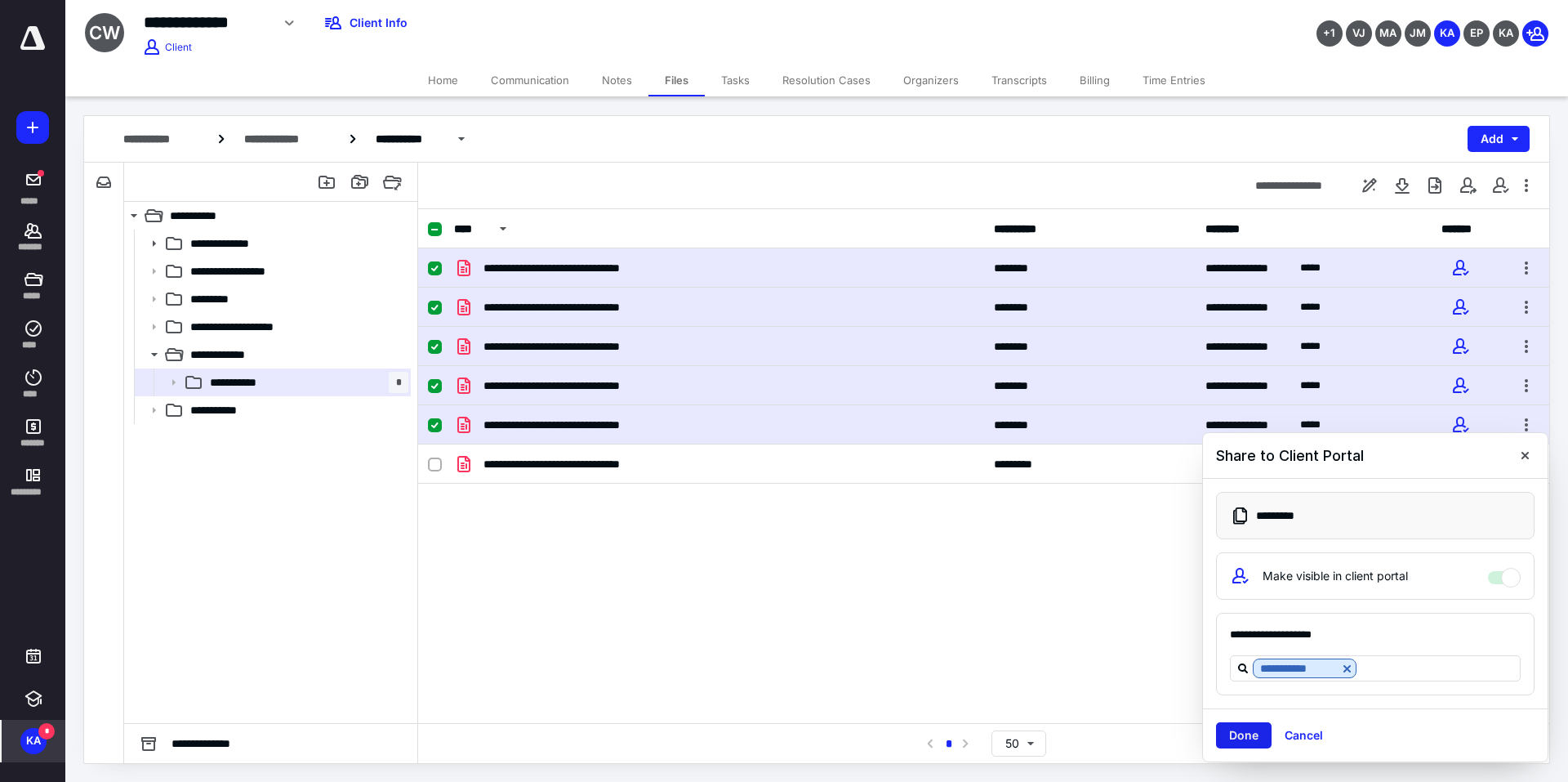 click on "Done" at bounding box center [1244, 735] 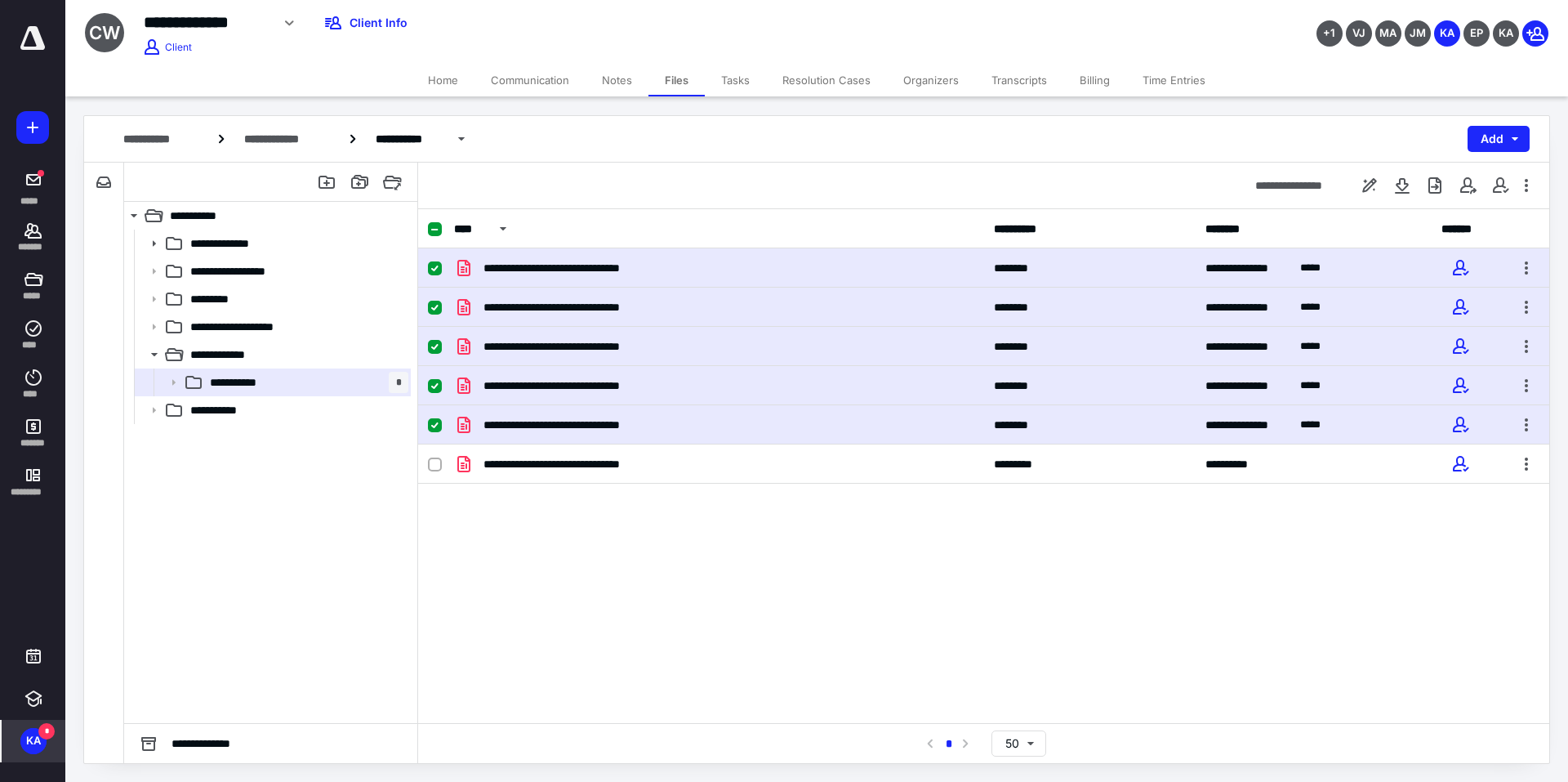 click on "*" at bounding box center (47, 731) 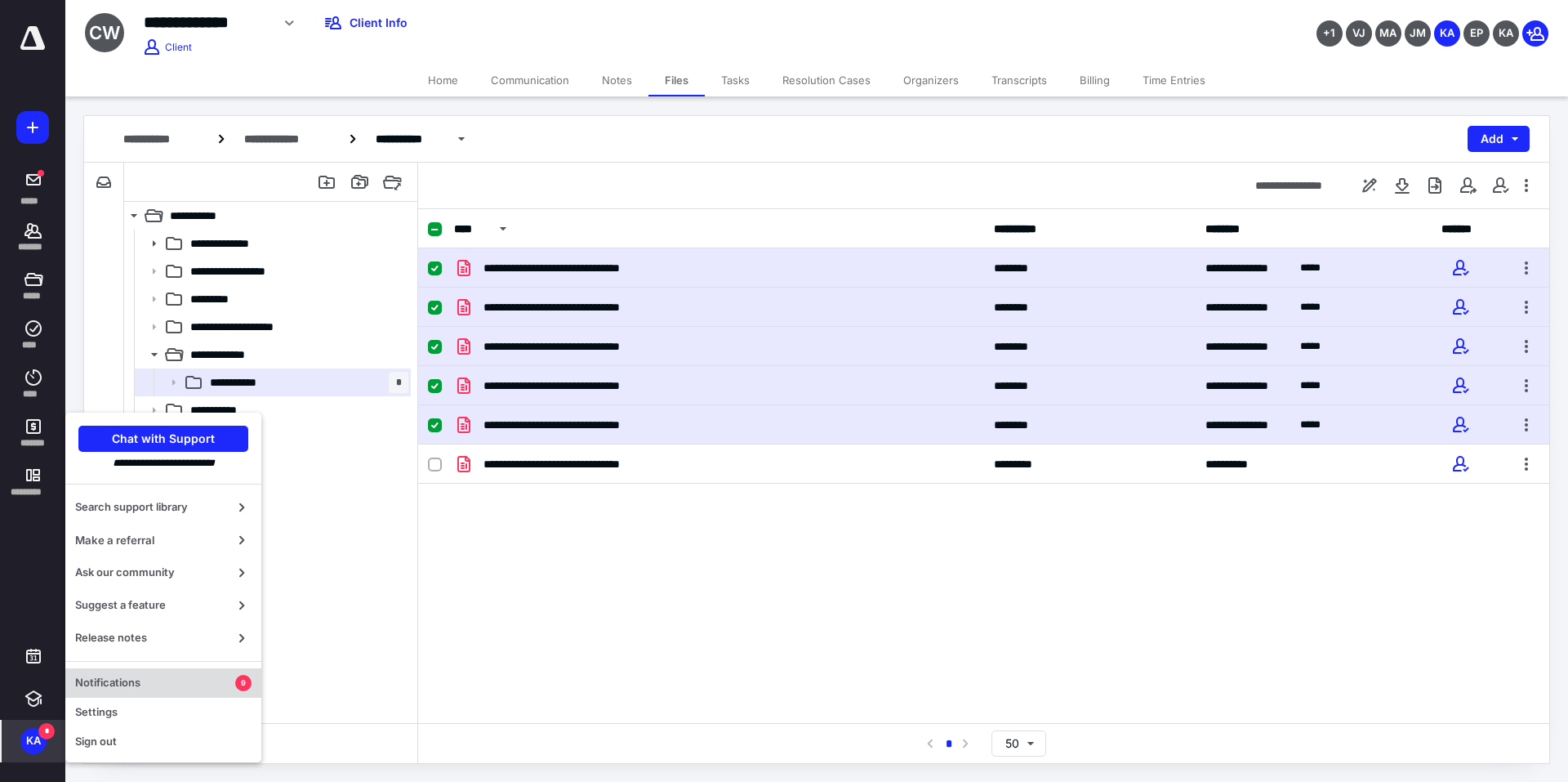 click on "Notifications" at bounding box center [155, 683] 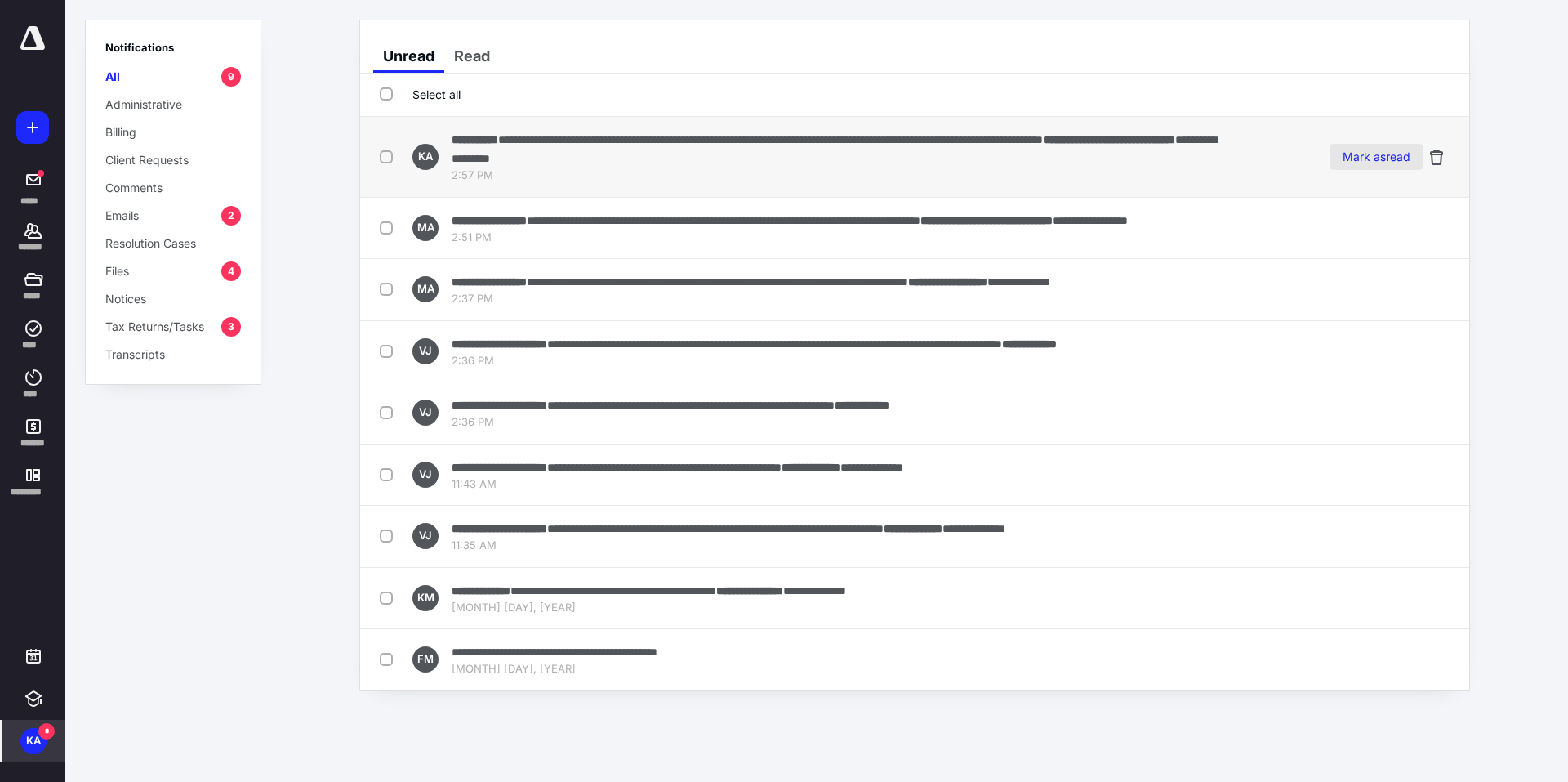 click on "Mark as  read" at bounding box center (1376, 157) 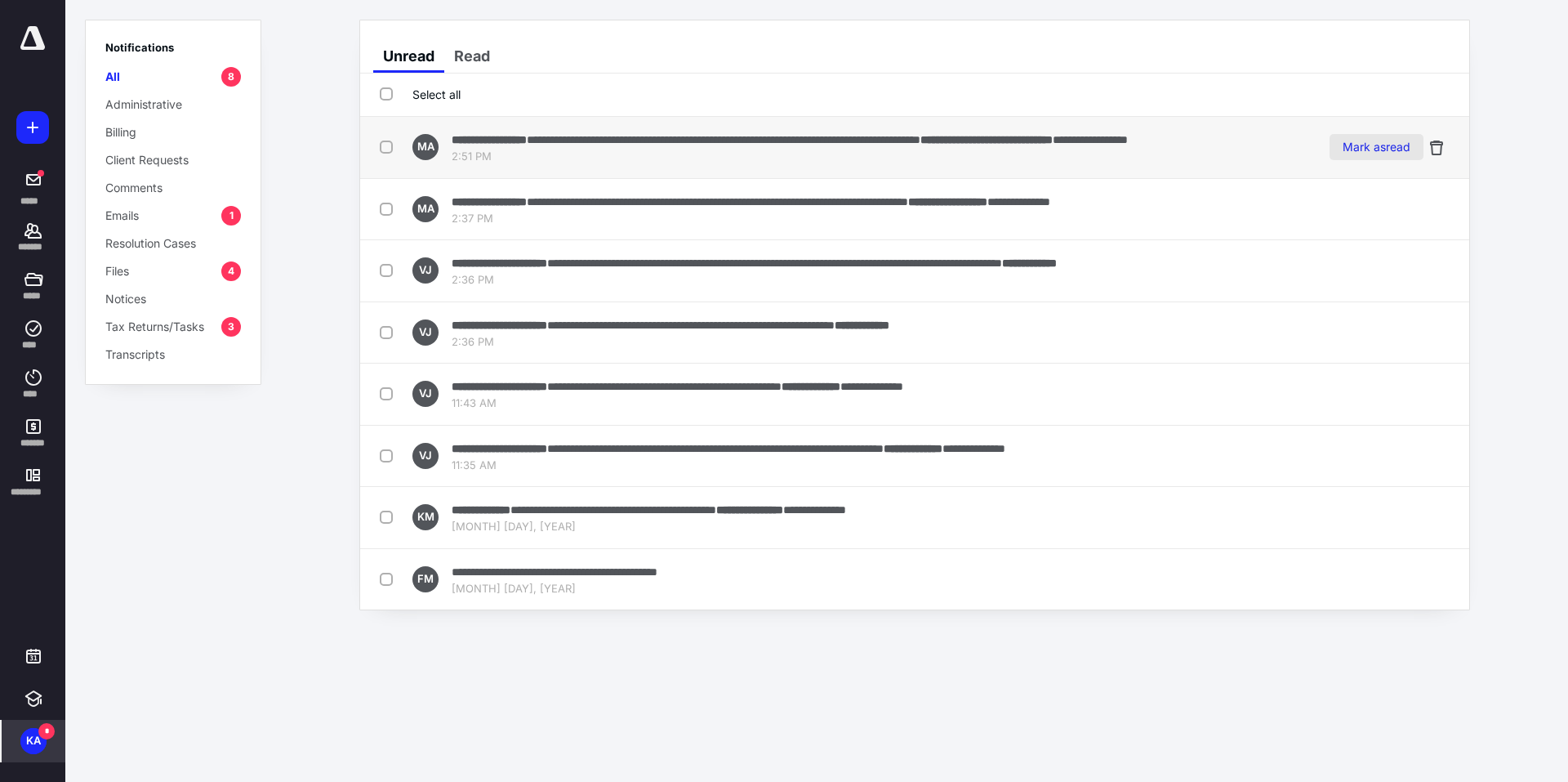 click on "Mark as  read" at bounding box center (1376, 147) 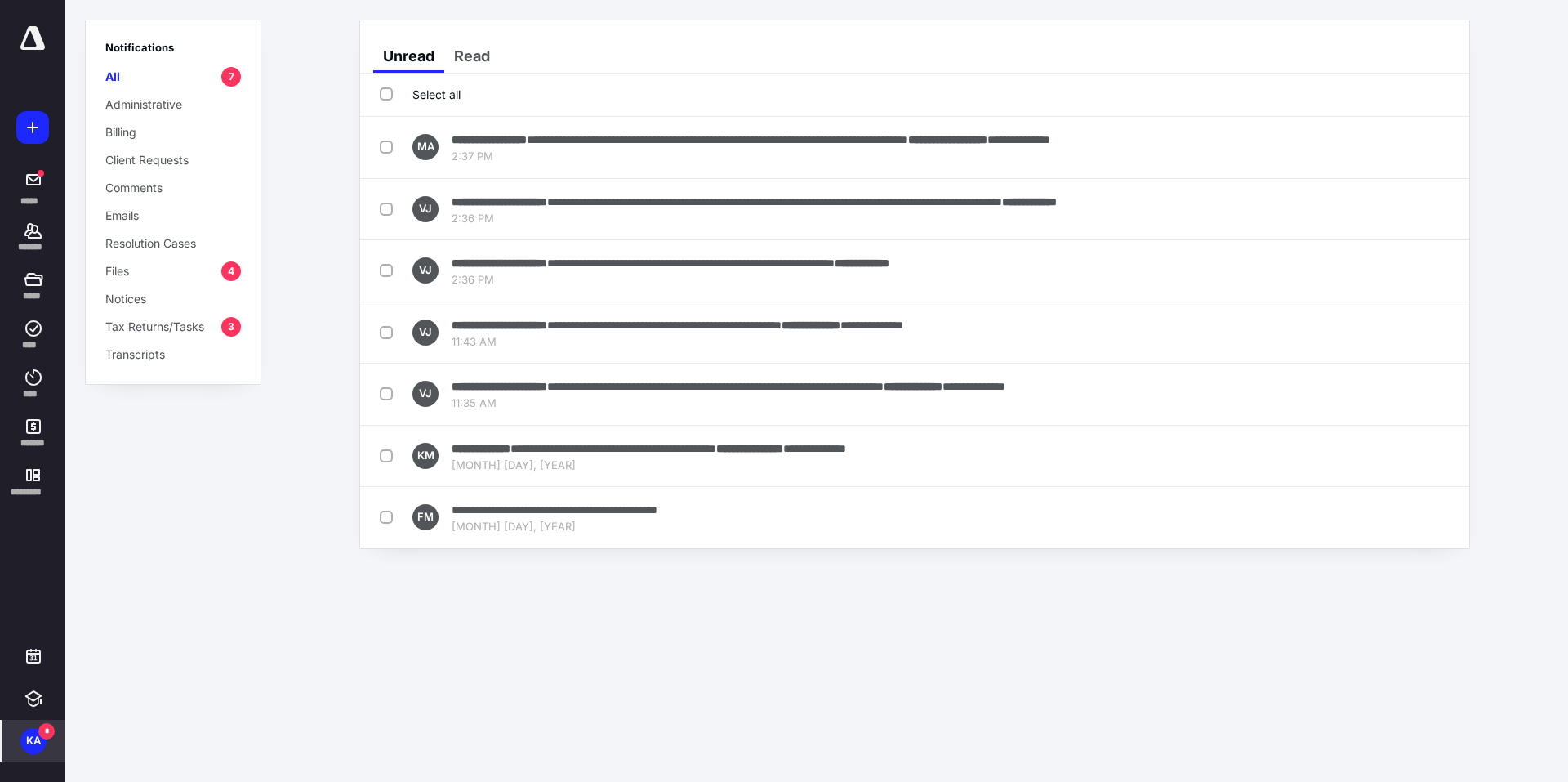 click on "Mark as  read" at bounding box center [1376, 147] 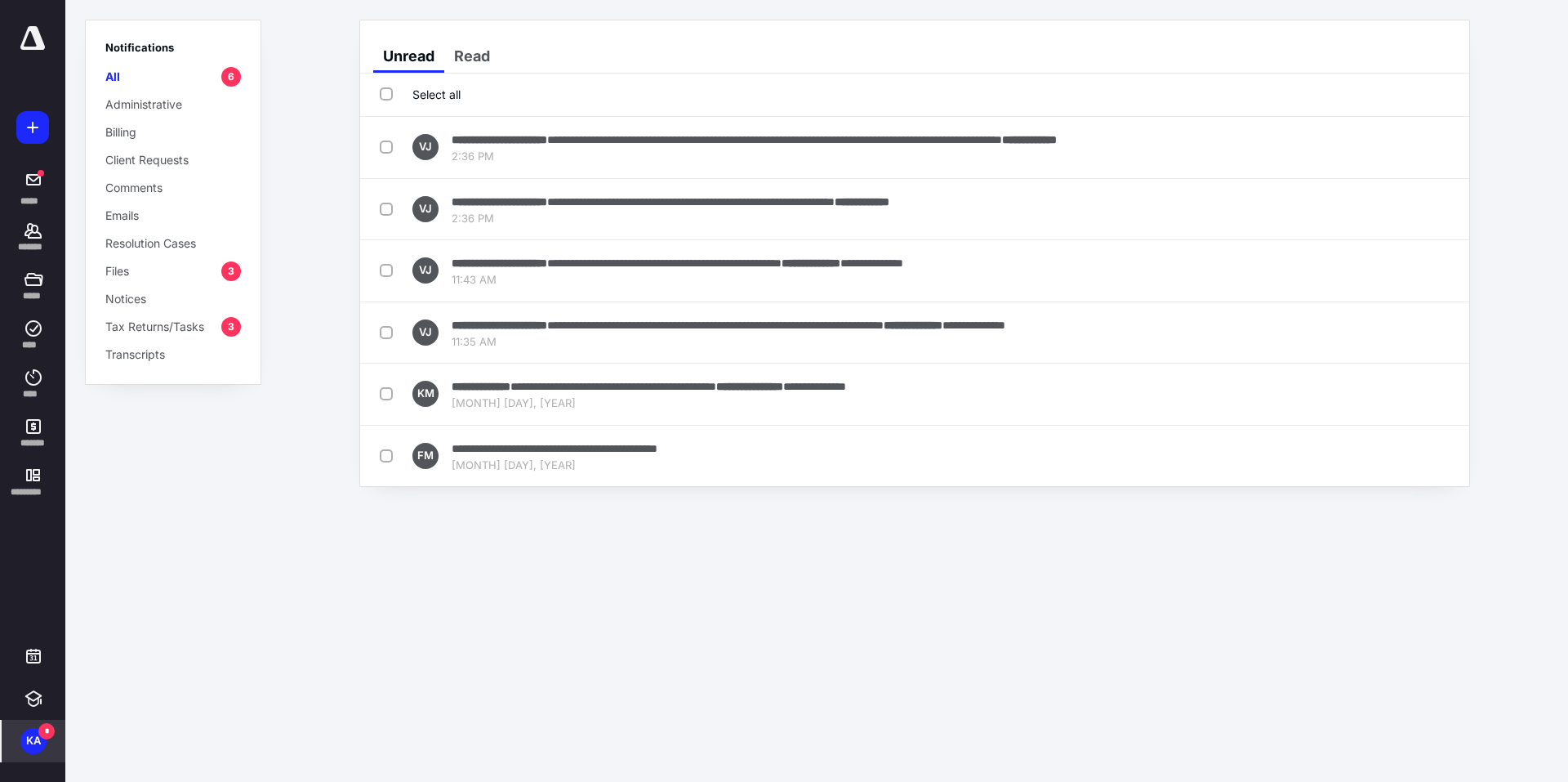click on "Mark as  read" at bounding box center [1376, 147] 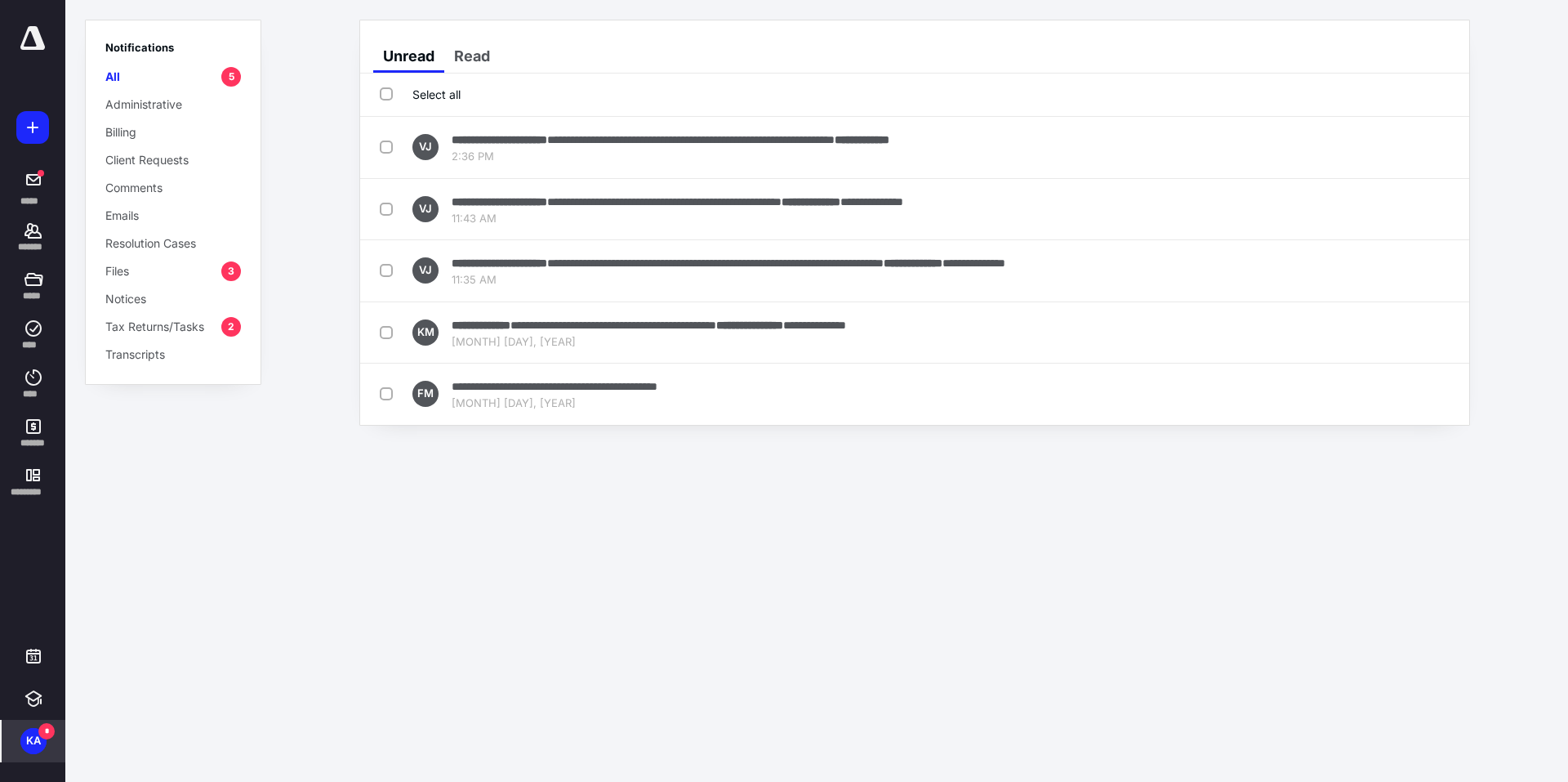 click on "Mark as  read" at bounding box center [1376, 147] 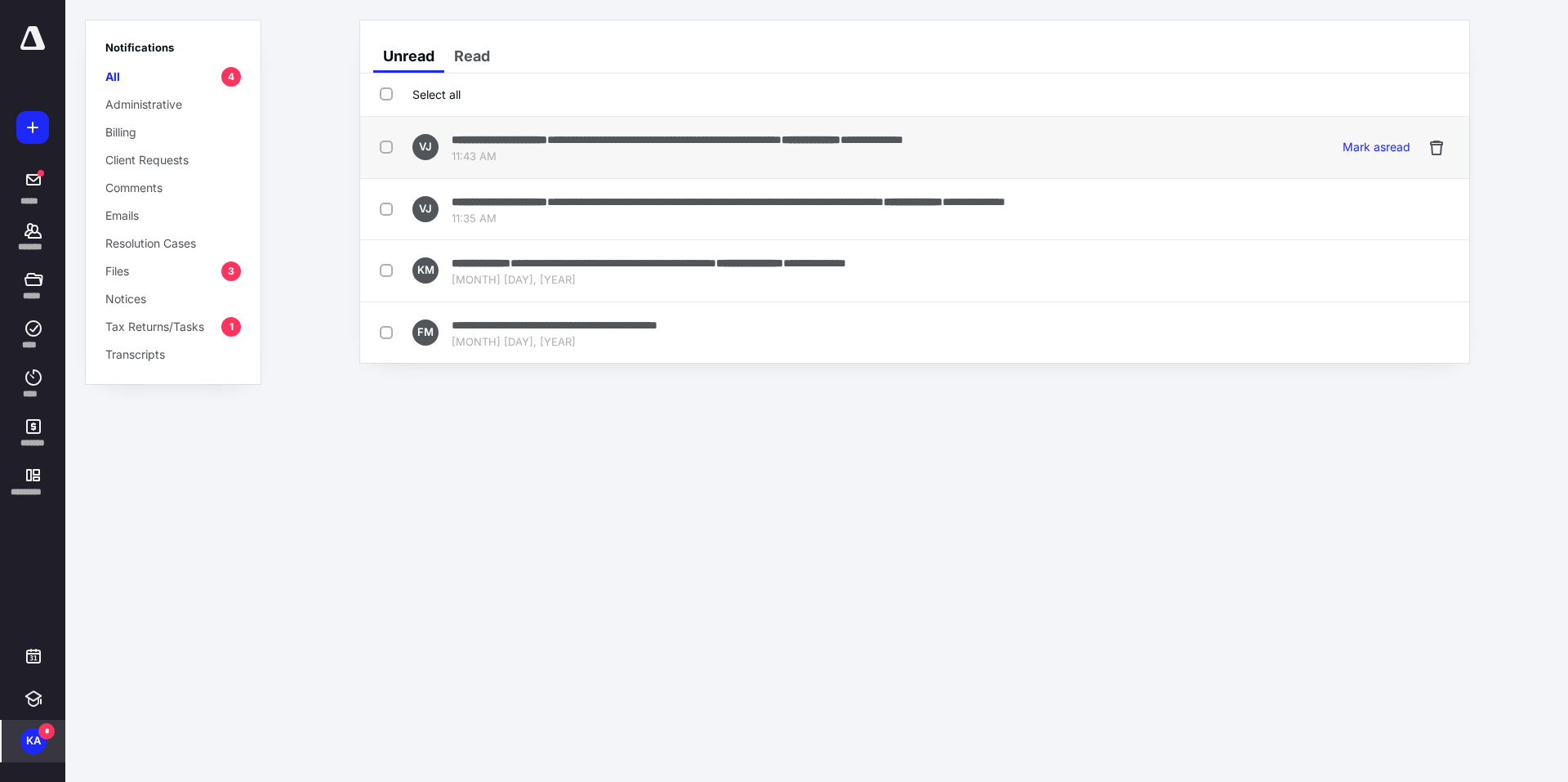 click on "11:43 AM" at bounding box center (677, 157) 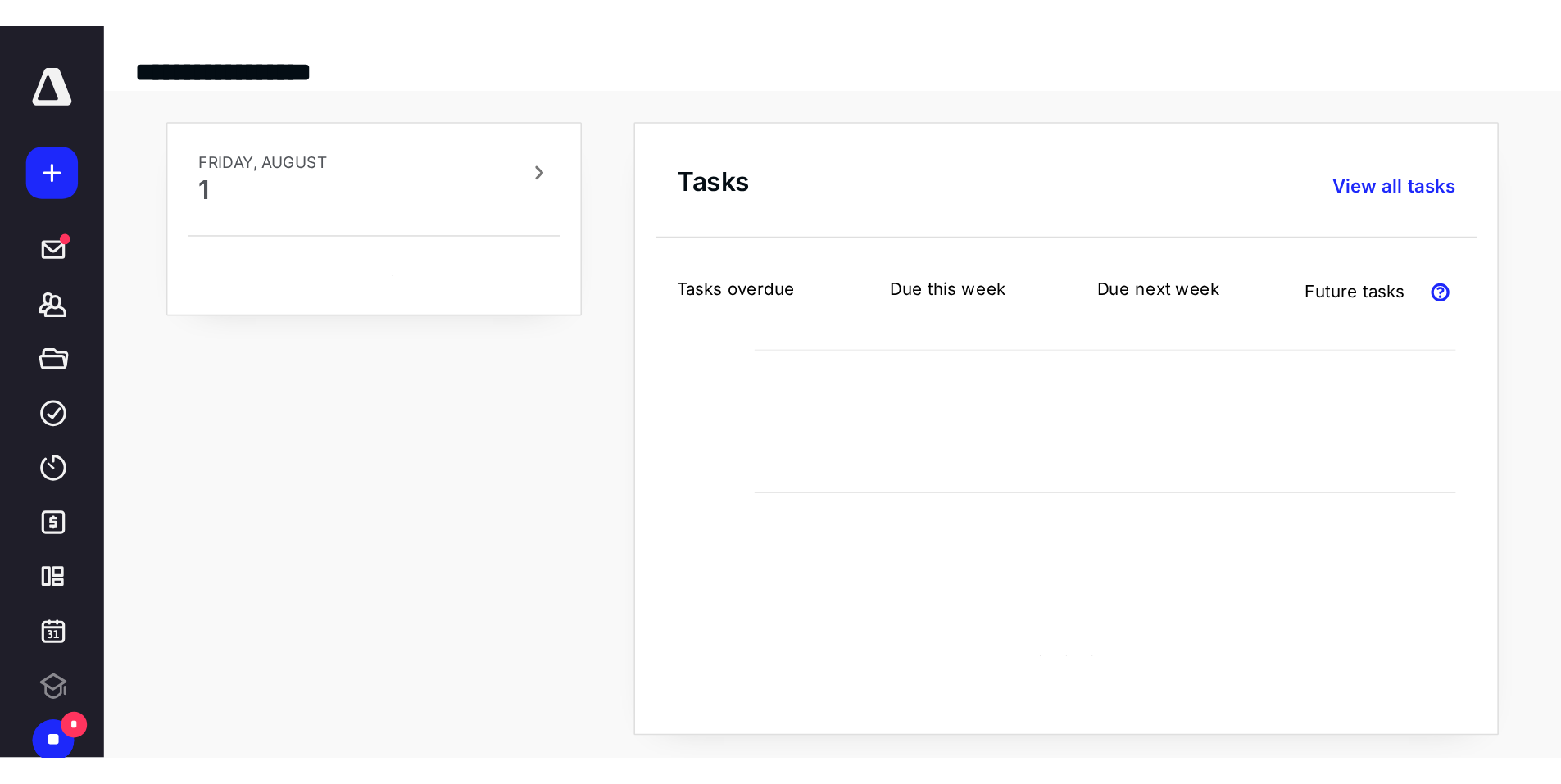 scroll, scrollTop: 0, scrollLeft: 0, axis: both 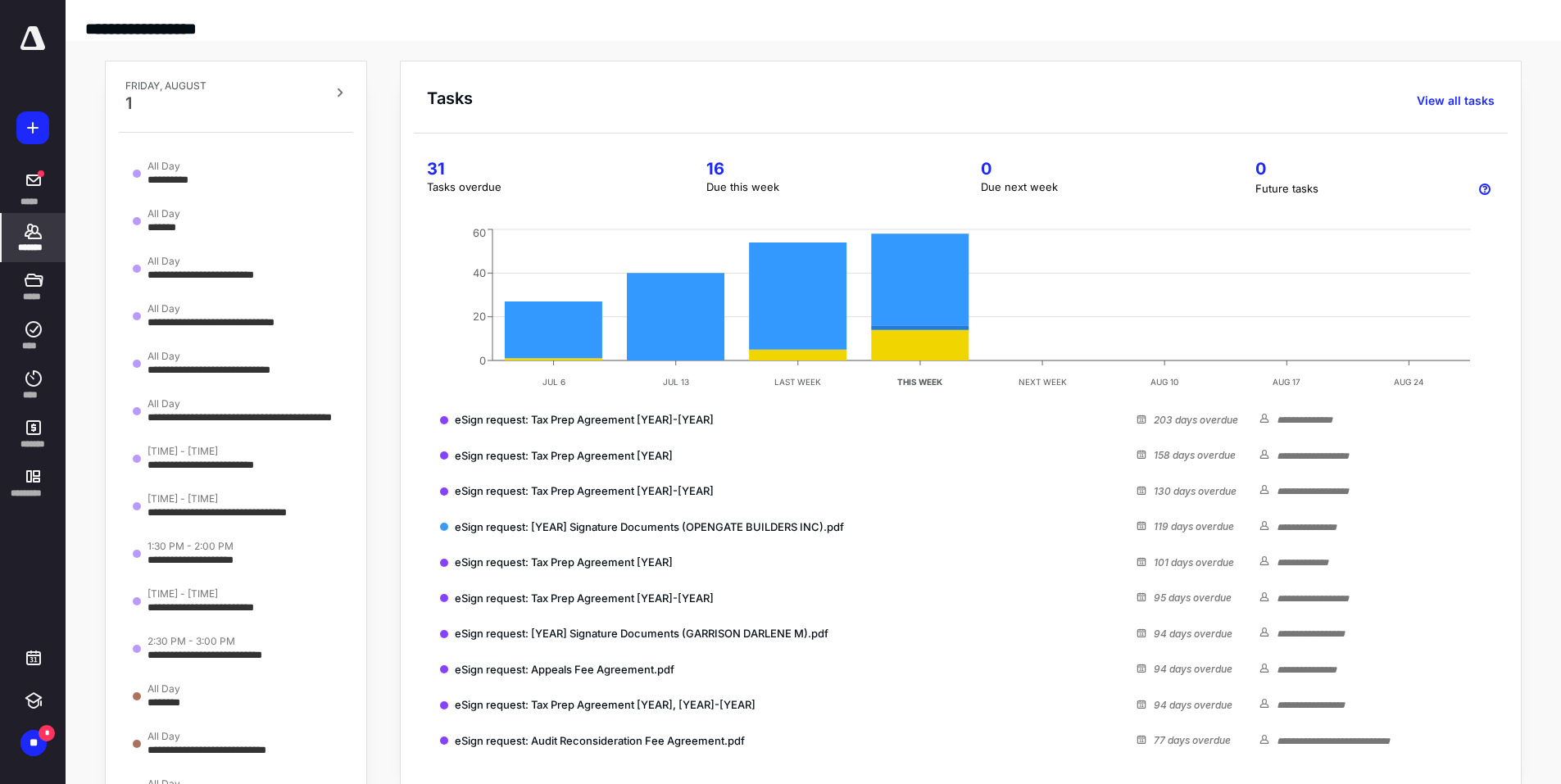 click 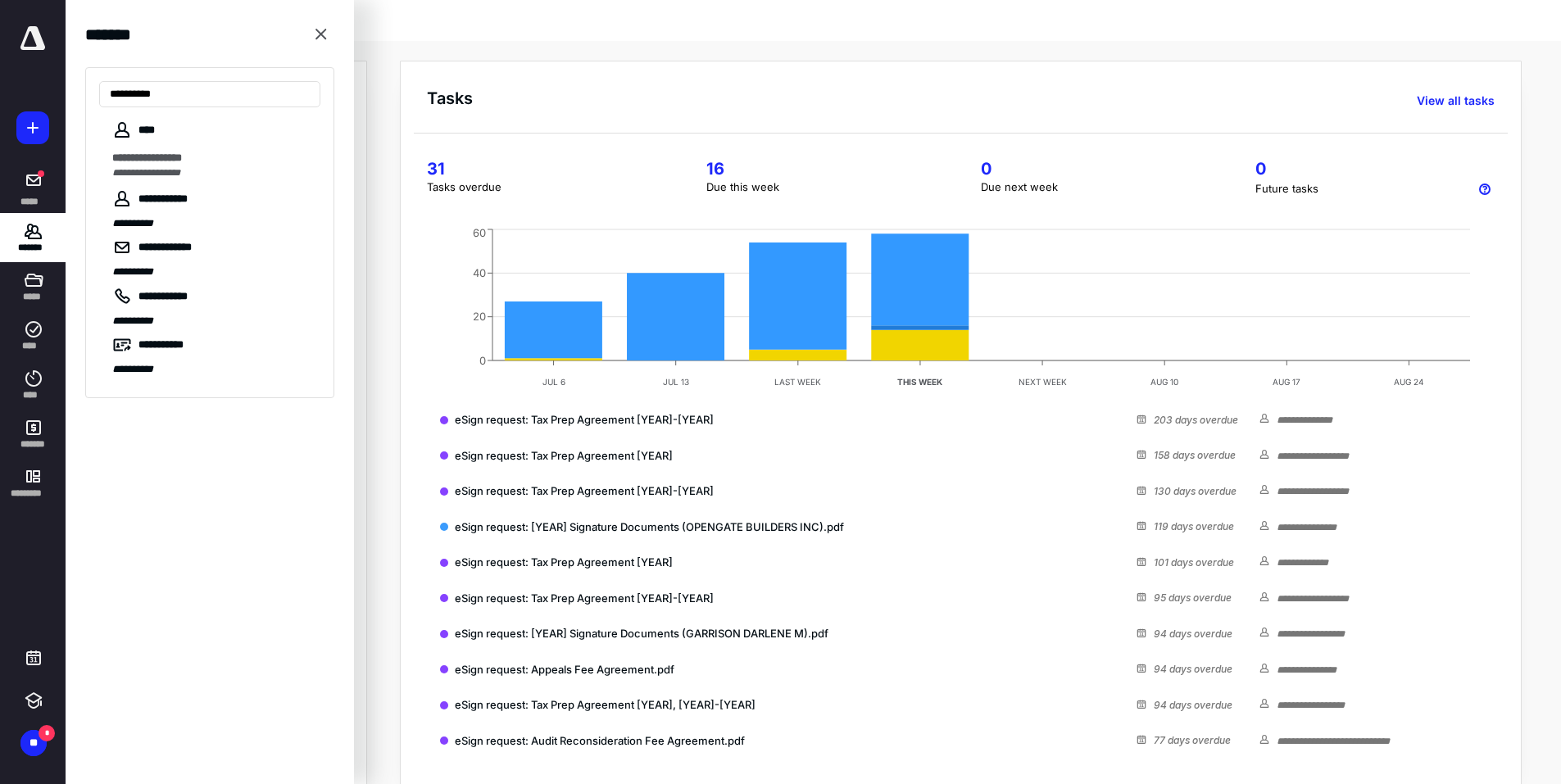 type on "**********" 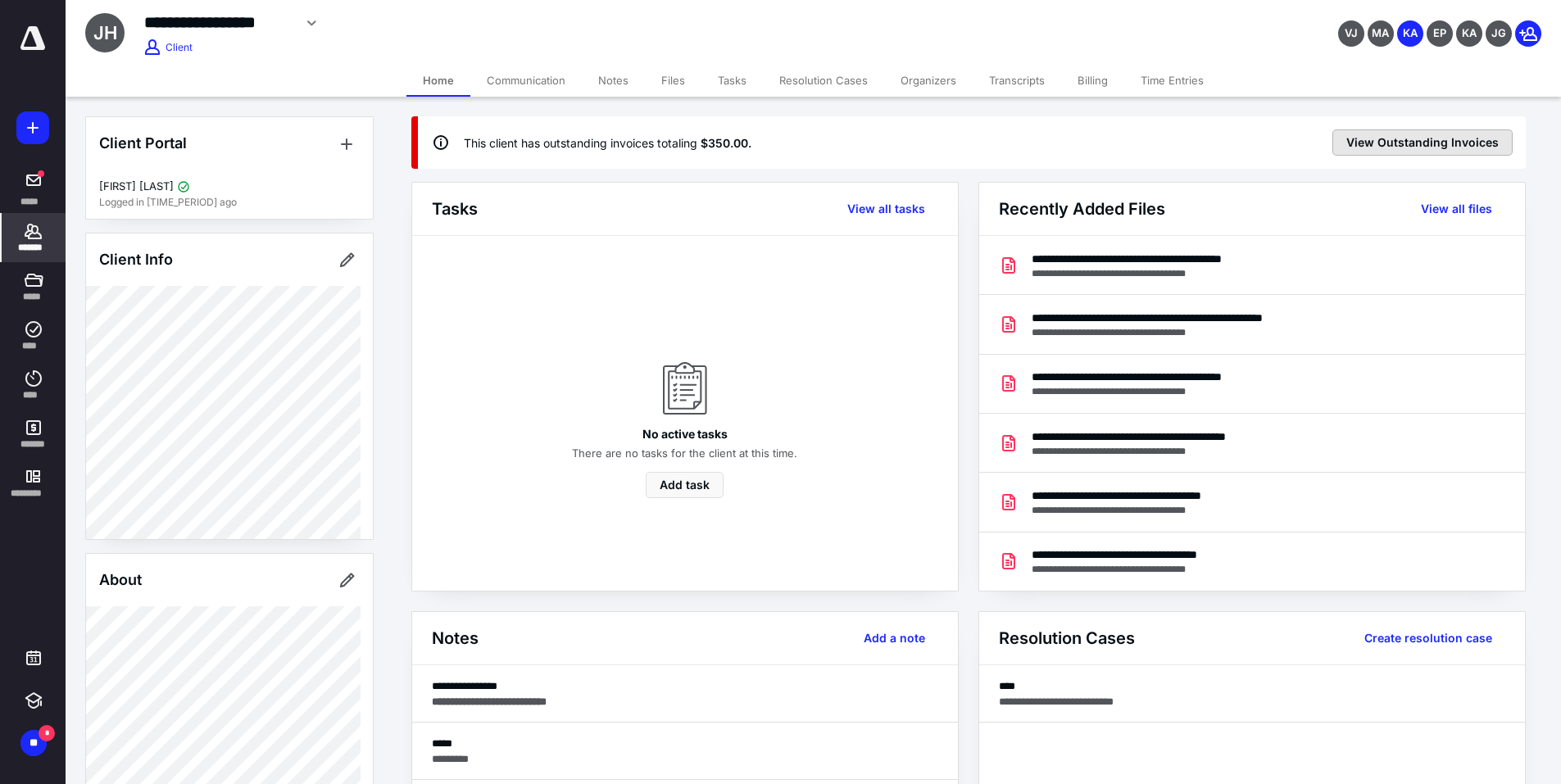 click on "View Outstanding Invoices" at bounding box center (1423, 143) 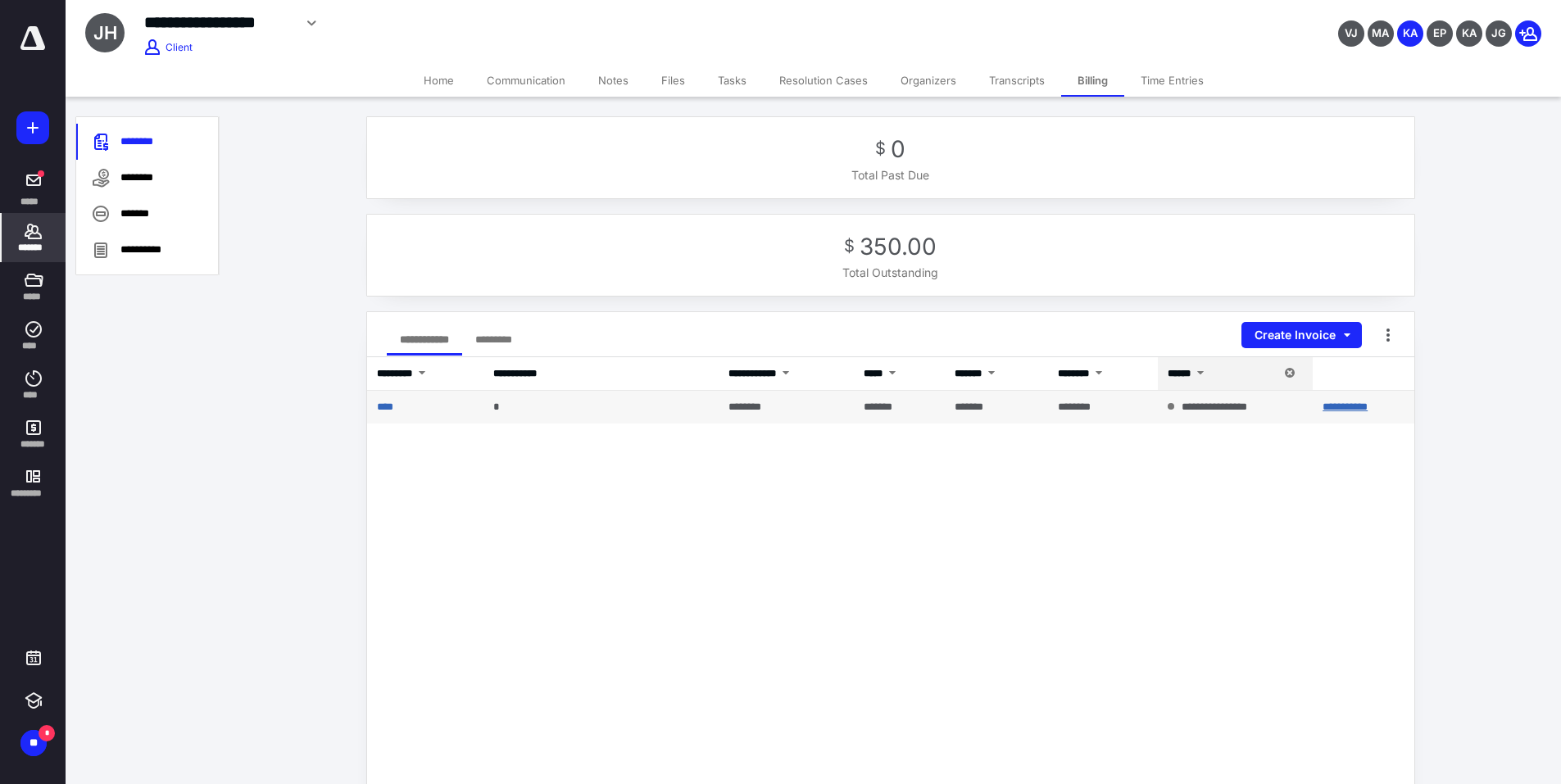 click on "**********" at bounding box center [1345, 406] 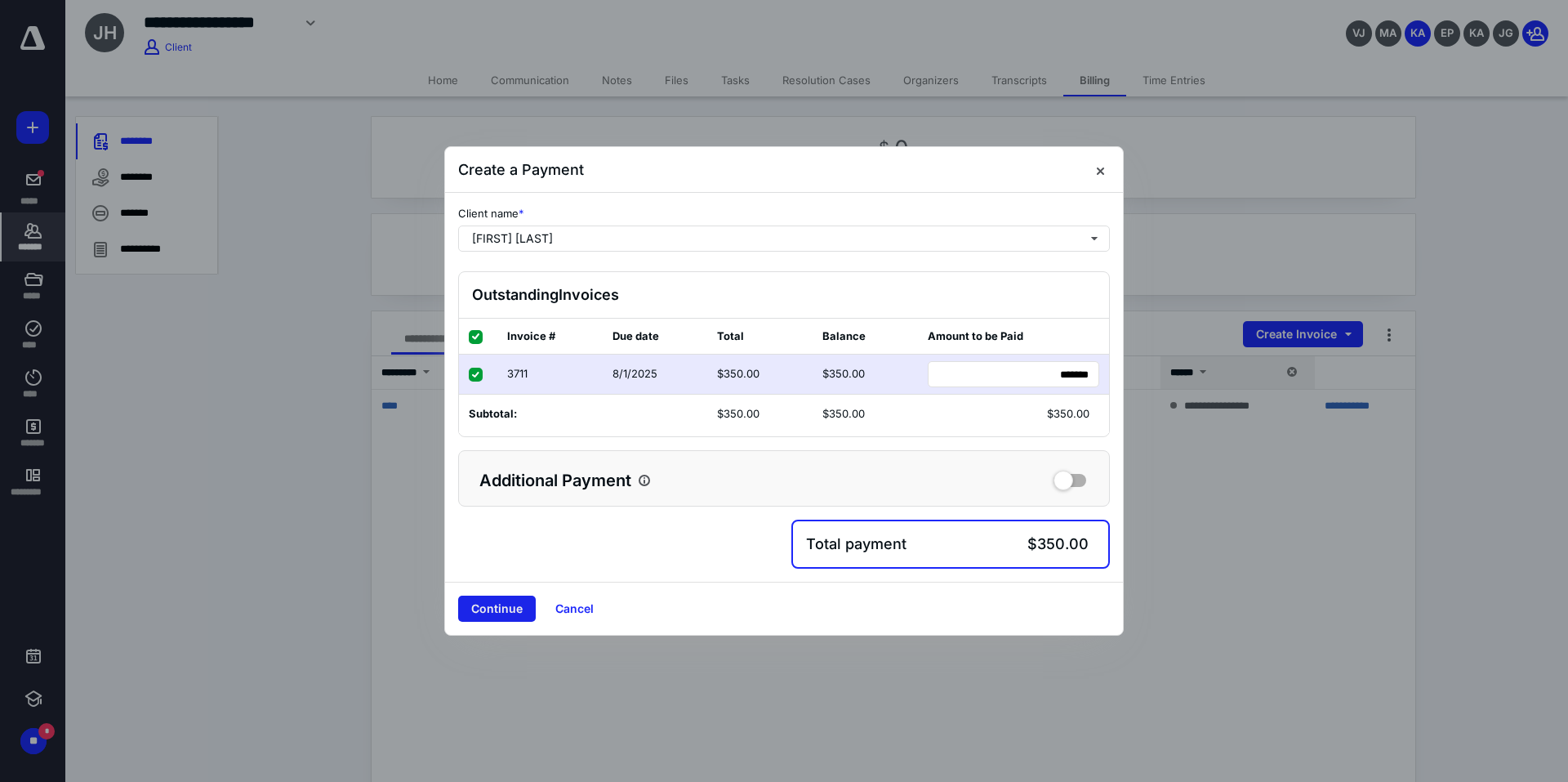 click on "Continue" at bounding box center [497, 609] 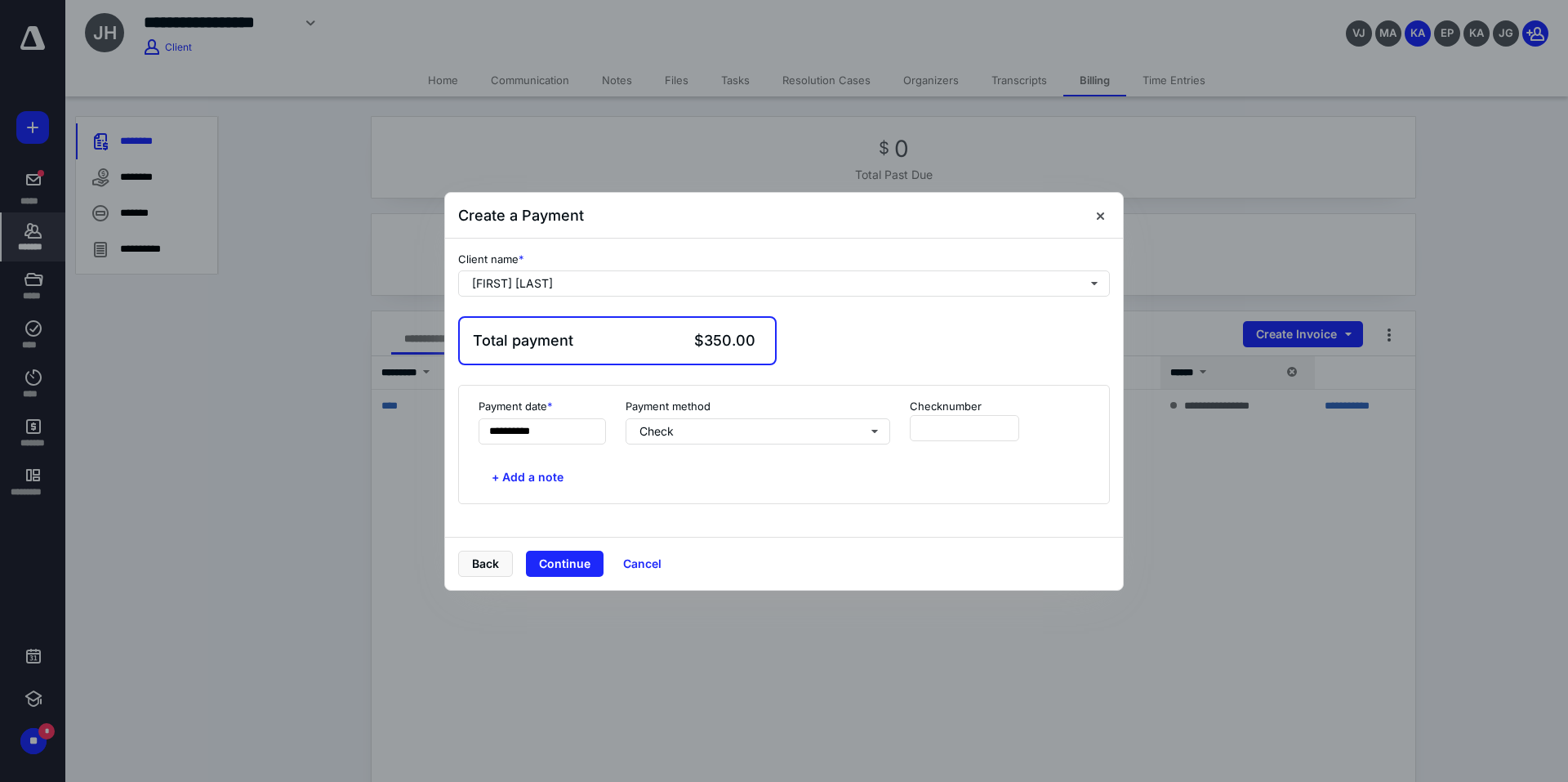 click on "Payment method Check" at bounding box center [758, 422] 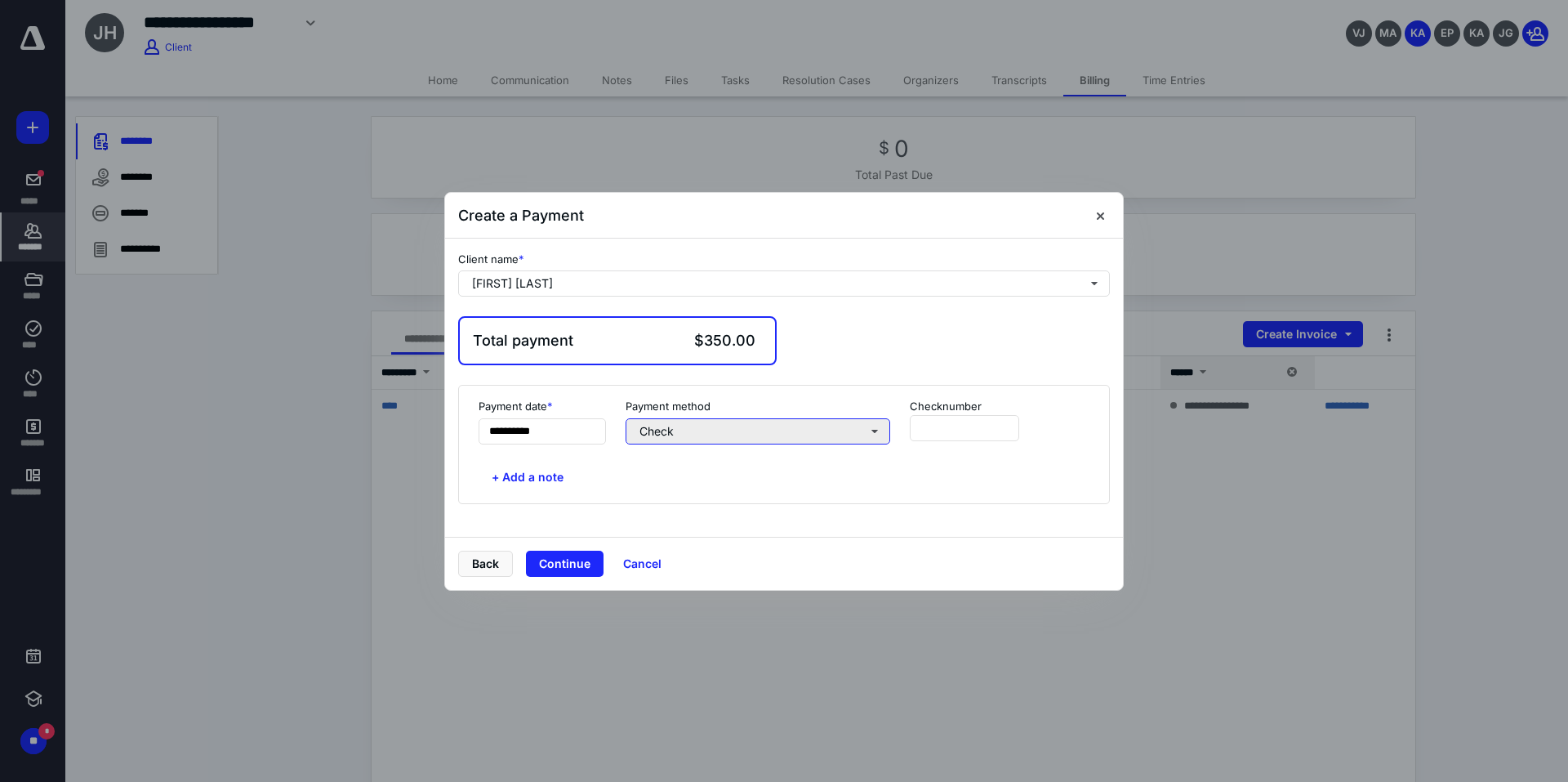 click on "Check" at bounding box center (758, 431) 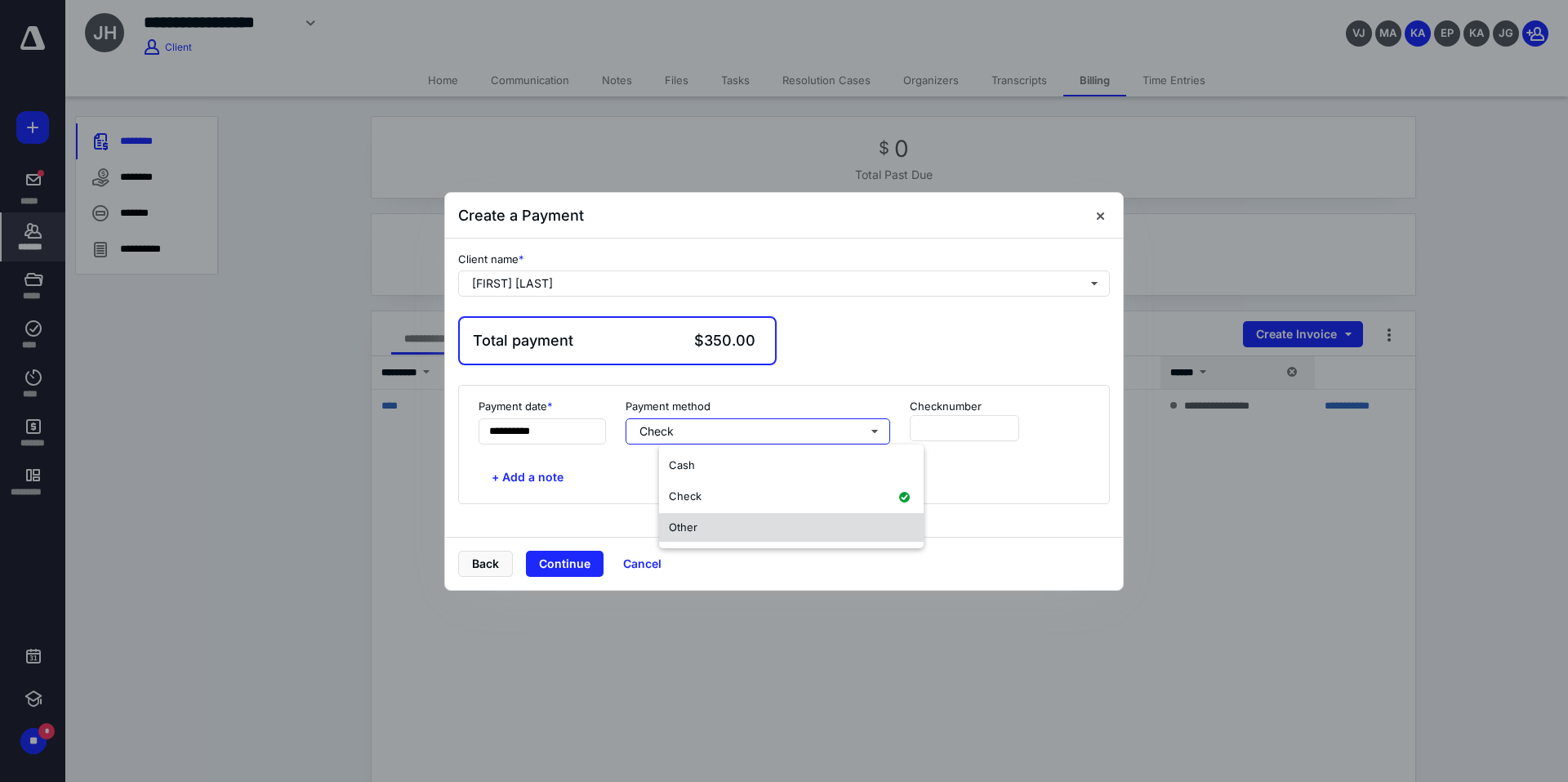 click on "Other" at bounding box center [791, 528] 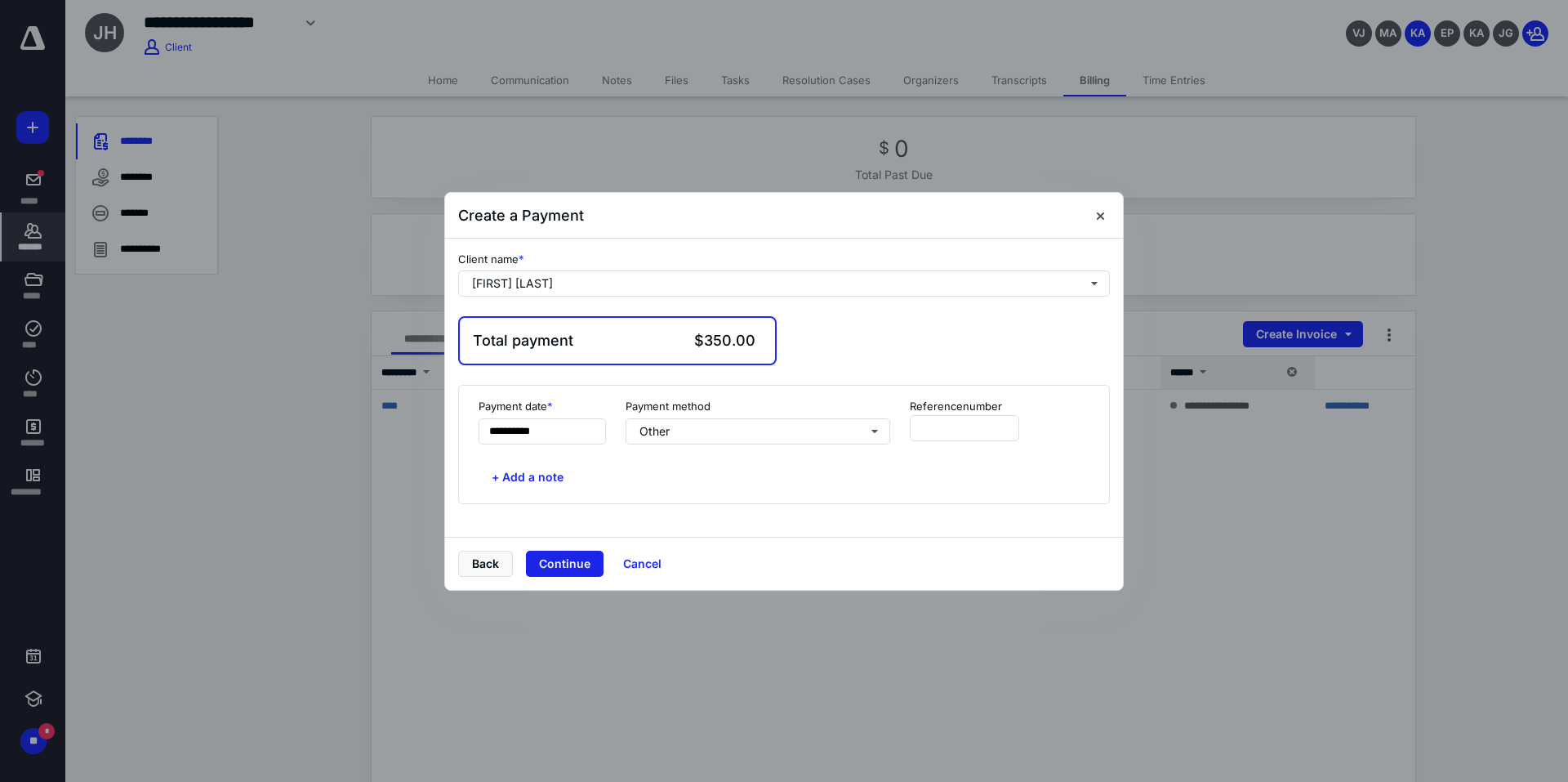 click on "Continue" at bounding box center [564, 564] 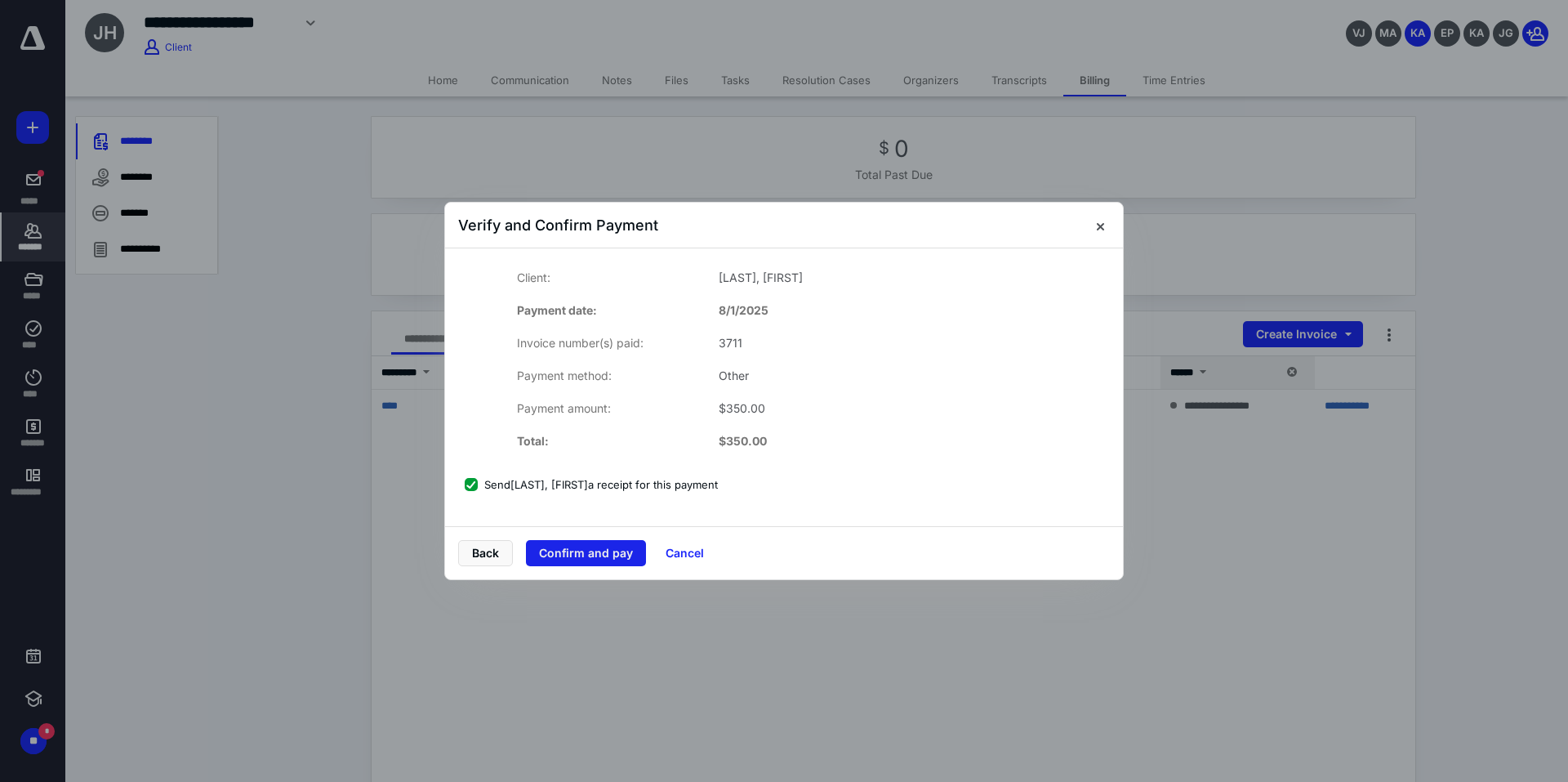 click on "Confirm and pay" at bounding box center (586, 553) 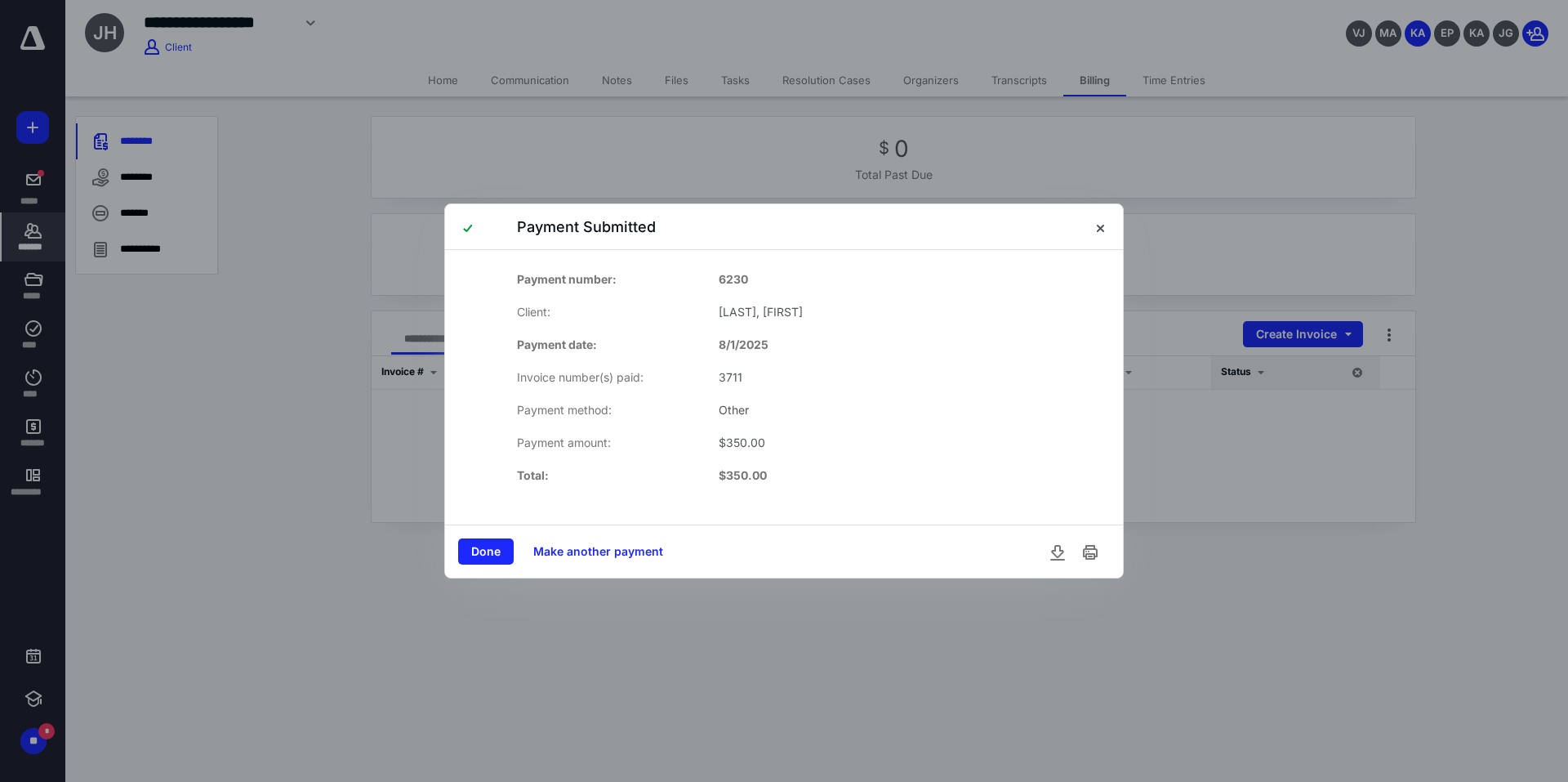 click on "Done" at bounding box center (486, 552) 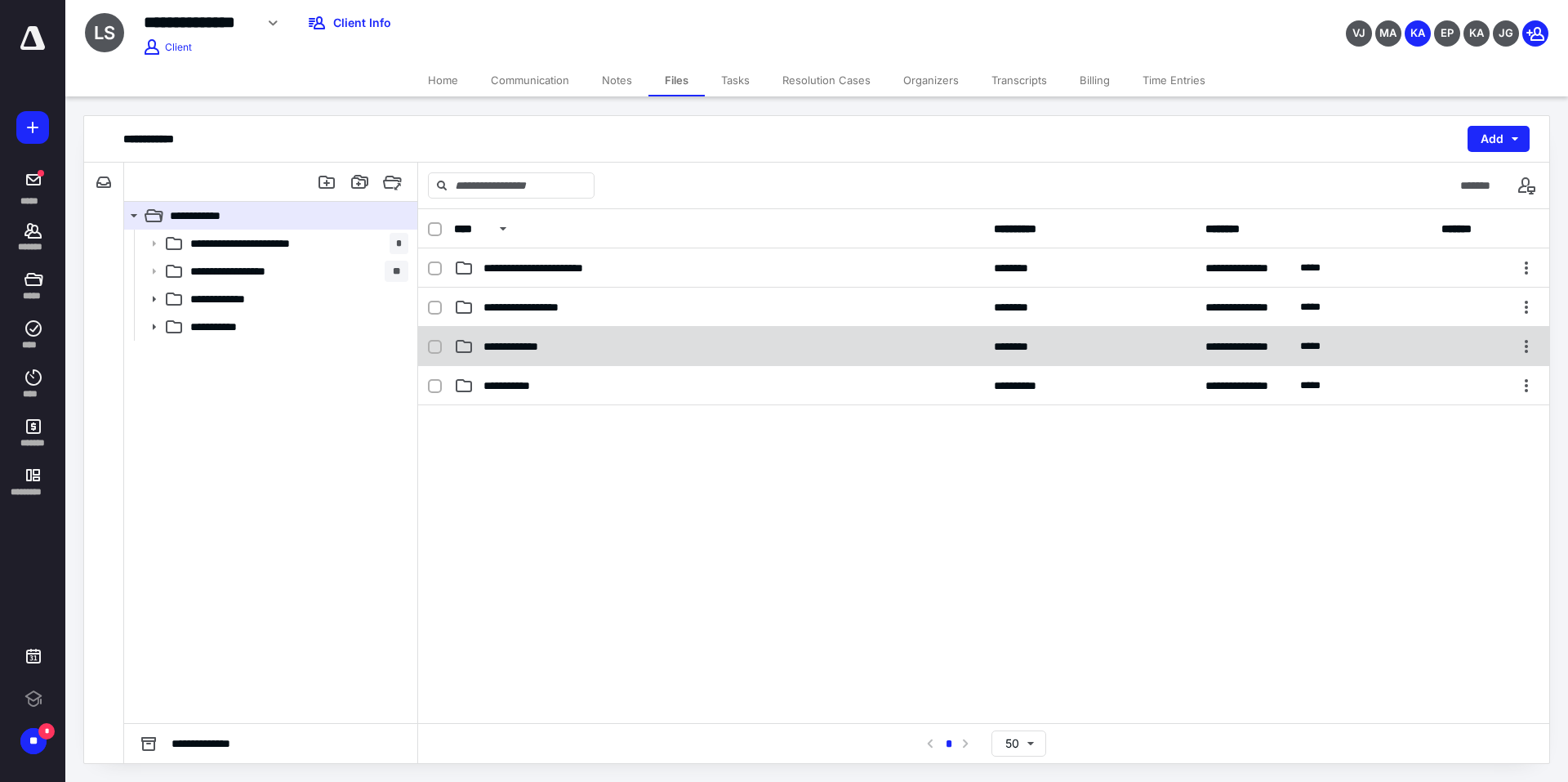 scroll, scrollTop: 0, scrollLeft: 0, axis: both 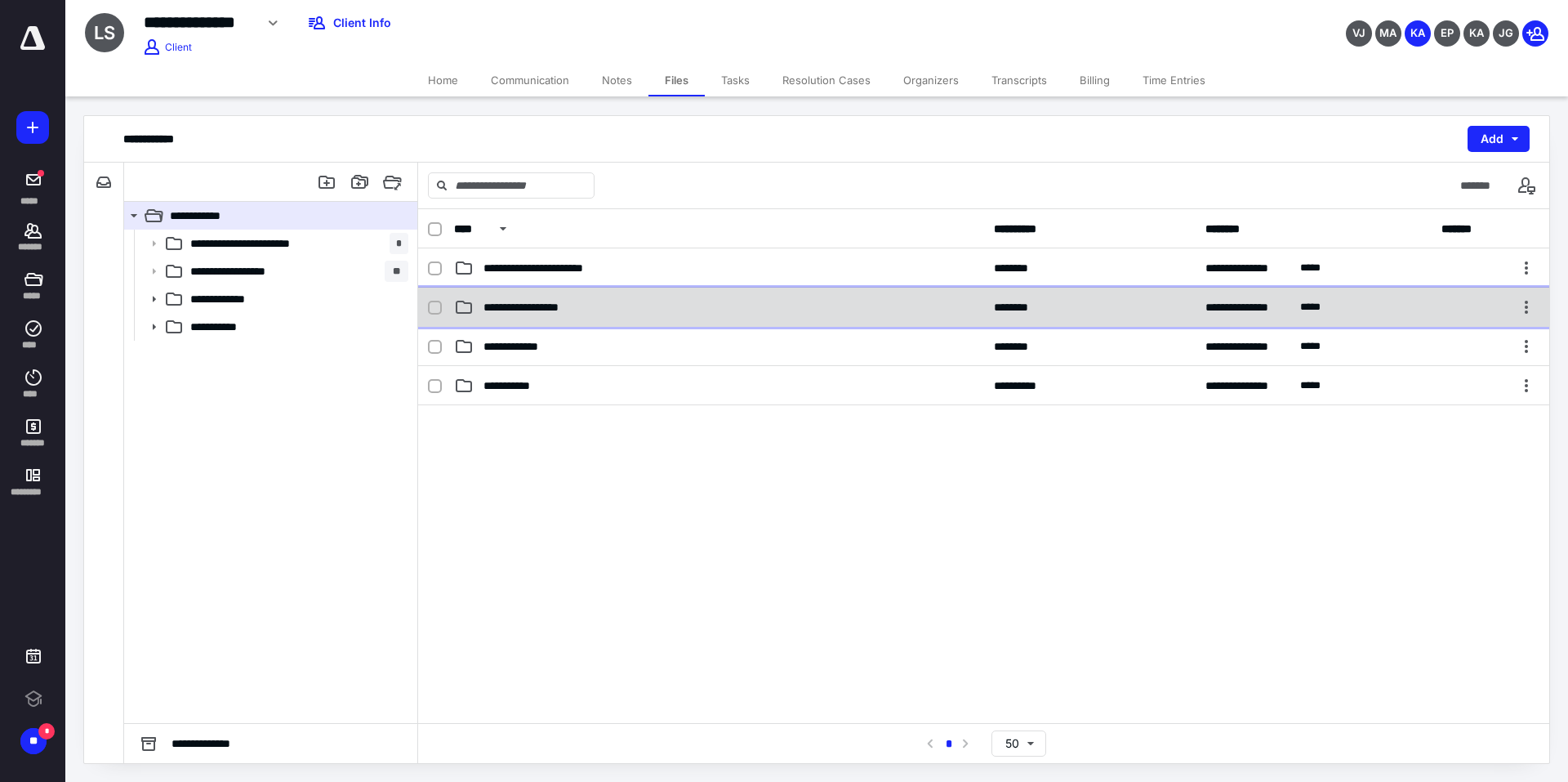 click on "**********" at bounding box center [983, 307] 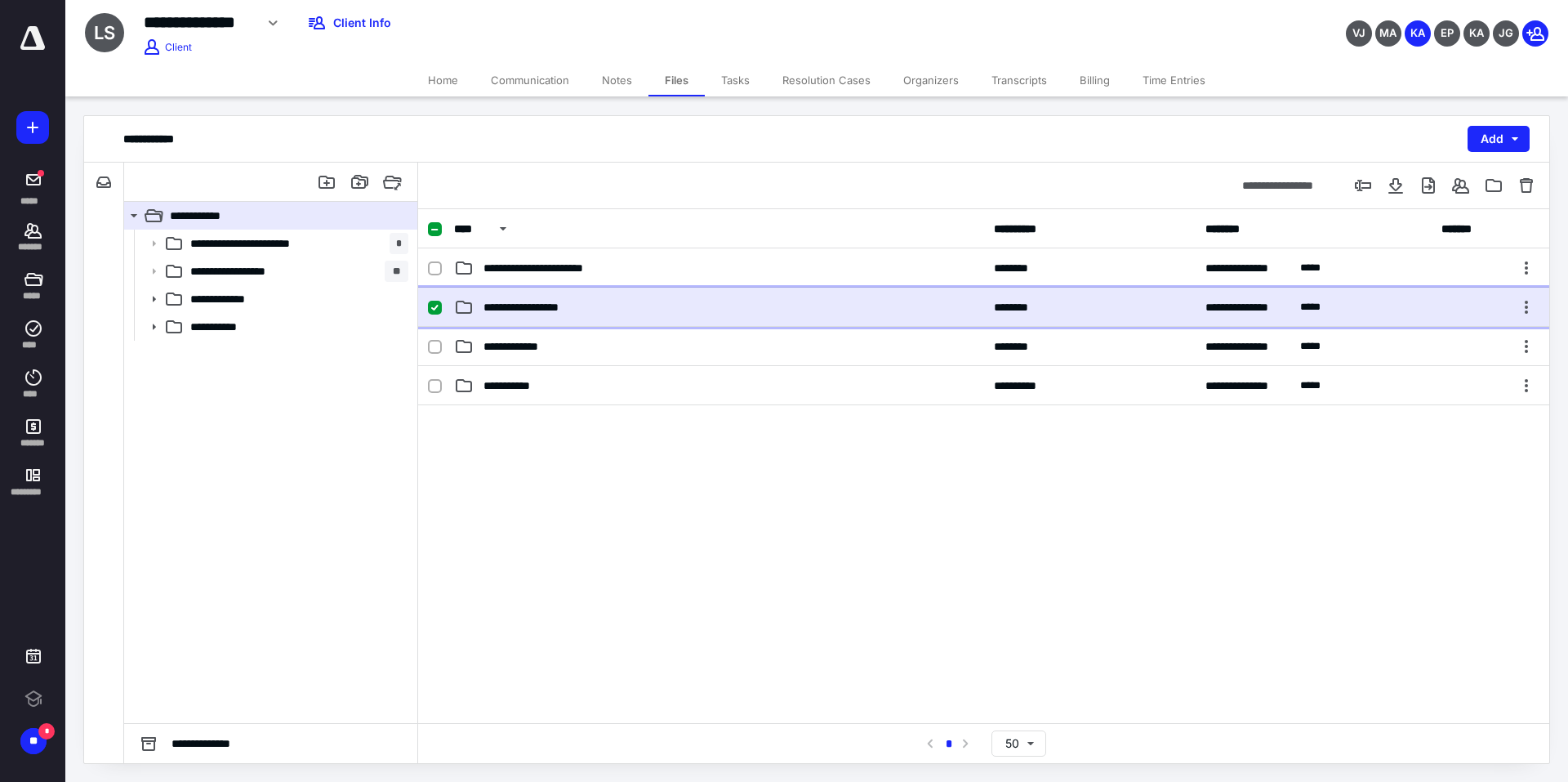 click on "**********" at bounding box center (983, 307) 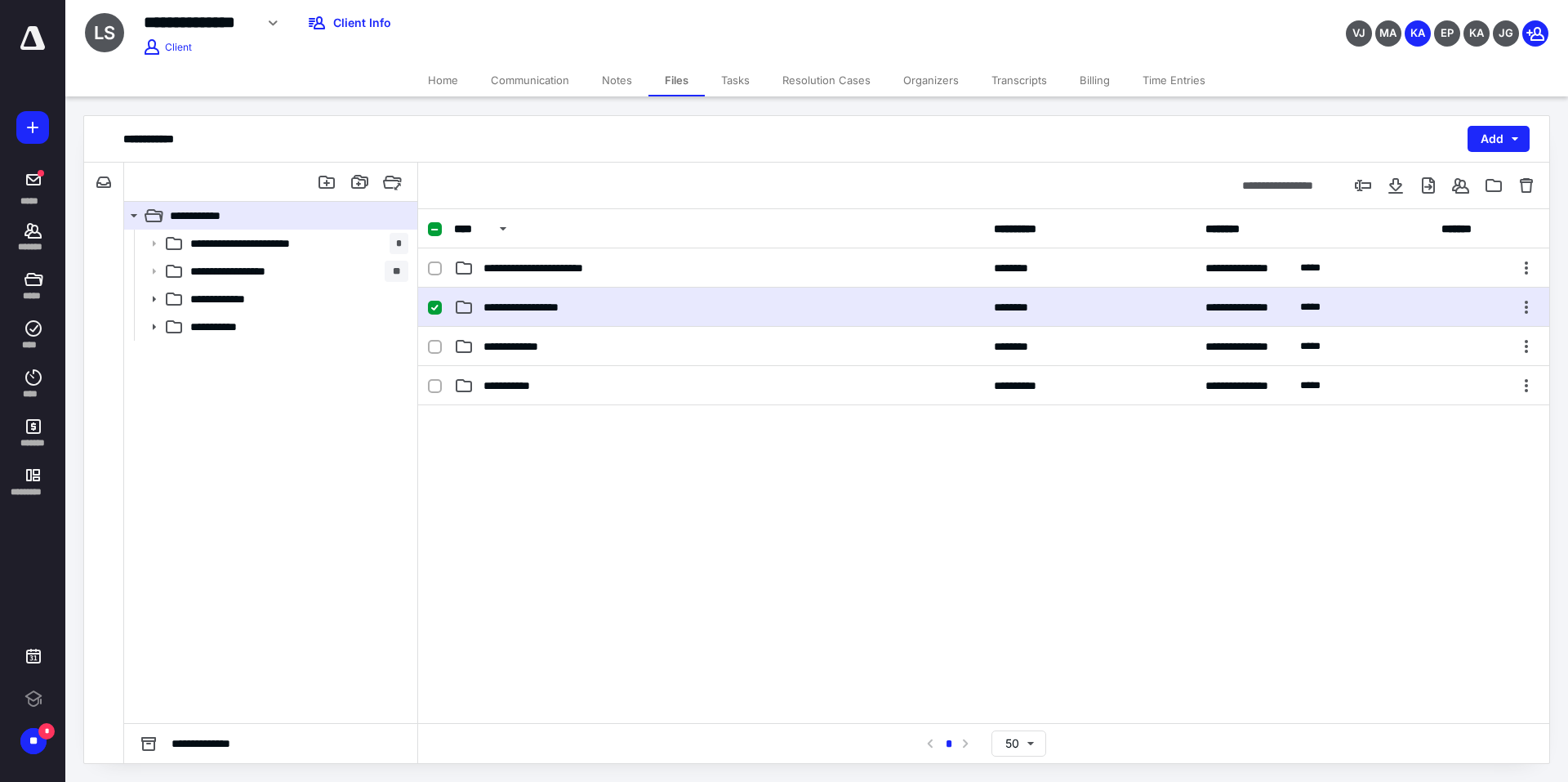 scroll, scrollTop: 0, scrollLeft: 0, axis: both 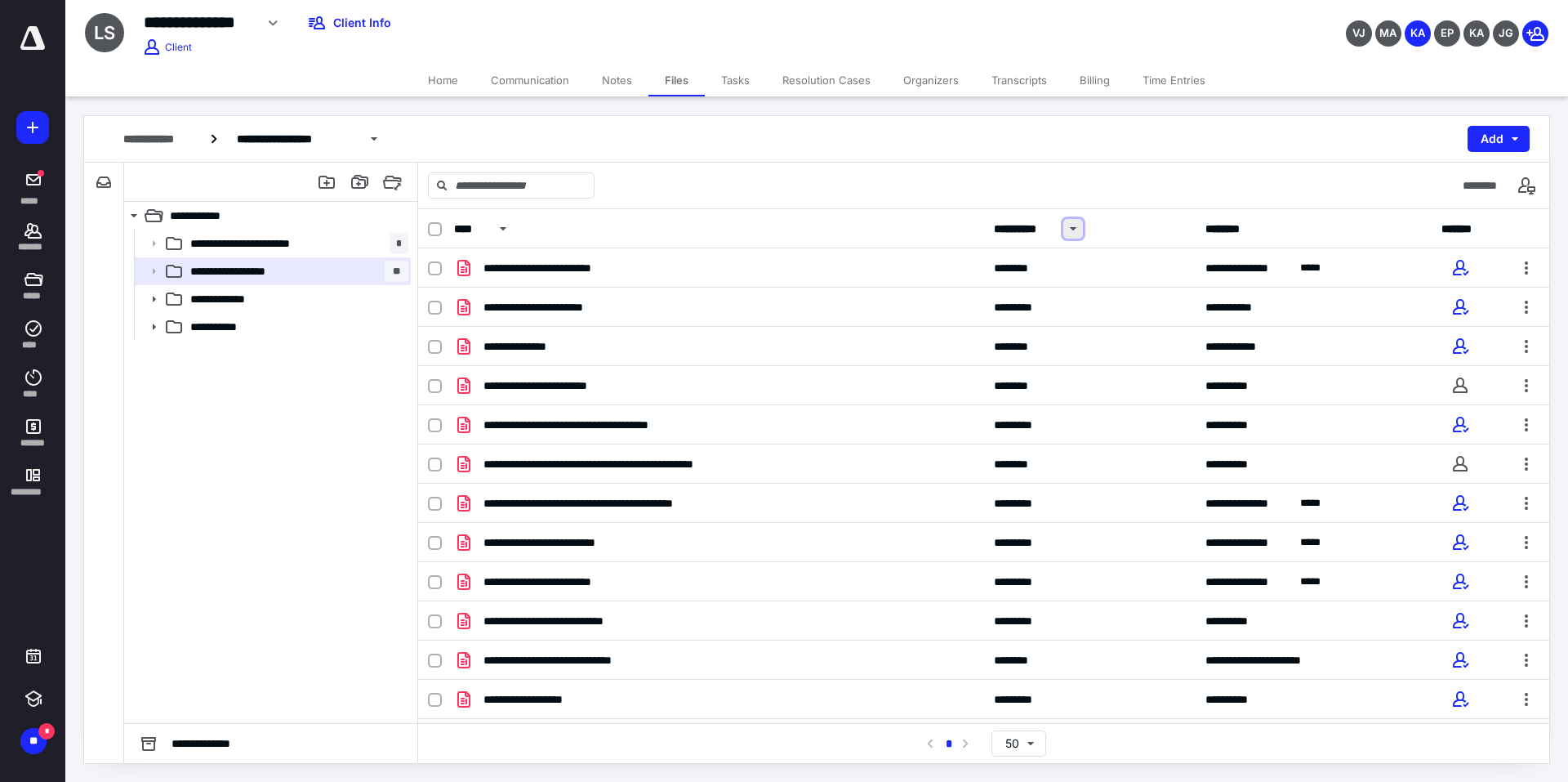 click at bounding box center (1073, 229) 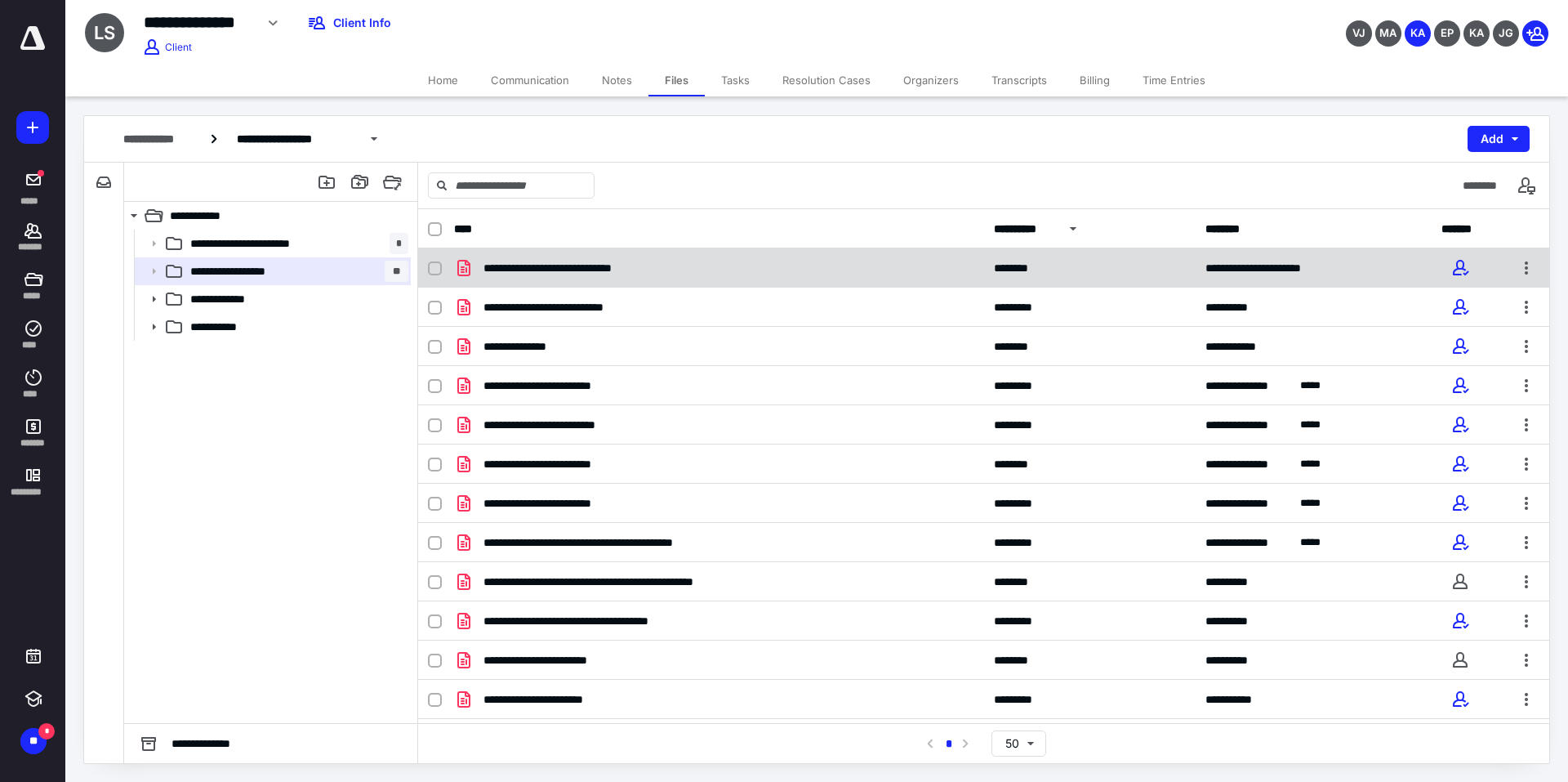 click on "**********" at bounding box center [570, 268] 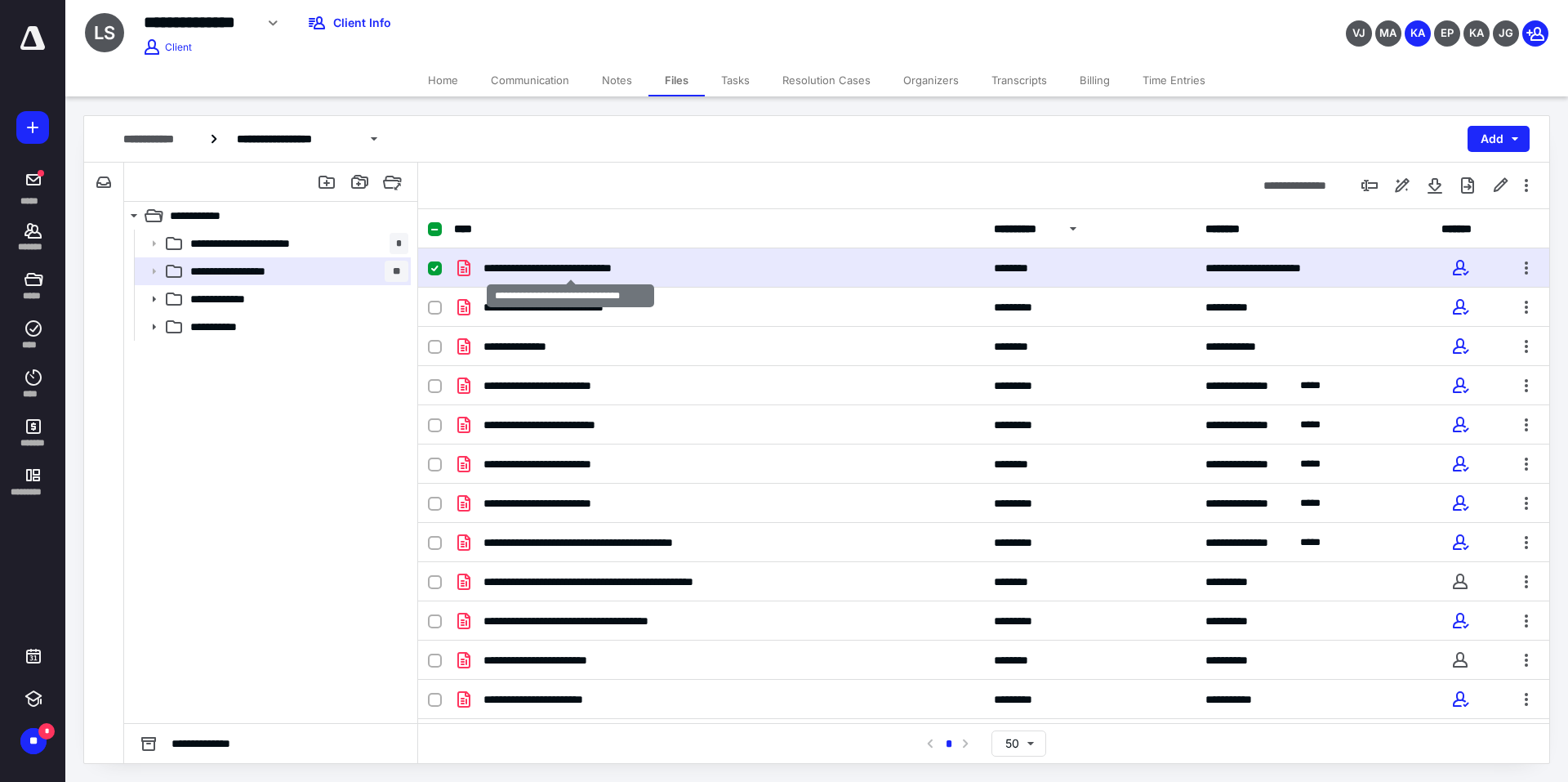 click on "**********" at bounding box center [570, 268] 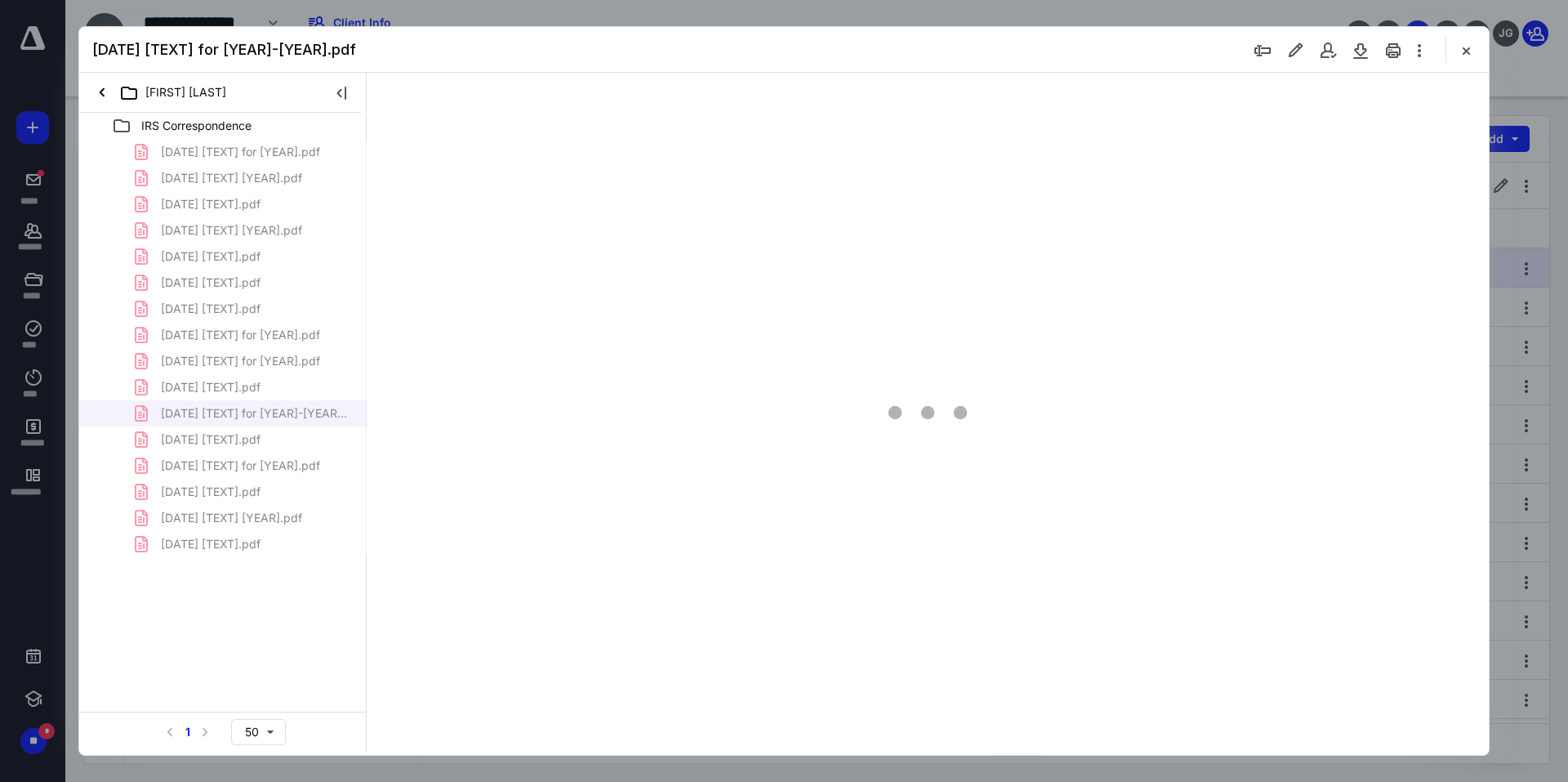 scroll, scrollTop: 0, scrollLeft: 0, axis: both 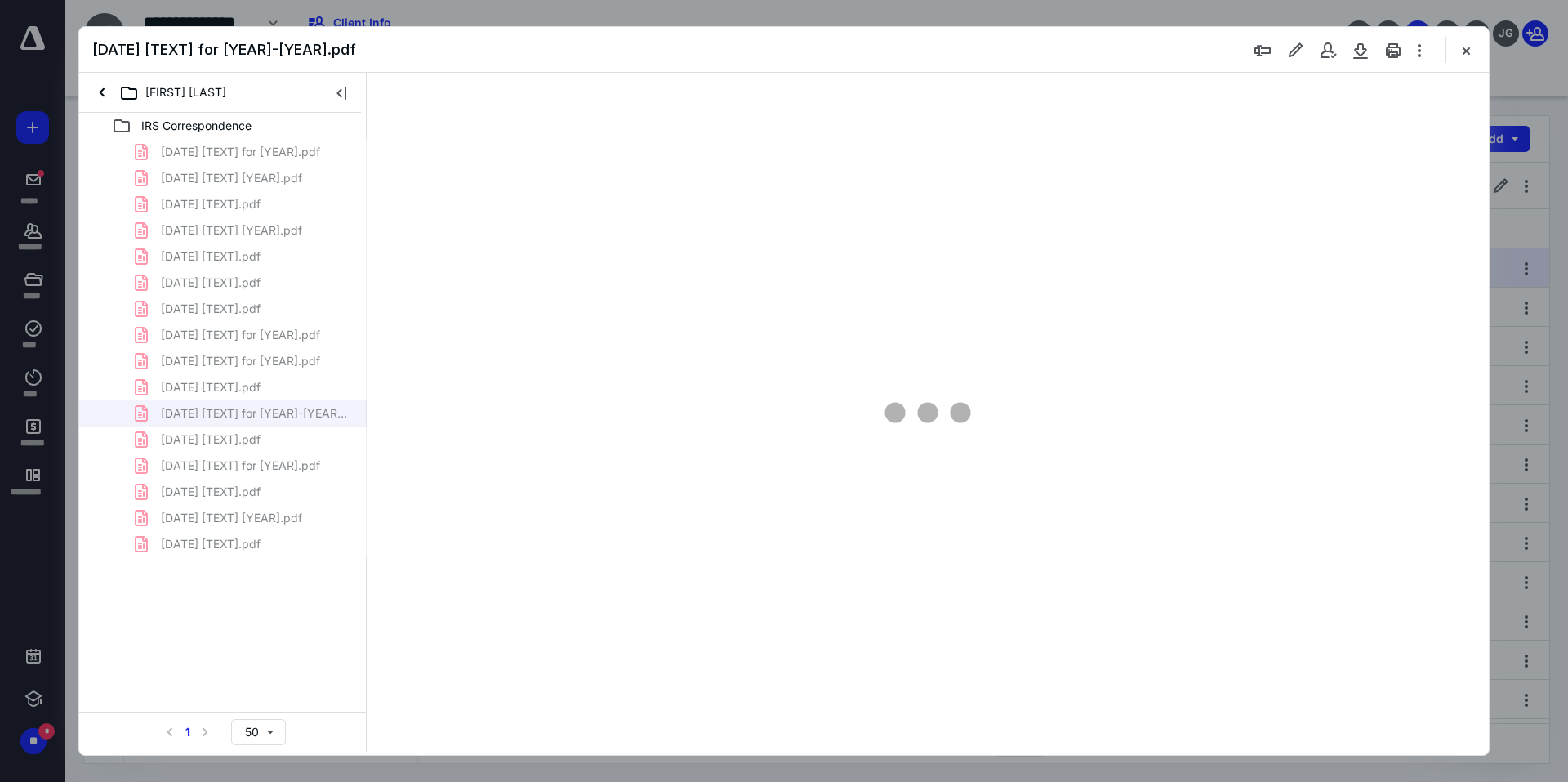 type on "96" 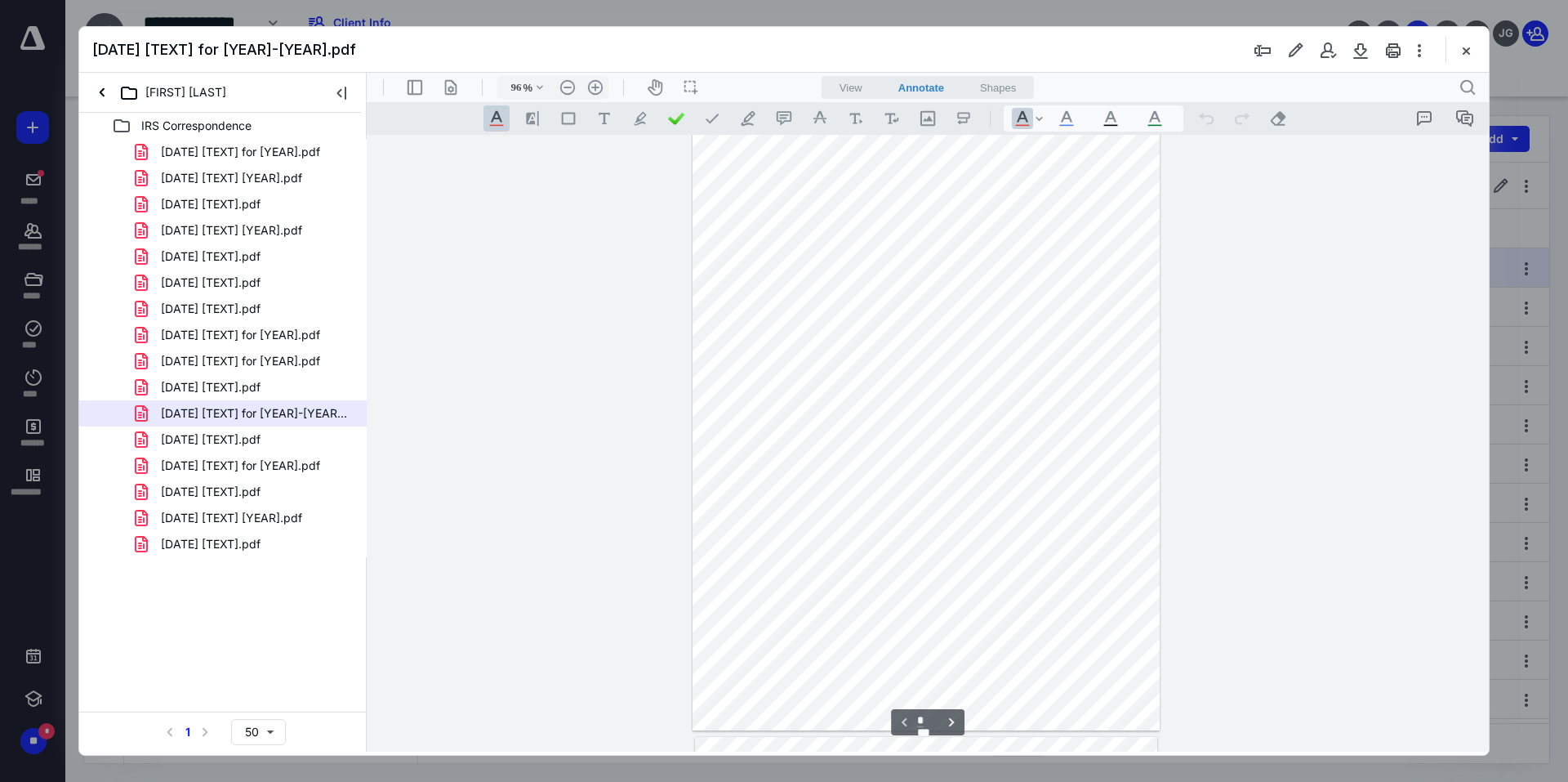 scroll, scrollTop: 0, scrollLeft: 0, axis: both 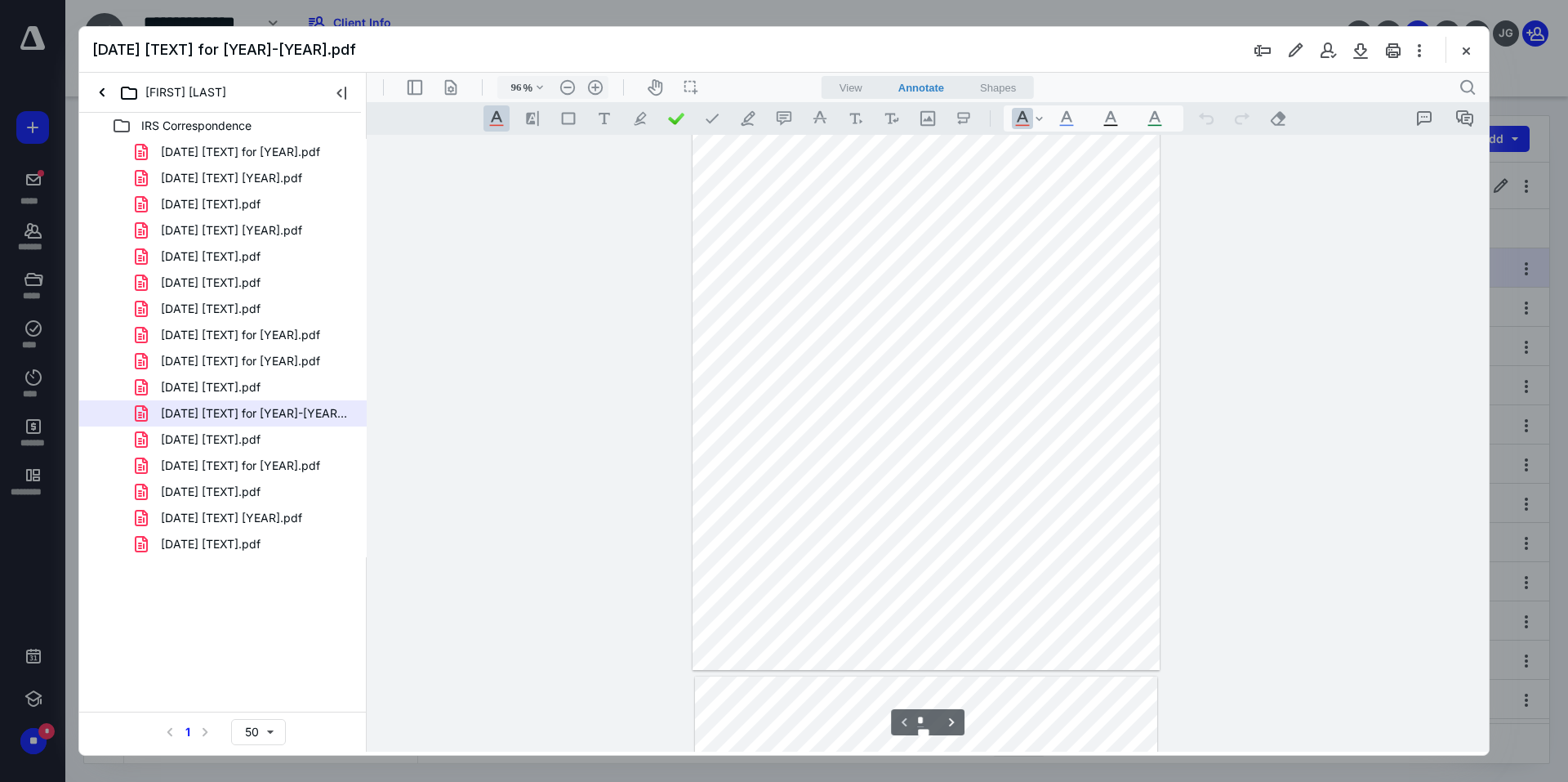 type on "*" 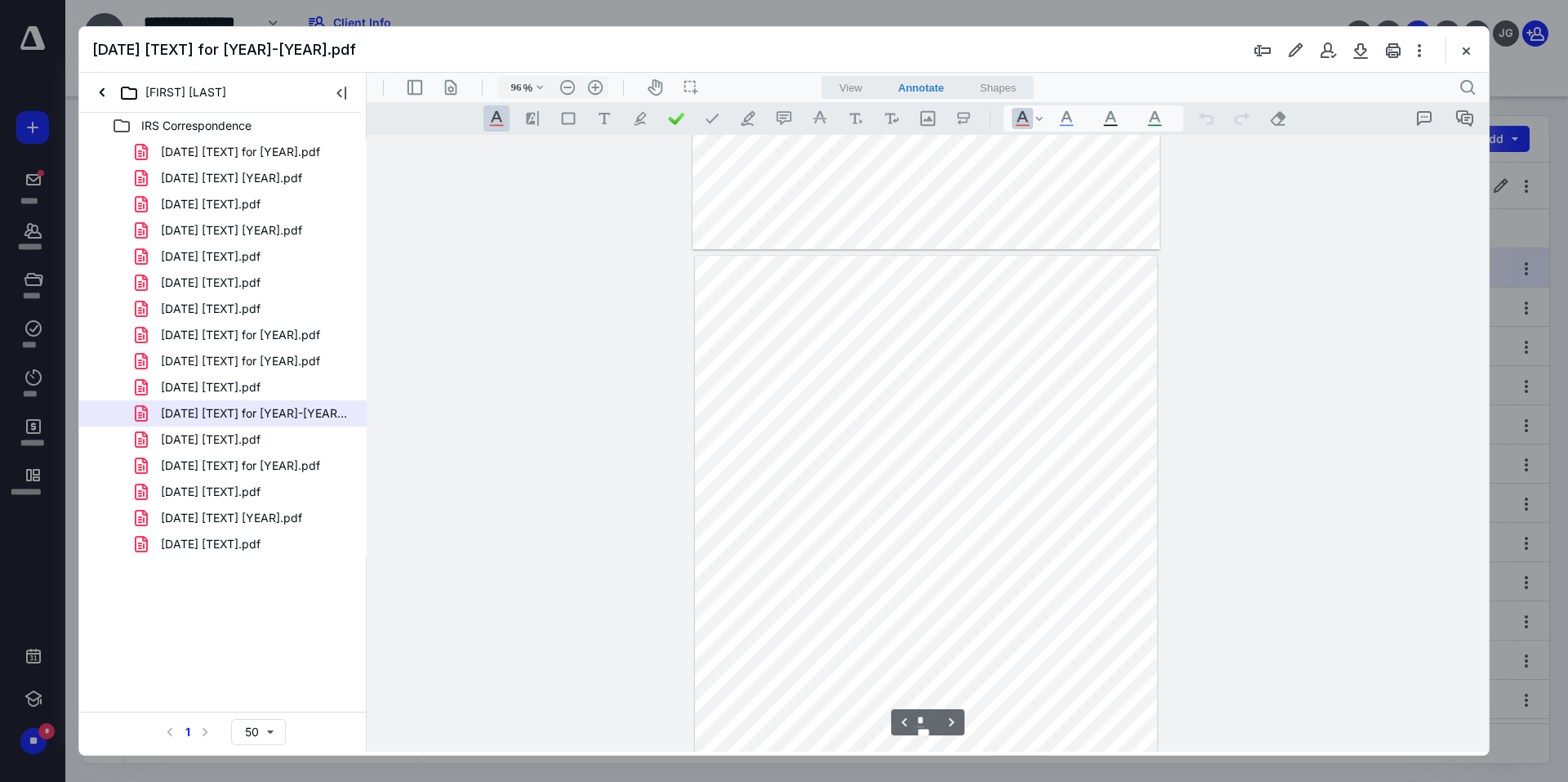 scroll, scrollTop: 572, scrollLeft: 0, axis: vertical 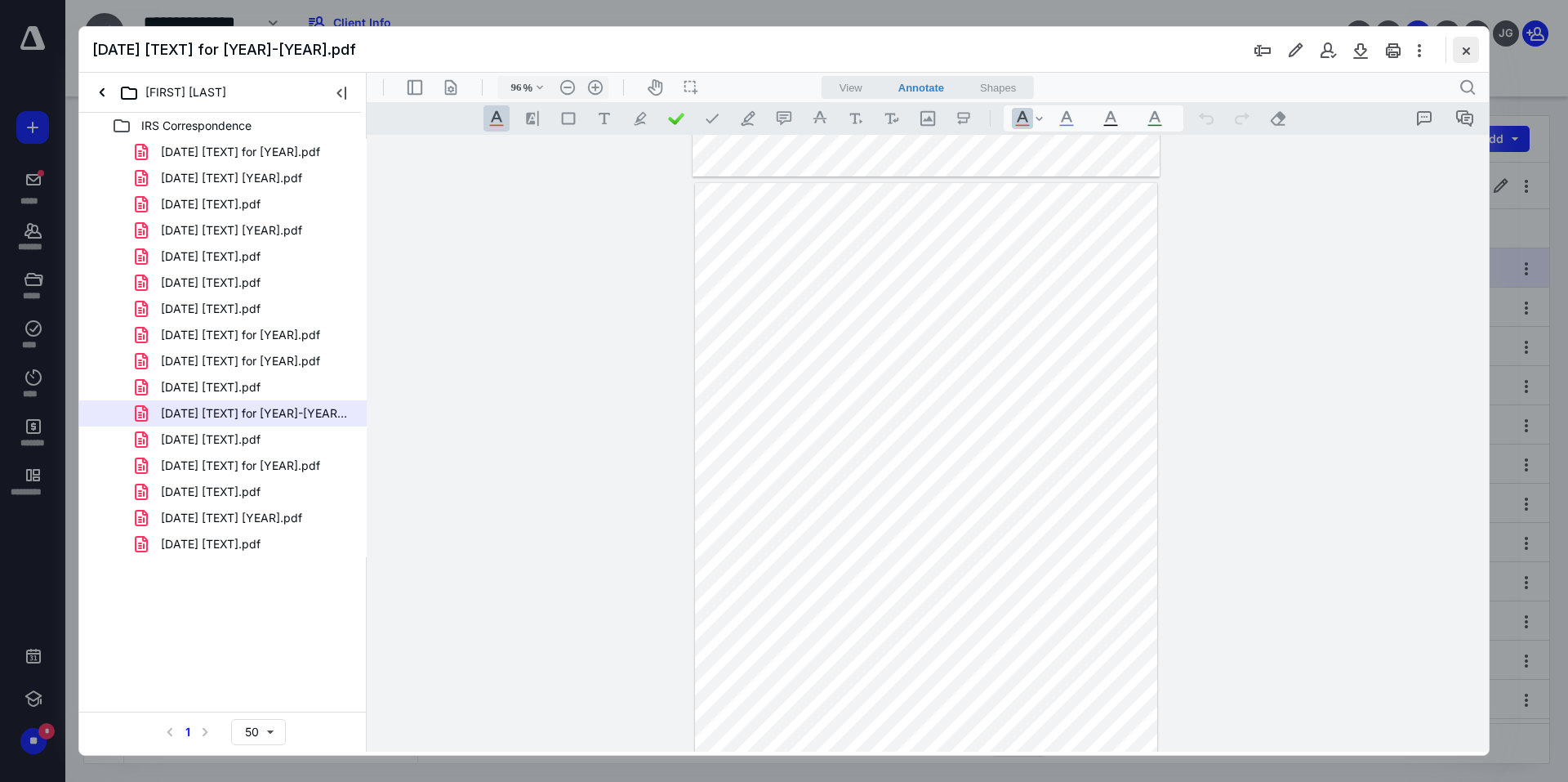 click at bounding box center [1466, 50] 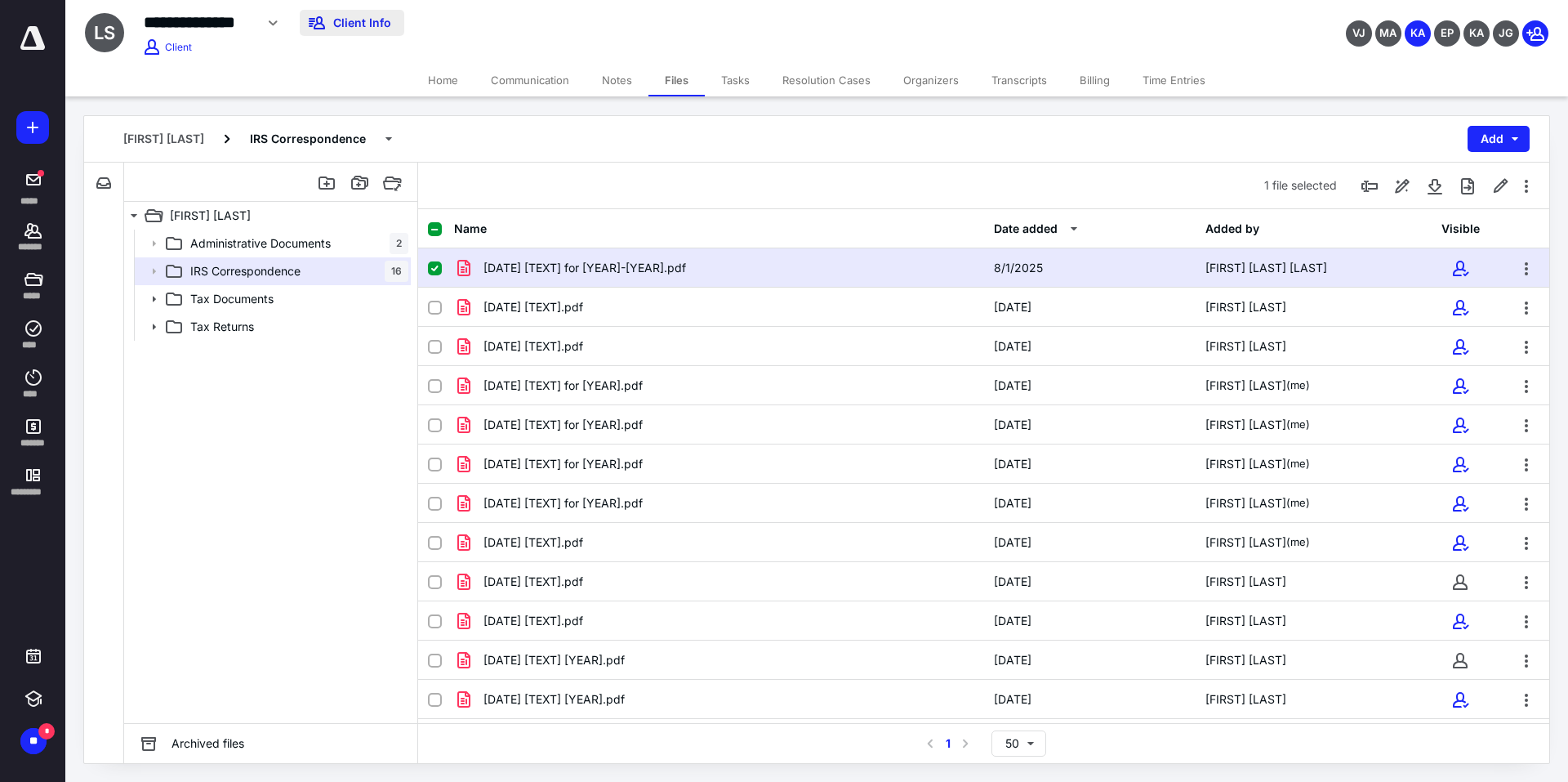 click on "Client Info" at bounding box center [352, 23] 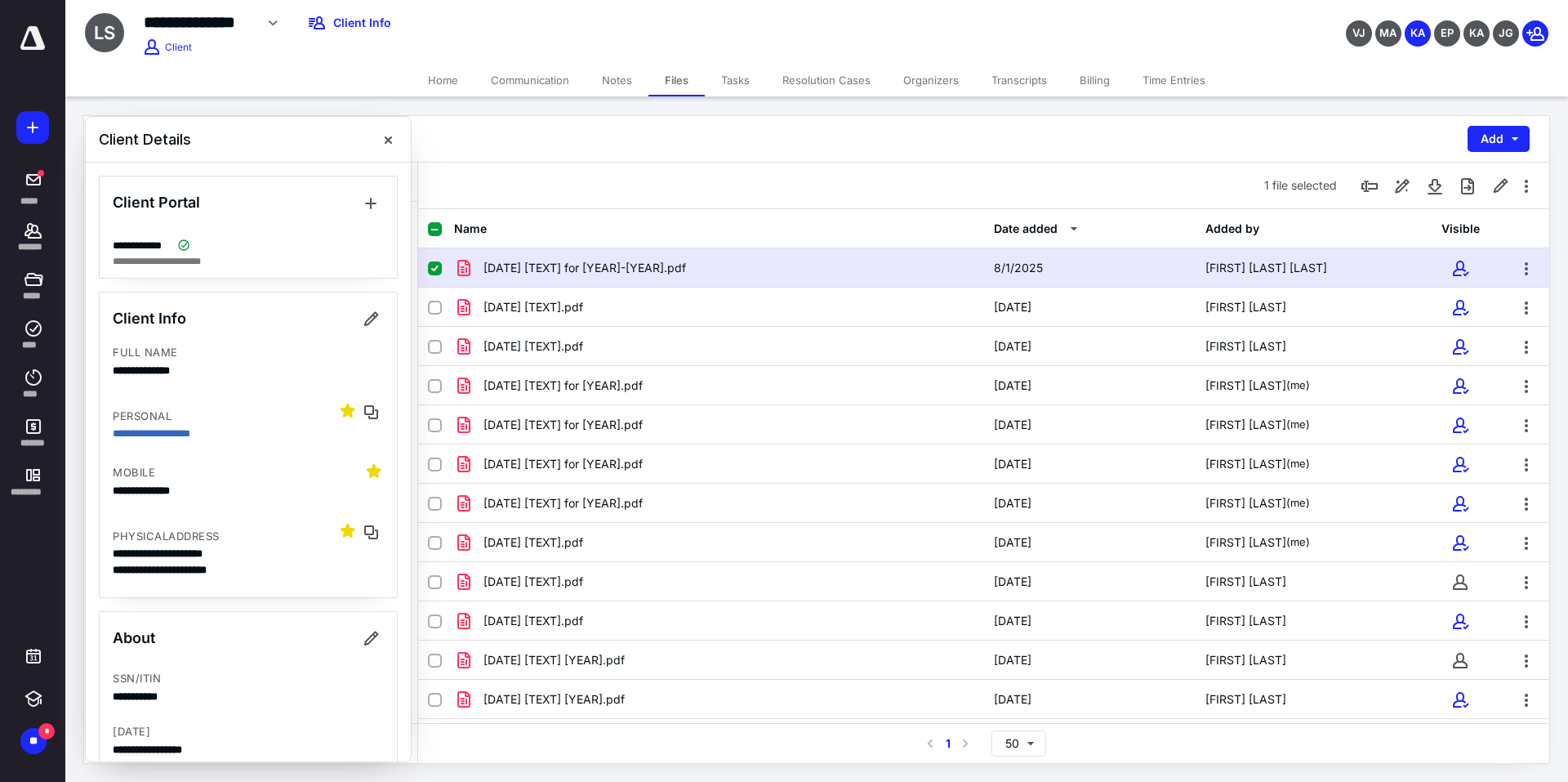 click on "08.01.25 LT16 for 2014-2021.pdf" at bounding box center (719, 268) 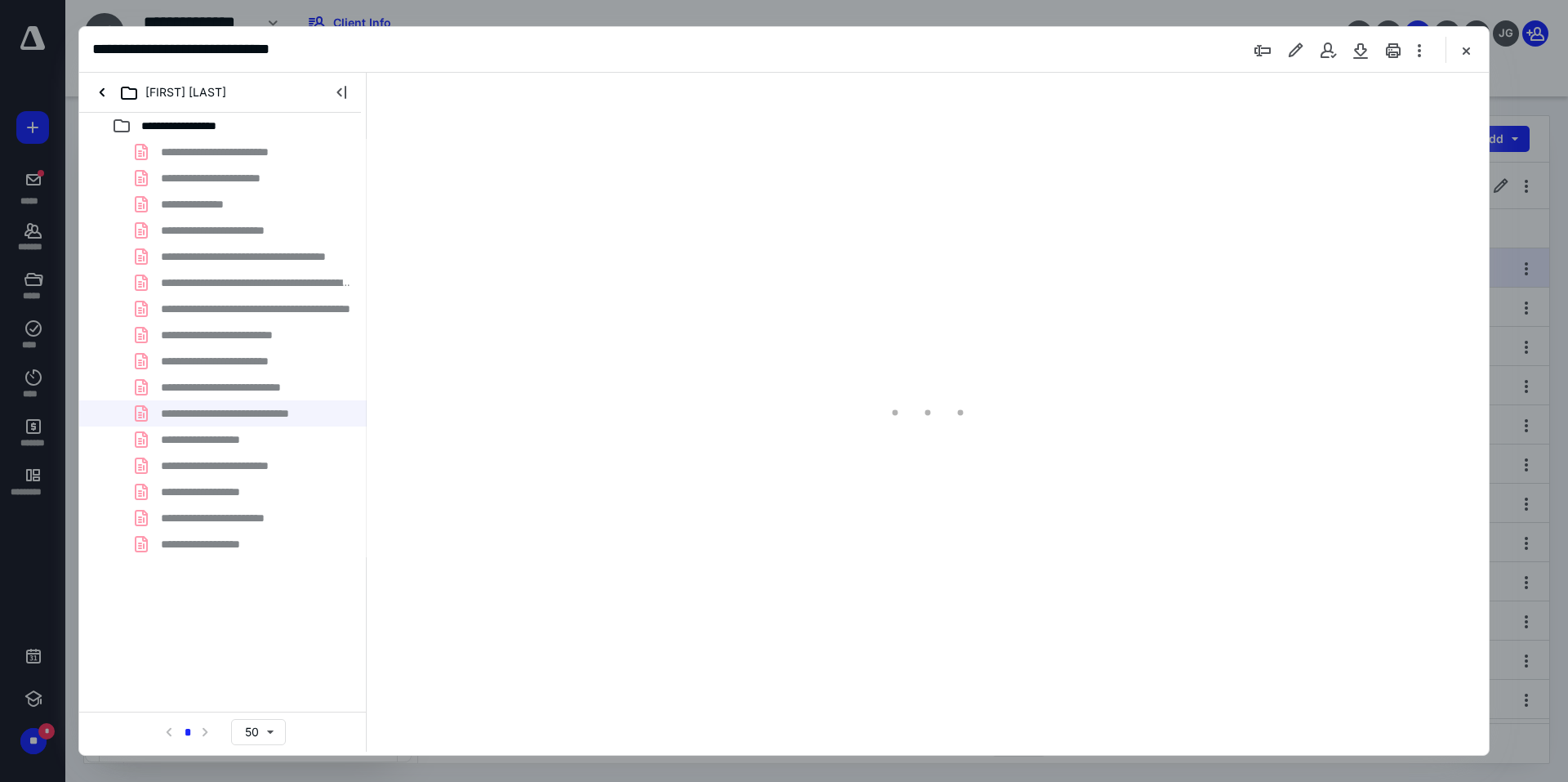 scroll, scrollTop: 0, scrollLeft: 0, axis: both 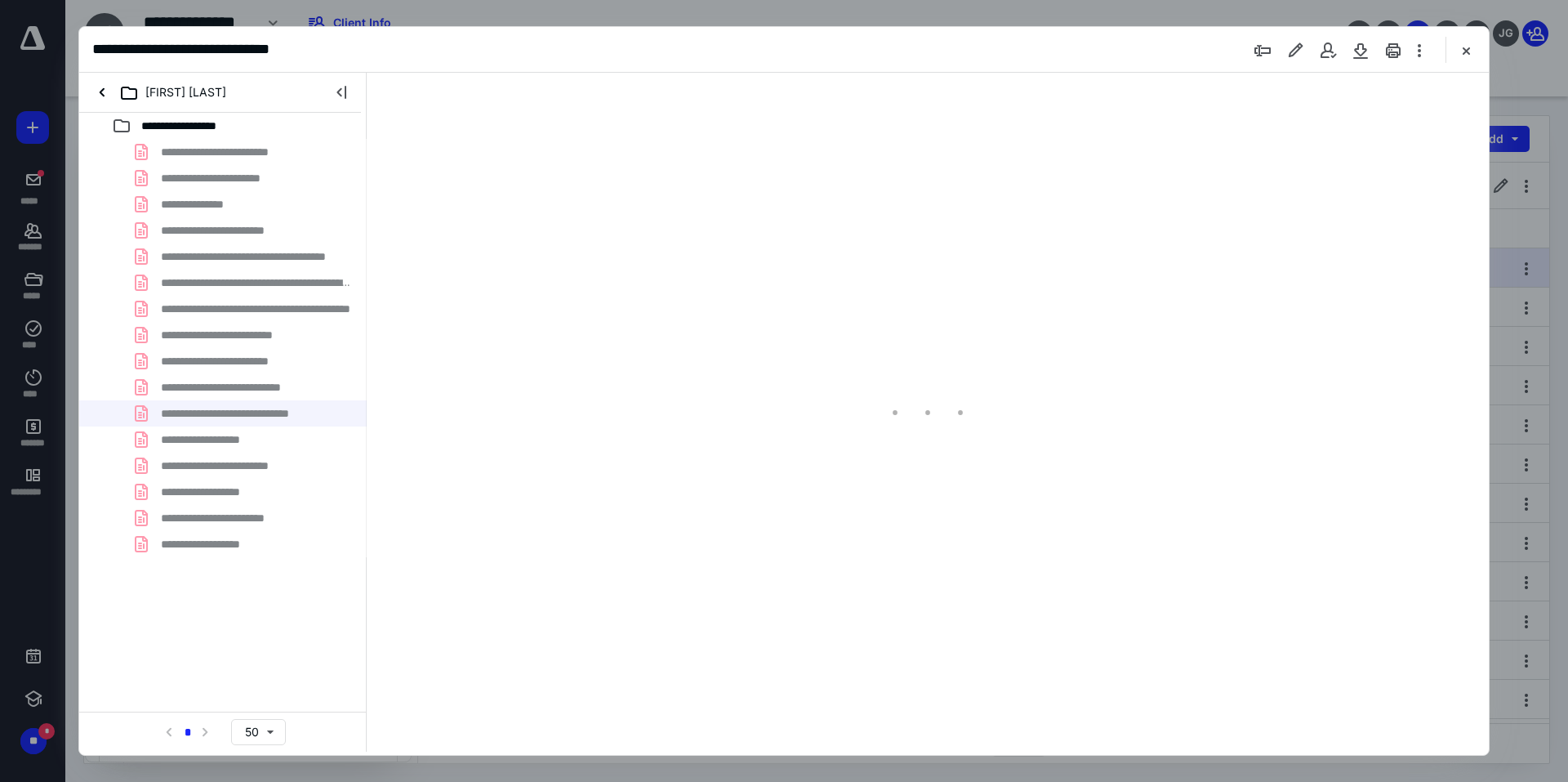 type on "96" 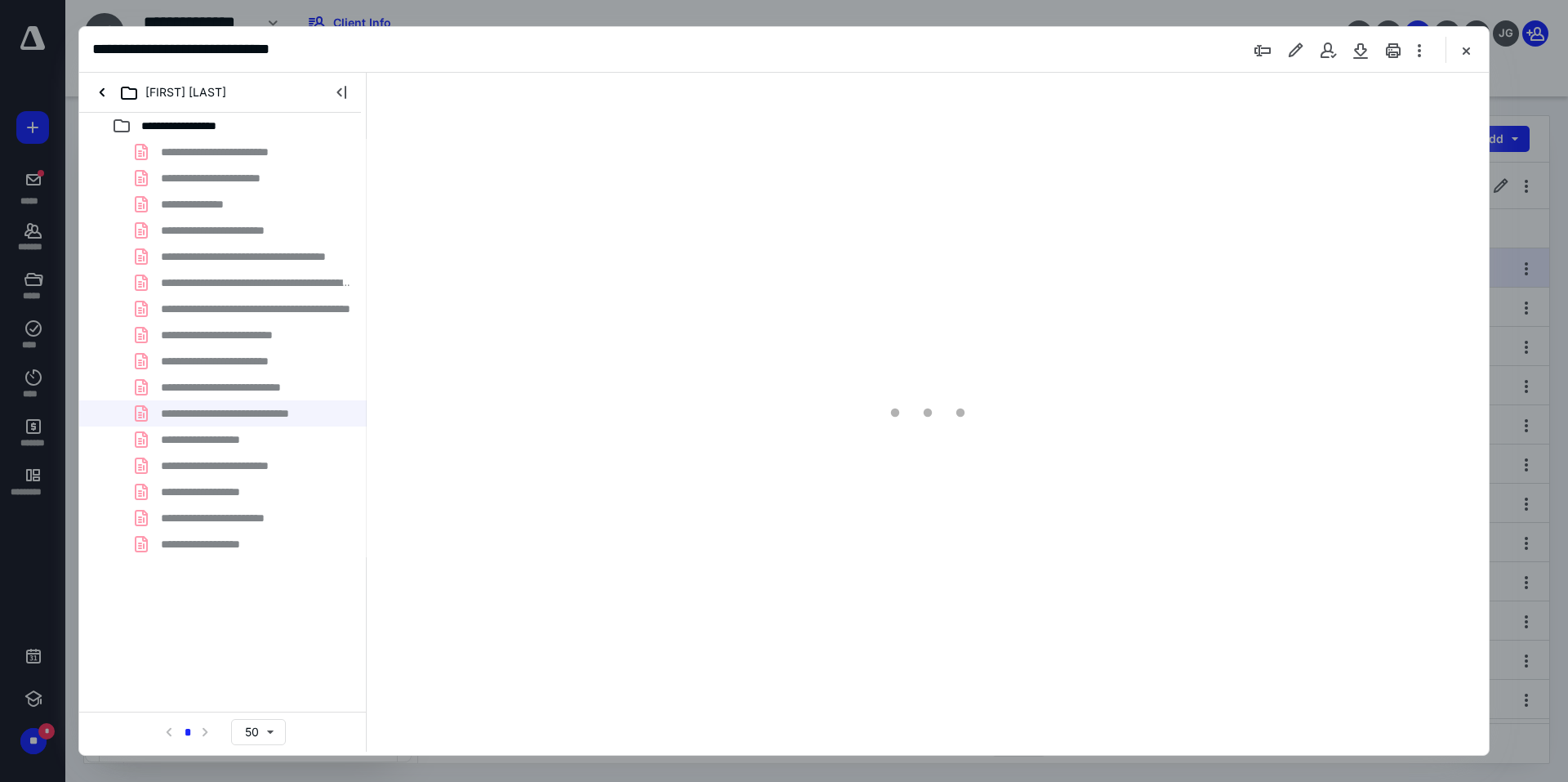 scroll, scrollTop: 65, scrollLeft: 0, axis: vertical 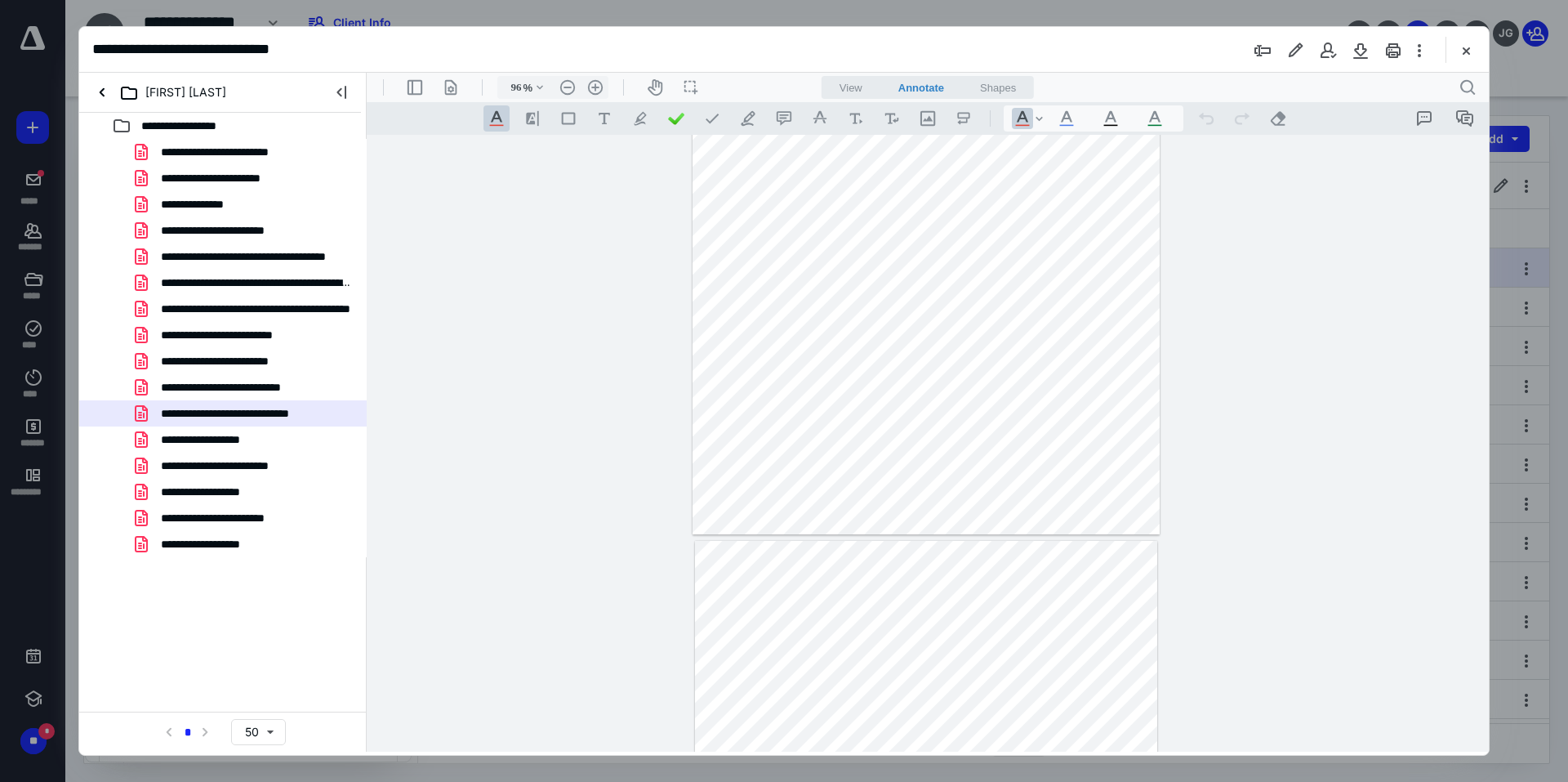 type on "*" 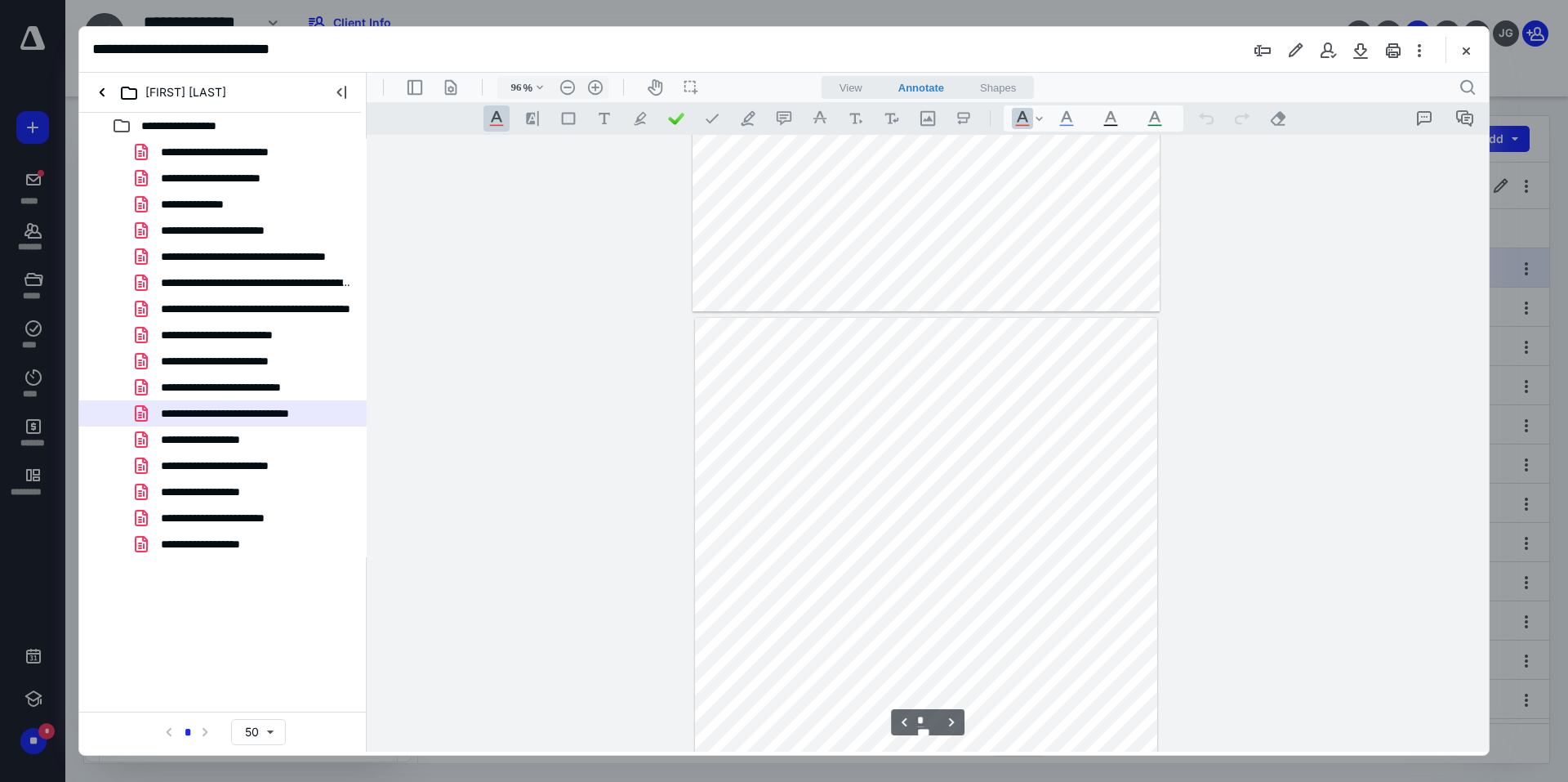 scroll, scrollTop: 474, scrollLeft: 0, axis: vertical 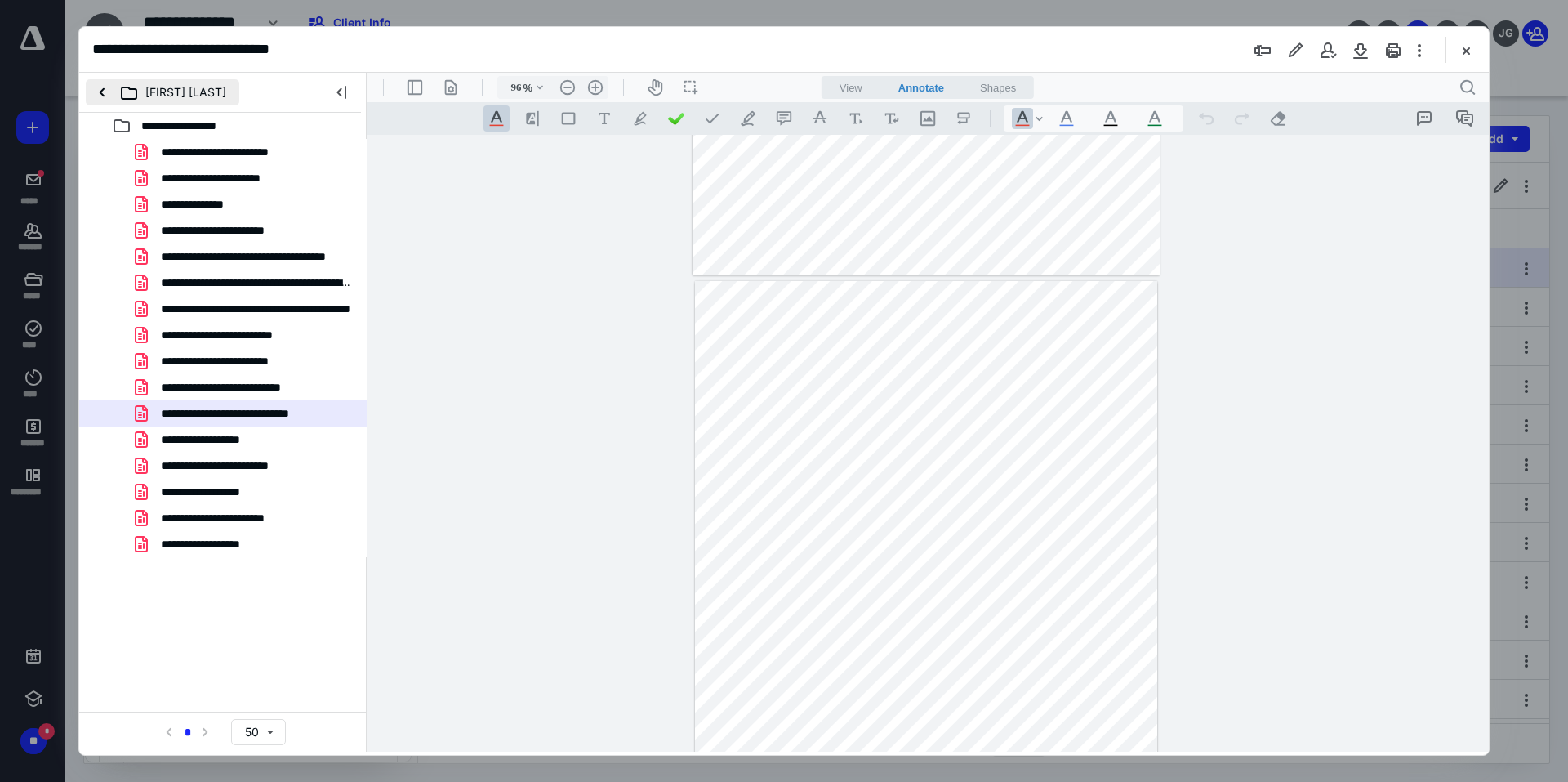 click on "Linda Sivyer" at bounding box center (163, 92) 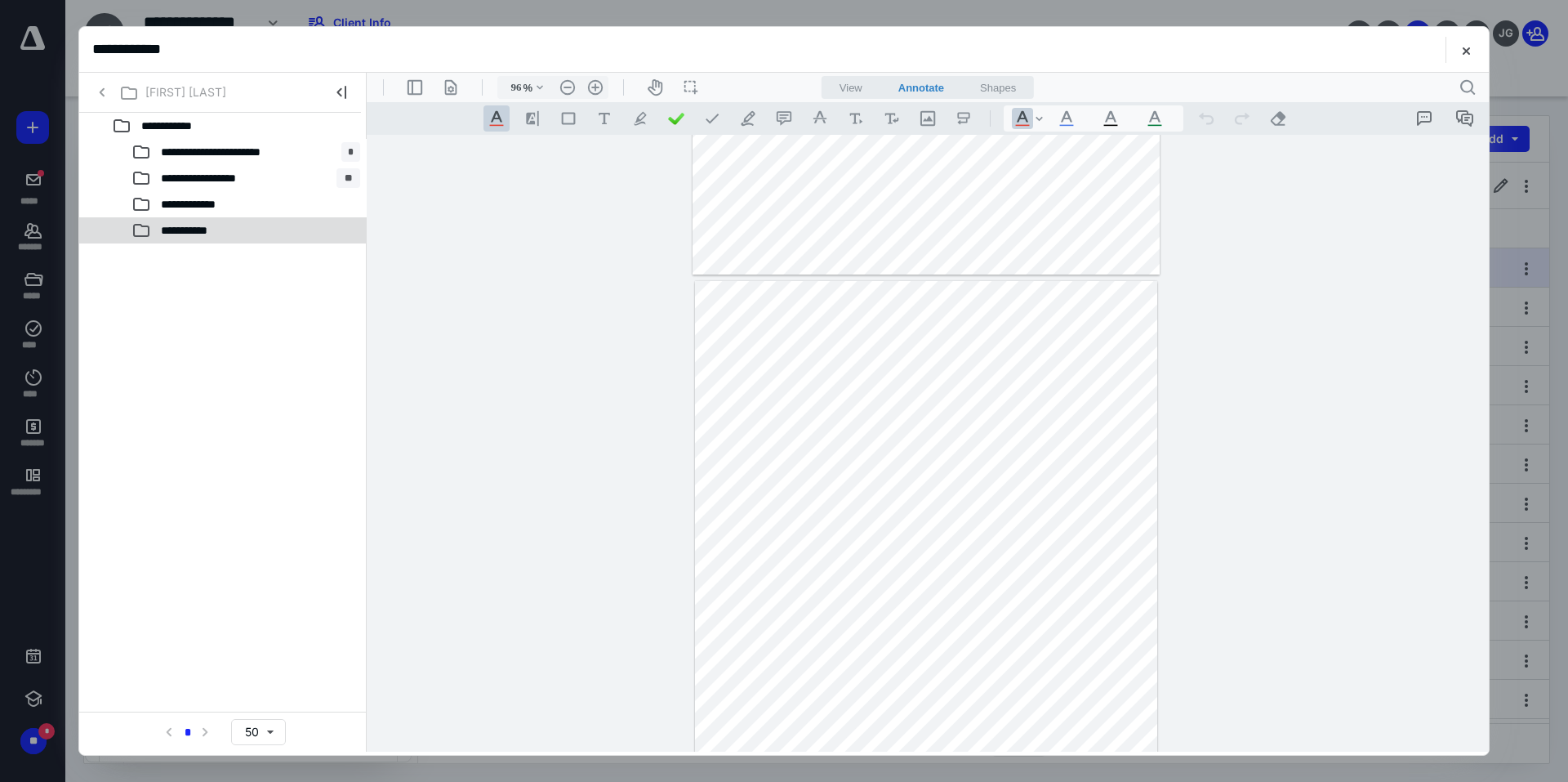 click on "**********" at bounding box center [193, 230] 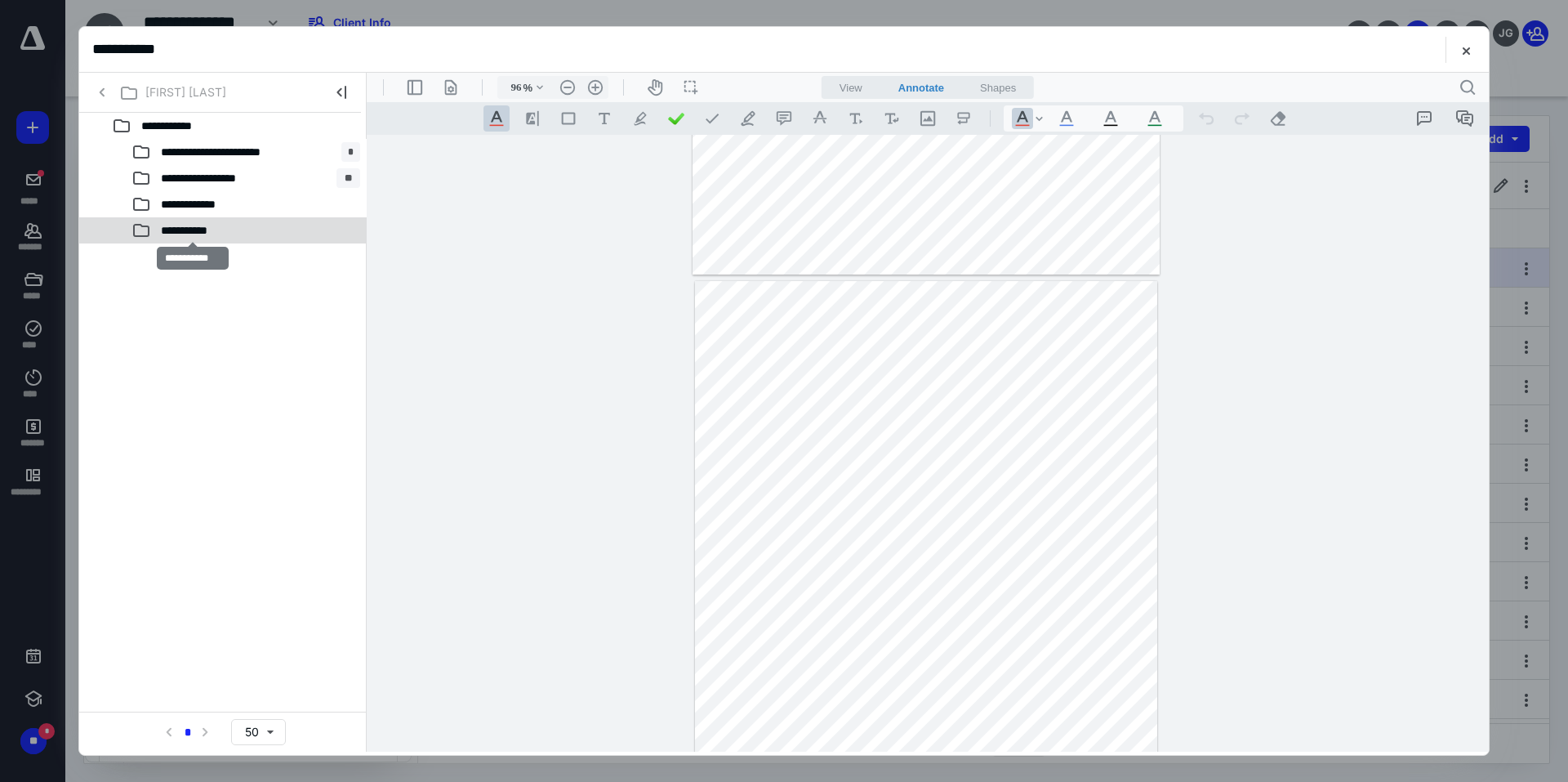 click on "**********" at bounding box center [193, 230] 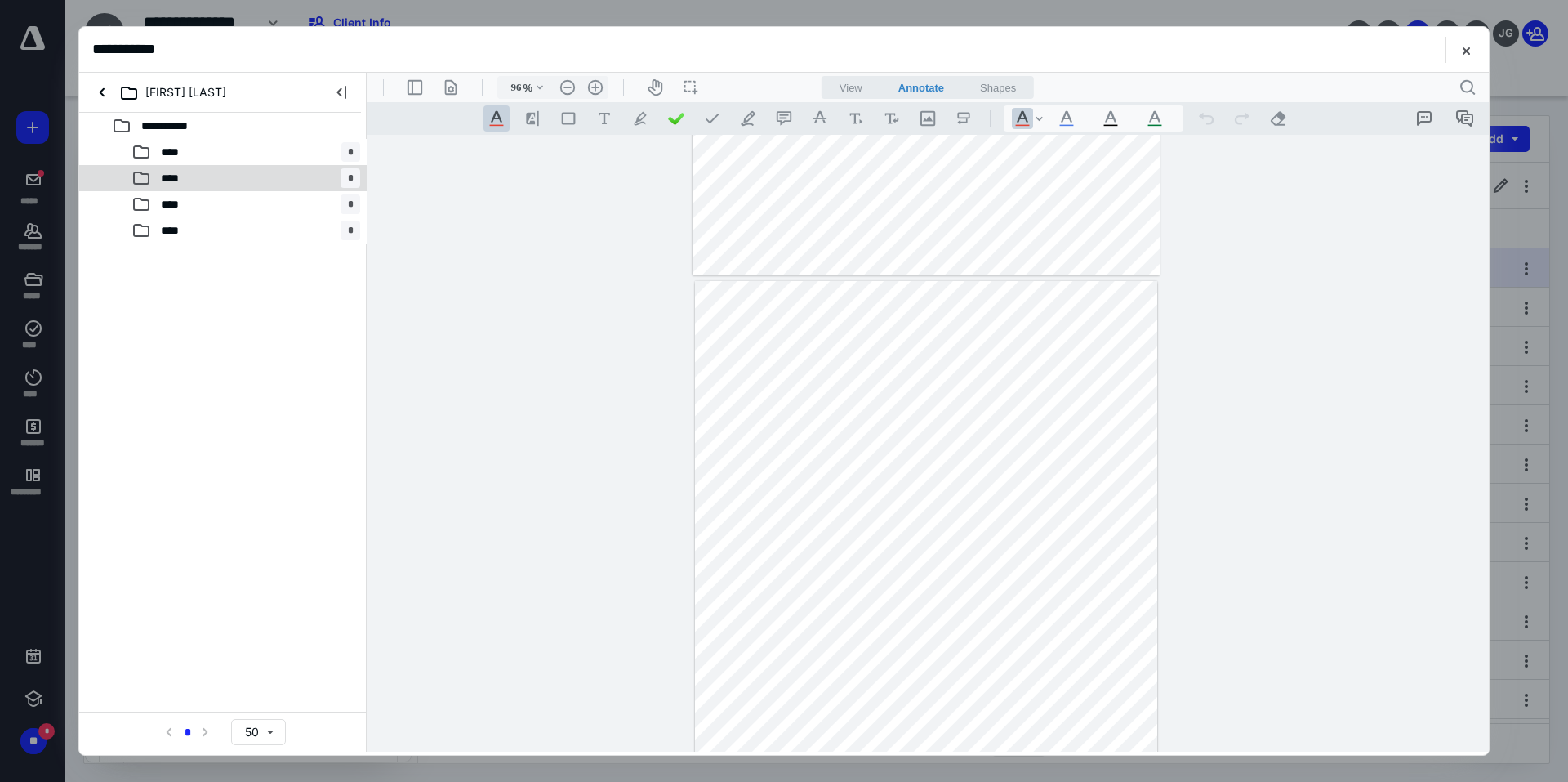 click on "**** *" at bounding box center [246, 178] 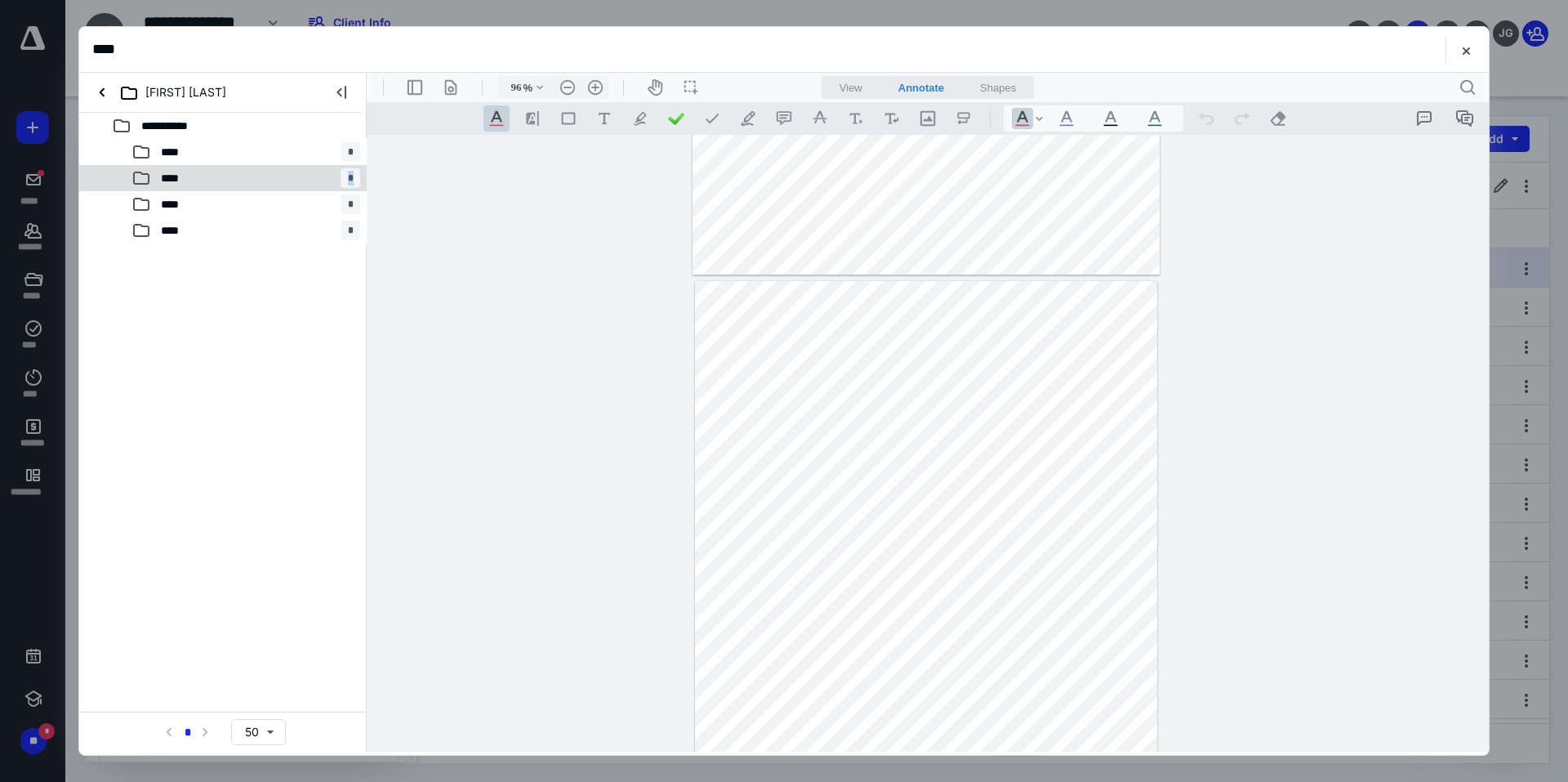 click on "**** *" at bounding box center (246, 178) 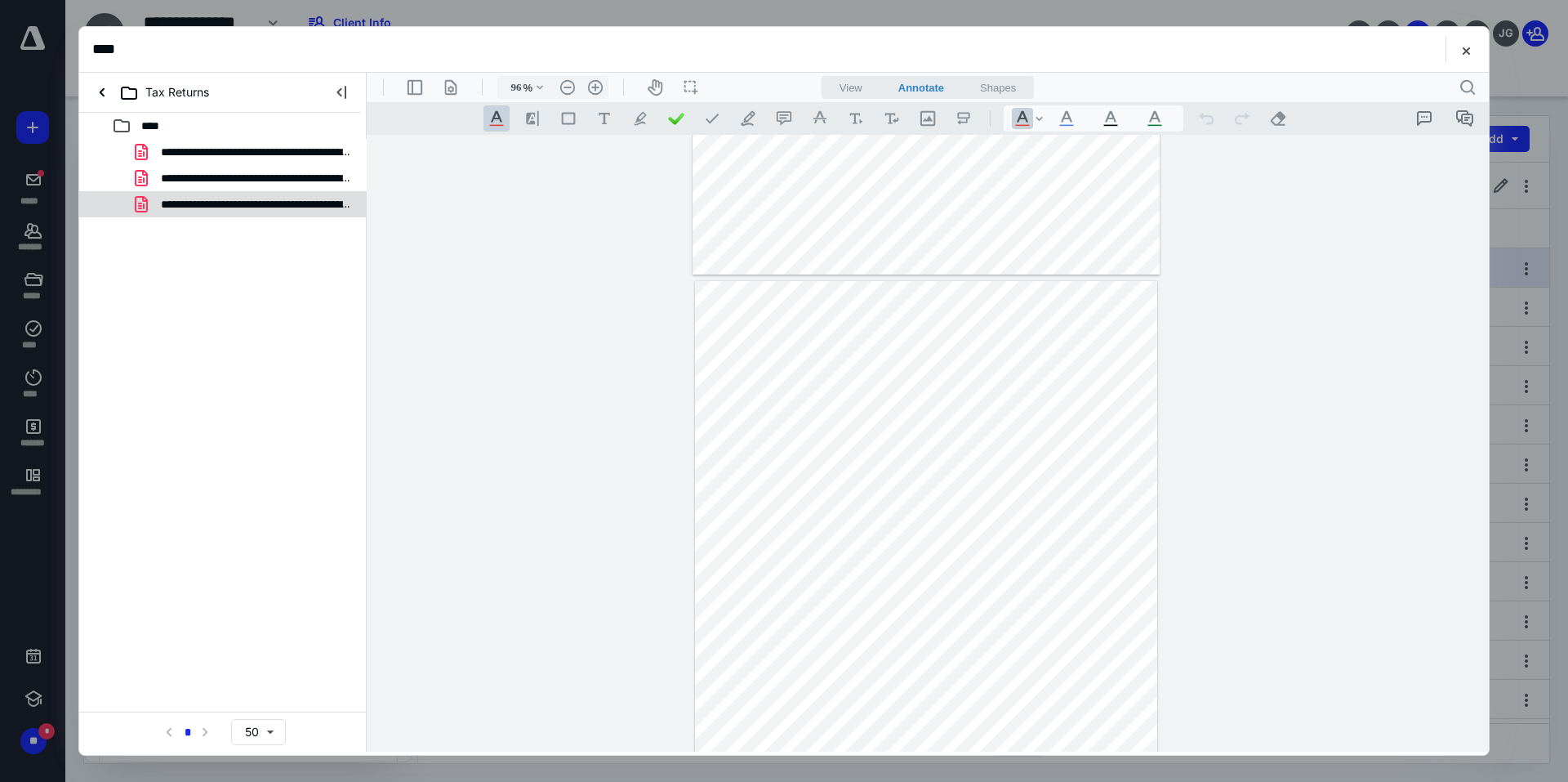 click on "**********" at bounding box center [256, 204] 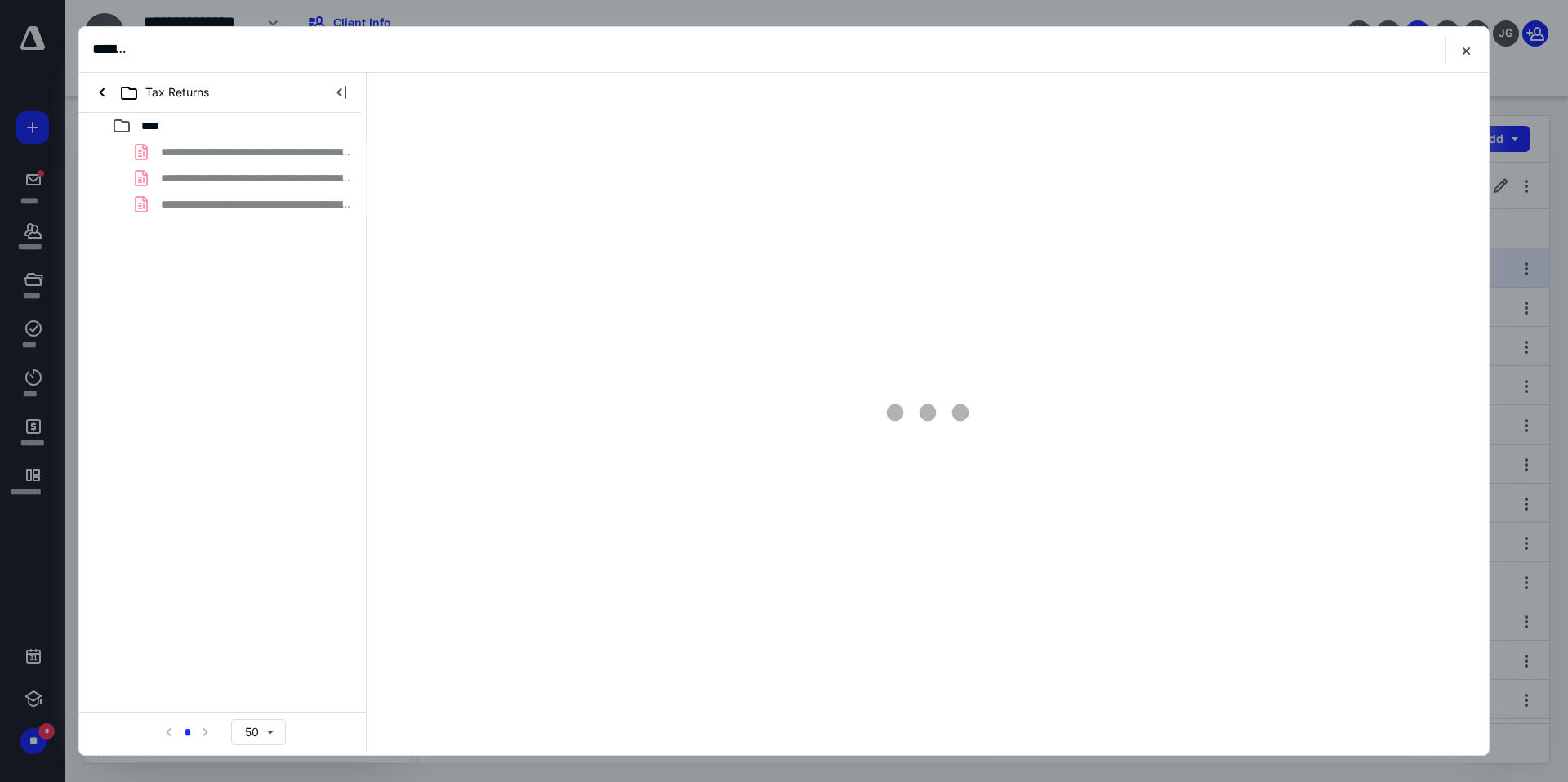 click on "**********" at bounding box center (223, 178) 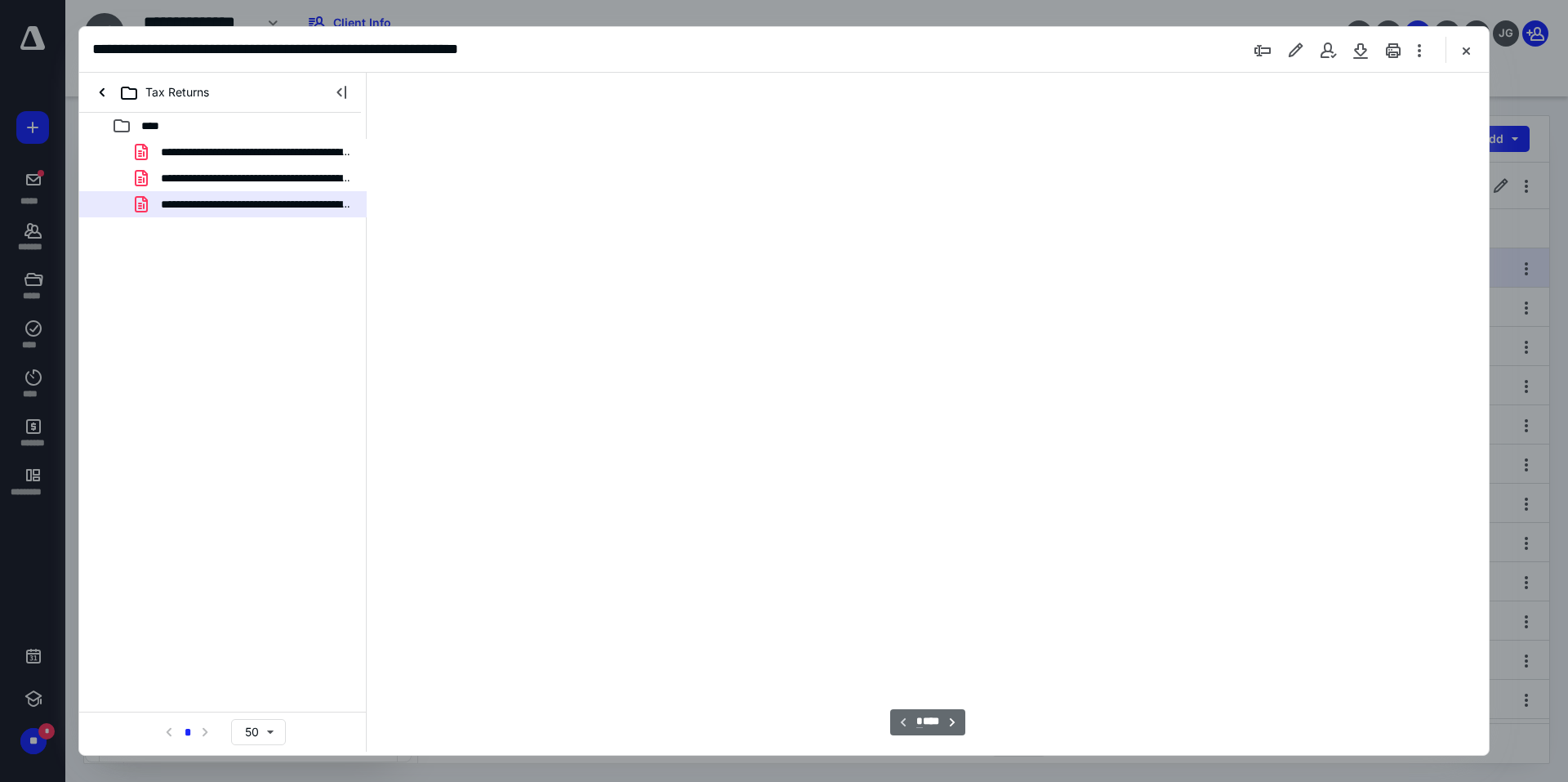 scroll, scrollTop: 65, scrollLeft: 0, axis: vertical 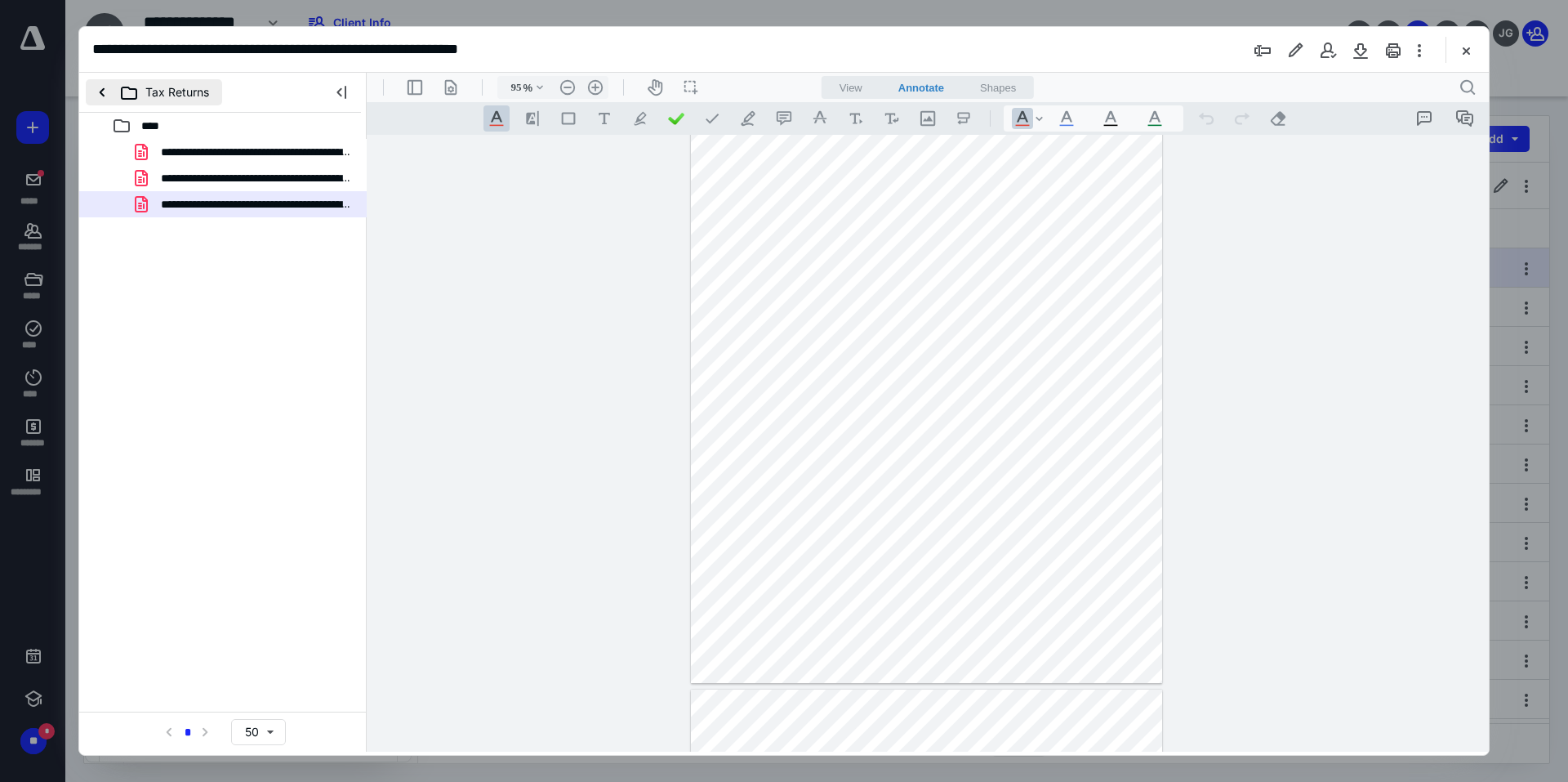click on "Tax Returns" at bounding box center (154, 92) 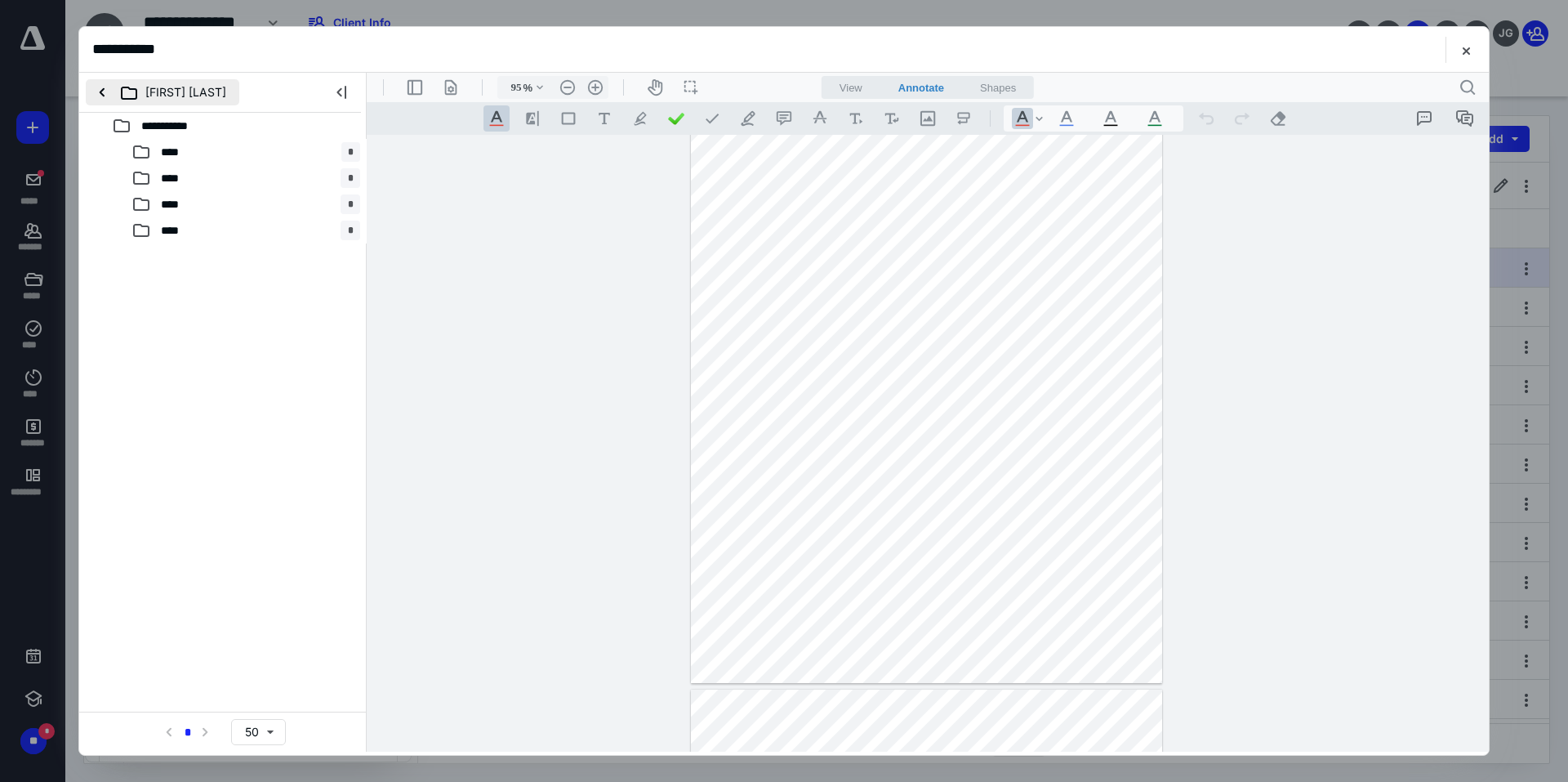 click on "Linda Sivyer" at bounding box center [163, 92] 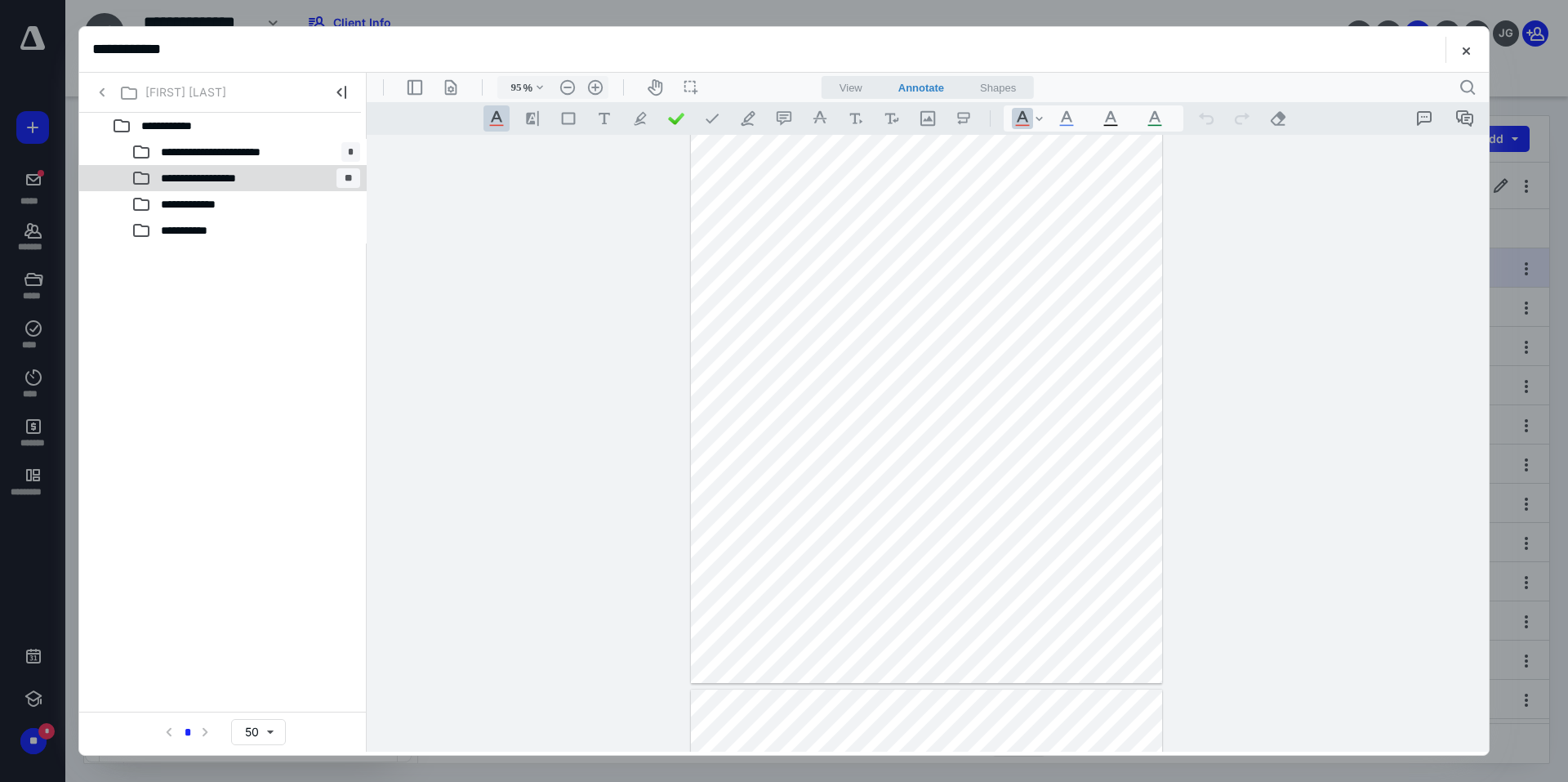 click on "**********" at bounding box center [246, 178] 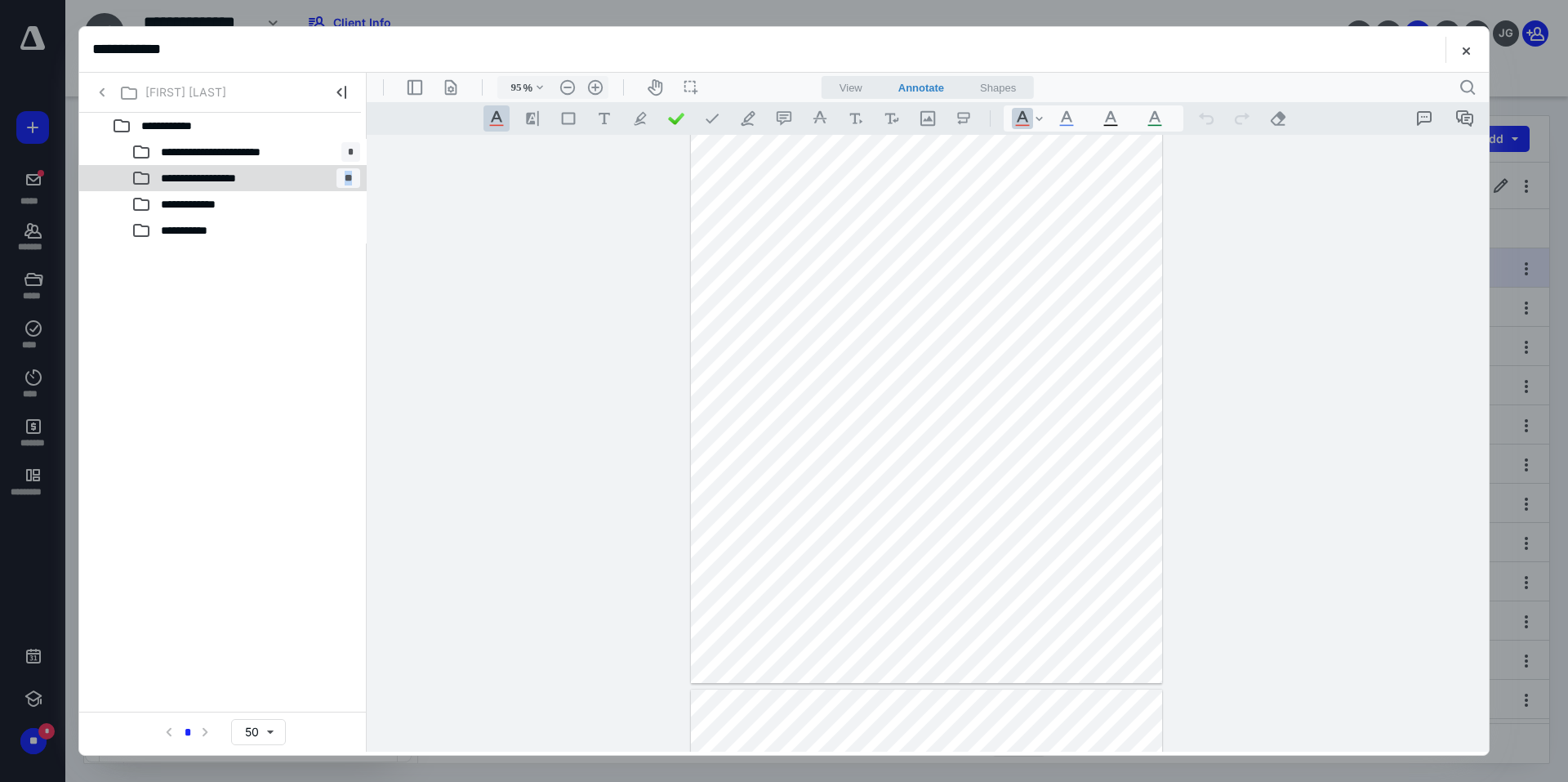 click on "**********" at bounding box center [246, 178] 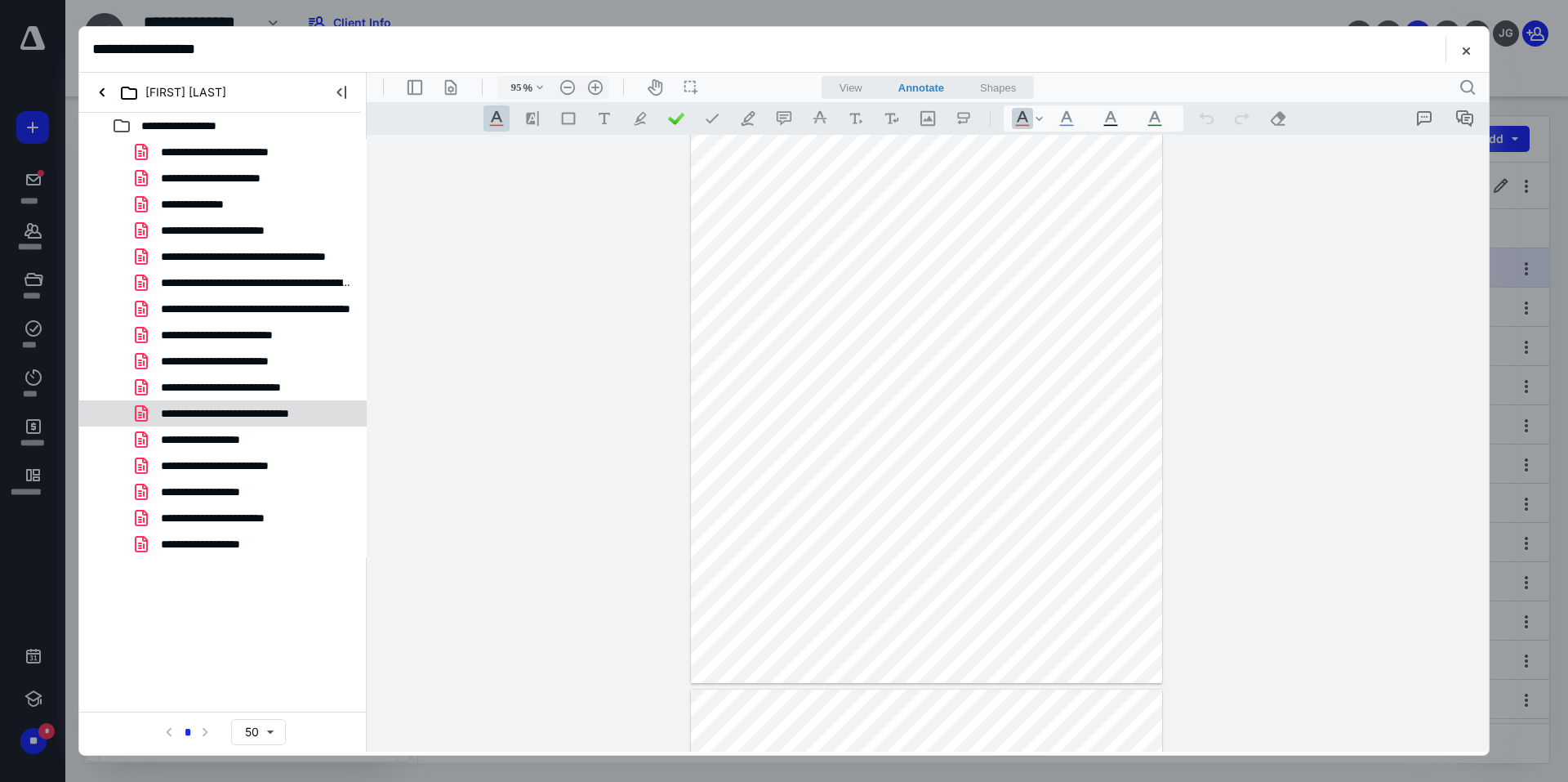 click on "**********" at bounding box center [247, 413] 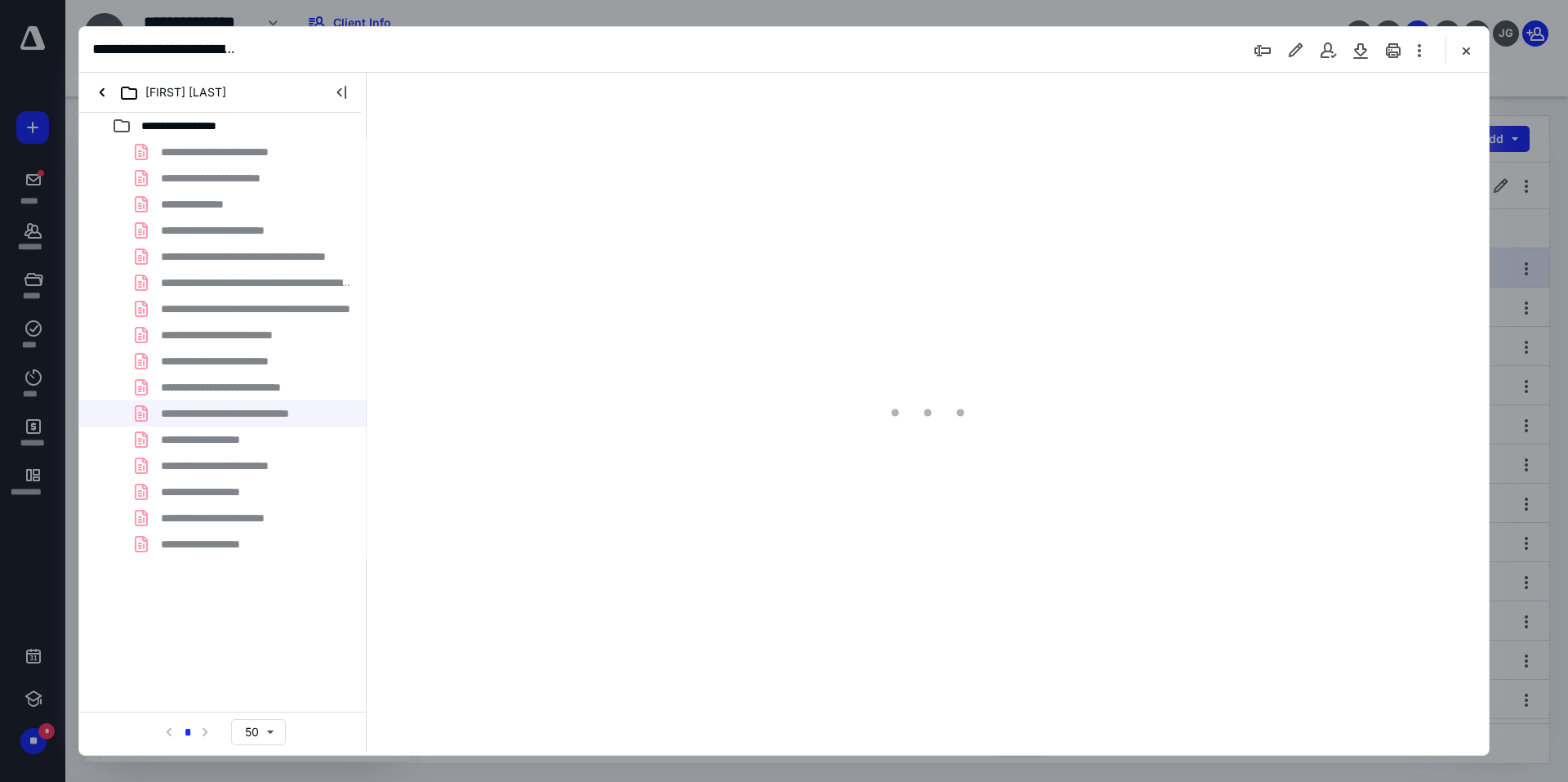 click on "**********" at bounding box center [223, 348] 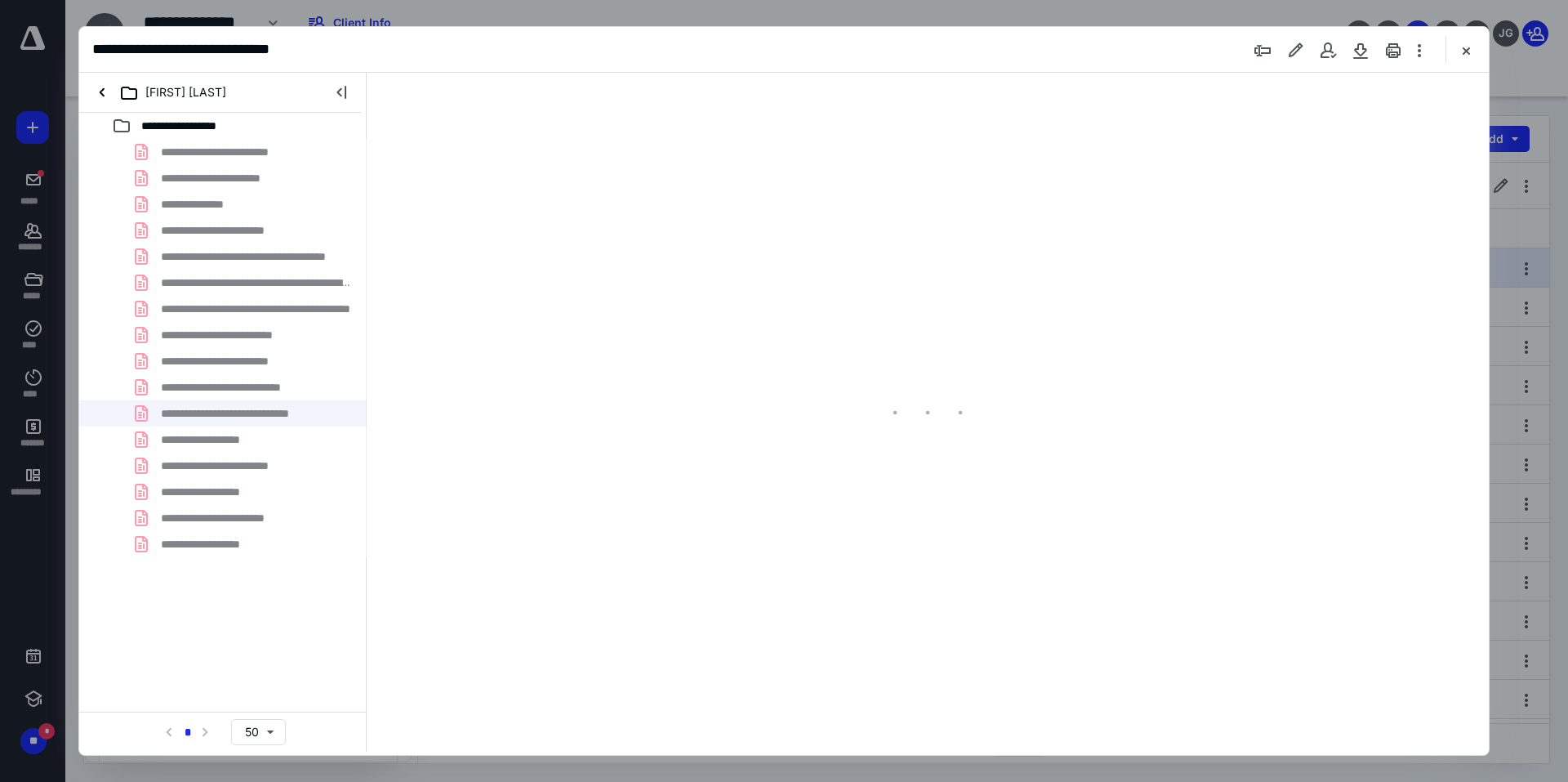 type on "96" 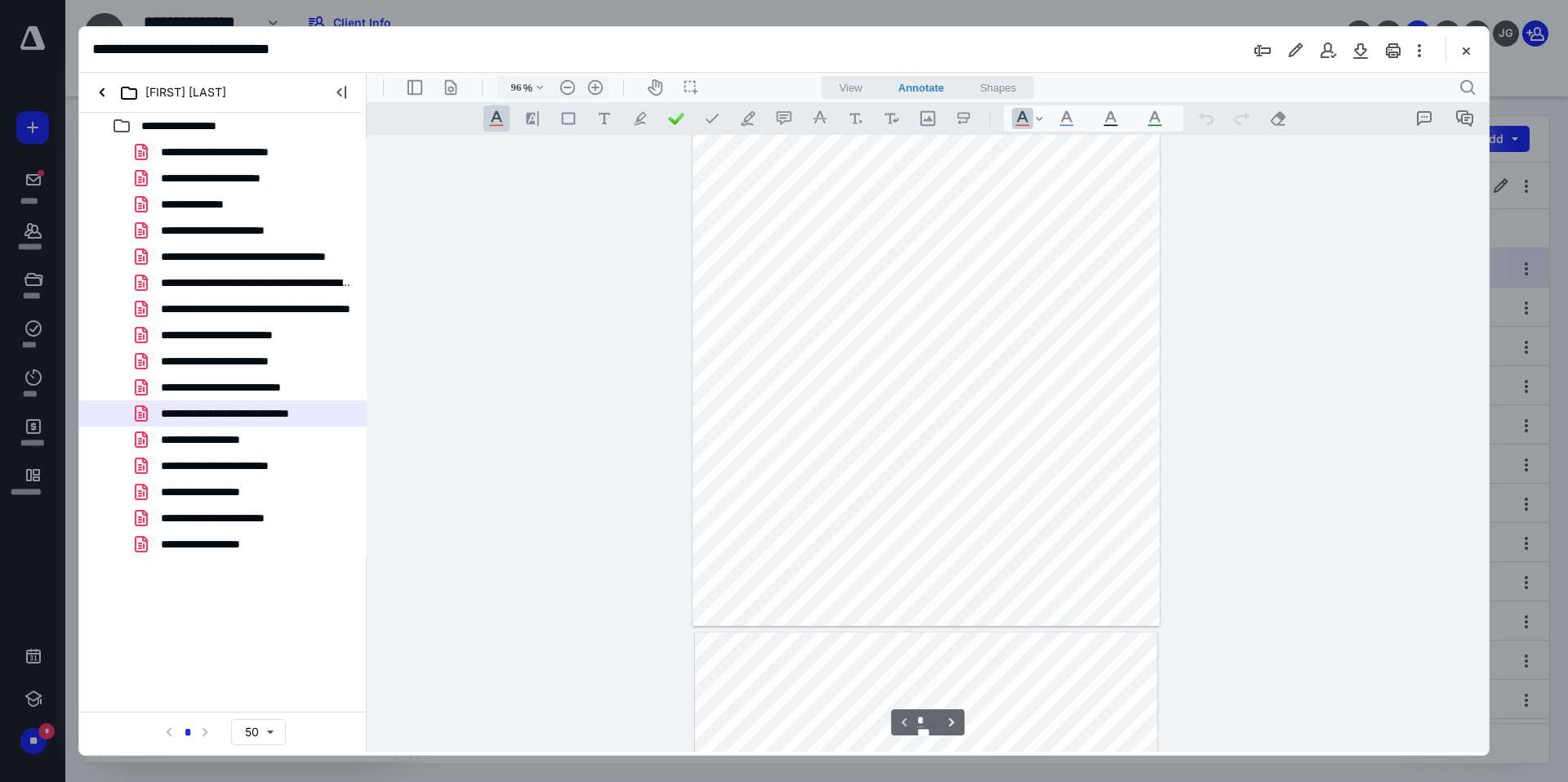 scroll, scrollTop: 0, scrollLeft: 0, axis: both 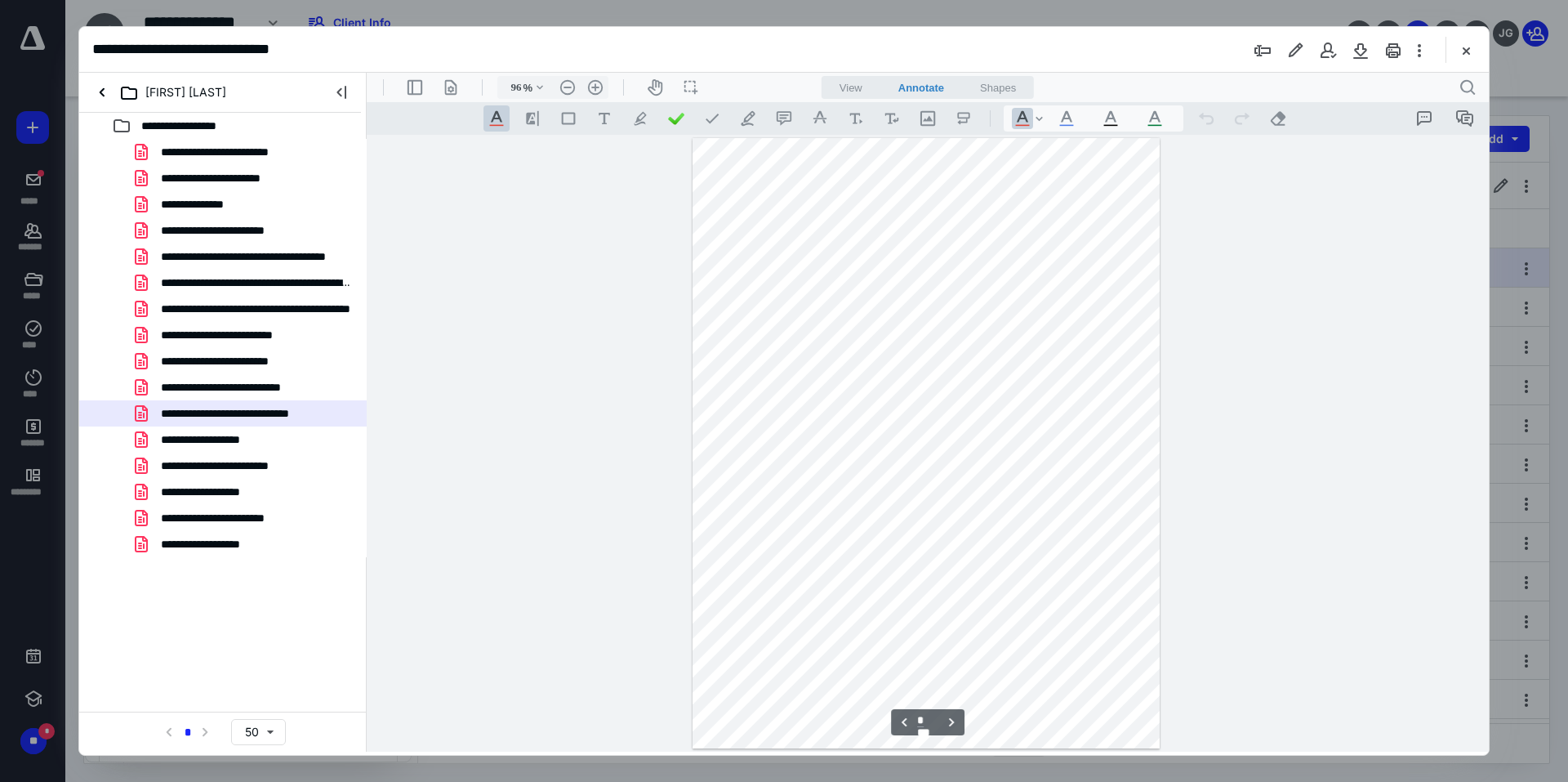 type on "*" 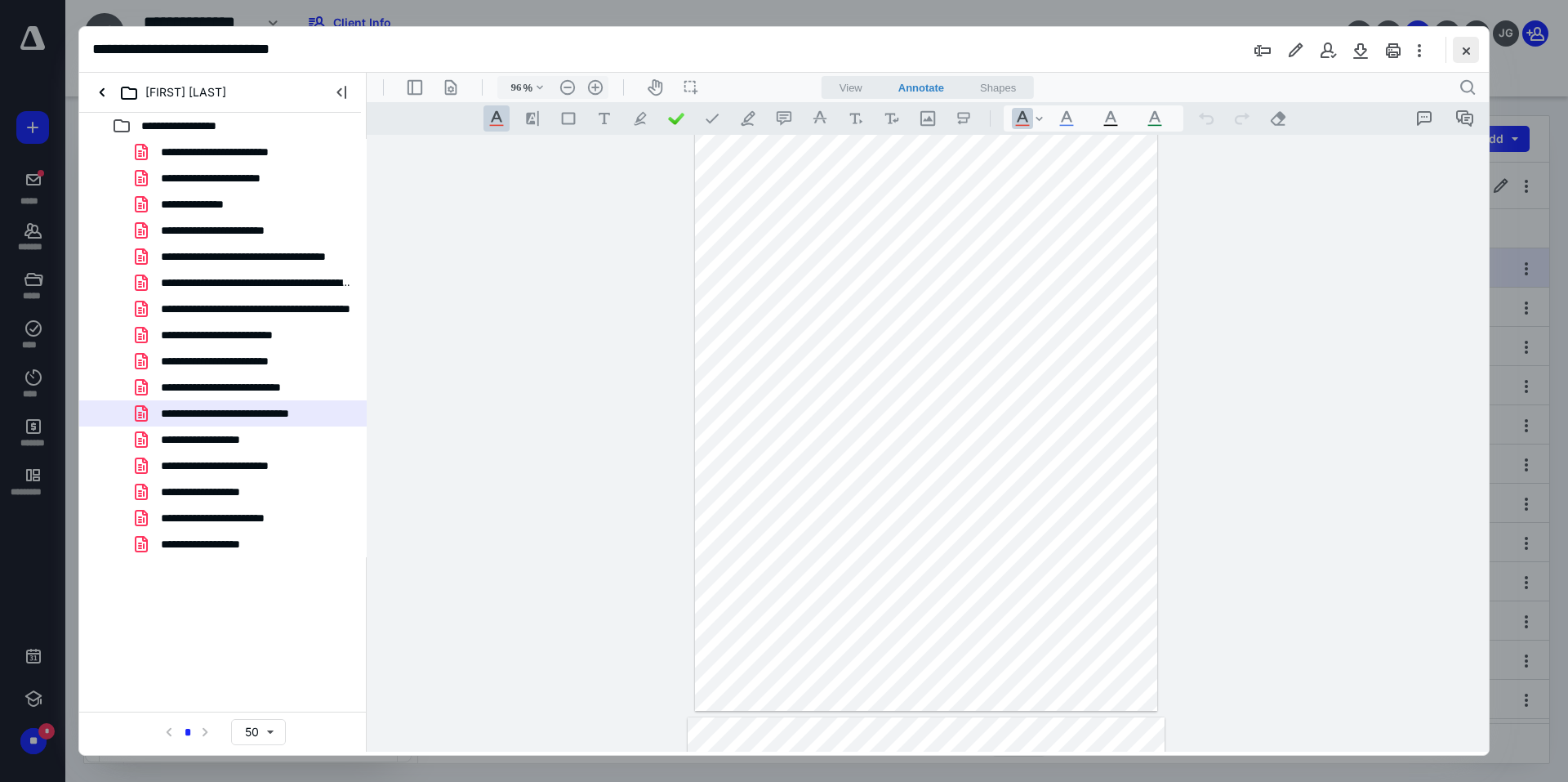 click at bounding box center (1466, 50) 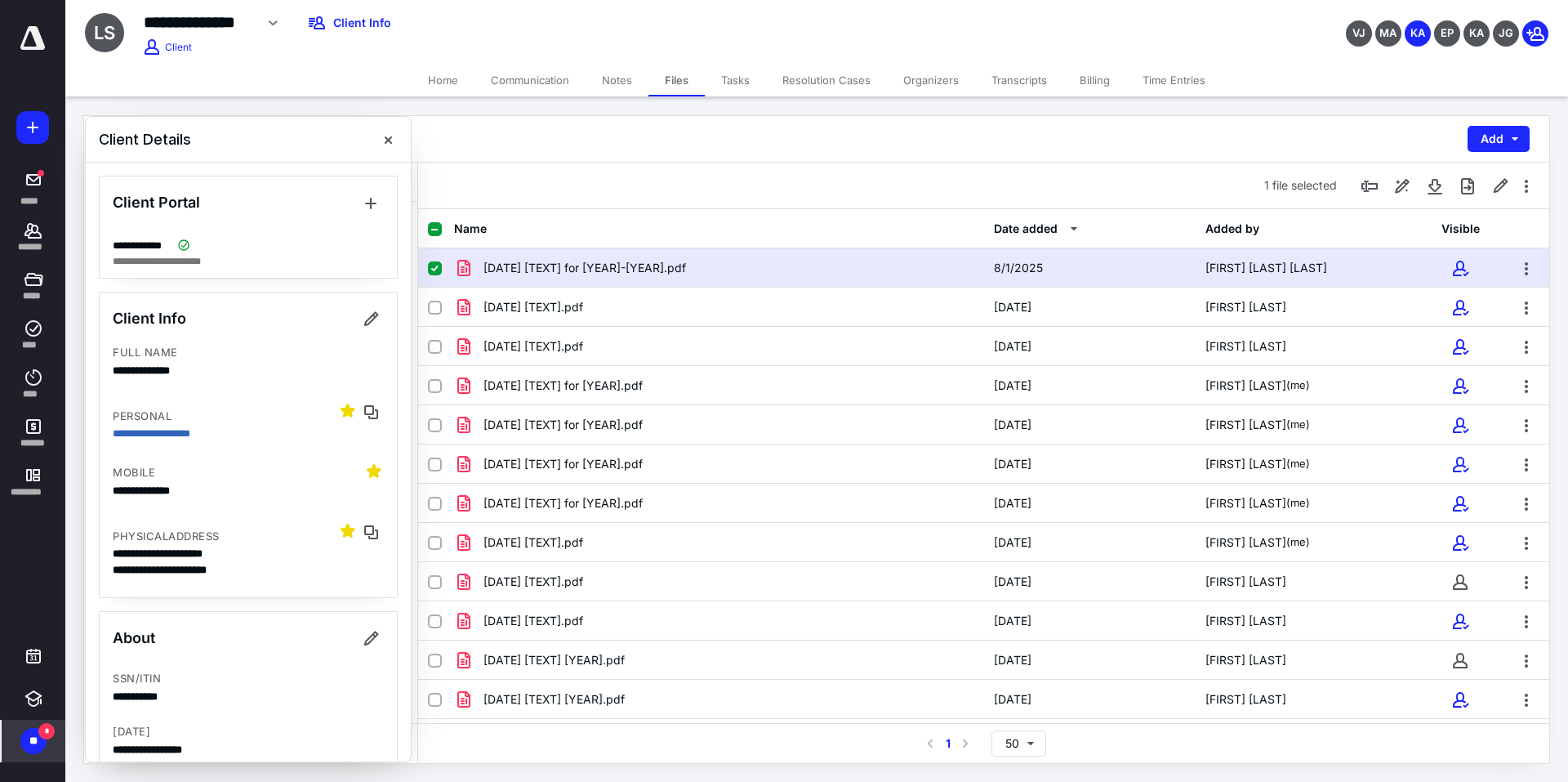 click on "*" at bounding box center (47, 731) 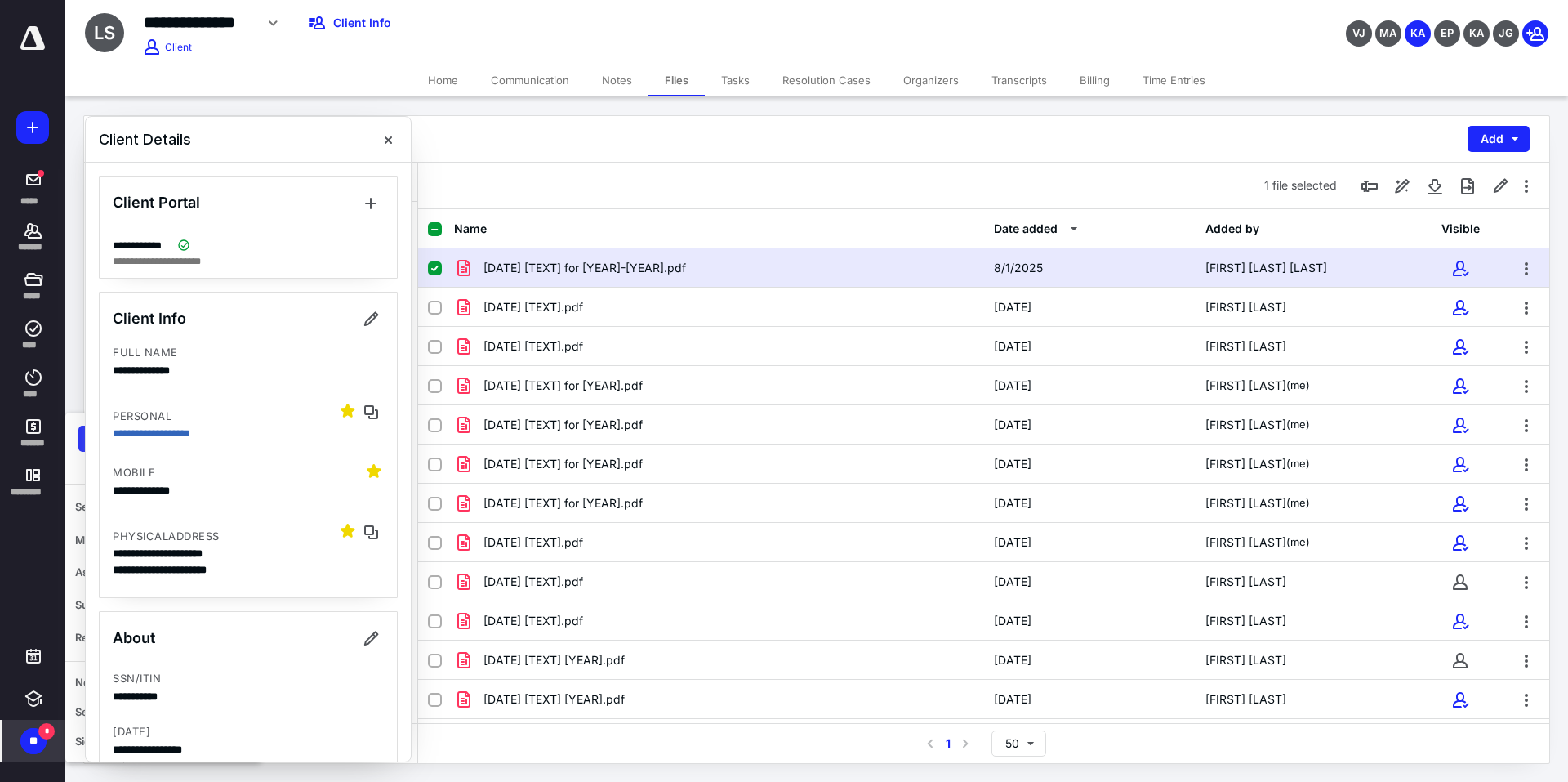 click on "*" at bounding box center [47, 731] 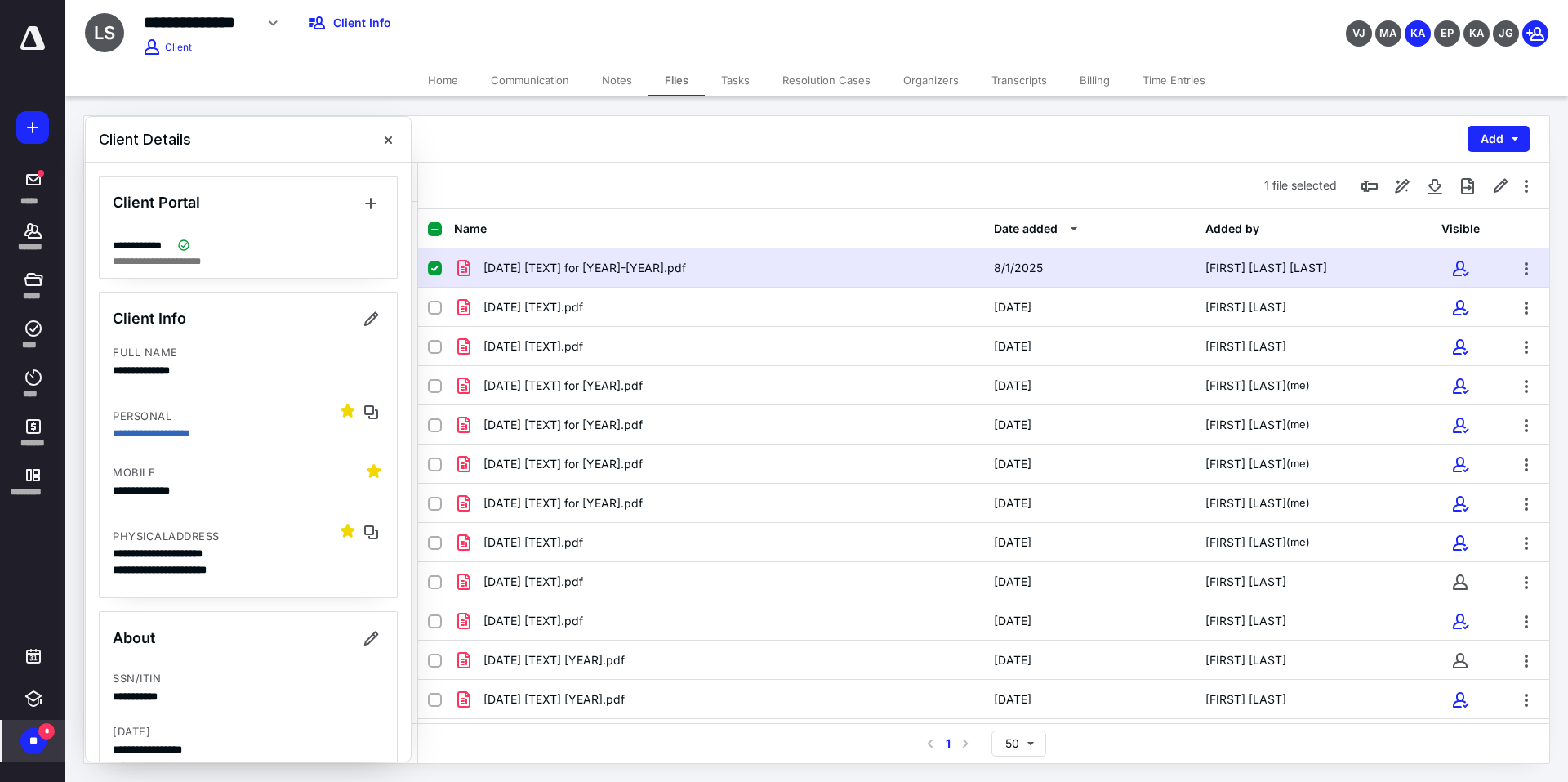 click on "*" at bounding box center [47, 731] 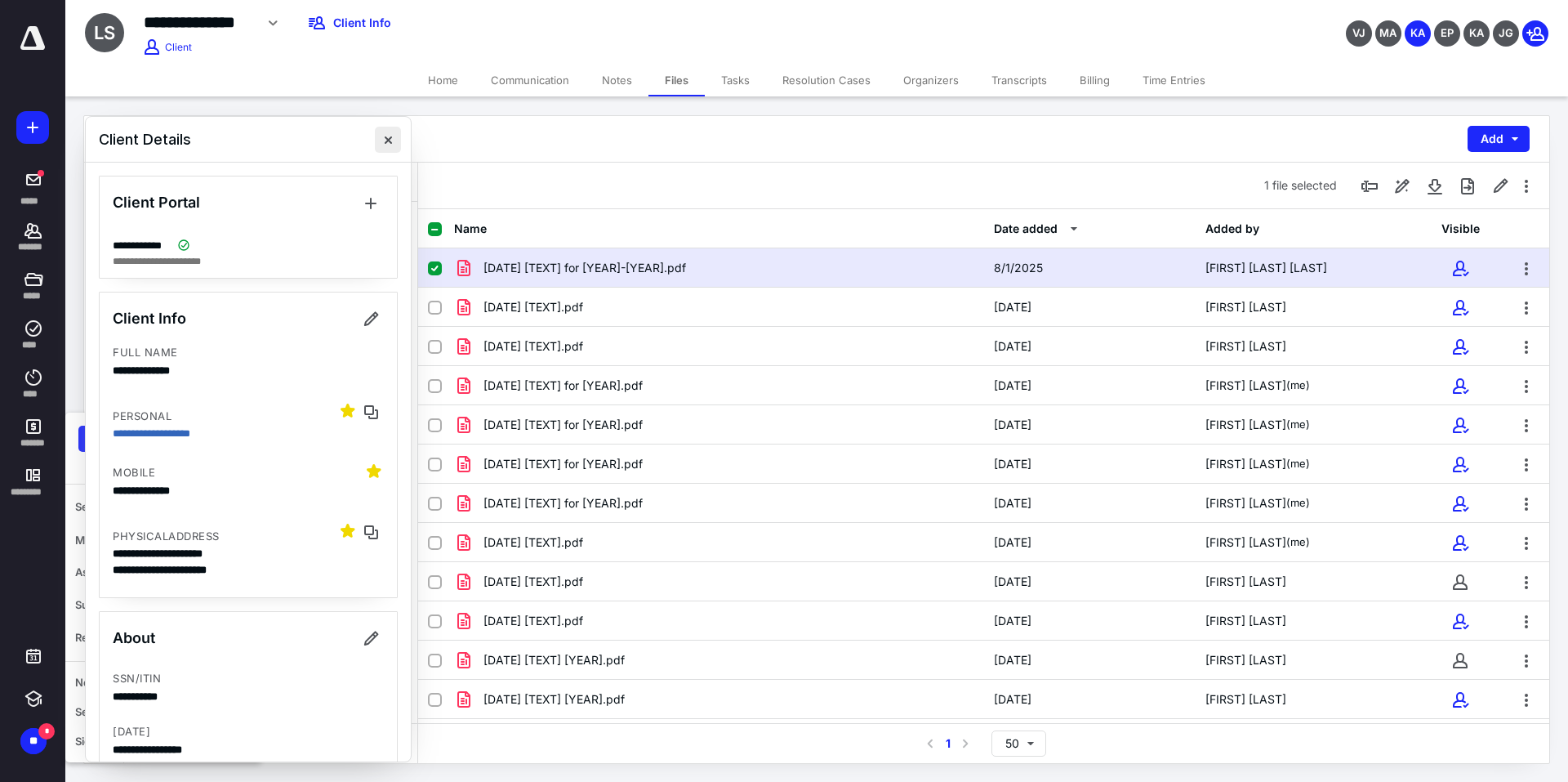 click at bounding box center (388, 140) 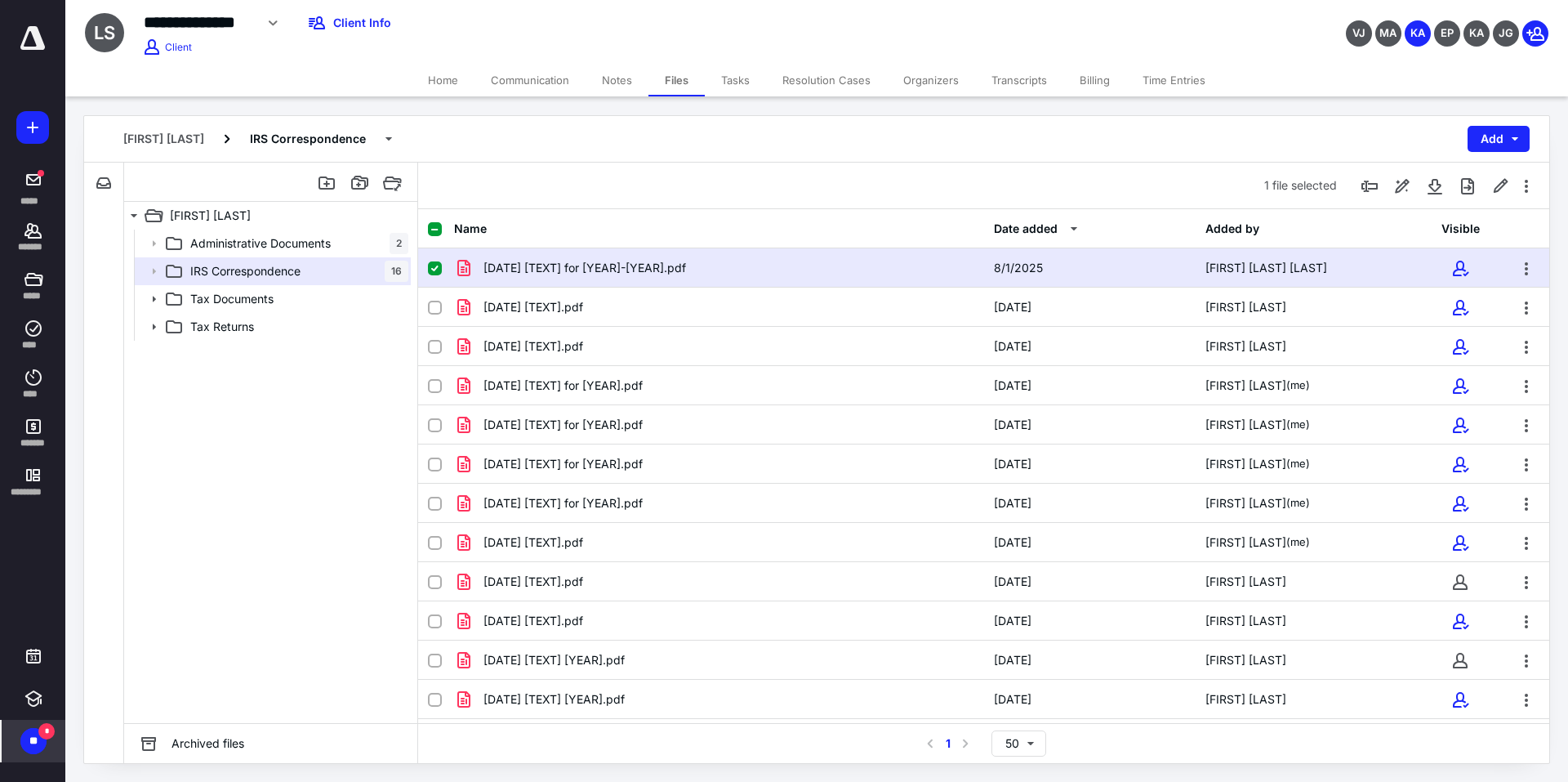 click on "*" at bounding box center (47, 731) 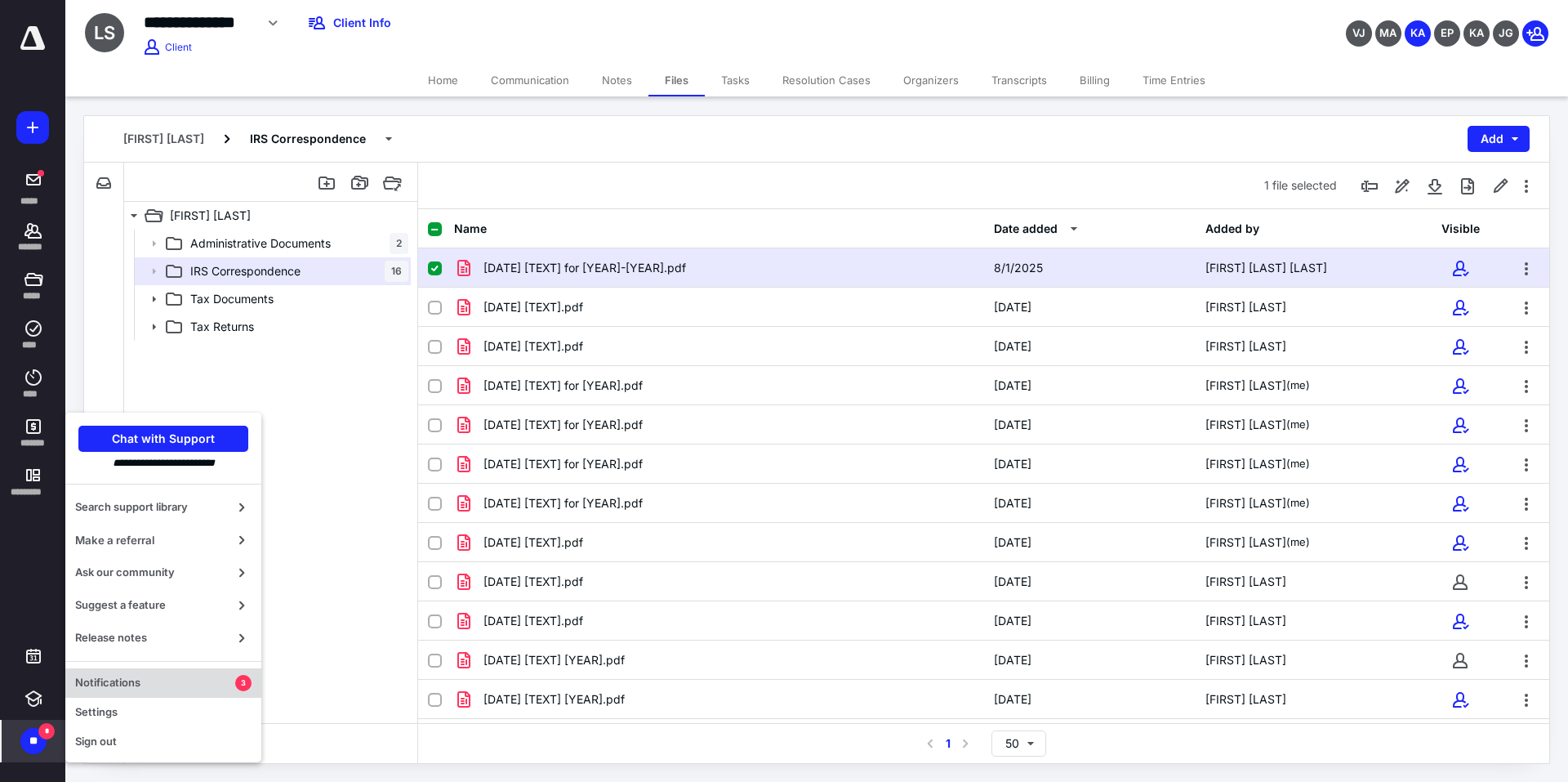 click on "Notifications" at bounding box center [155, 683] 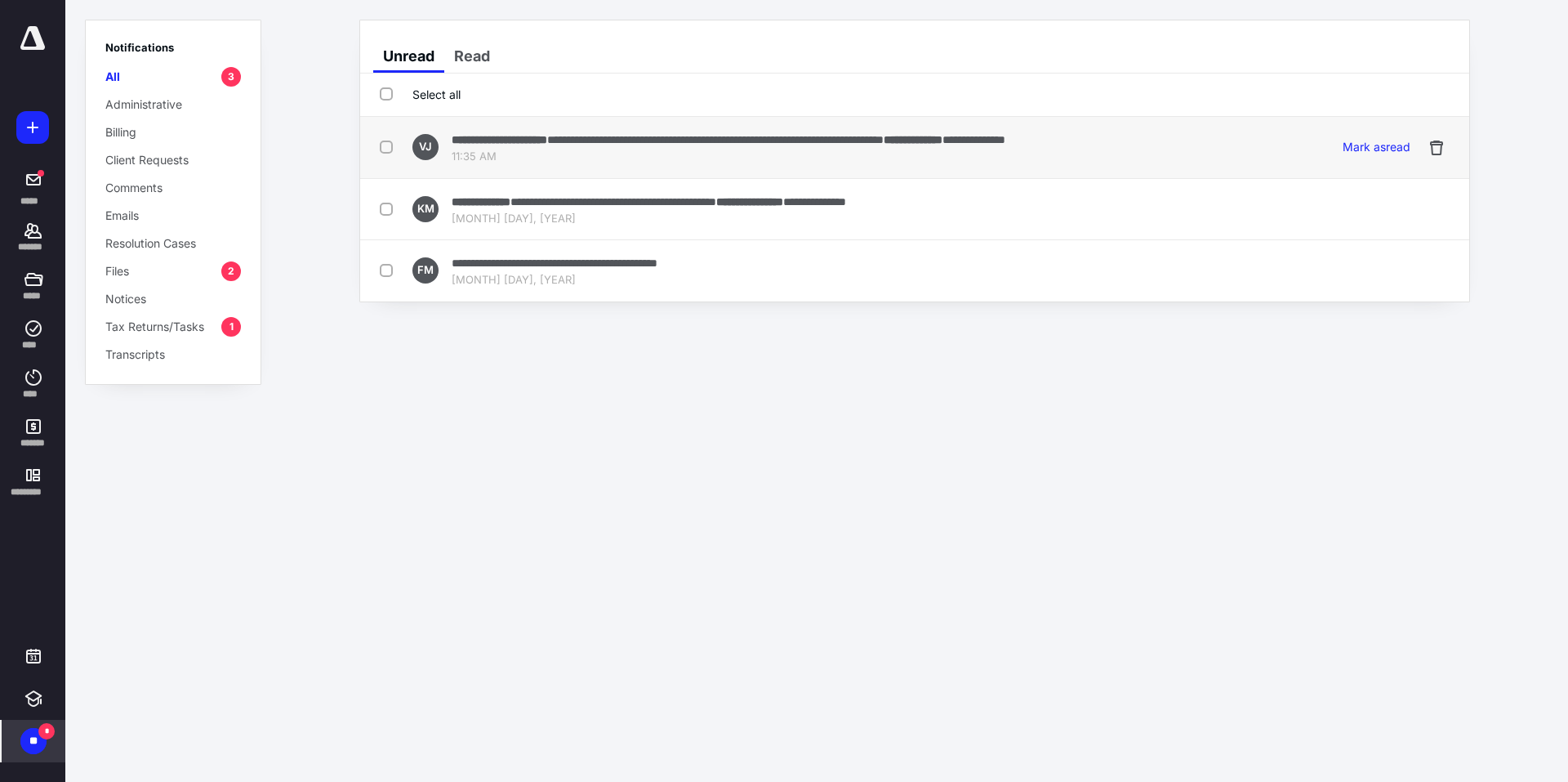 click on "**********" at bounding box center [715, 140] 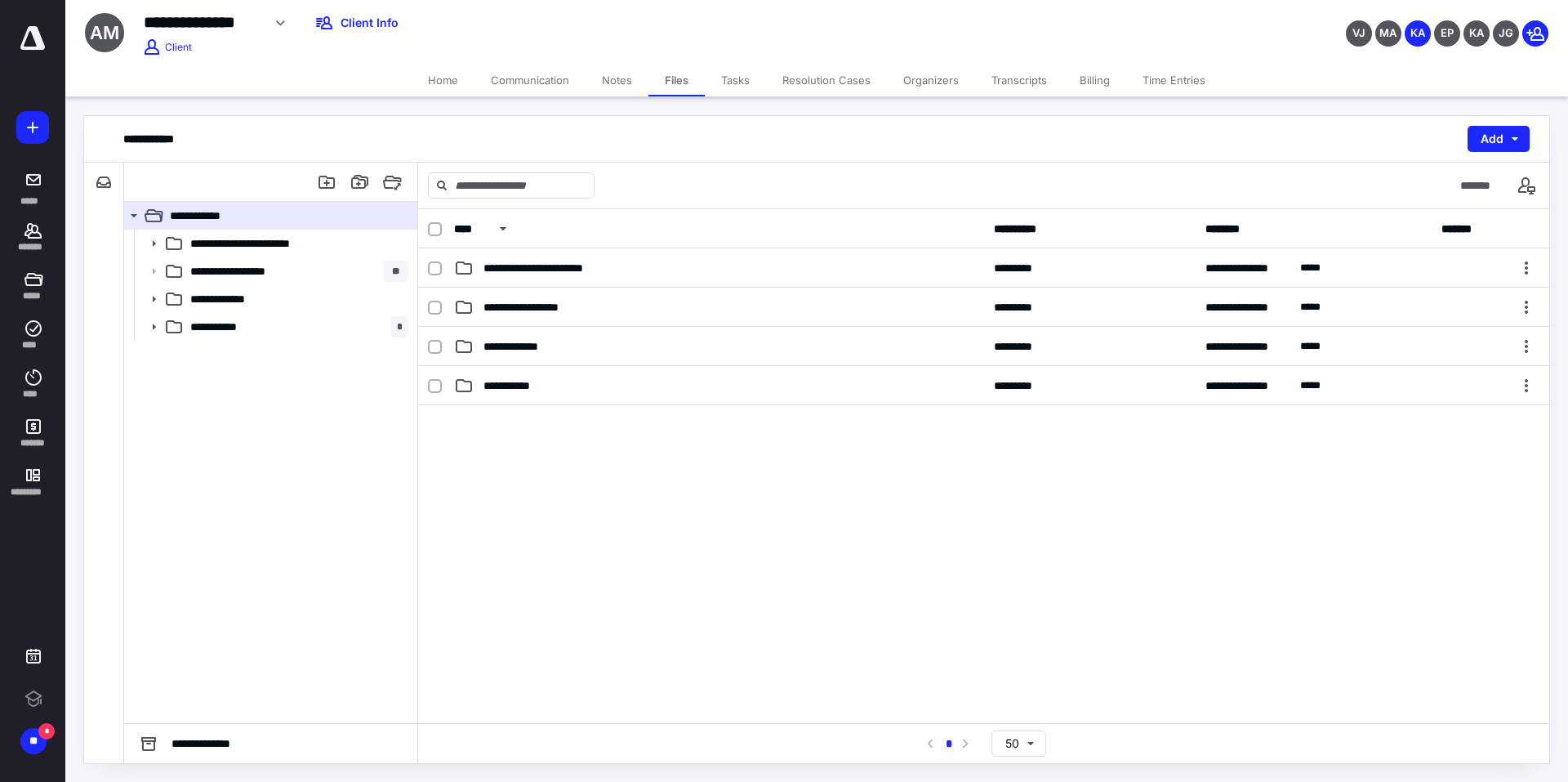 scroll, scrollTop: 0, scrollLeft: 0, axis: both 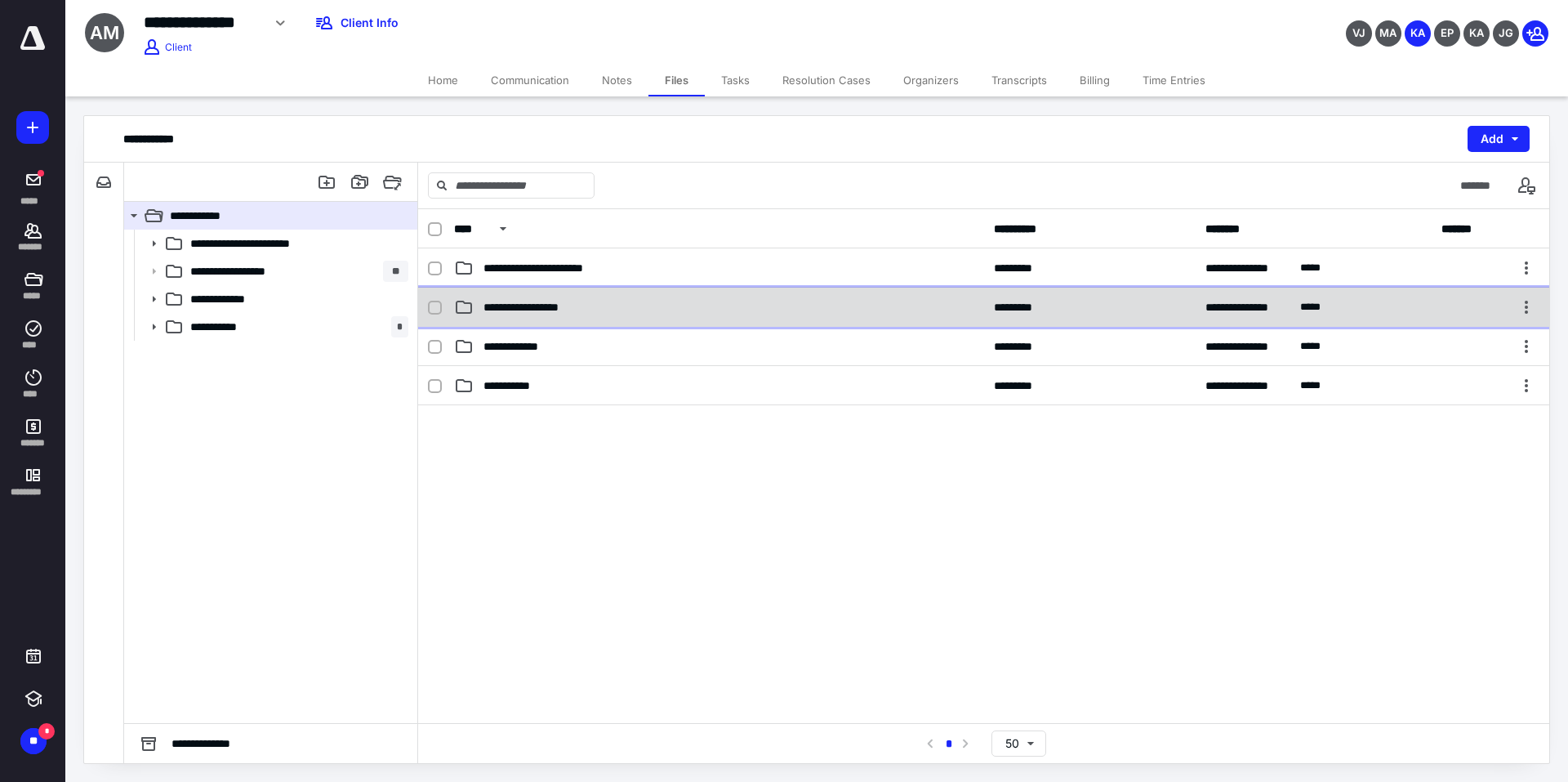 click on "**********" at bounding box center [539, 307] 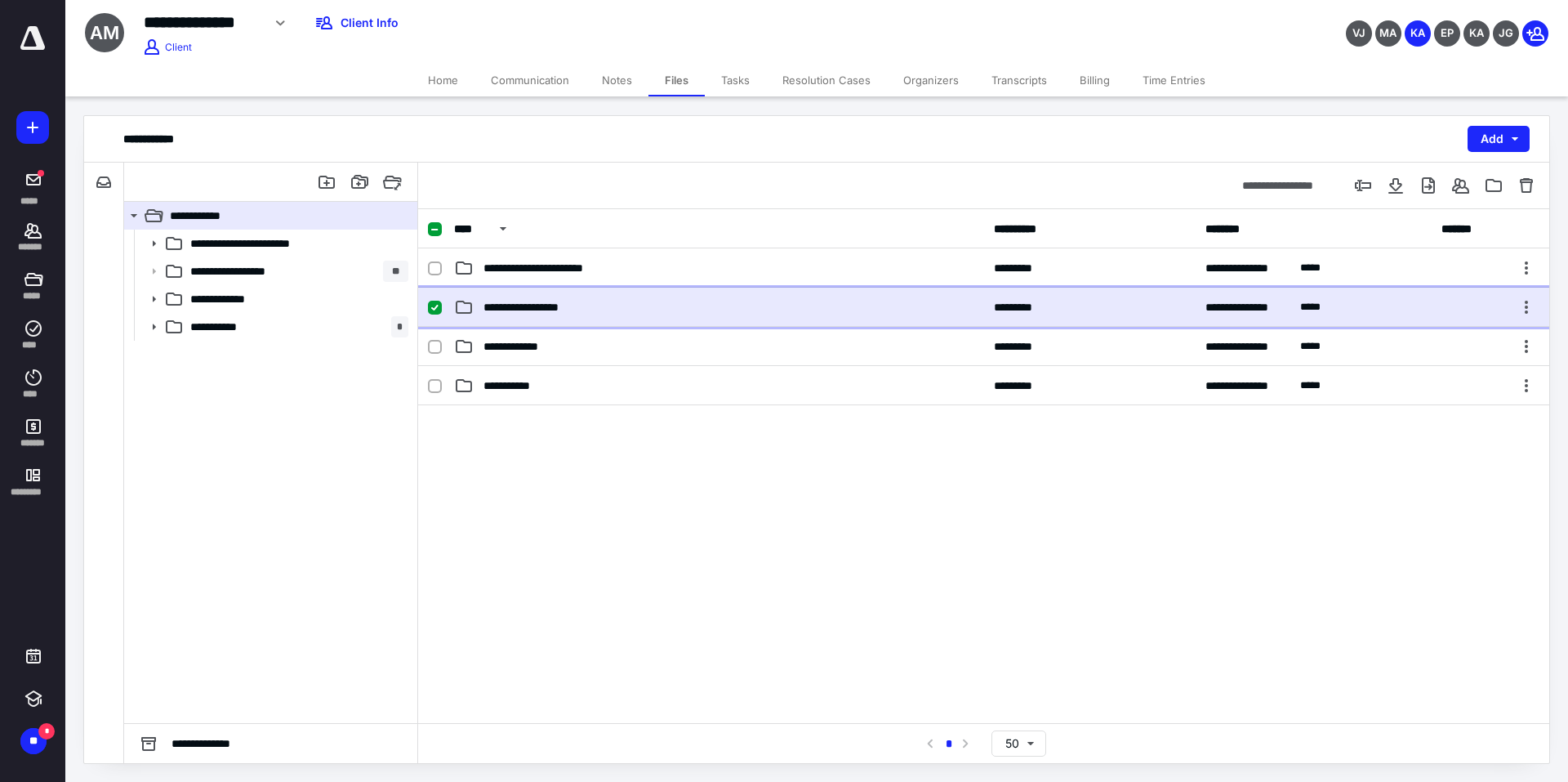click on "**********" at bounding box center (539, 307) 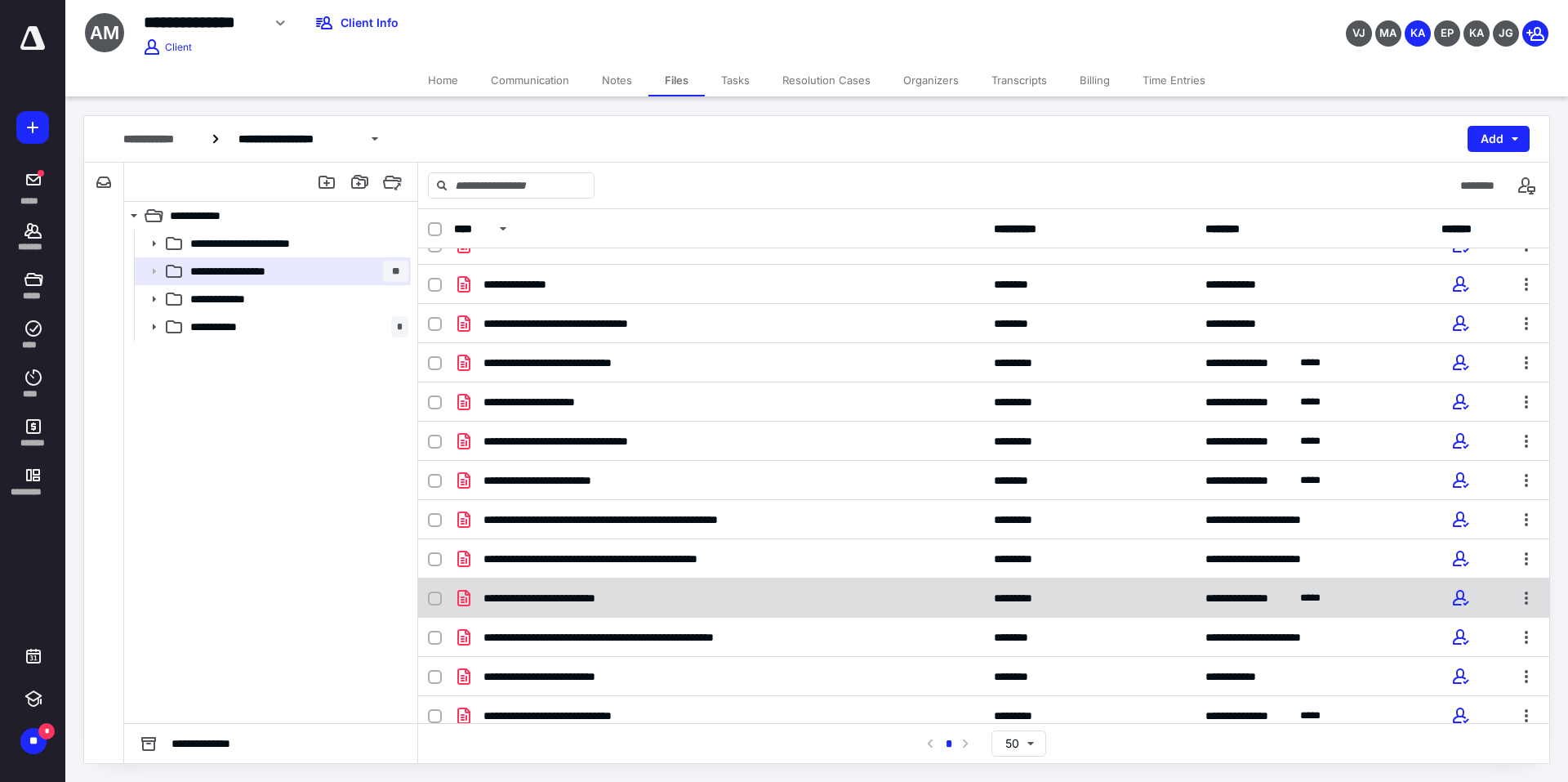 scroll, scrollTop: 245, scrollLeft: 0, axis: vertical 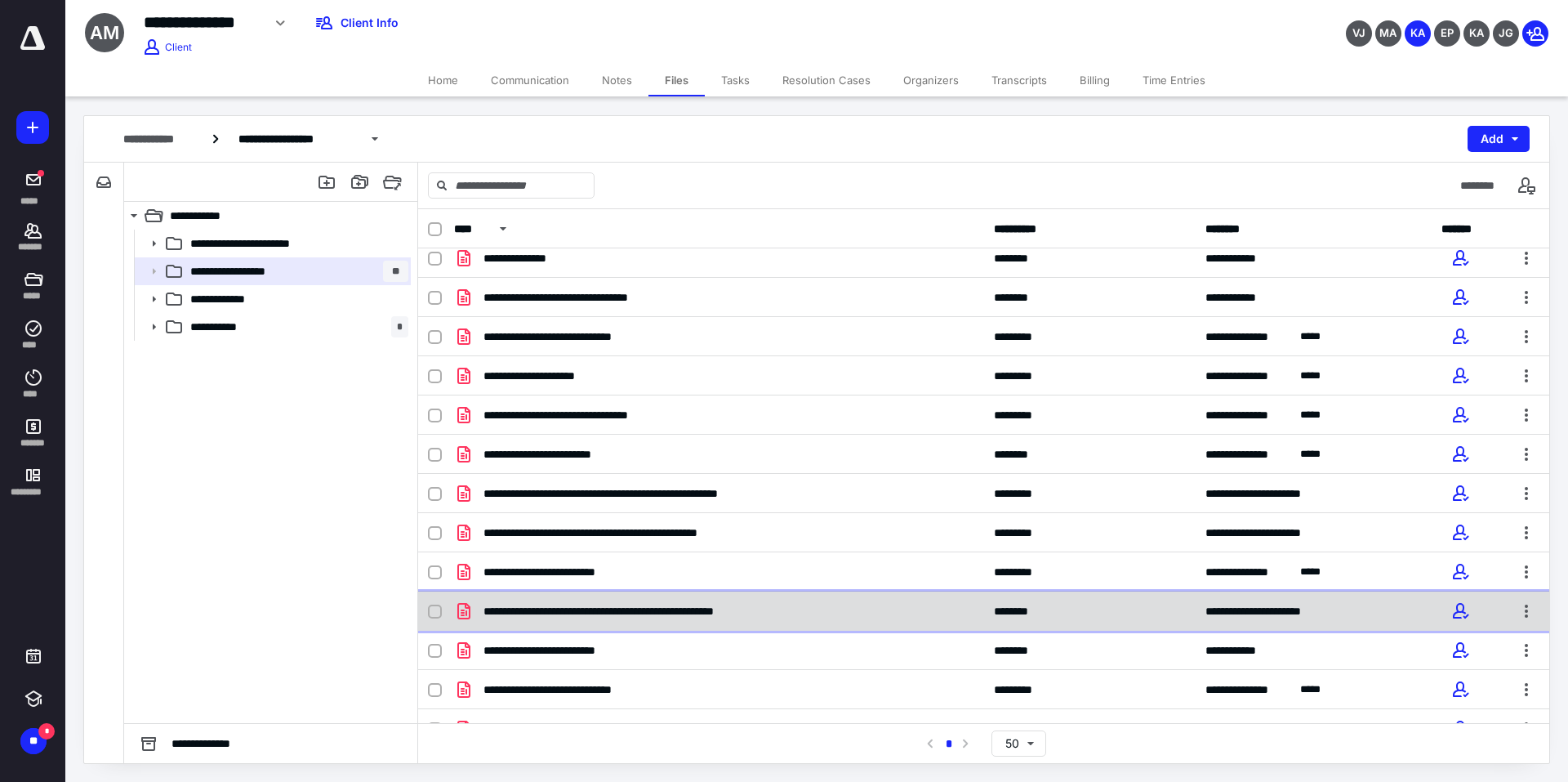 click on "**********" at bounding box center (719, 611) 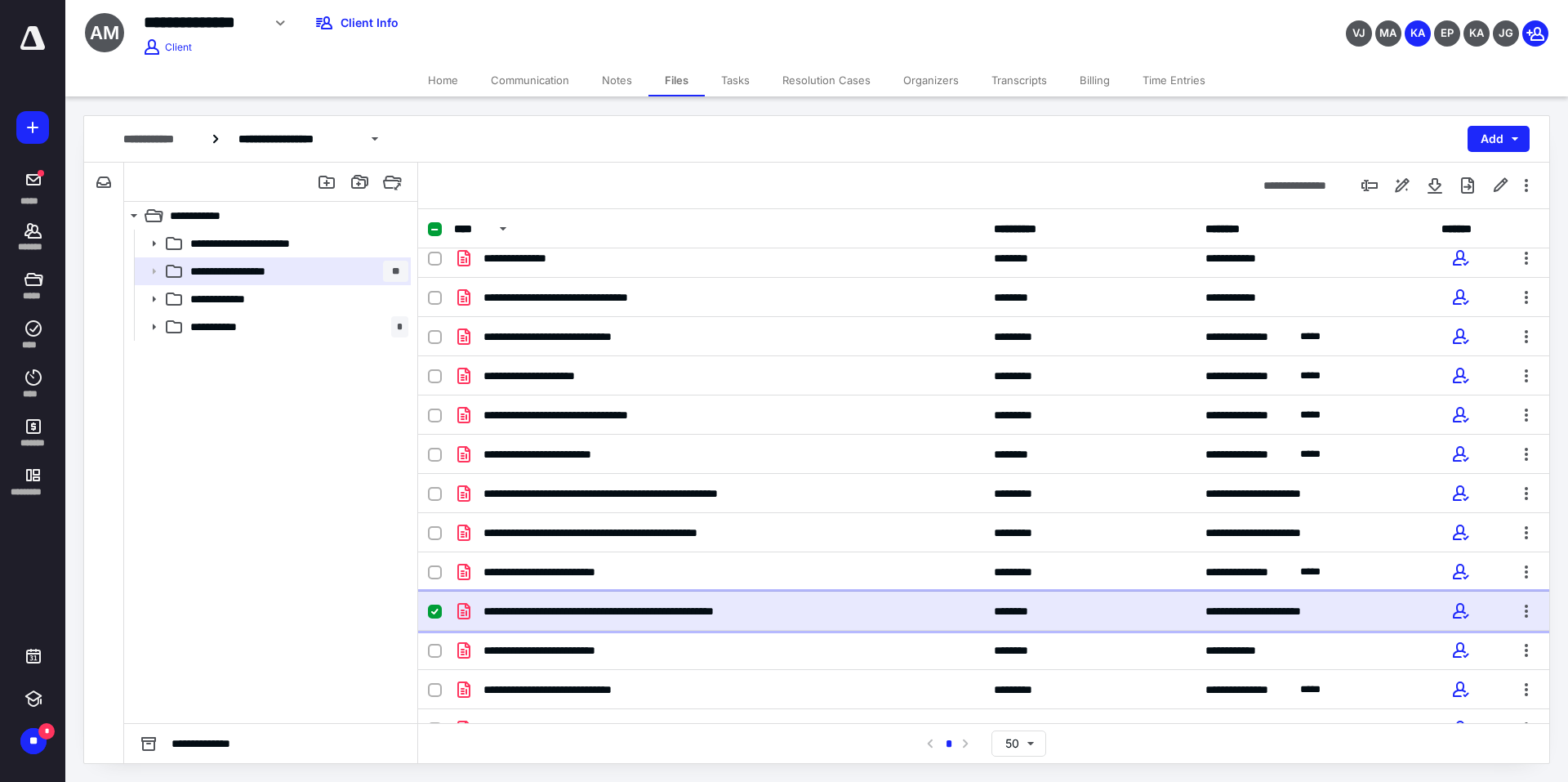 click on "**********" at bounding box center (719, 611) 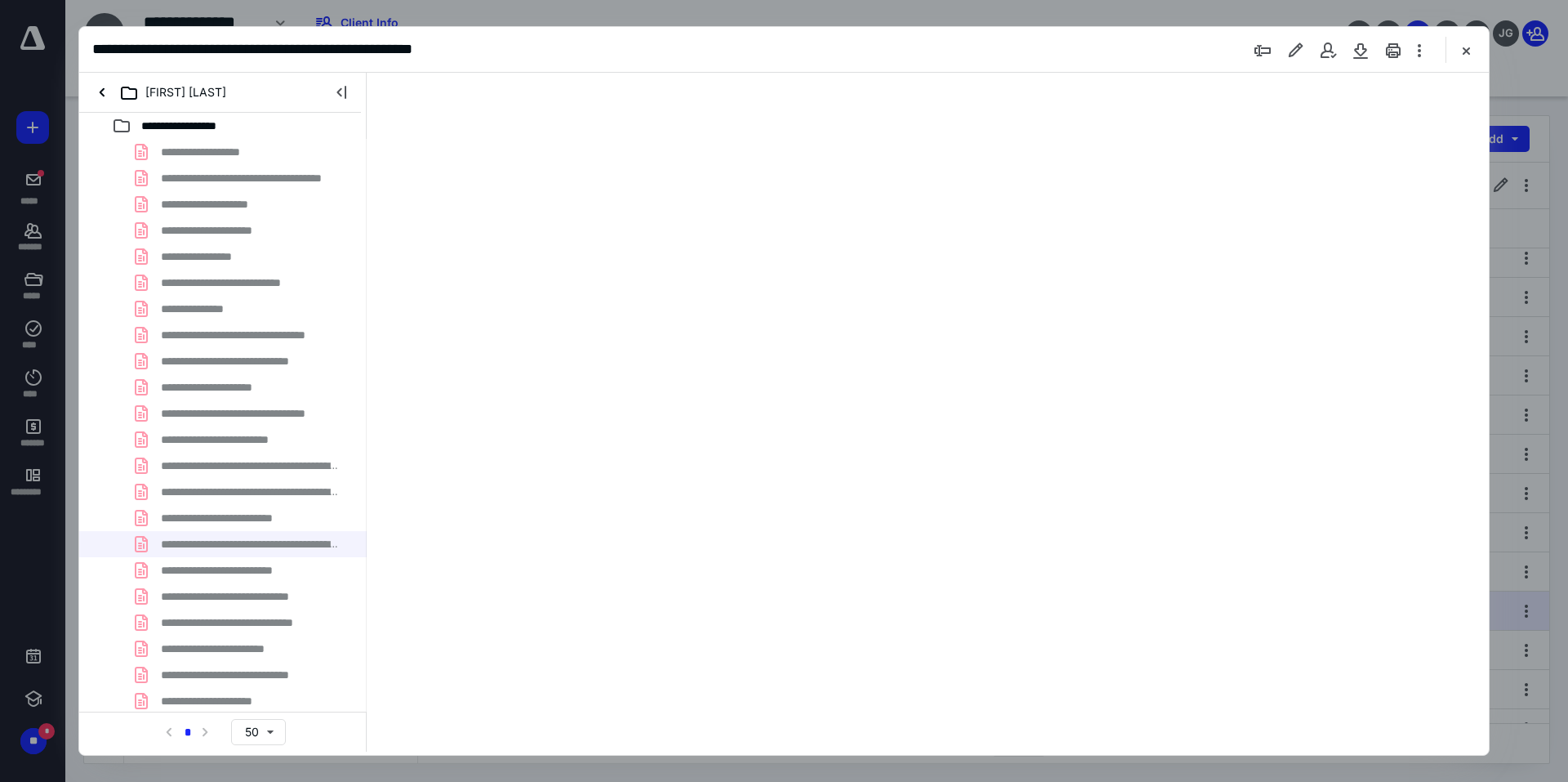 scroll, scrollTop: 0, scrollLeft: 0, axis: both 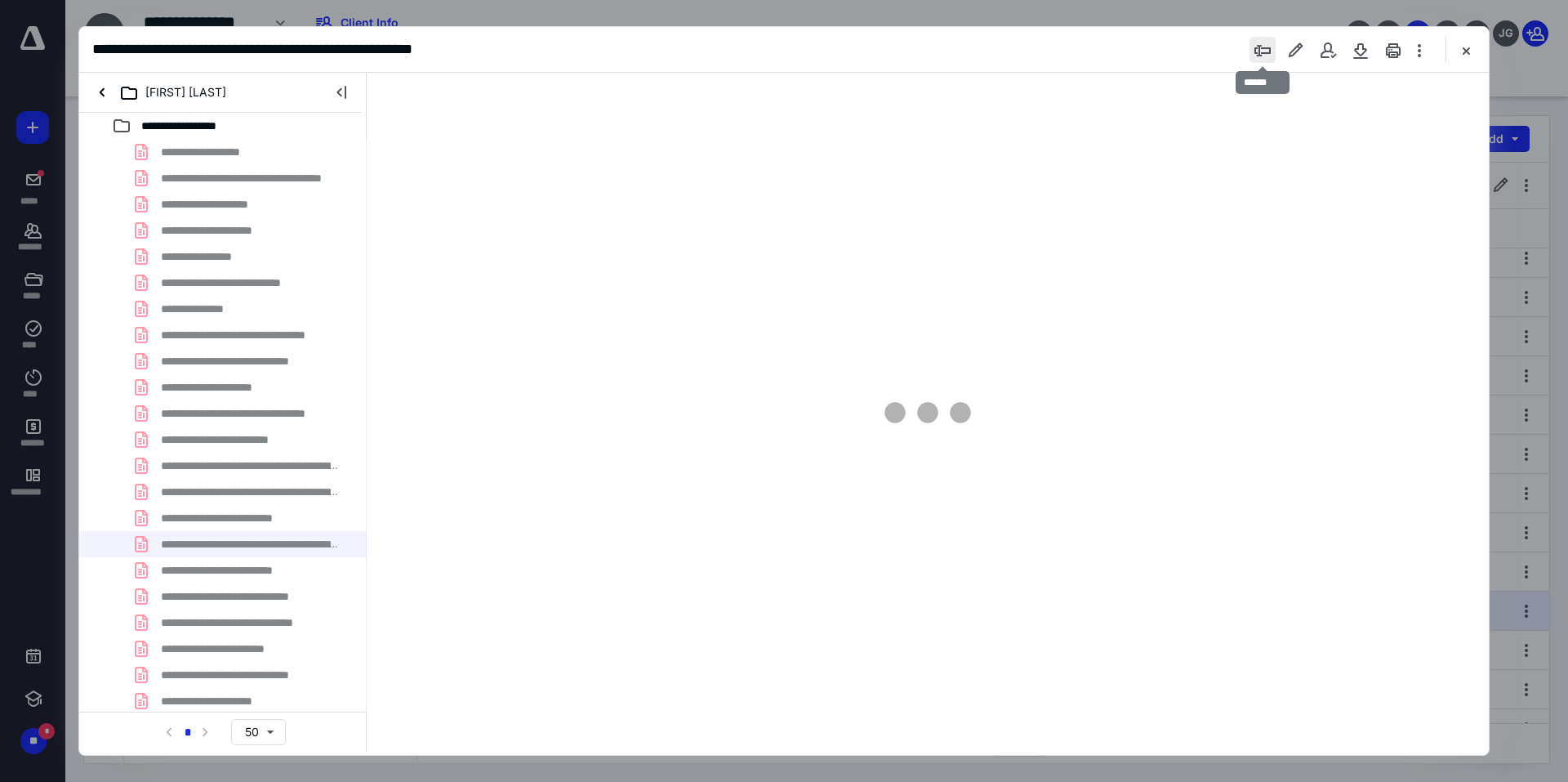 type on "95" 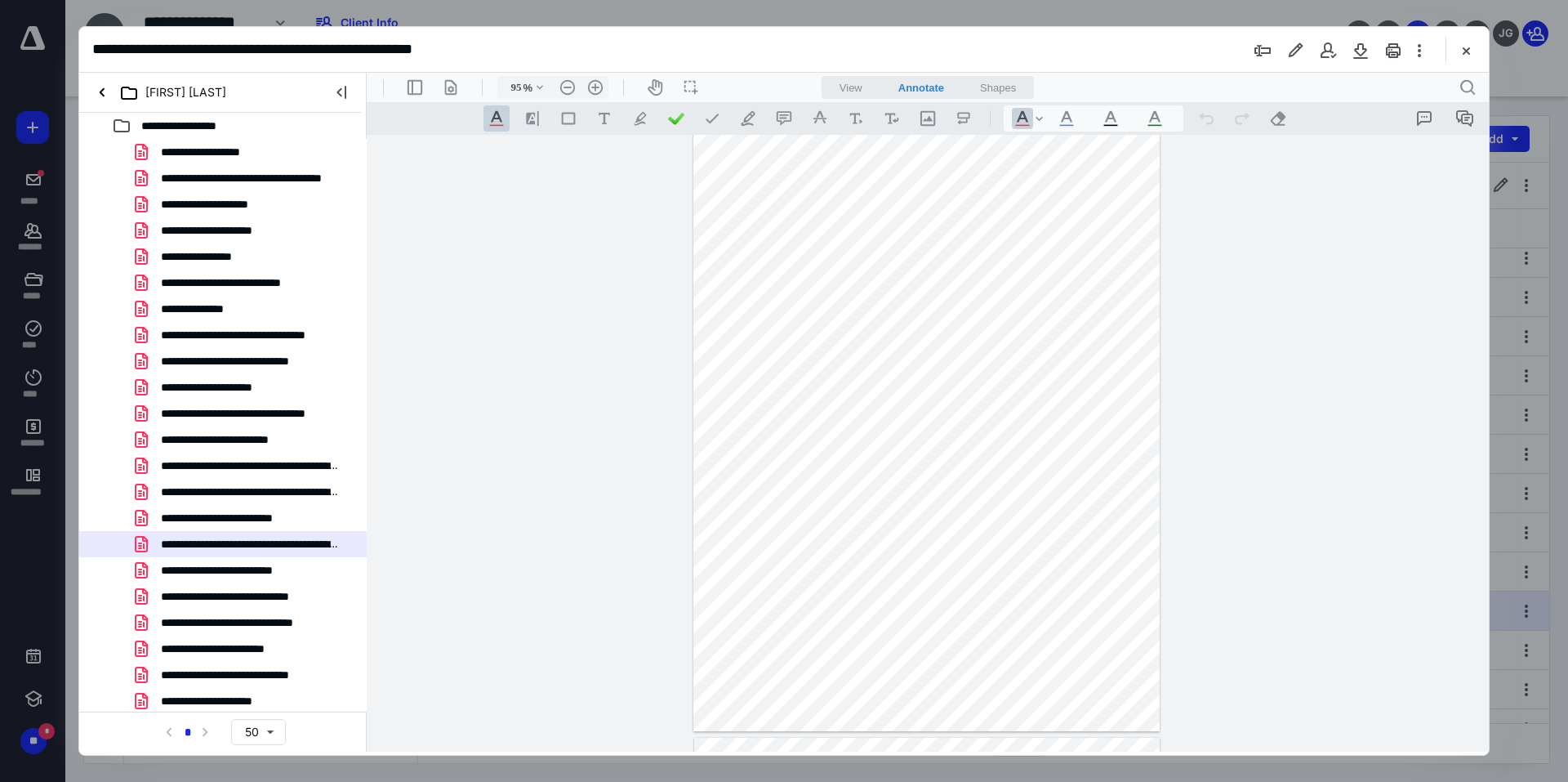 scroll, scrollTop: 0, scrollLeft: 0, axis: both 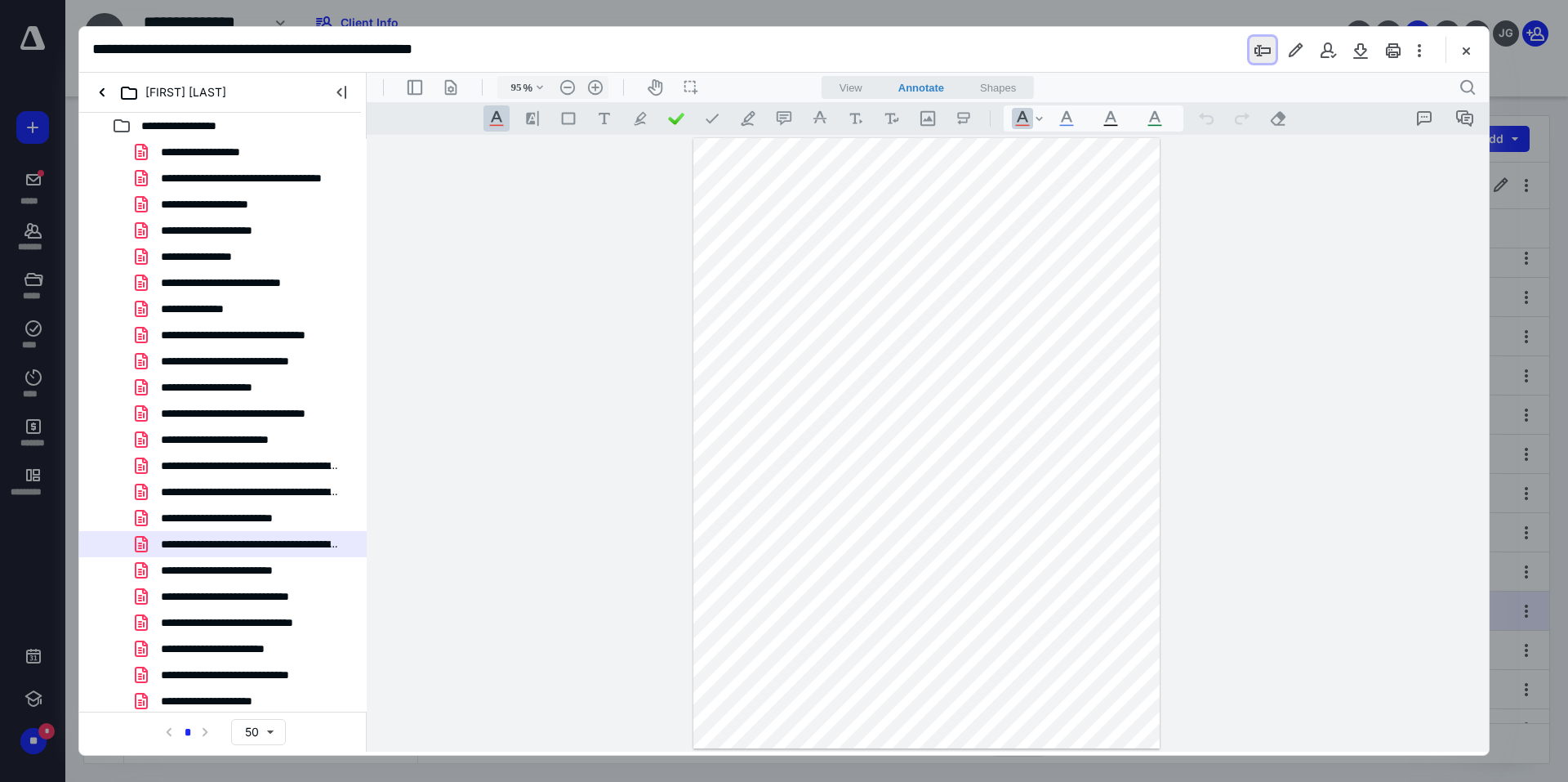 click at bounding box center (1263, 50) 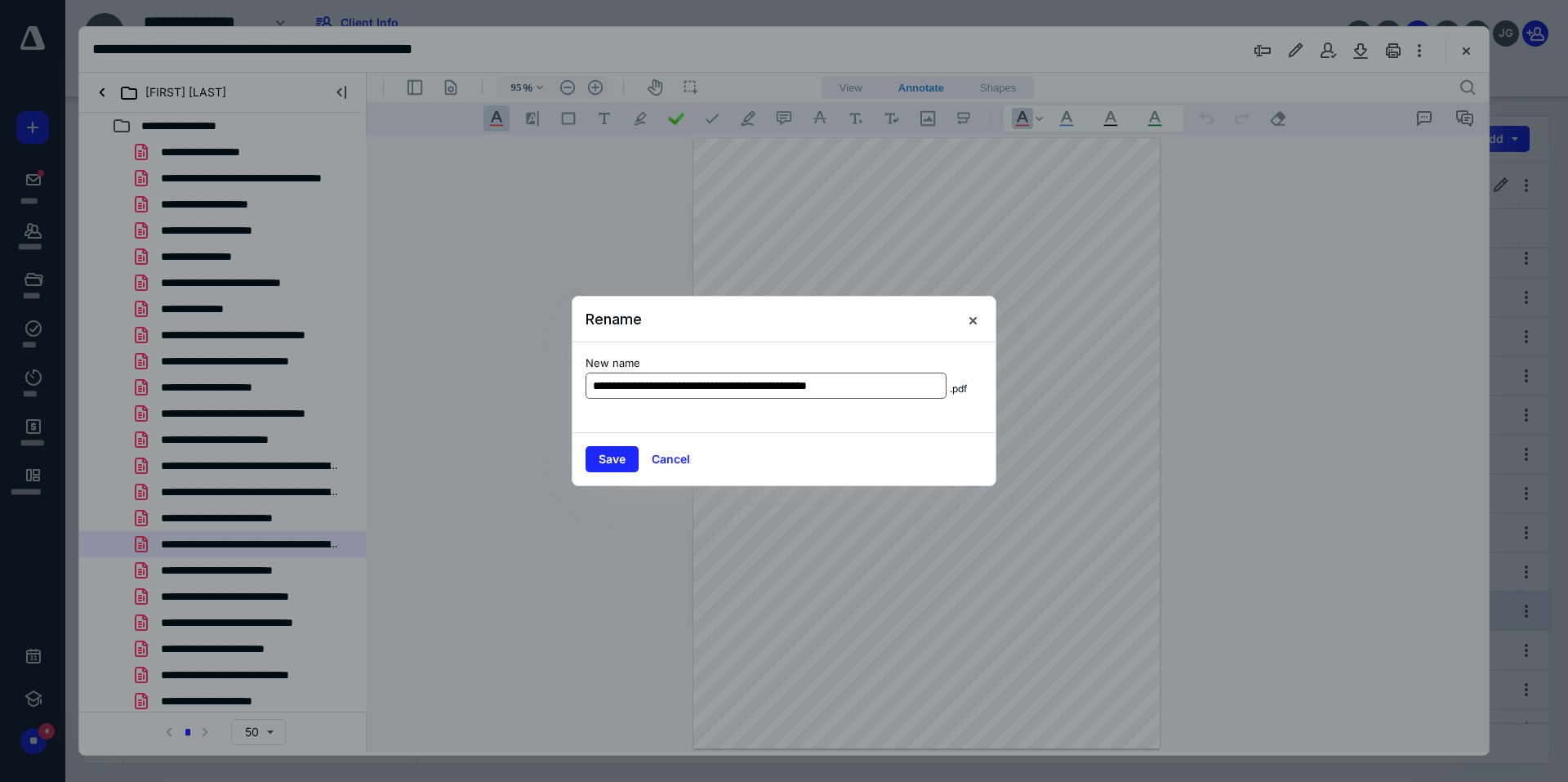 click on "**********" at bounding box center [766, 386] 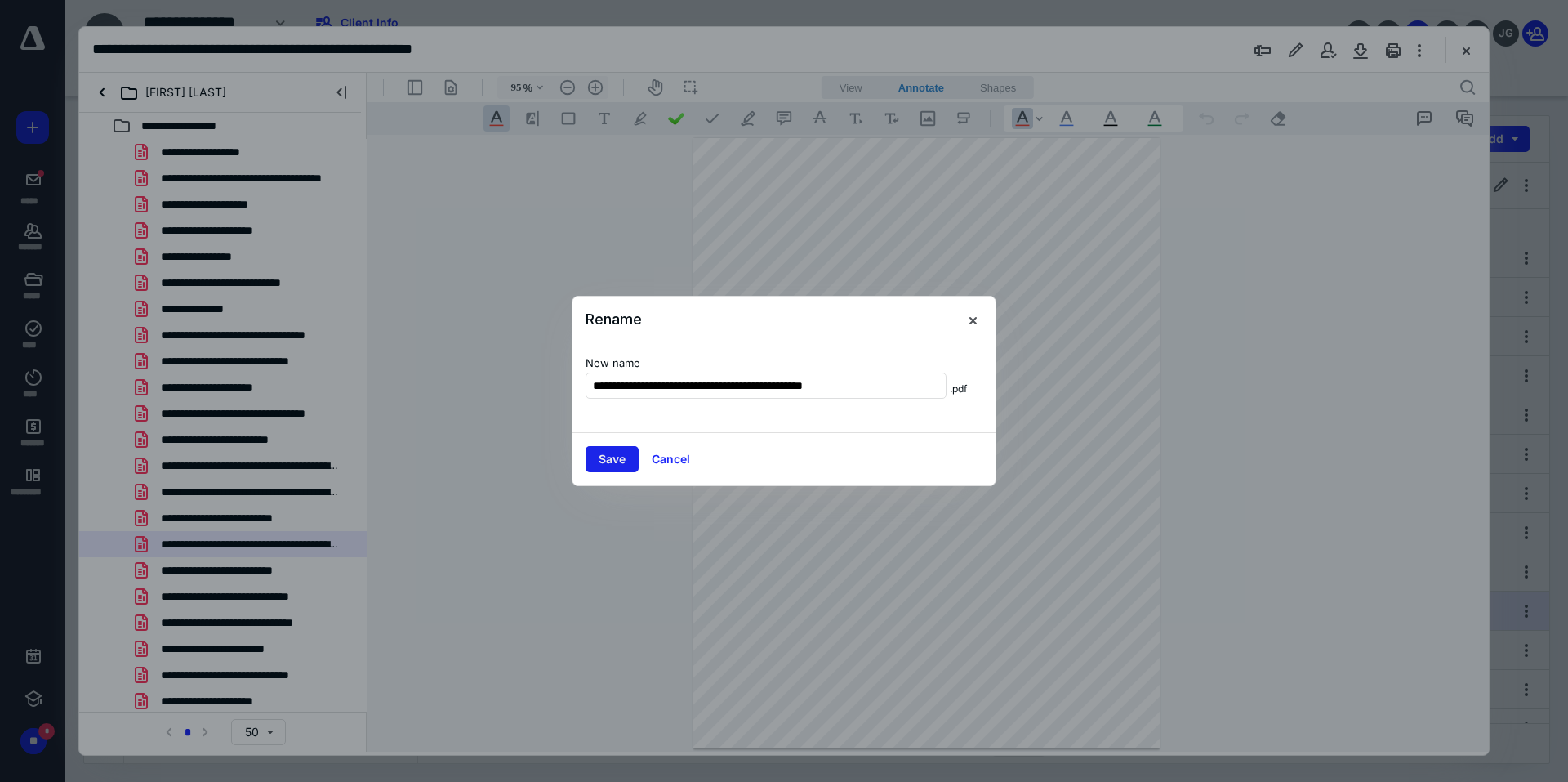 type on "**********" 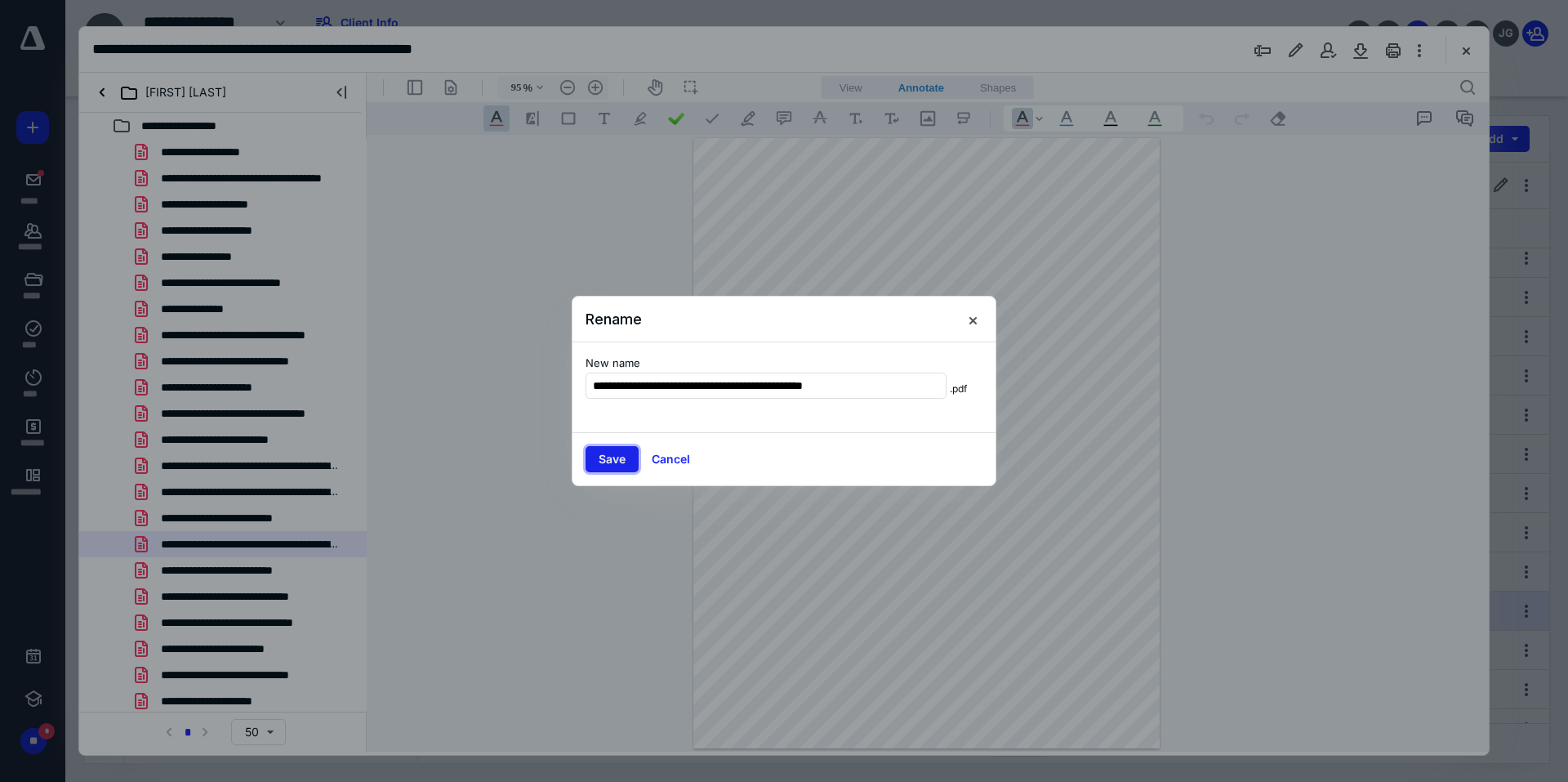 click on "Save" at bounding box center [612, 459] 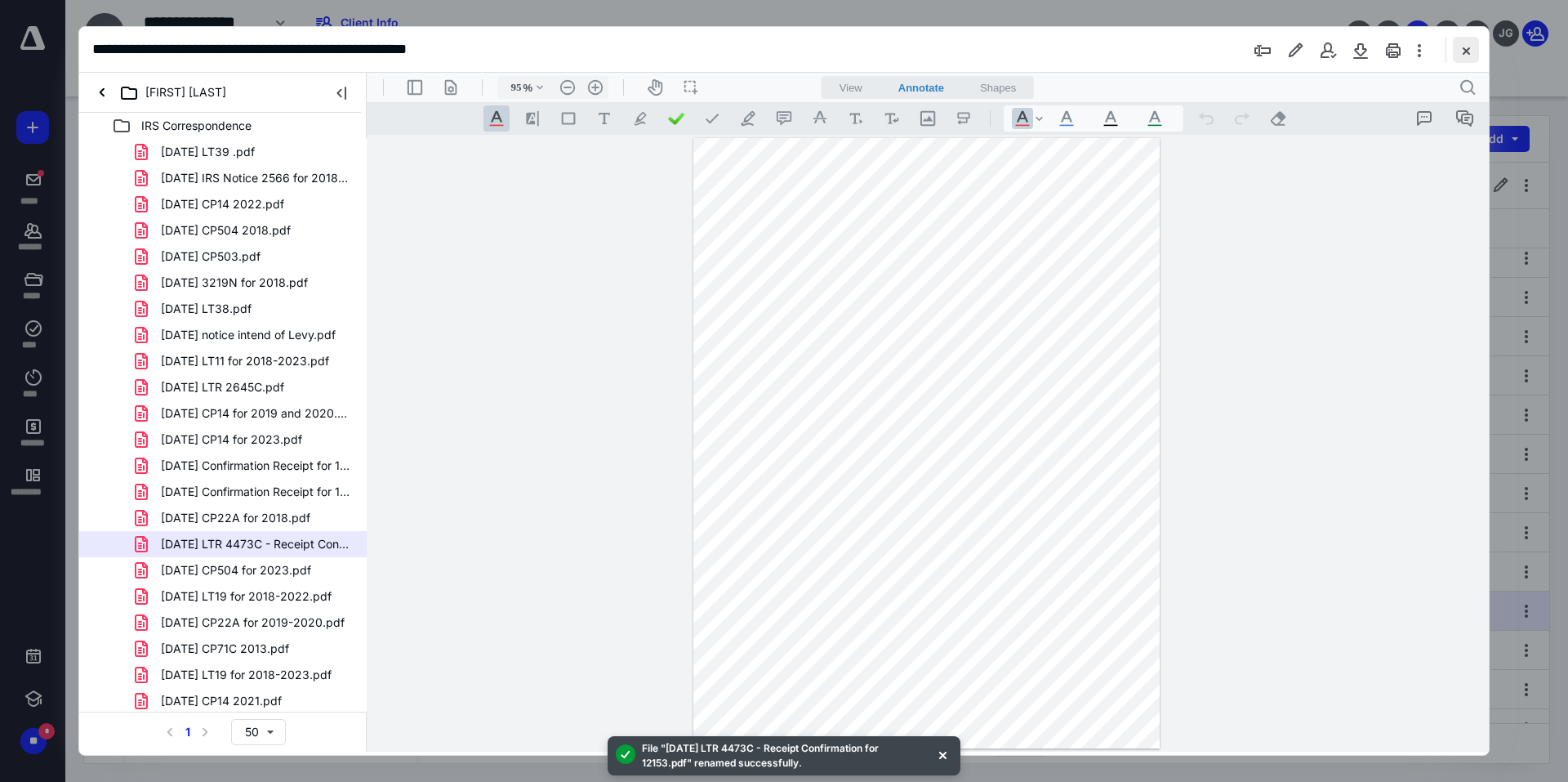 click at bounding box center (1466, 50) 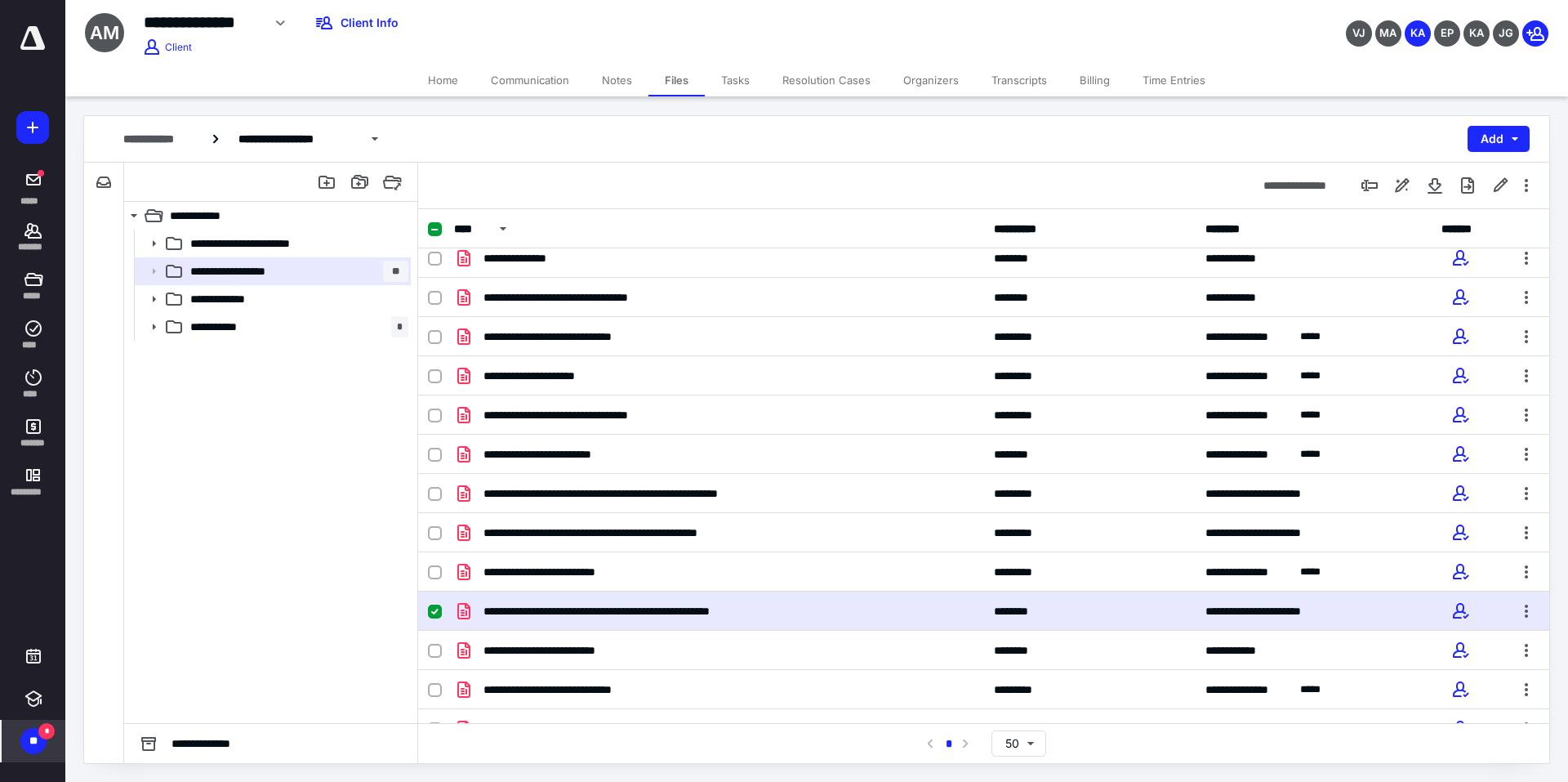 click on "*" at bounding box center (47, 731) 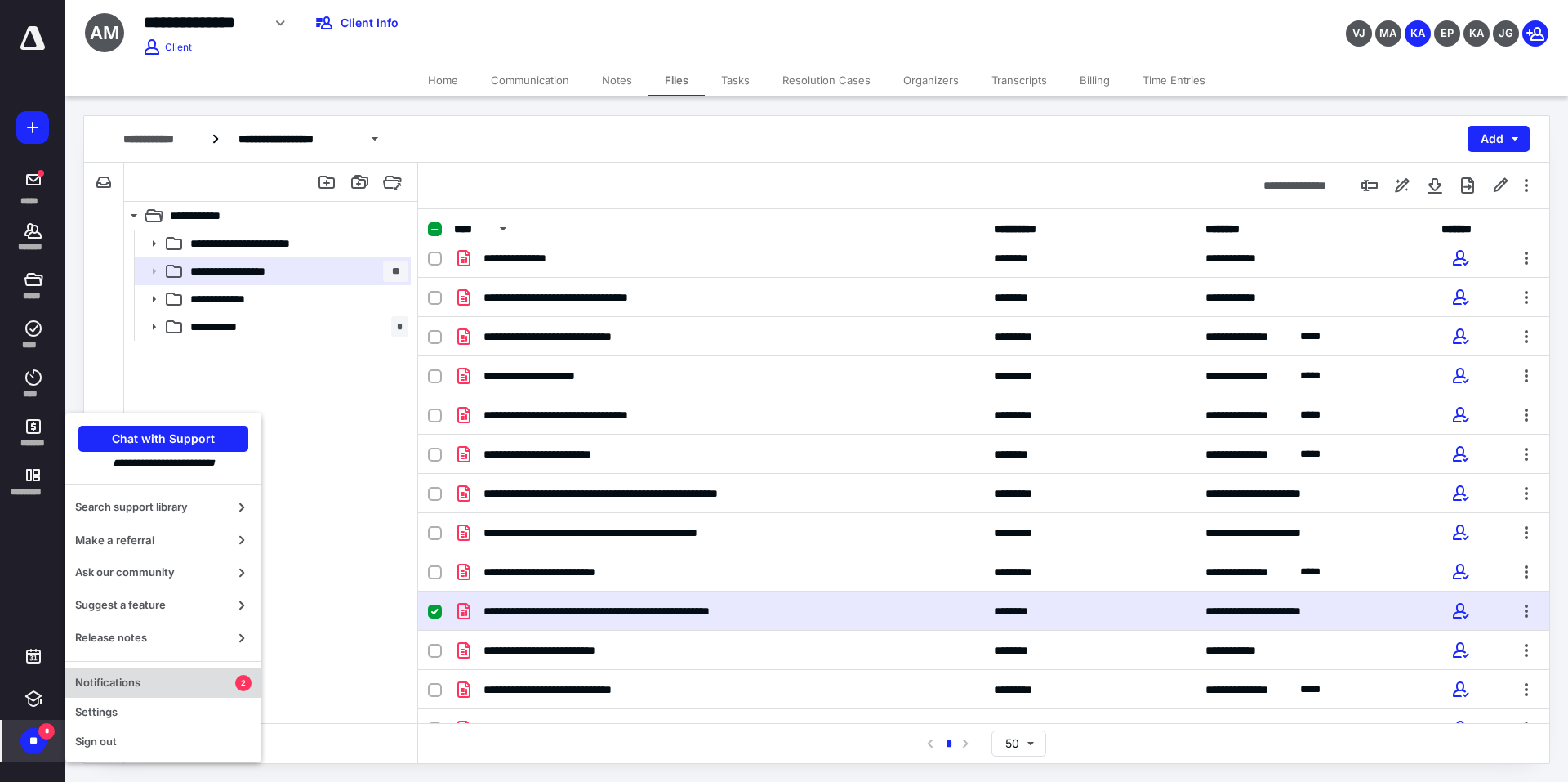 click on "Notifications" at bounding box center [155, 683] 